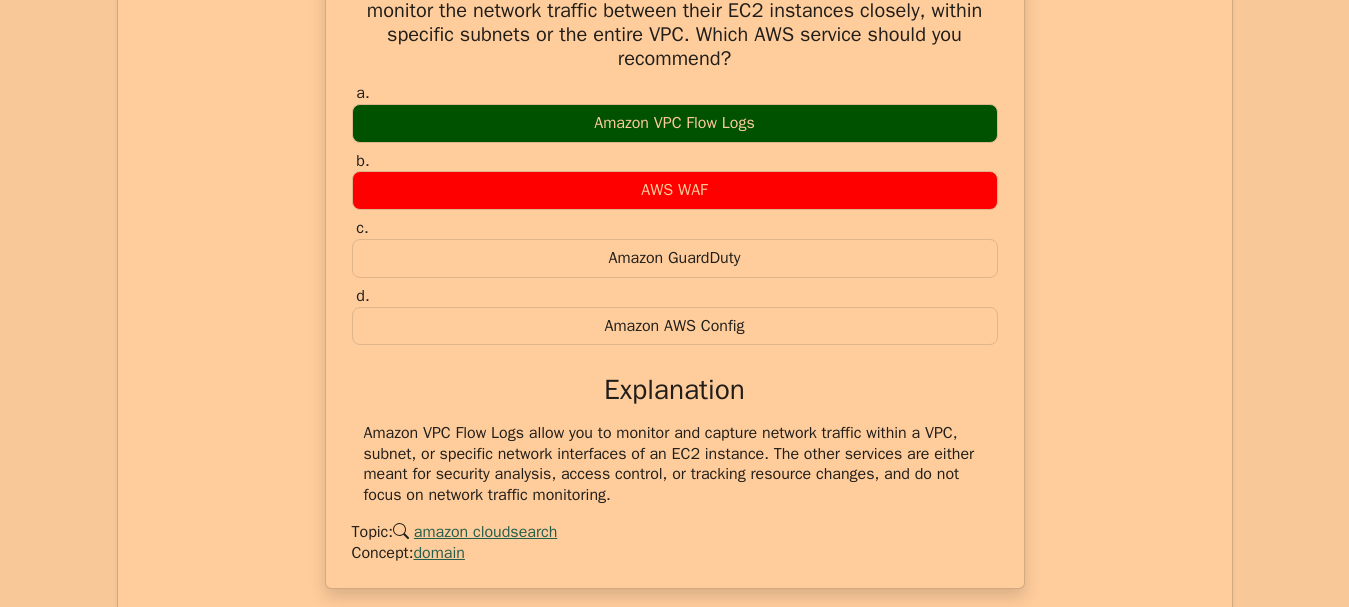 scroll, scrollTop: 46578, scrollLeft: 0, axis: vertical 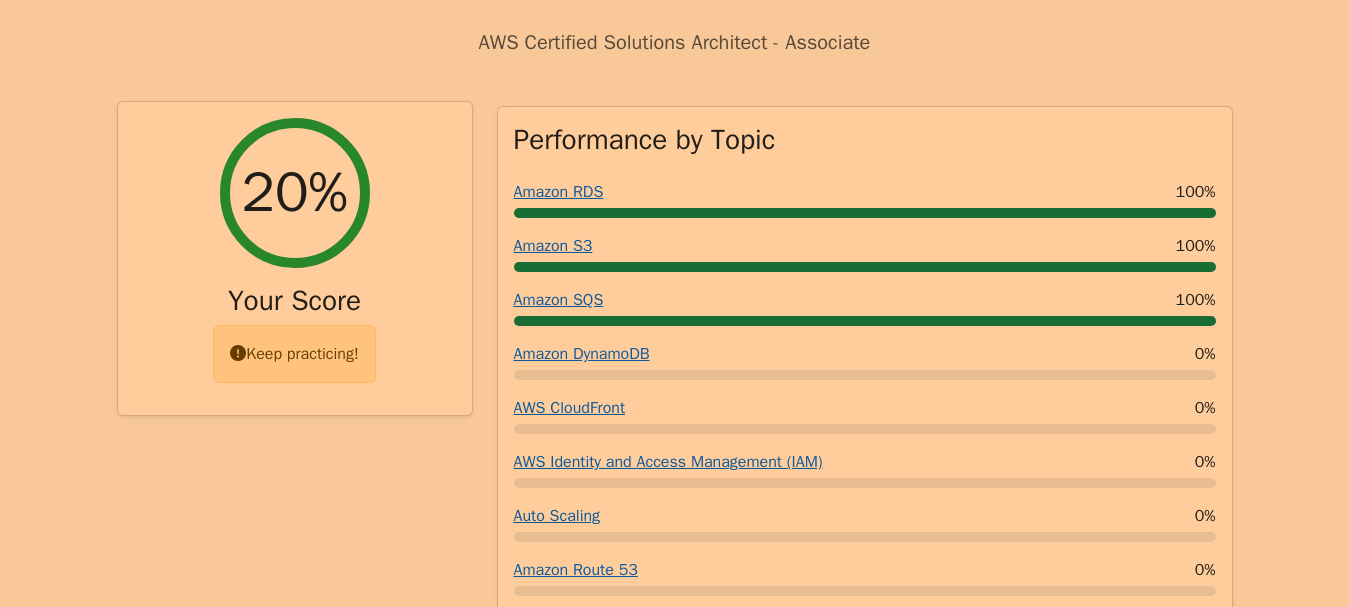 click on "Keep practicing!" at bounding box center [294, 354] 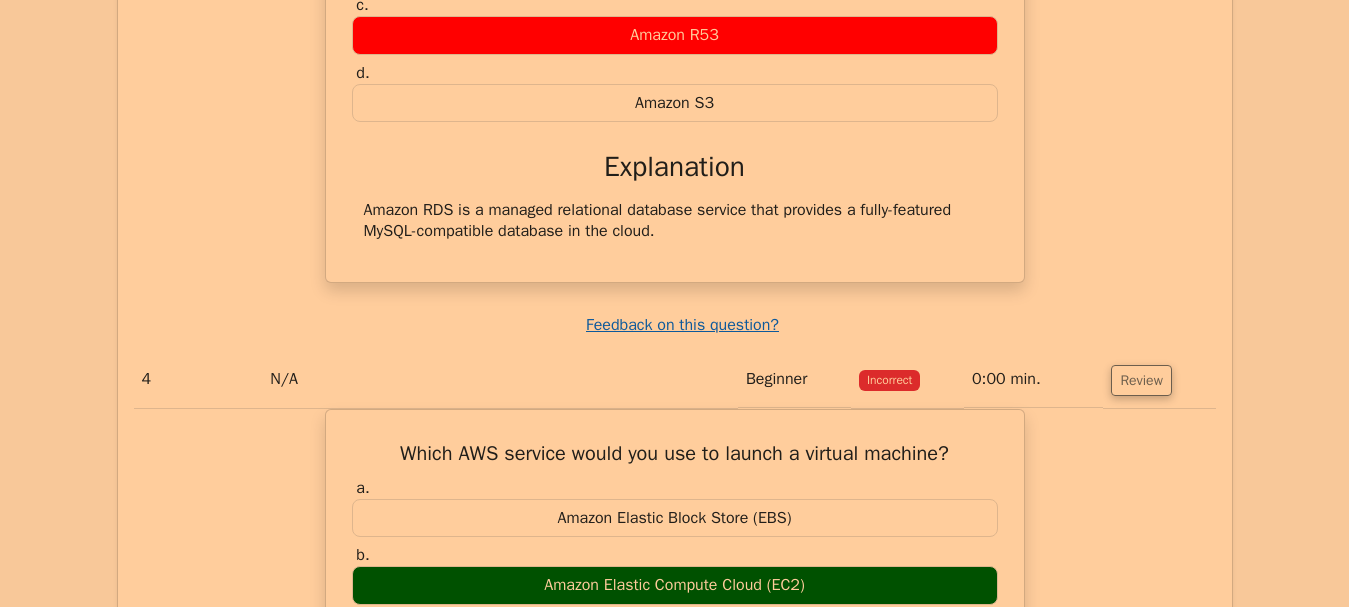 scroll, scrollTop: 3484, scrollLeft: 0, axis: vertical 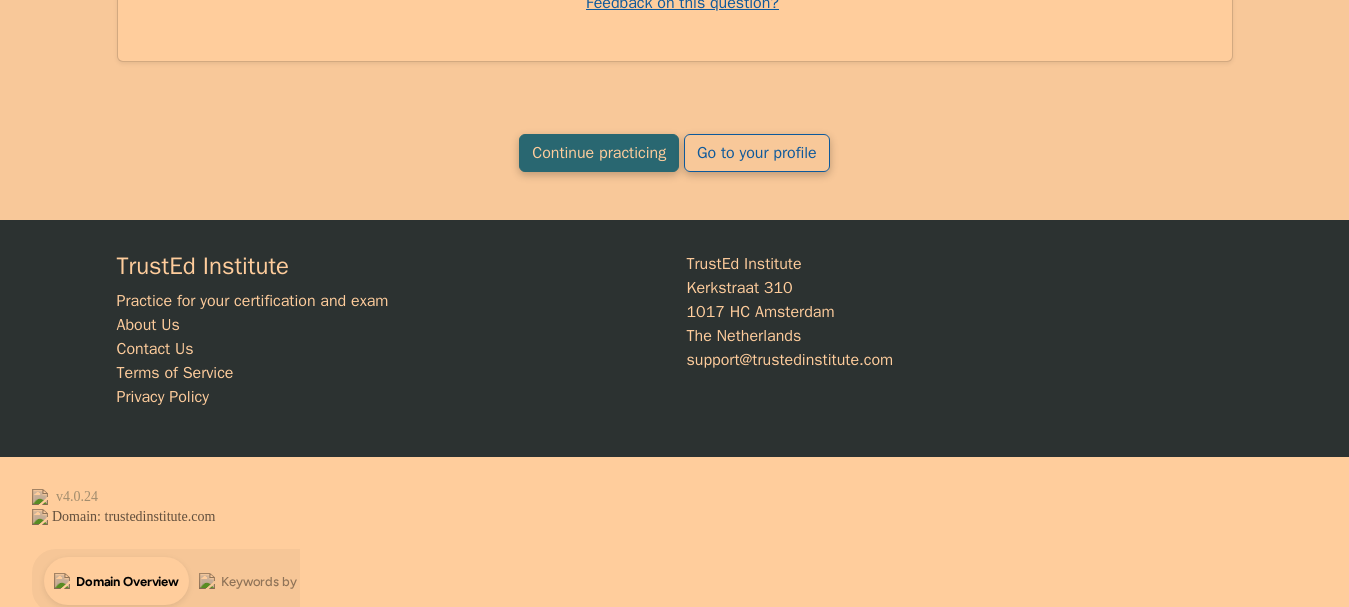 click on "Continue practicing" at bounding box center (599, 153) 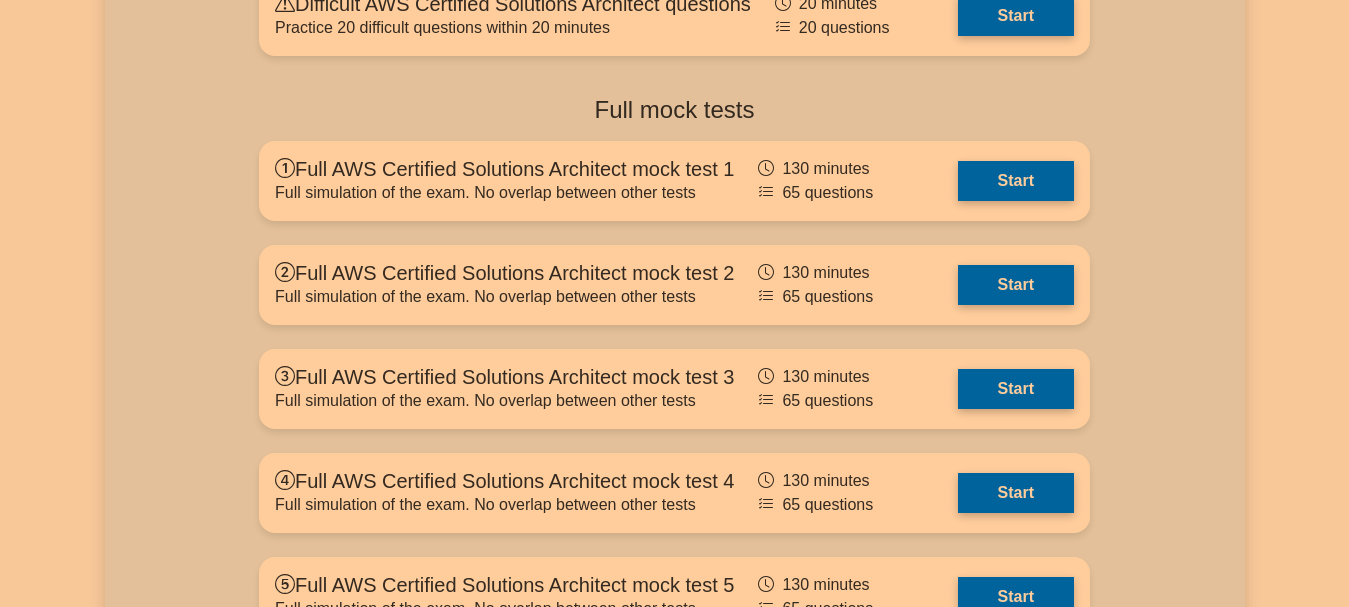 scroll, scrollTop: 5468, scrollLeft: 0, axis: vertical 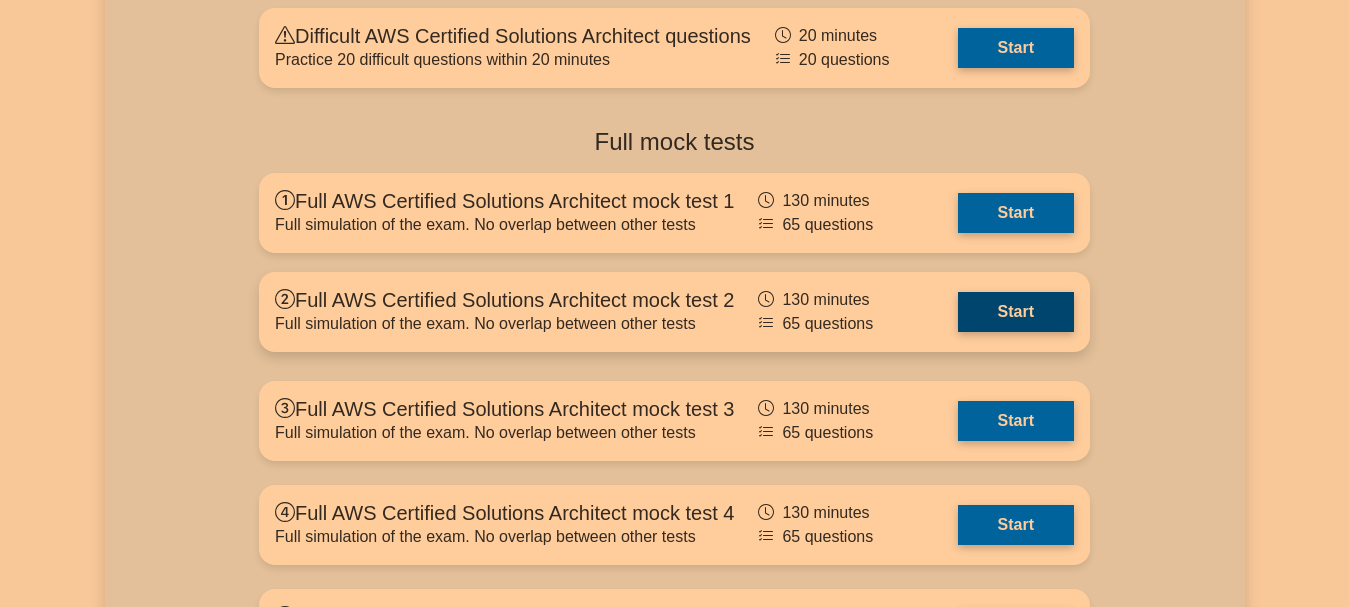 click on "Start" at bounding box center (1016, 312) 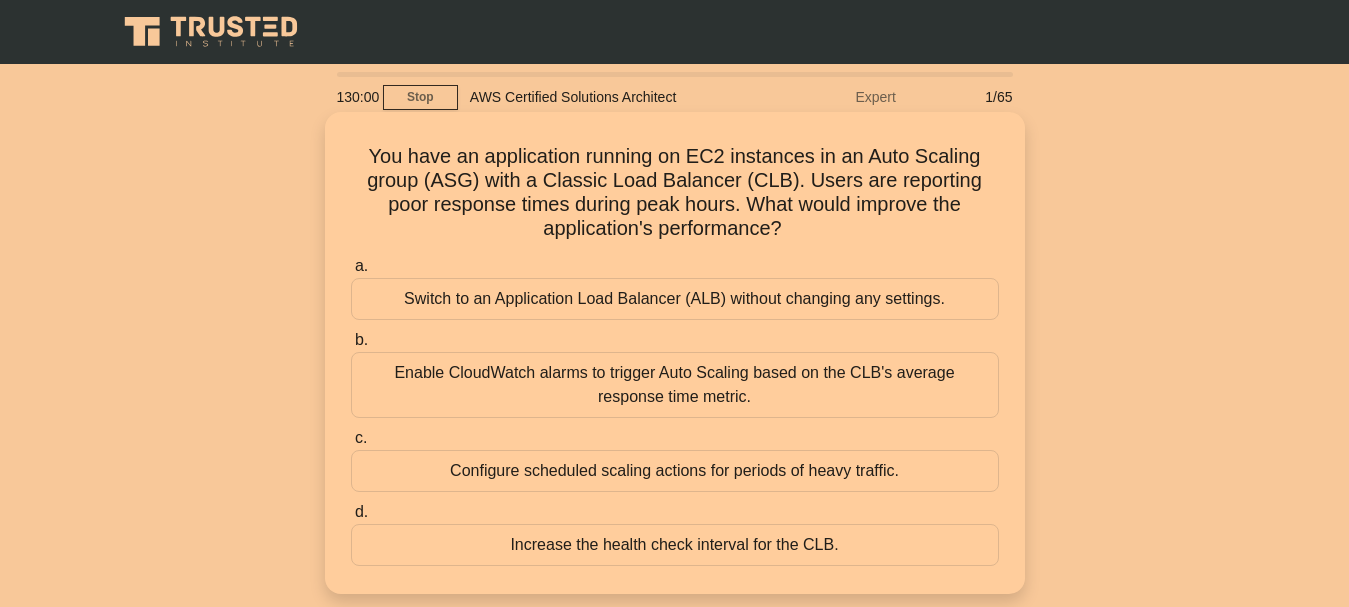 click on "Switch to an Application Load Balancer (ALB) without changing any settings." at bounding box center (675, 299) 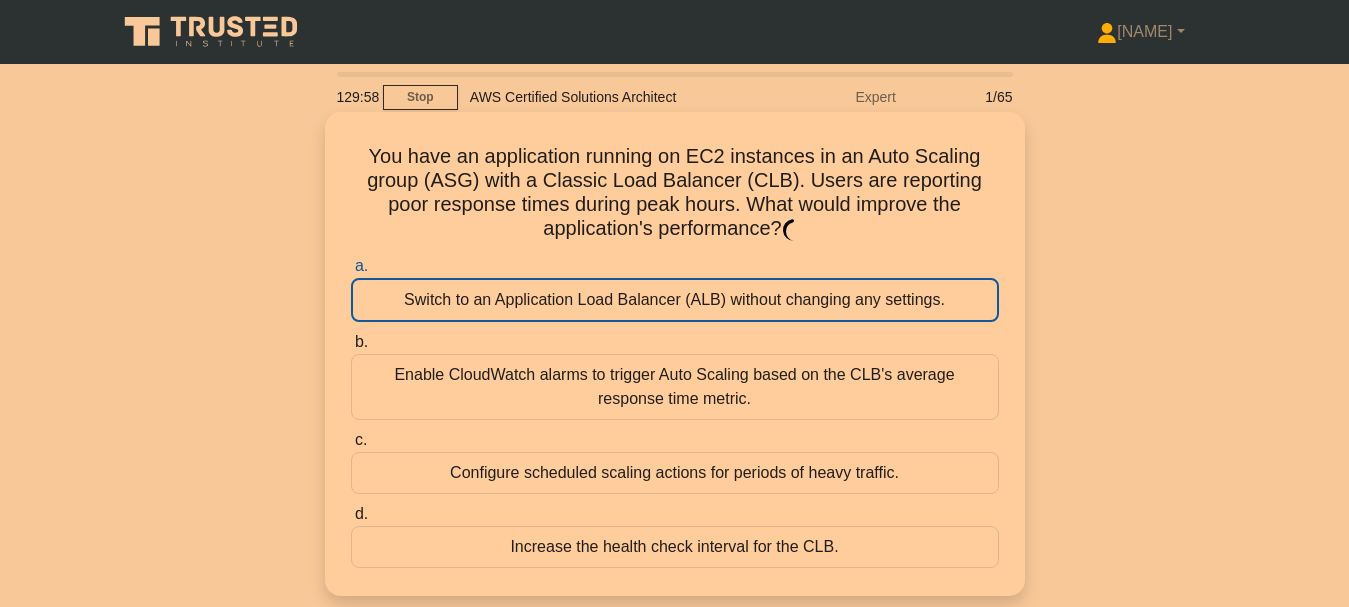 scroll, scrollTop: 0, scrollLeft: 0, axis: both 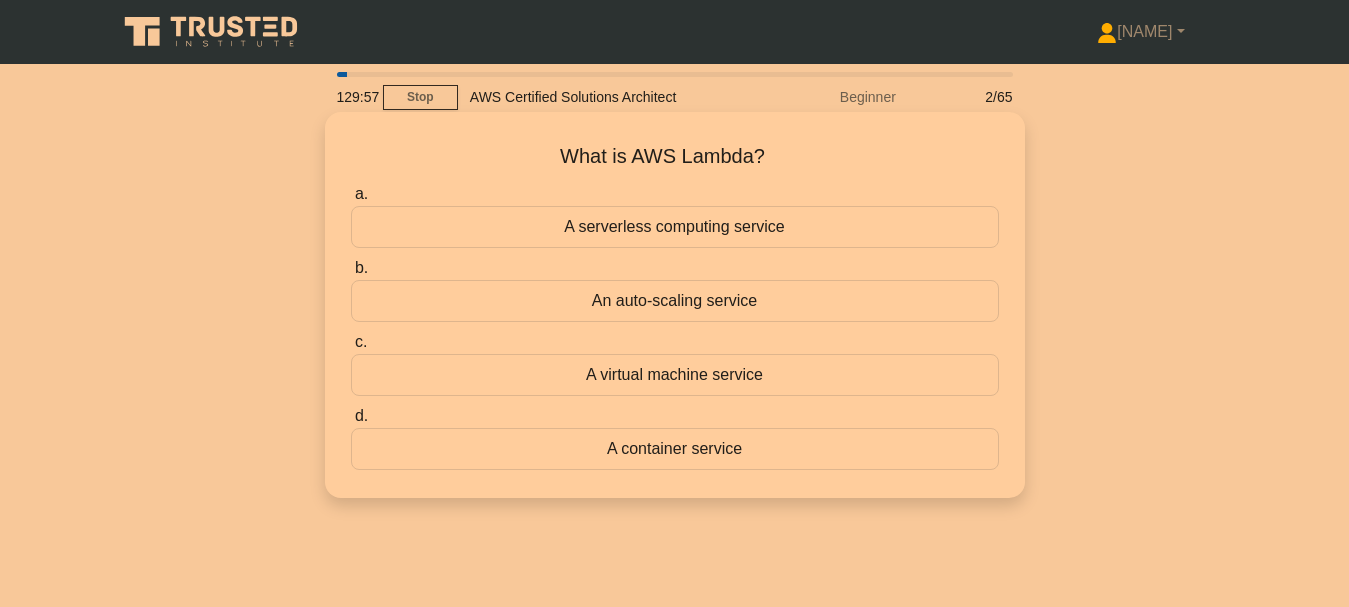 click on "An auto-scaling service" at bounding box center [675, 301] 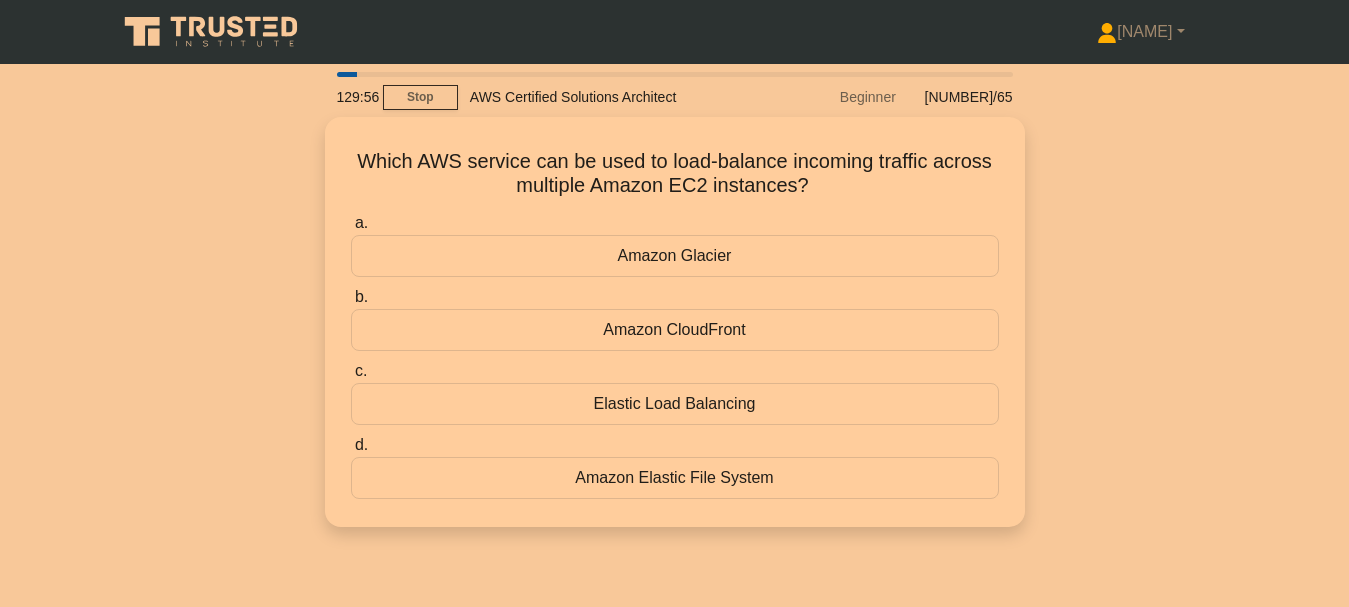 click on "b.
Amazon CloudFront" at bounding box center (675, 318) 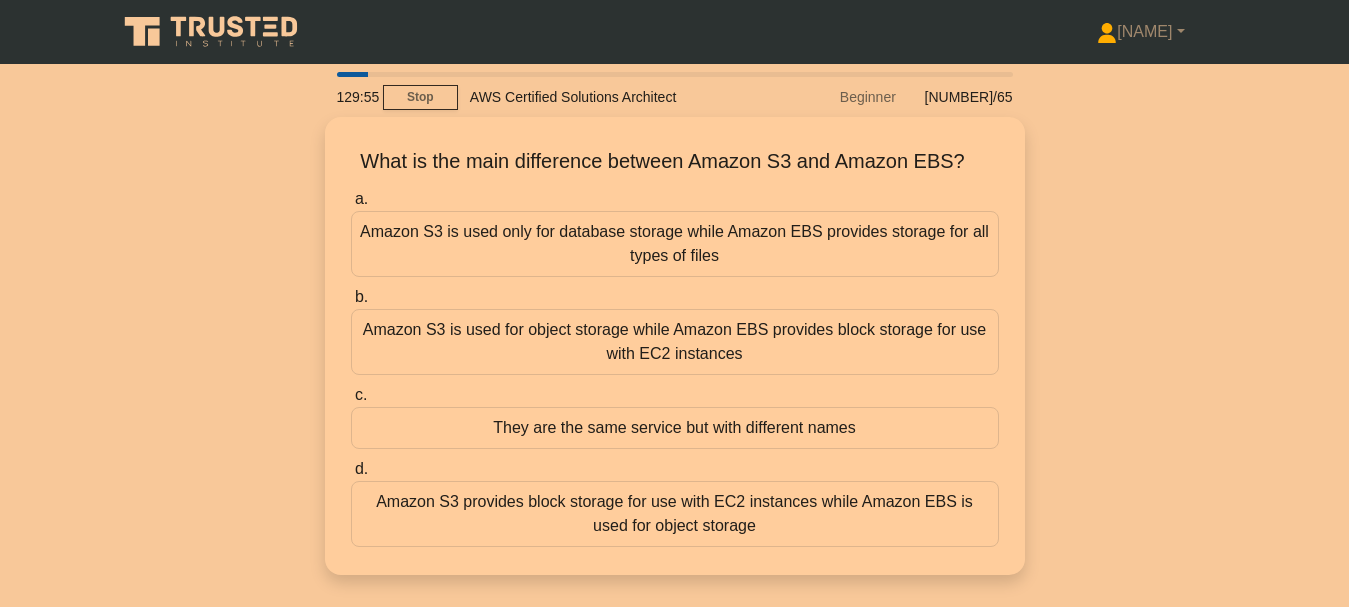 click on "b.
Amazon S3 is used for object storage while Amazon EBS provides block storage for use with EC2 instances" at bounding box center [675, 330] 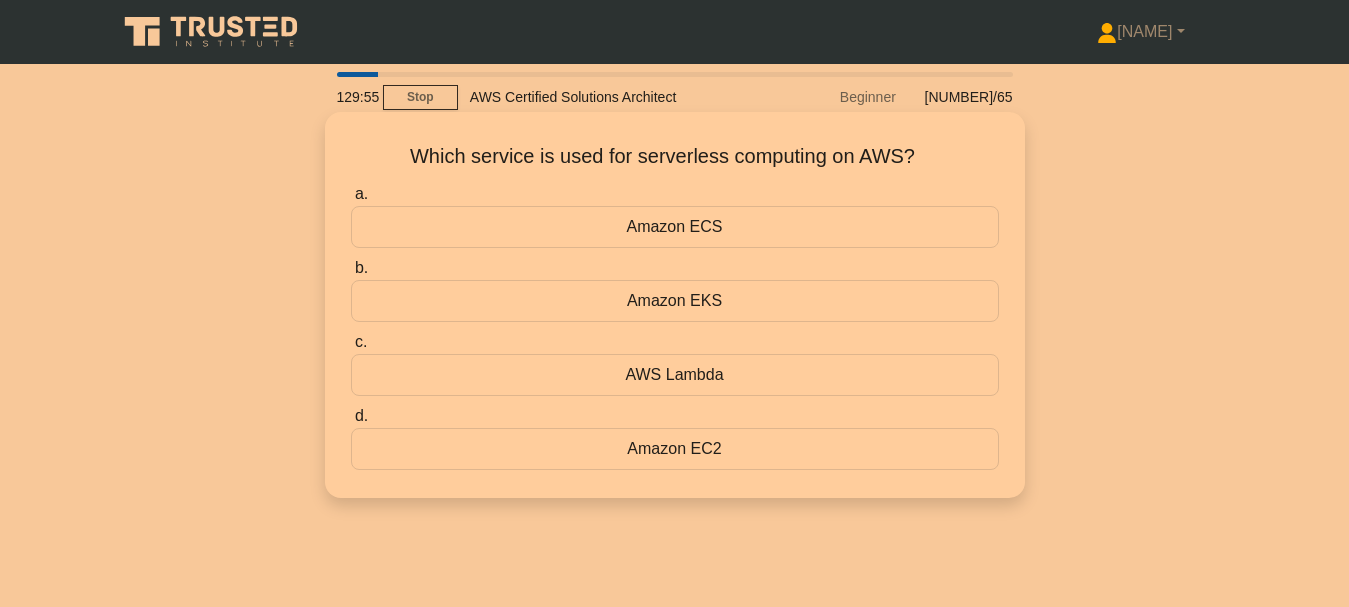 click on "c.
AWS Lambda" at bounding box center (675, 363) 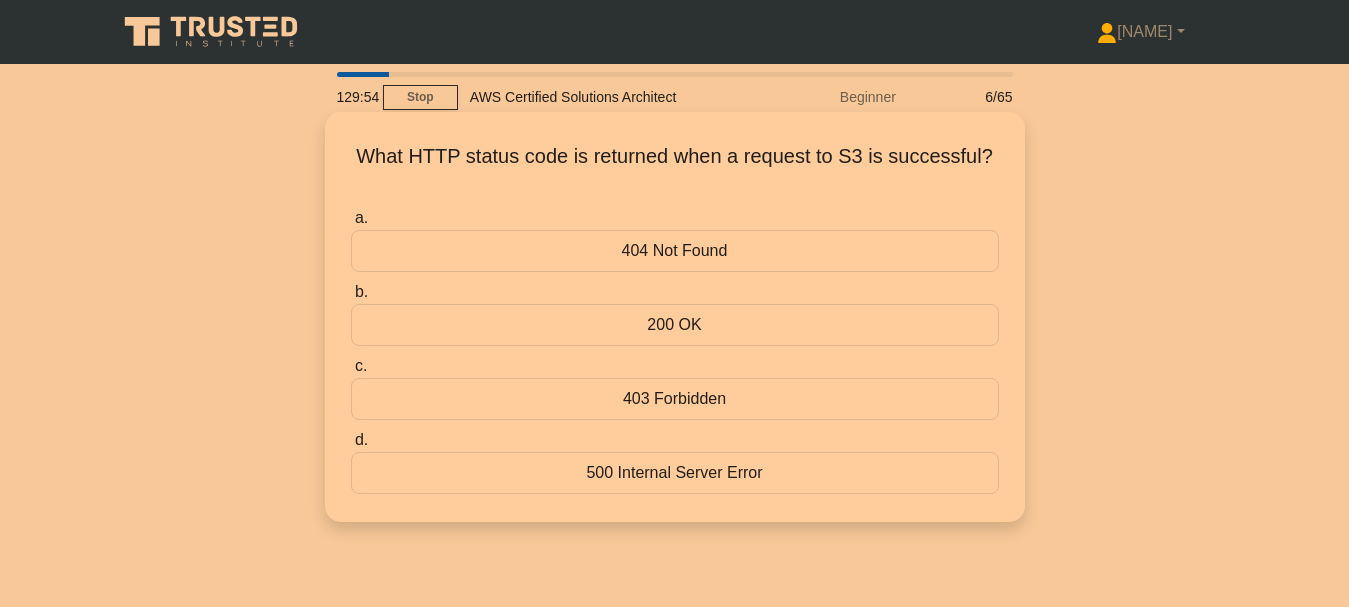 click on "200 OK" at bounding box center (675, 325) 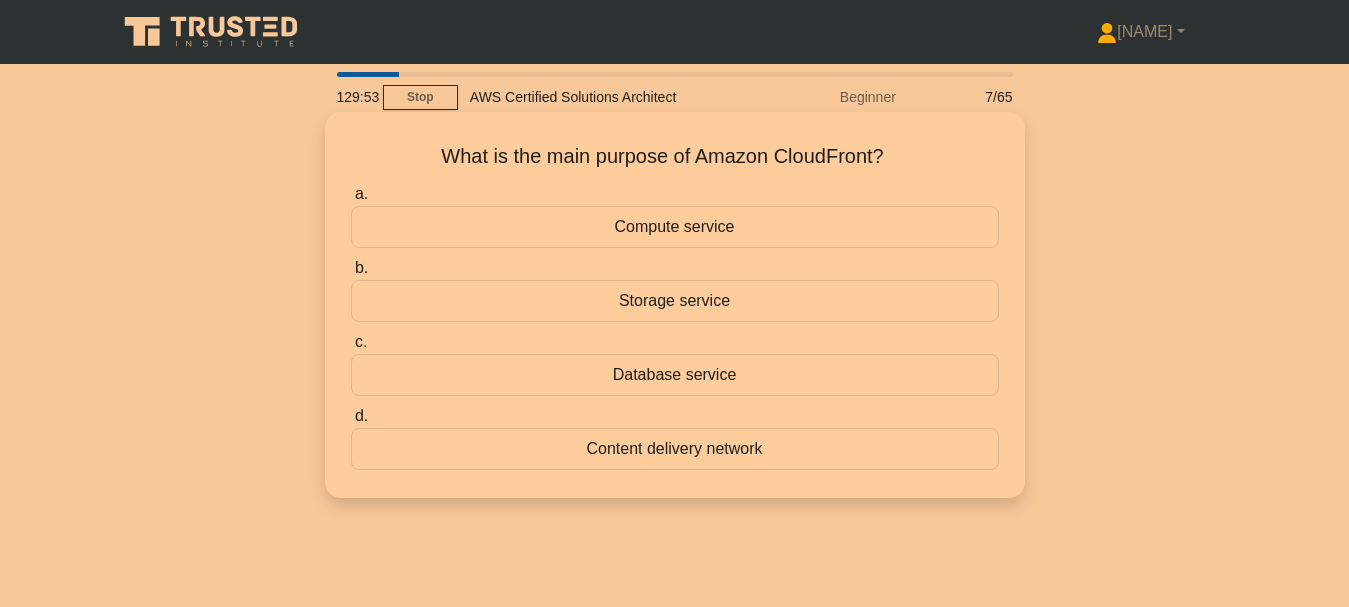 click on "Storage service" at bounding box center [675, 301] 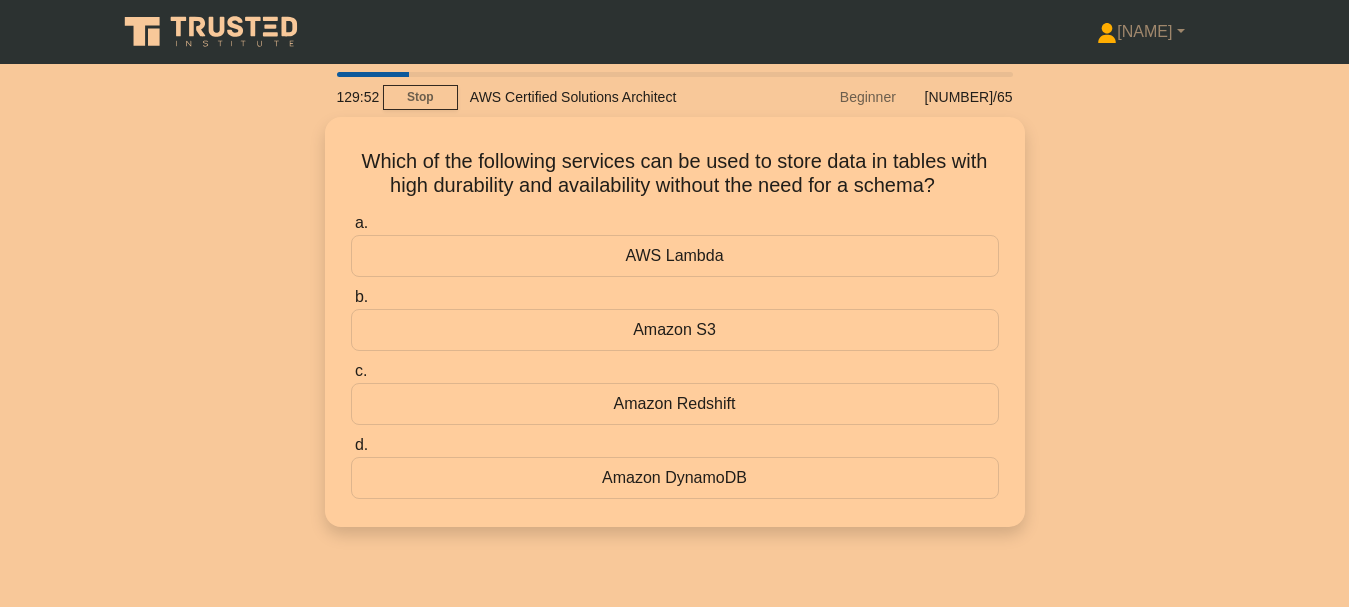 click on "Amazon S3" at bounding box center (675, 330) 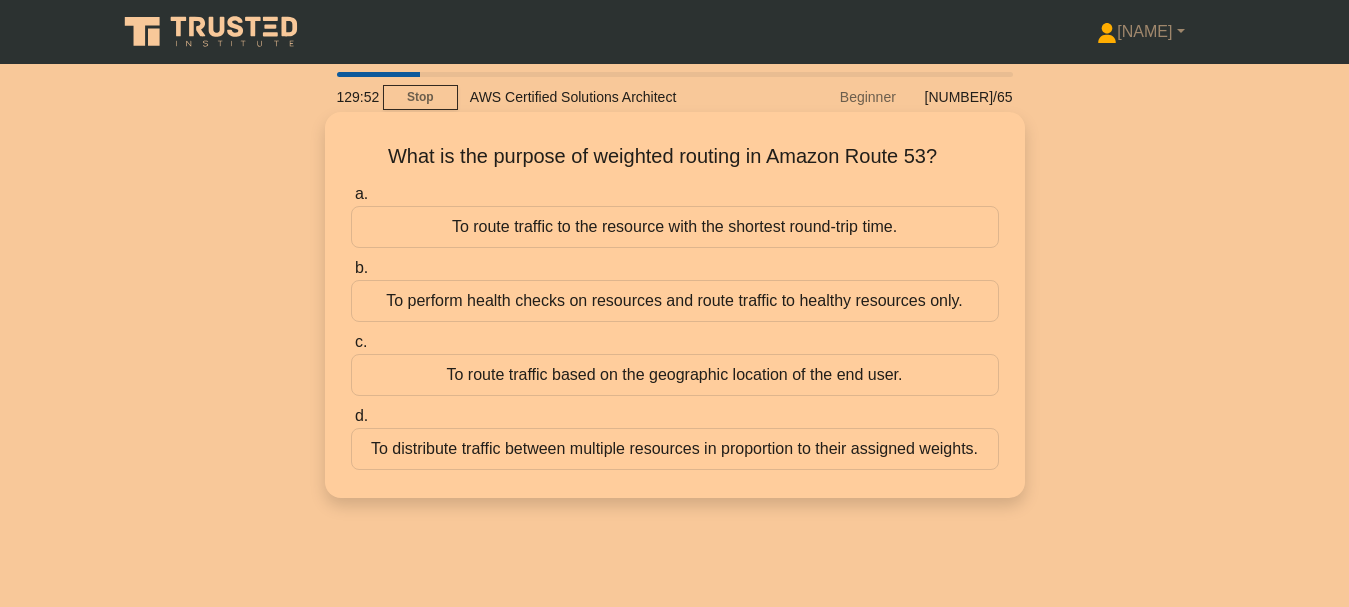 click on "To perform health checks on resources and route traffic to healthy resources only." at bounding box center (675, 301) 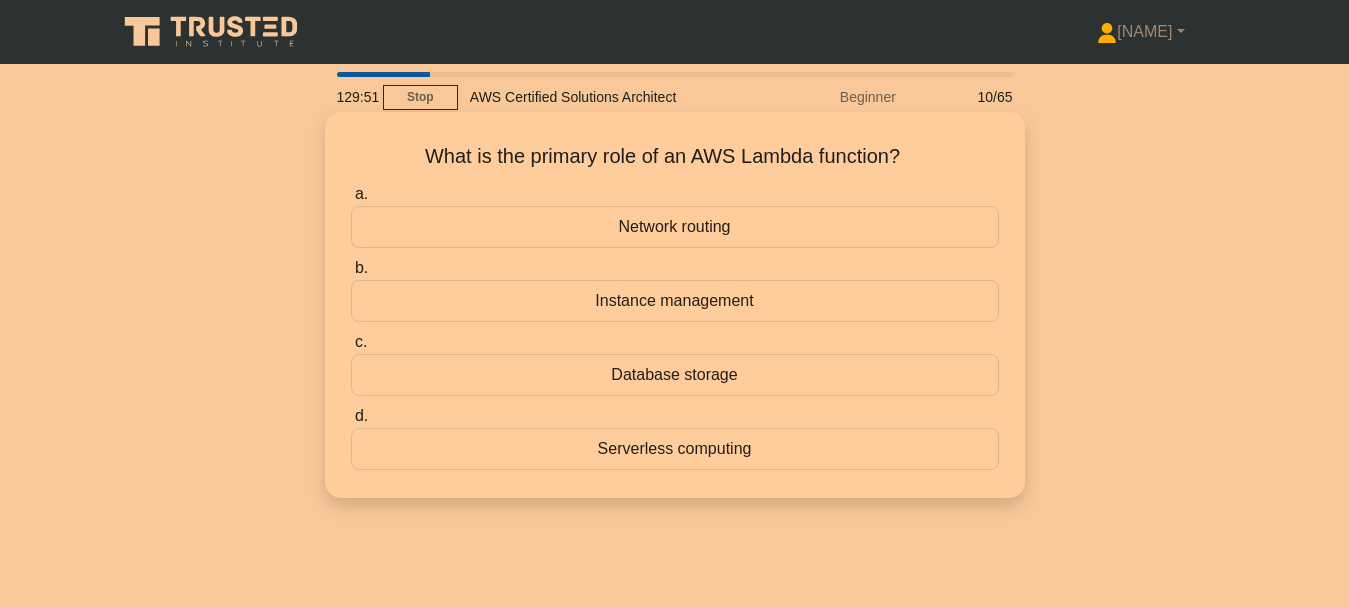 click on "Instance management" at bounding box center (675, 301) 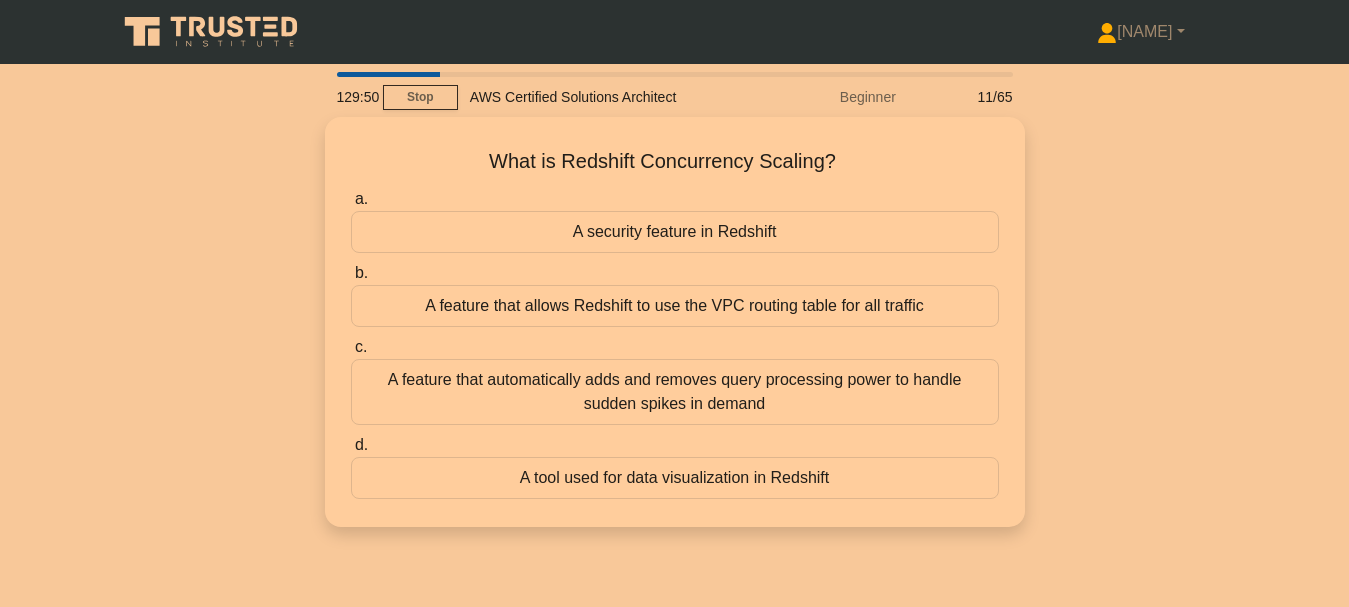 click on "A feature that allows Redshift to use the VPC routing table for all traffic" at bounding box center [675, 306] 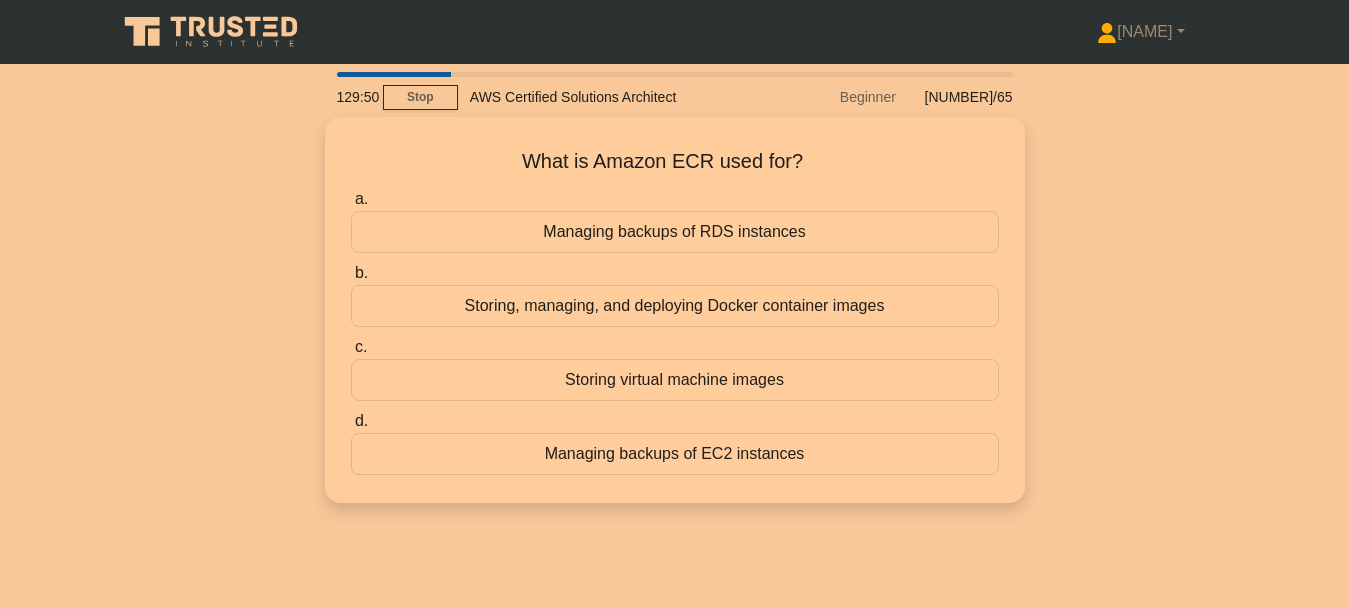 click on "Storing, managing, and deploying Docker container images" at bounding box center [675, 306] 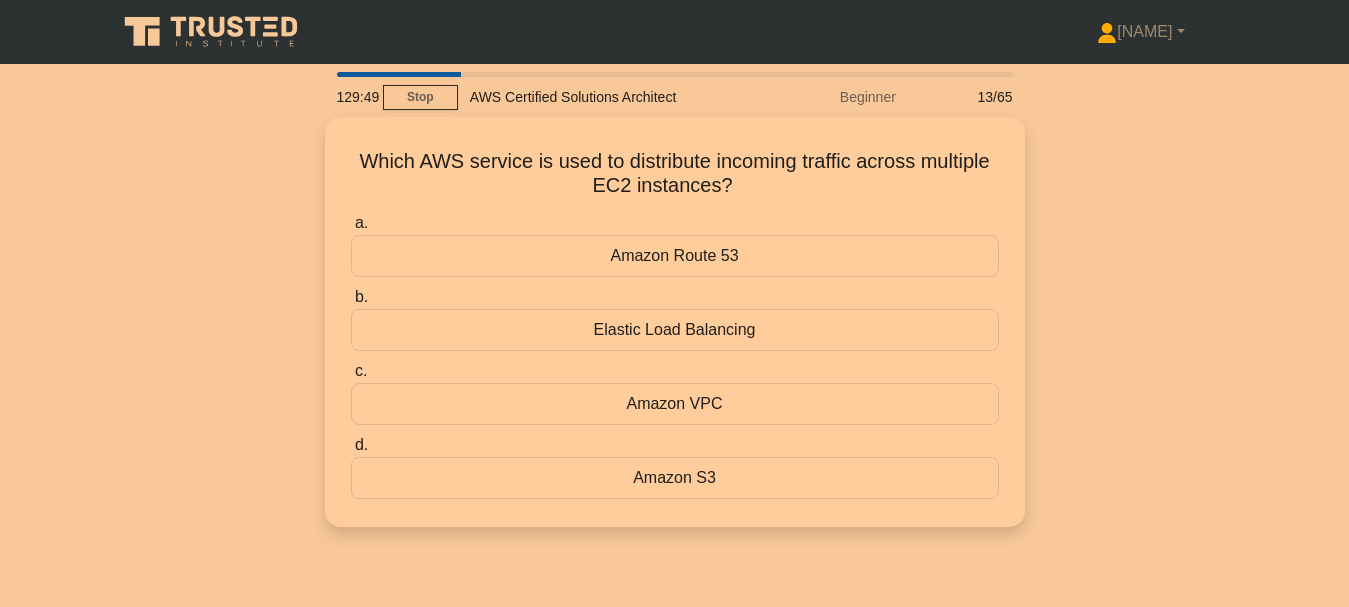 click on "Elastic Load Balancing" at bounding box center [675, 330] 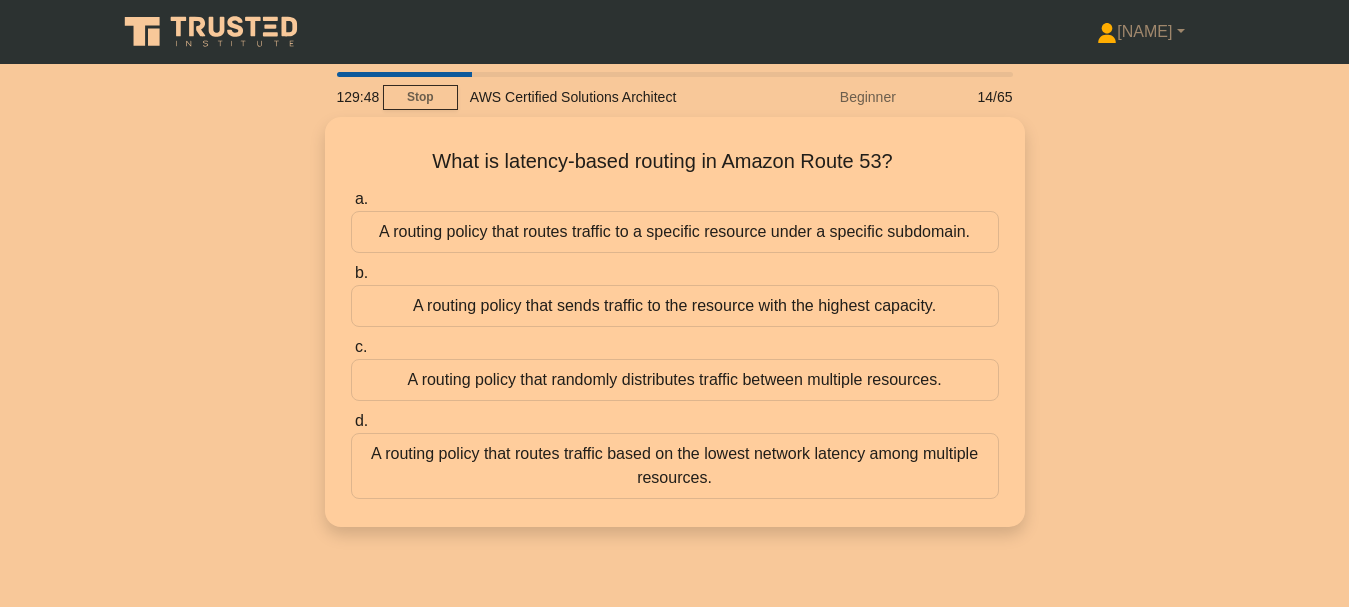 click on "A routing policy that sends traffic to the resource with the highest capacity." at bounding box center (675, 306) 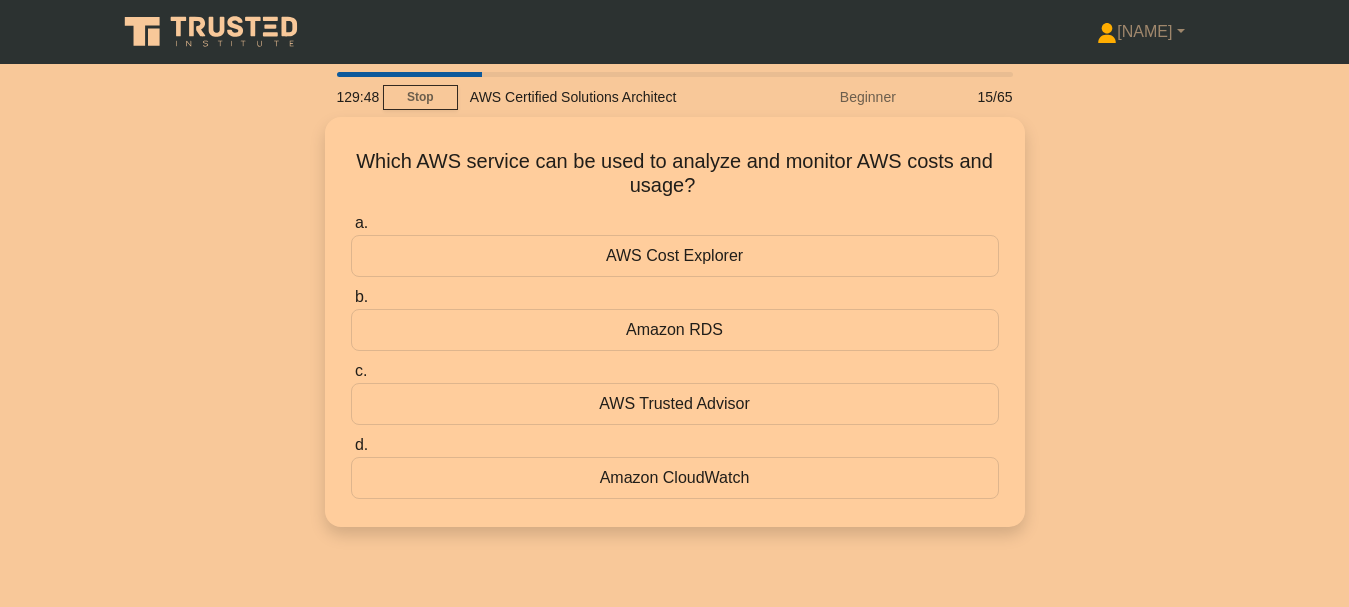 click on "Amazon RDS" at bounding box center [675, 330] 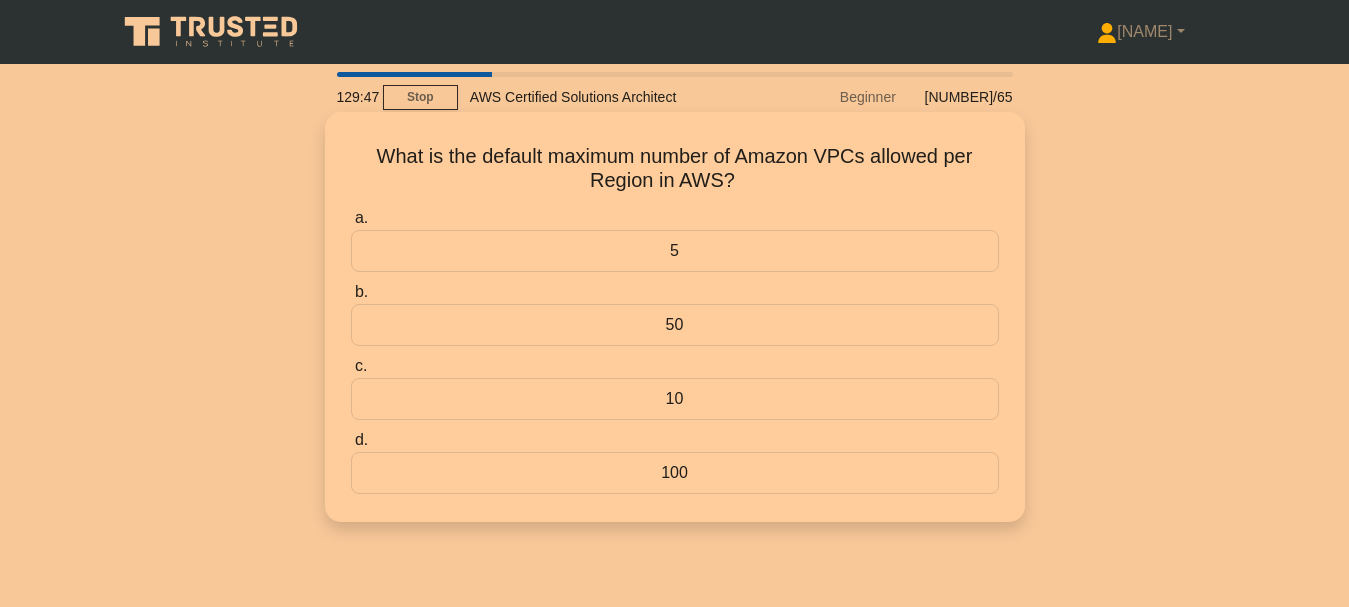 click on "50" at bounding box center [675, 325] 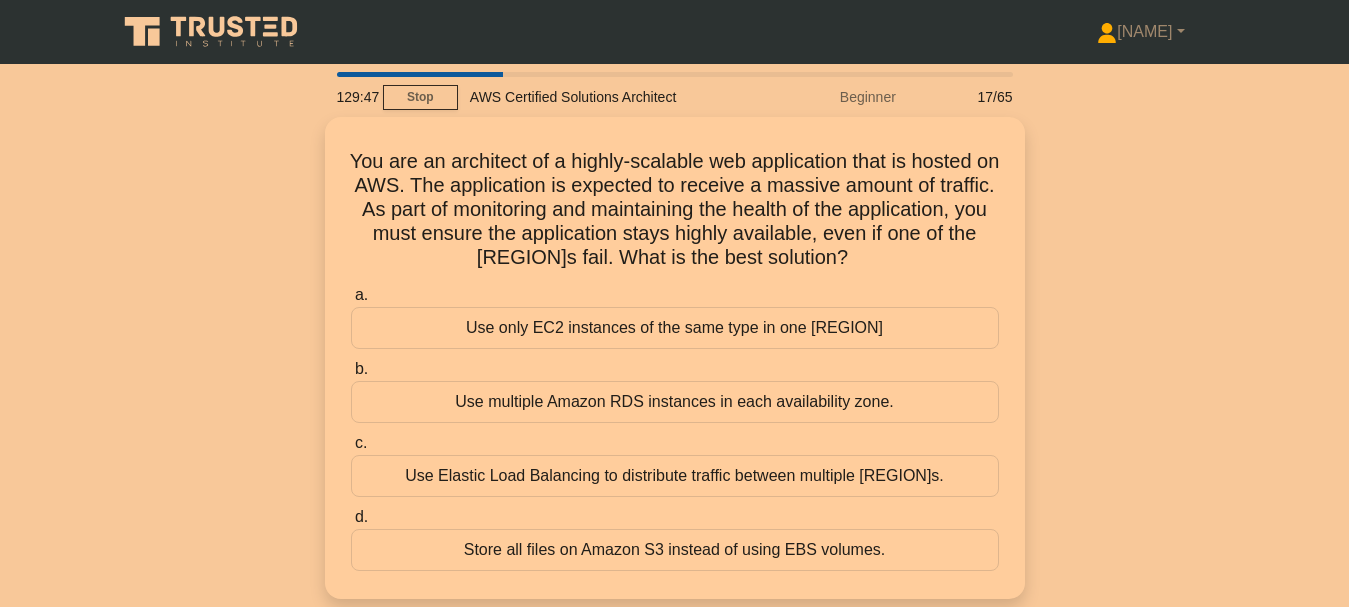 click on "Use only EC2 instances of the same type in one availability zone." at bounding box center (675, 328) 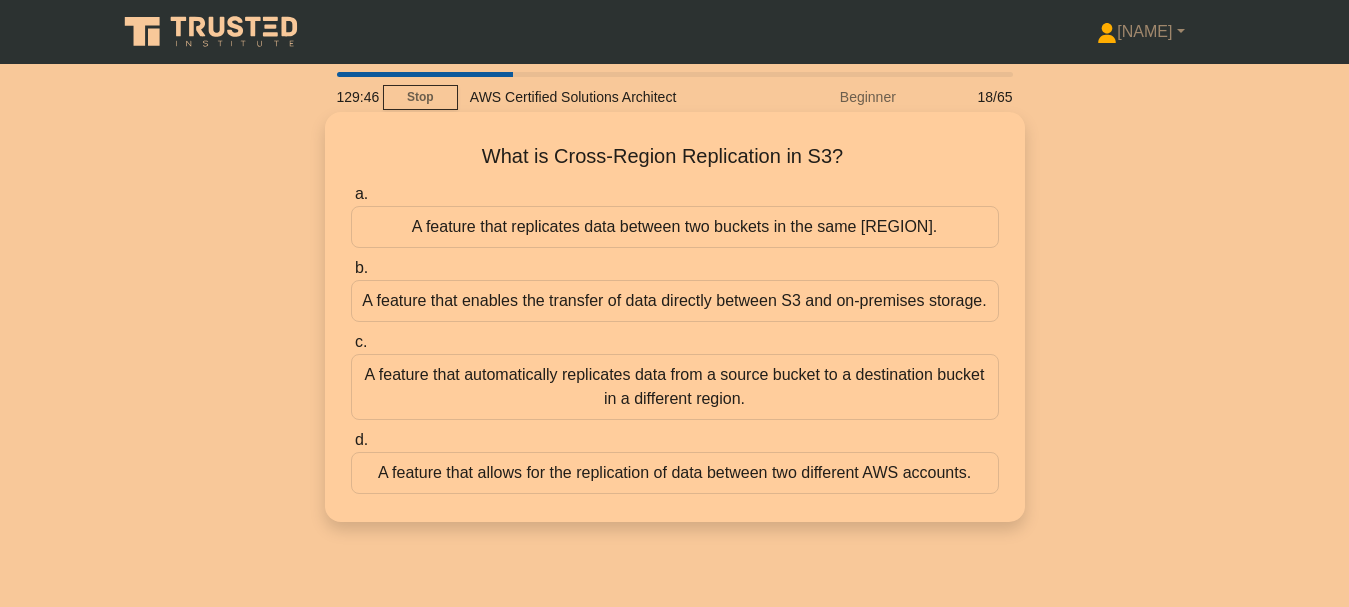 click on "a.
A feature that replicates data between two buckets in the same region.
b.
A feature that enables the transfer of data directly between S3 and on-premises storage.
c. d." at bounding box center (675, 338) 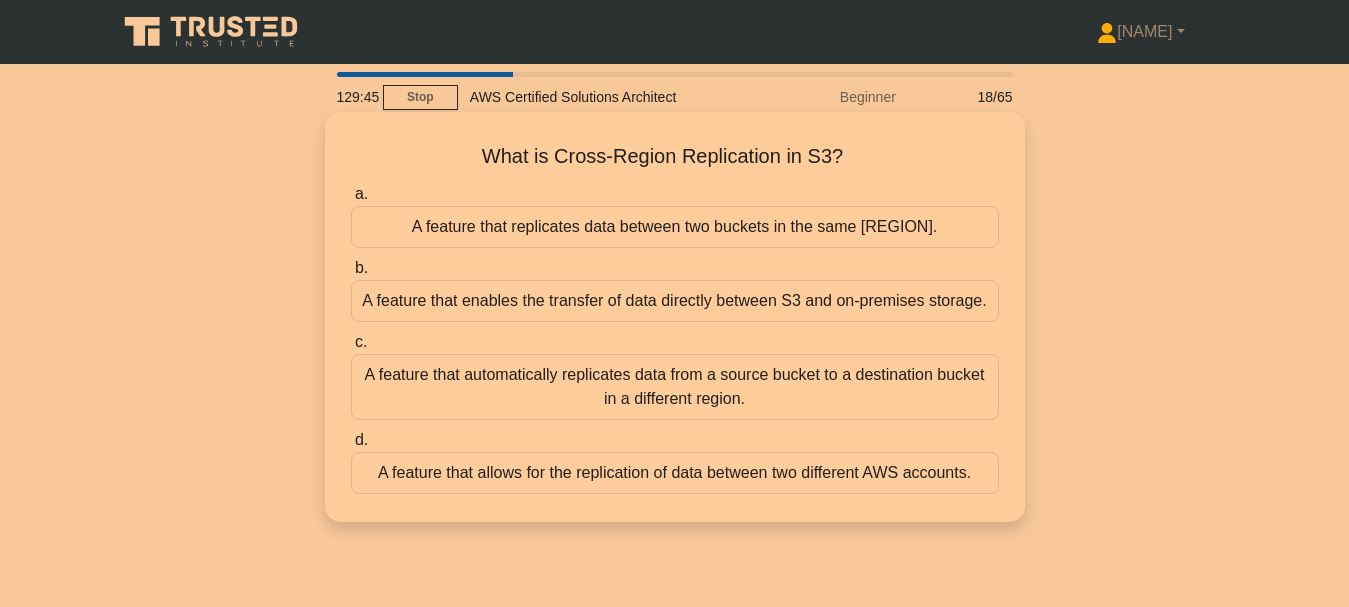click on "A feature that enables the transfer of data directly between S3 and on-premises storage." at bounding box center [675, 301] 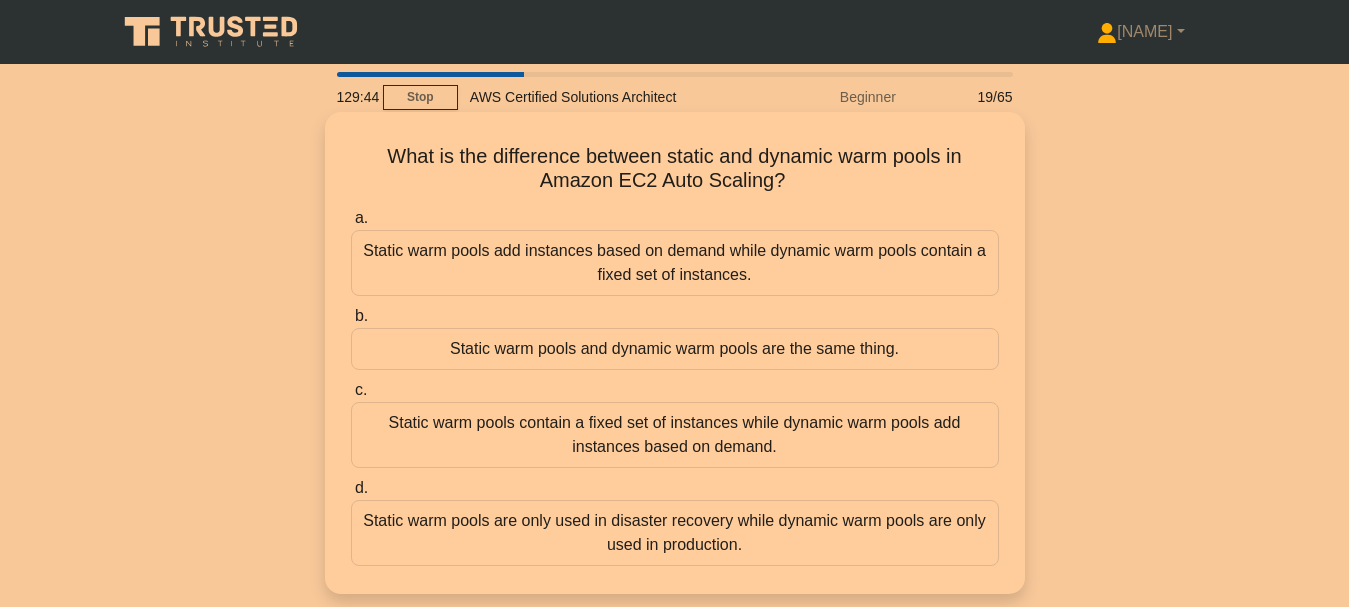 click on "Static warm pools add instances based on demand while dynamic warm pools contain a fixed set of instances." at bounding box center [675, 263] 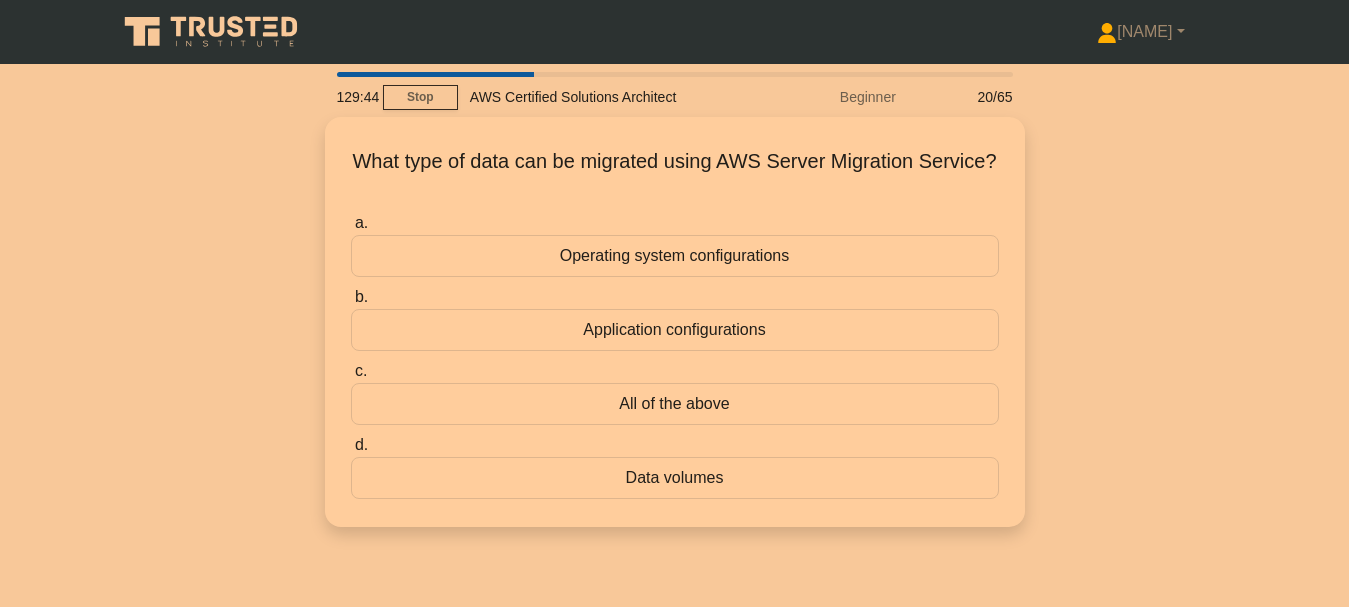 click on "Operating system configurations" at bounding box center (675, 256) 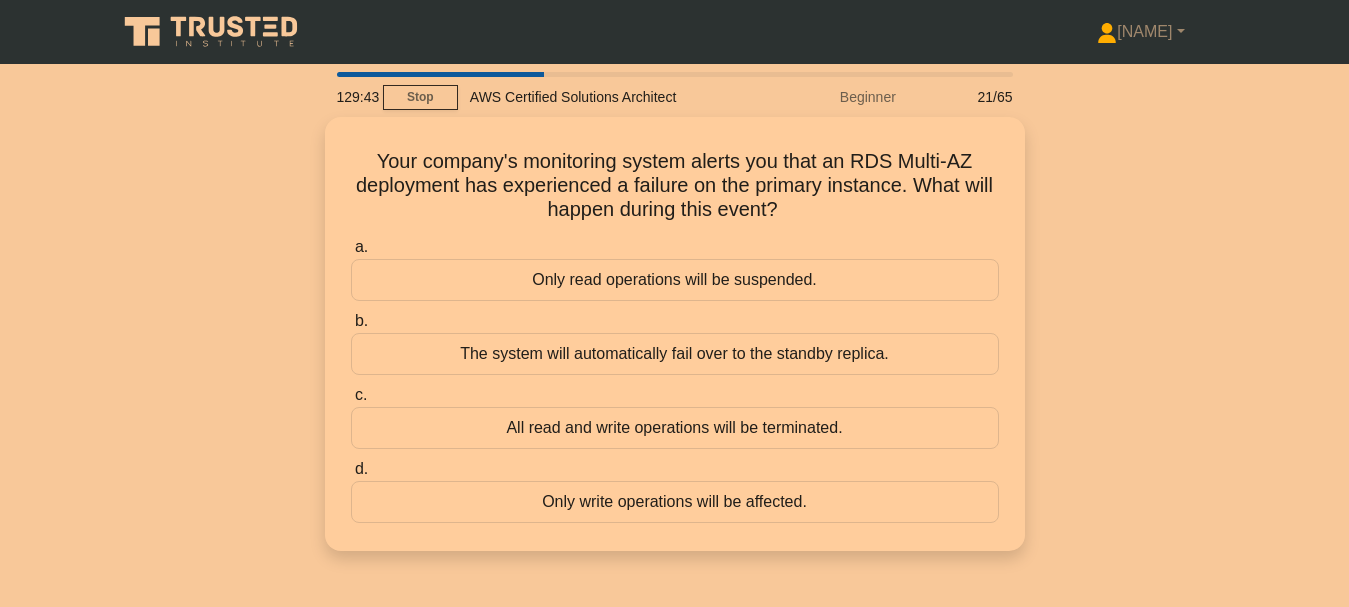 click on "Only read operations will be suspended." at bounding box center (675, 280) 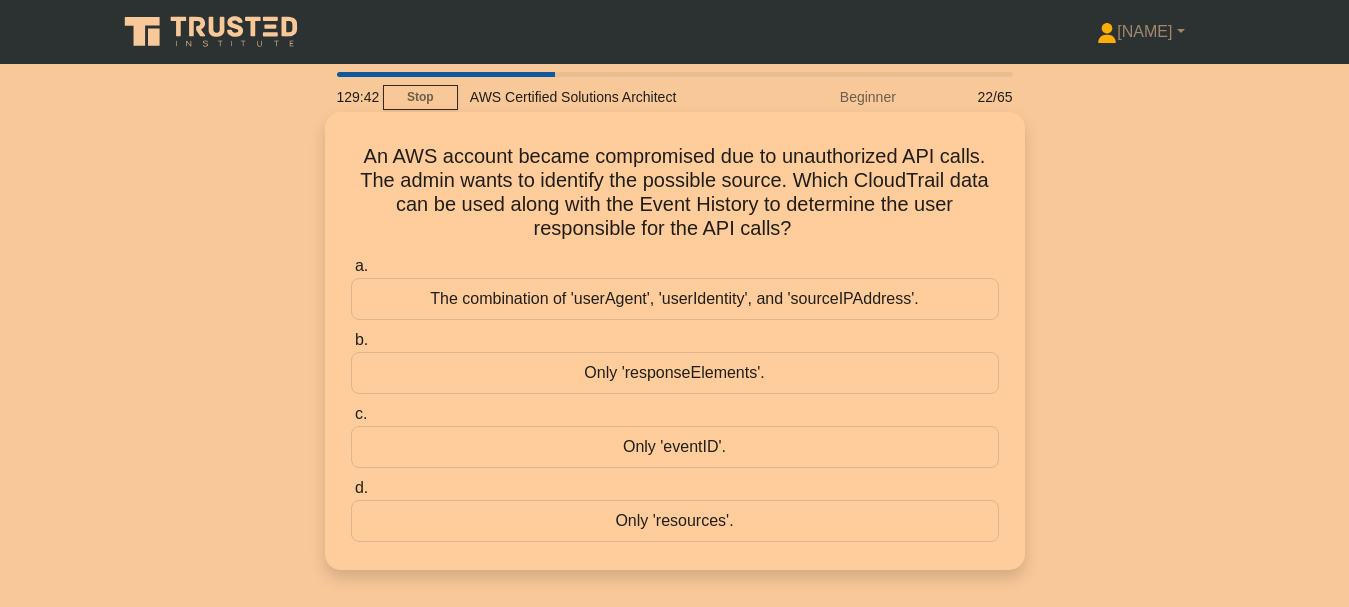 click on "The combination of 'userAgent', 'userIdentity', and 'sourceIPAddress'." at bounding box center [675, 299] 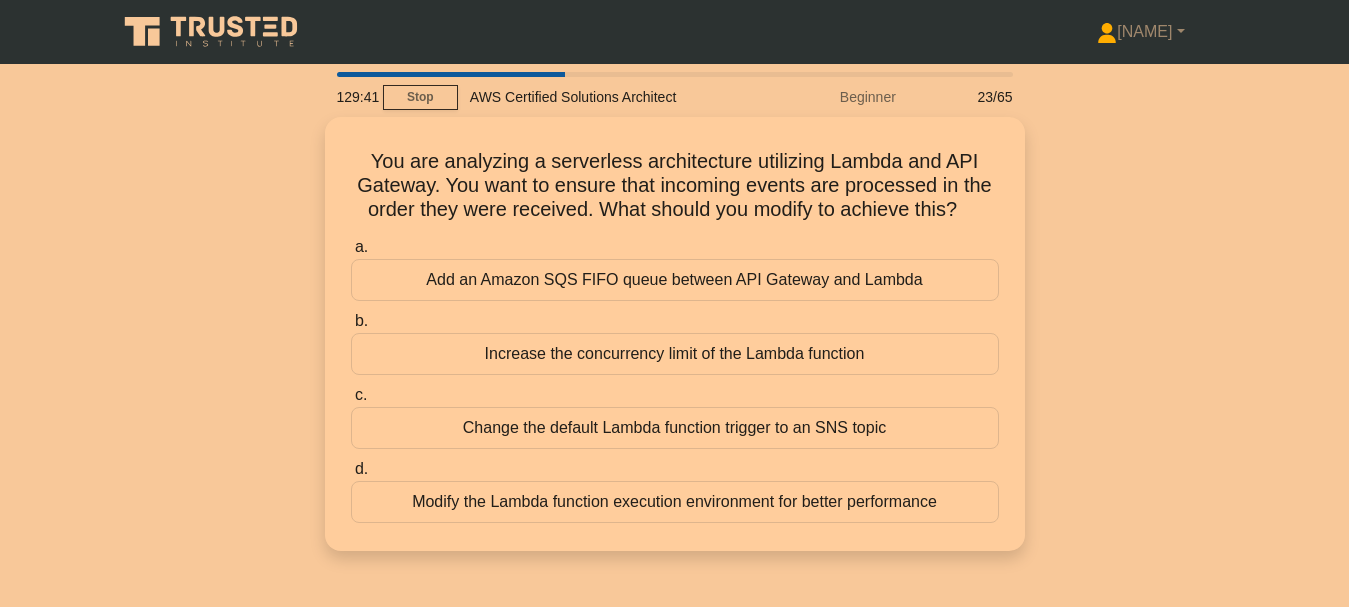 click on "Add an Amazon SQS FIFO queue between API Gateway and Lambda" at bounding box center (675, 280) 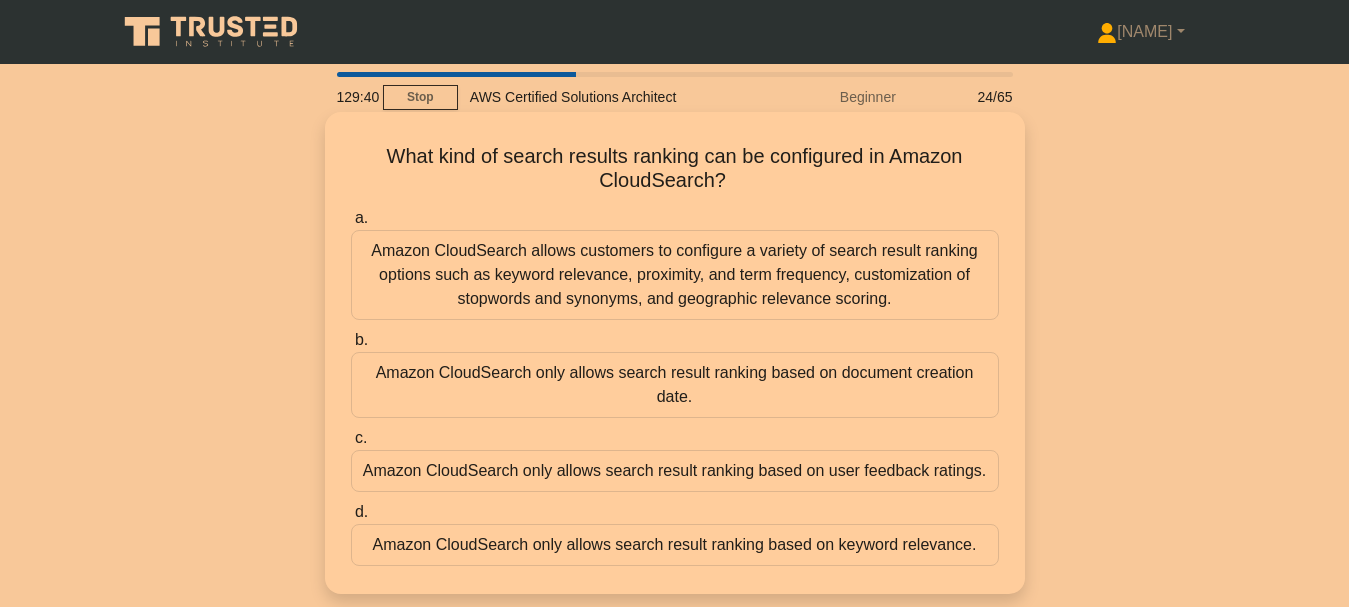 click on "Amazon CloudSearch only allows search result ranking based on document creation date." at bounding box center [675, 385] 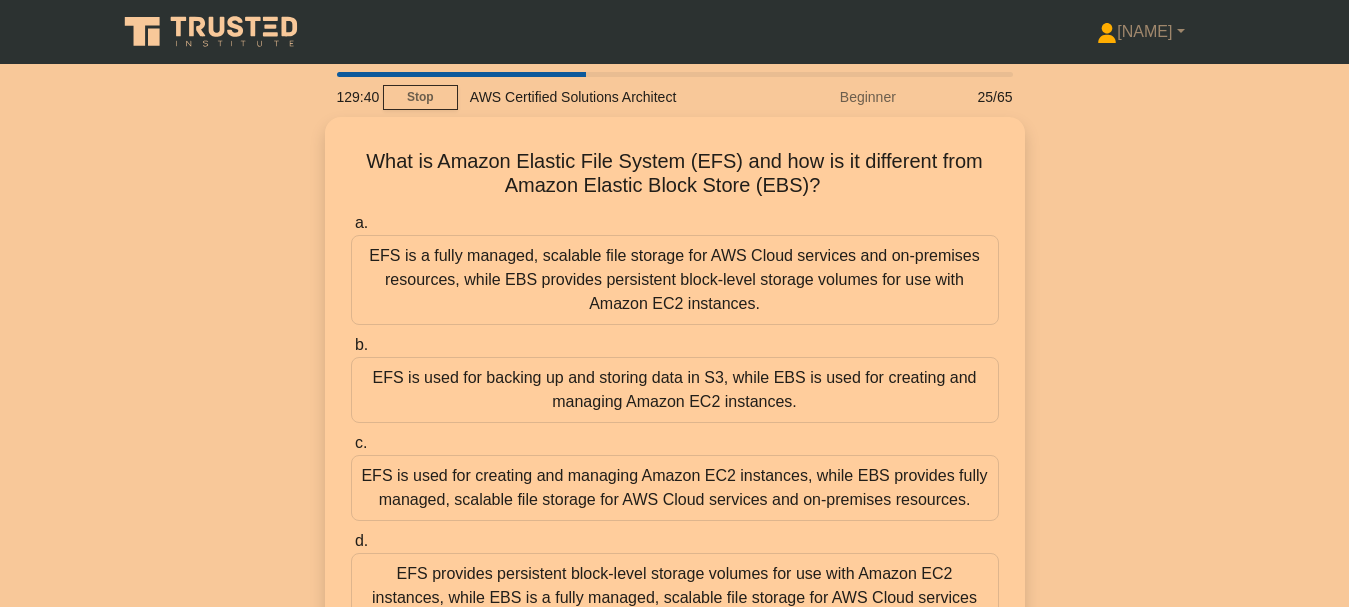 click on "EFS is used for backing up and storing data in S3, while EBS is used for creating and managing Amazon EC2 instances." at bounding box center (675, 390) 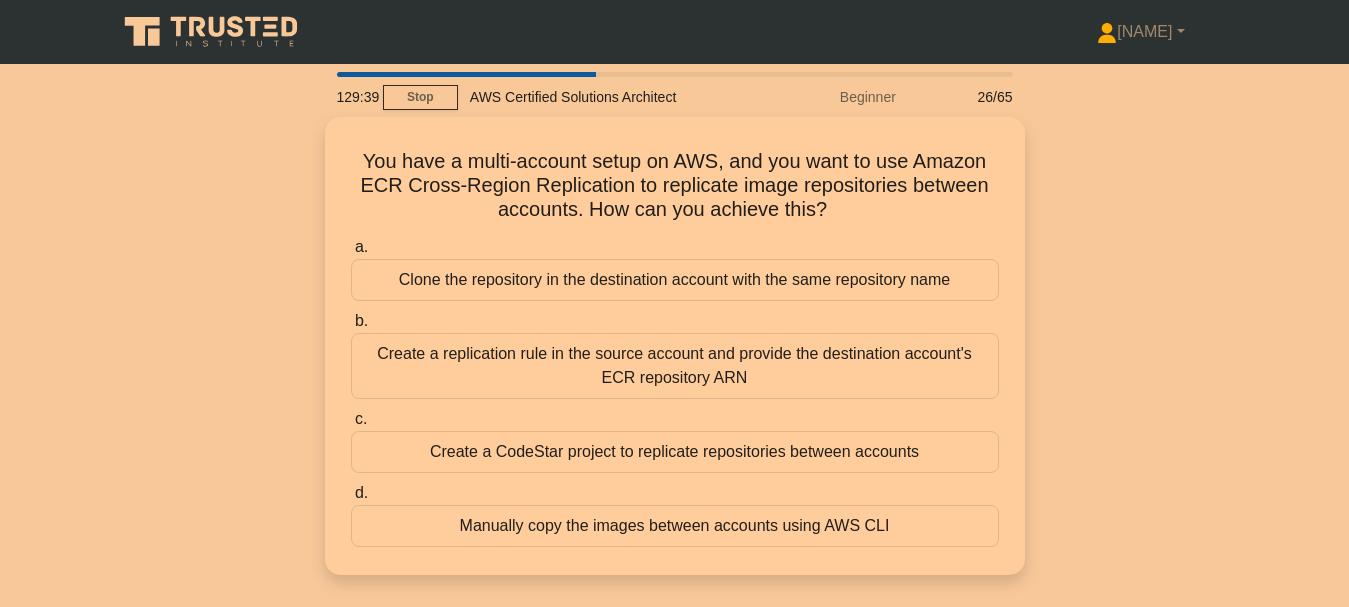 click on "Create a replication rule in the source account and provide the destination account's ECR repository ARN" at bounding box center (675, 366) 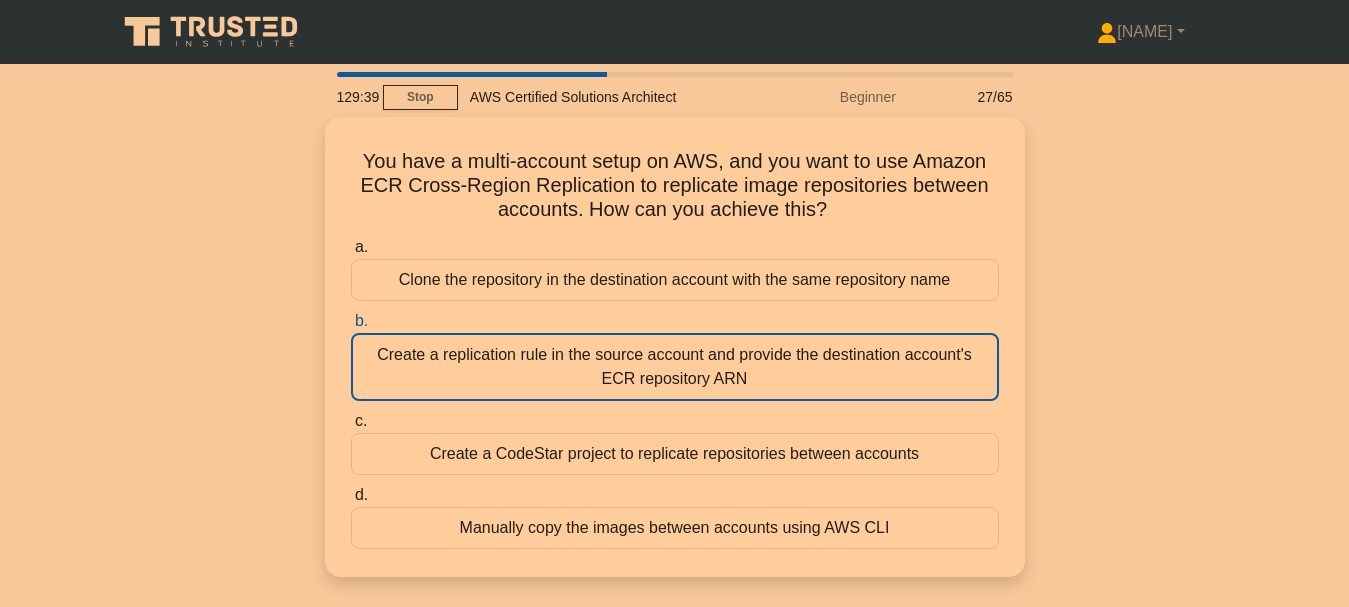 scroll, scrollTop: 0, scrollLeft: 0, axis: both 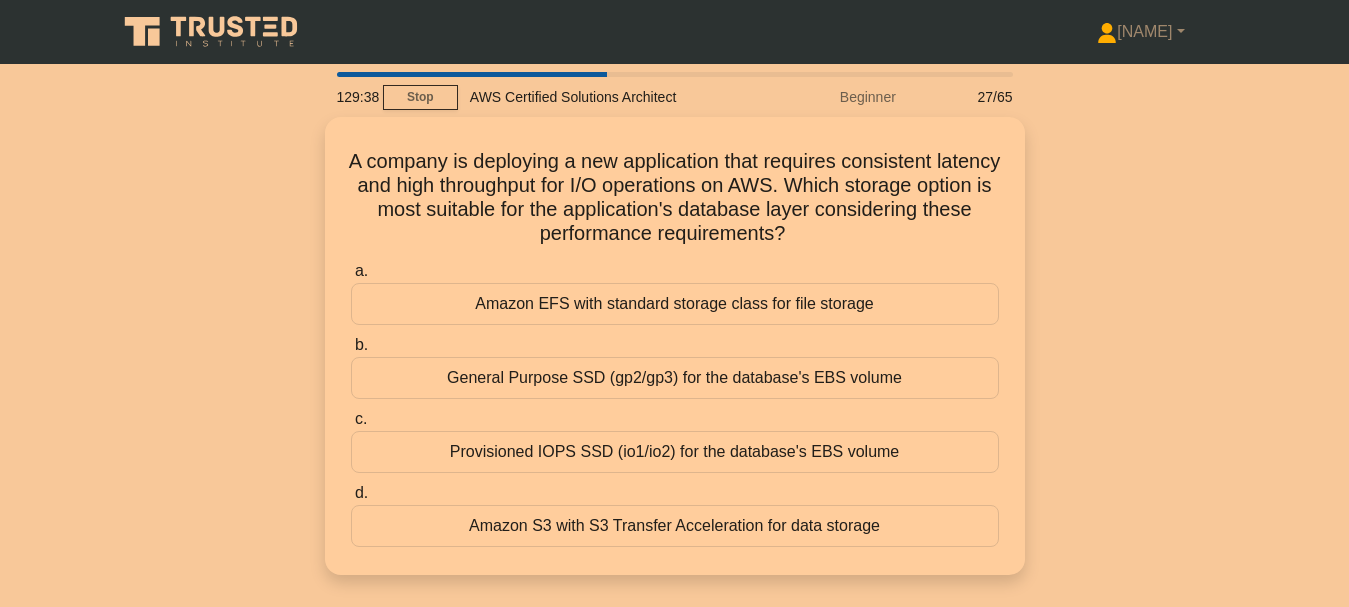 click on "General Purpose SSD (gp2/gp3) for the database's EBS volume" at bounding box center (675, 378) 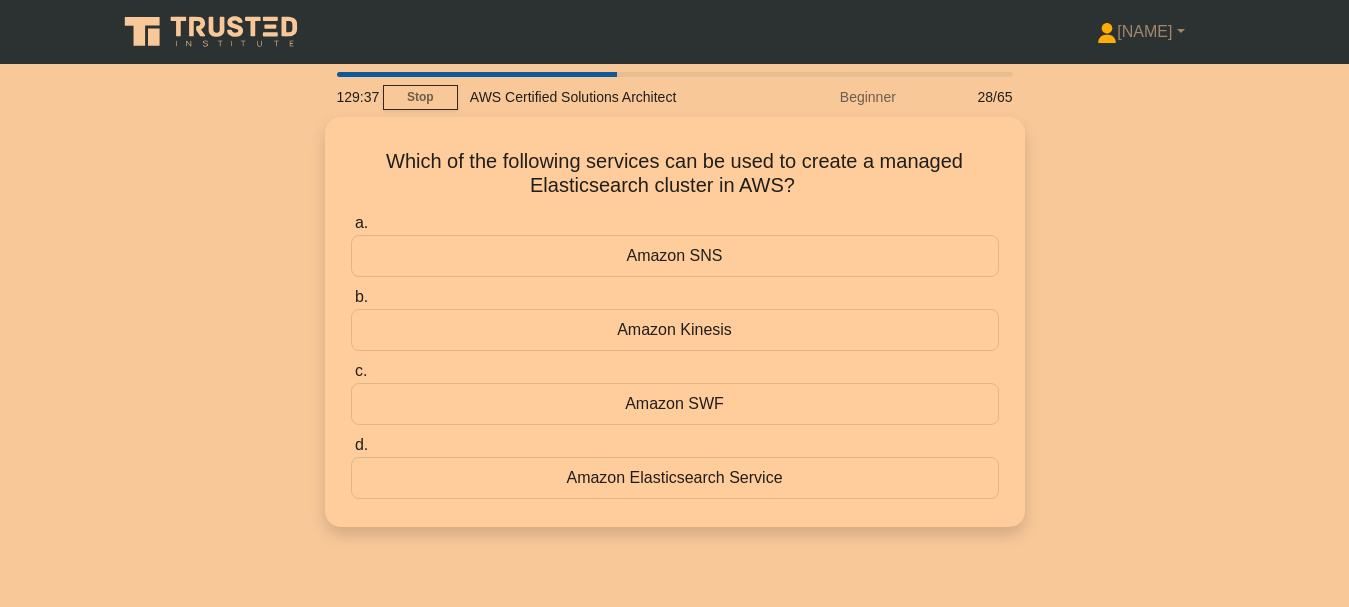 click on "Amazon SWF" at bounding box center [675, 404] 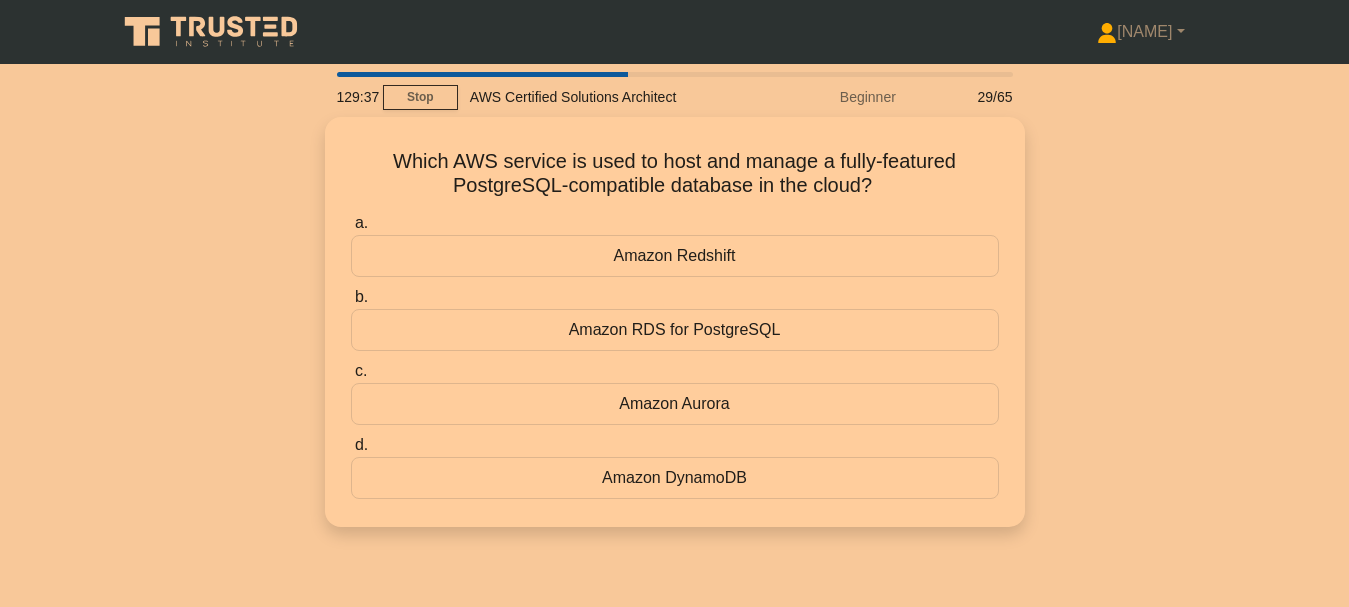 click on "Amazon Aurora" at bounding box center (675, 404) 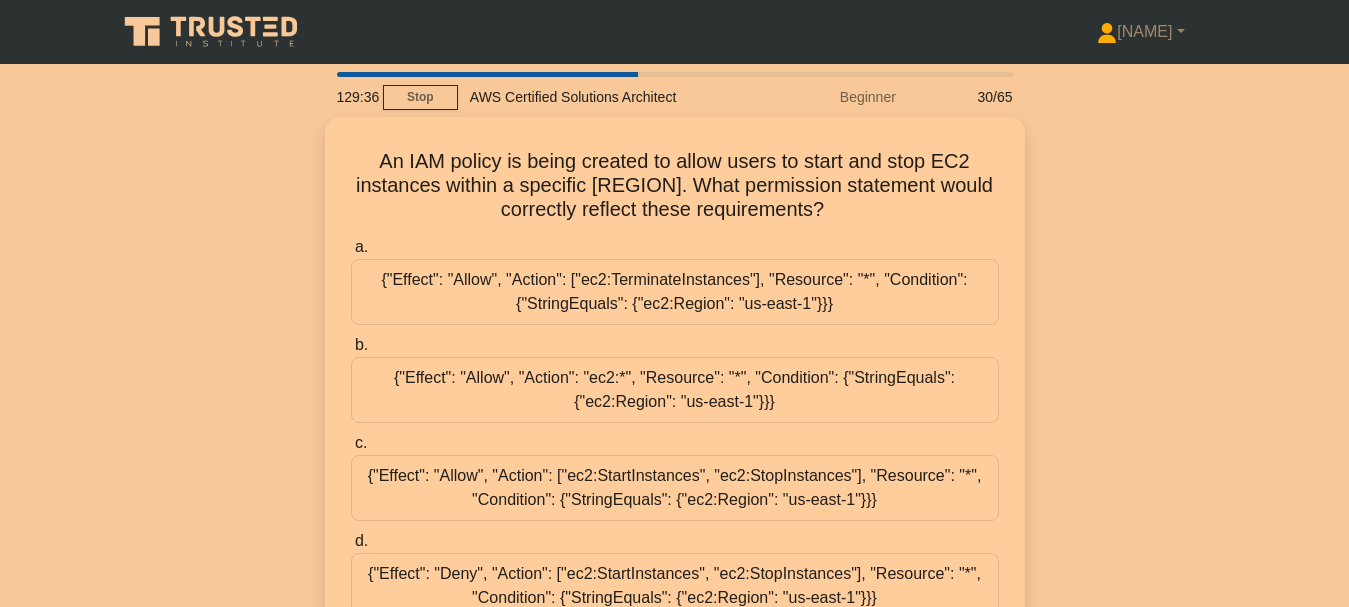 click on "{"Effect": "Allow", "Action": "ec2:*", "Resource": "*", "Condition": {"StringEquals": {"ec2:Region": "us-east-1"}}}" at bounding box center (675, 390) 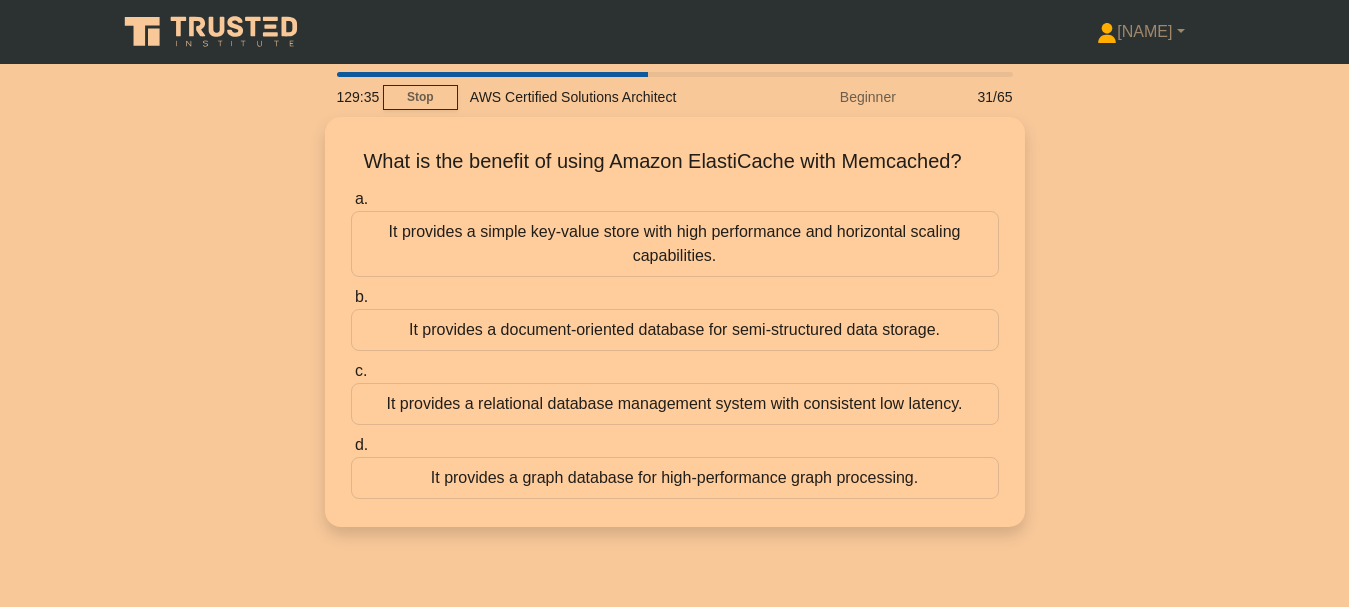 click on "It provides a relational database management system with consistent low latency." at bounding box center (675, 404) 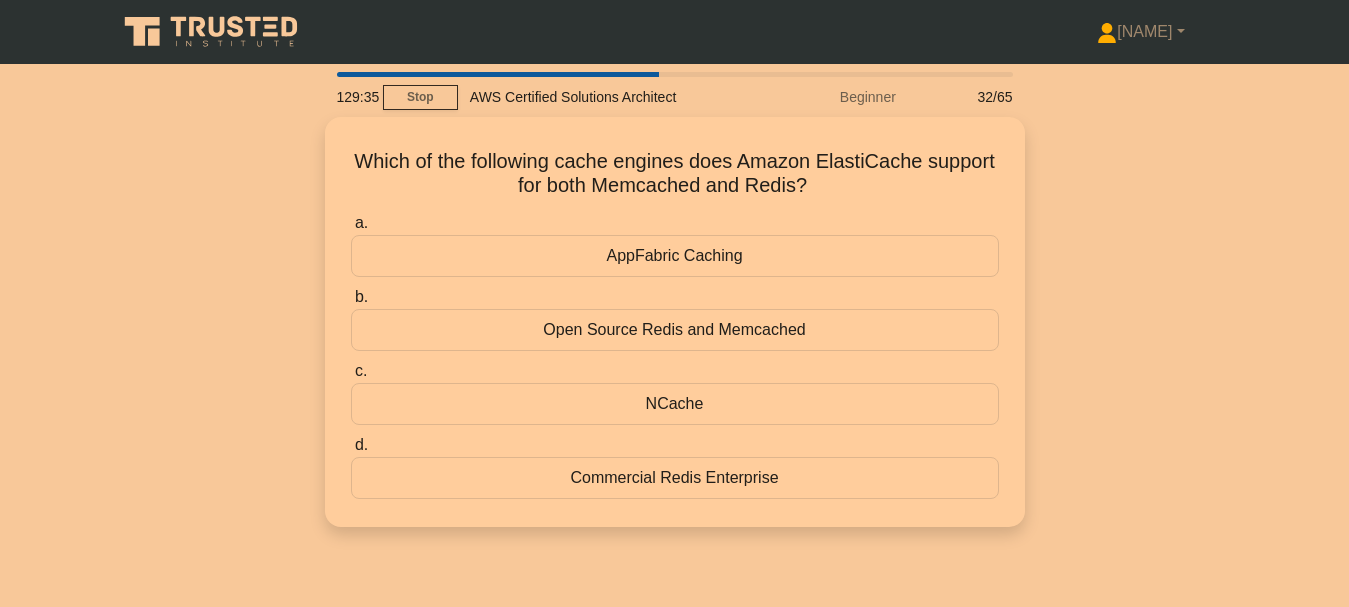 click on "NCache" at bounding box center [675, 404] 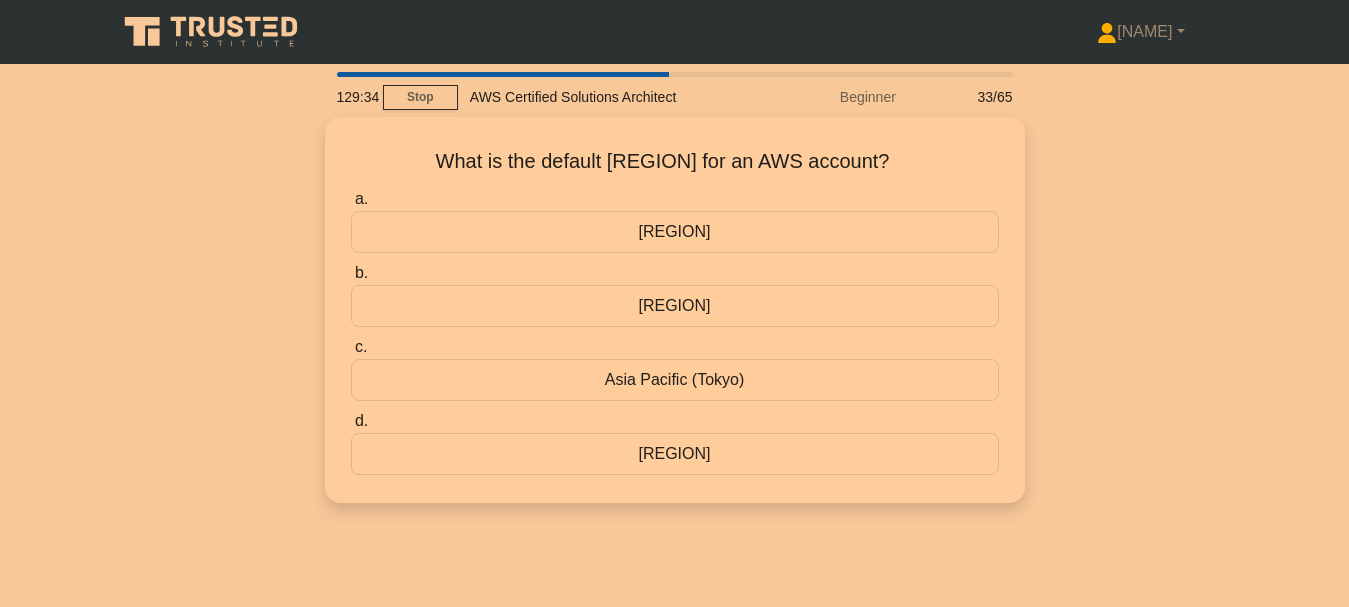 click on "Asia Pacific (Tokyo)" at bounding box center [675, 380] 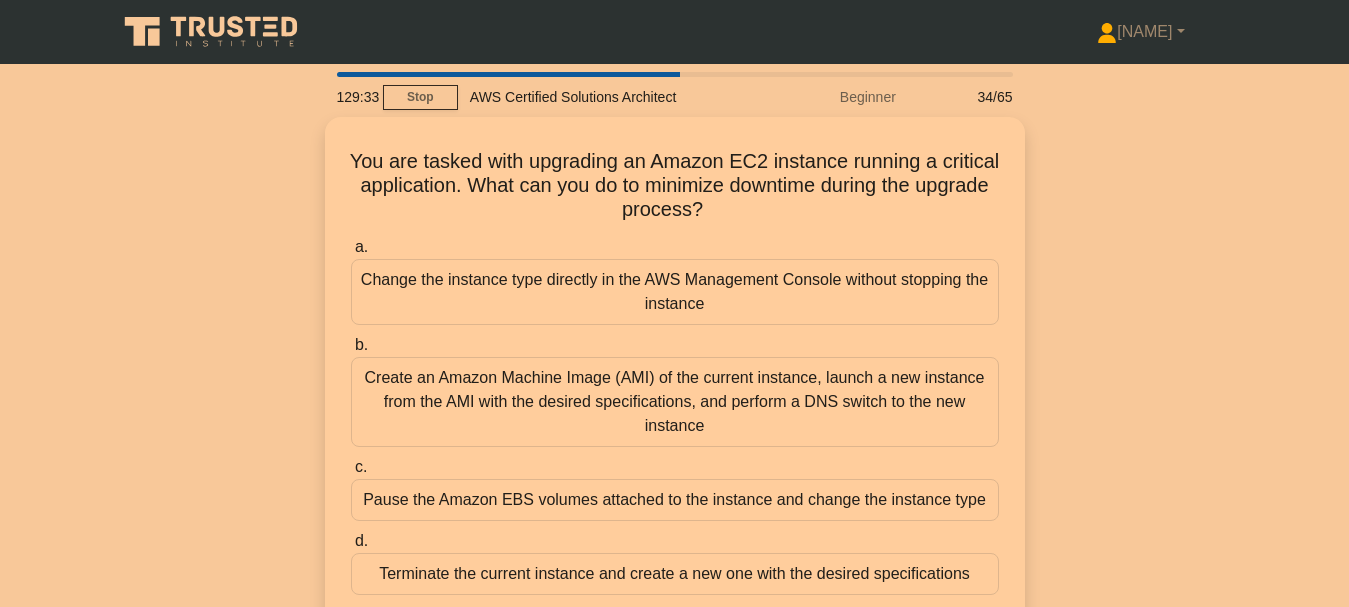 click on "Create an Amazon Machine Image (AMI) of the current instance, launch a new instance from the AMI with the desired specifications, and perform a DNS switch to the new instance" at bounding box center (675, 402) 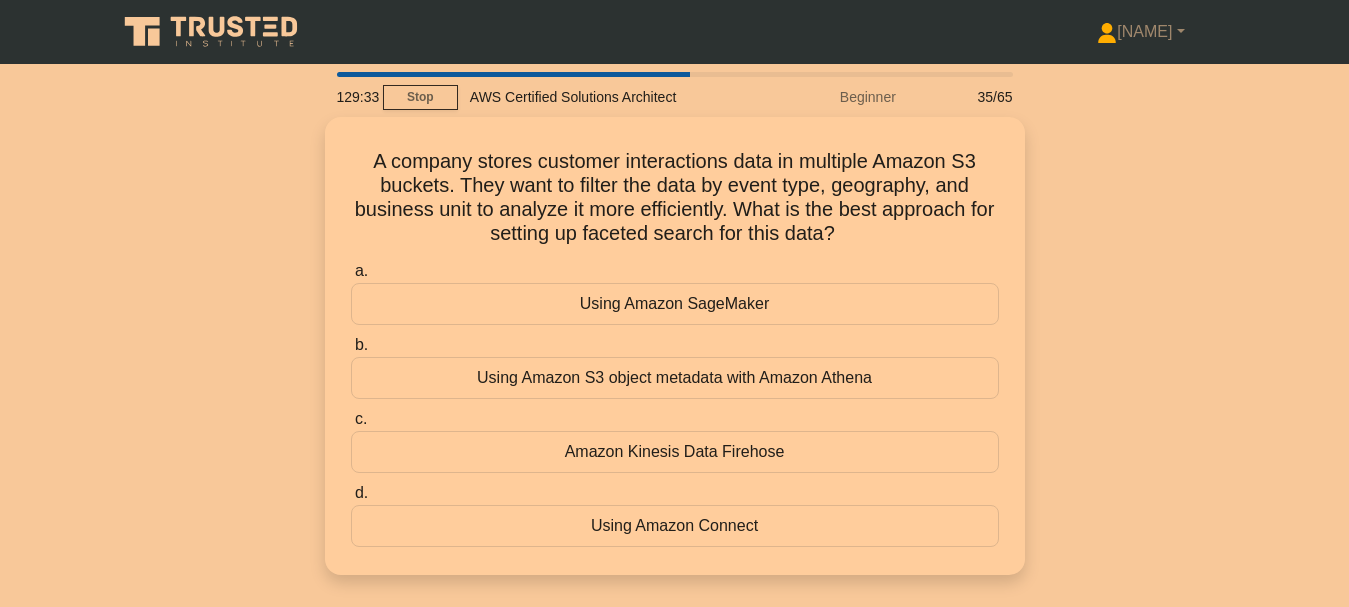 click on "Using Amazon S3 object metadata with Amazon Athena" at bounding box center (675, 378) 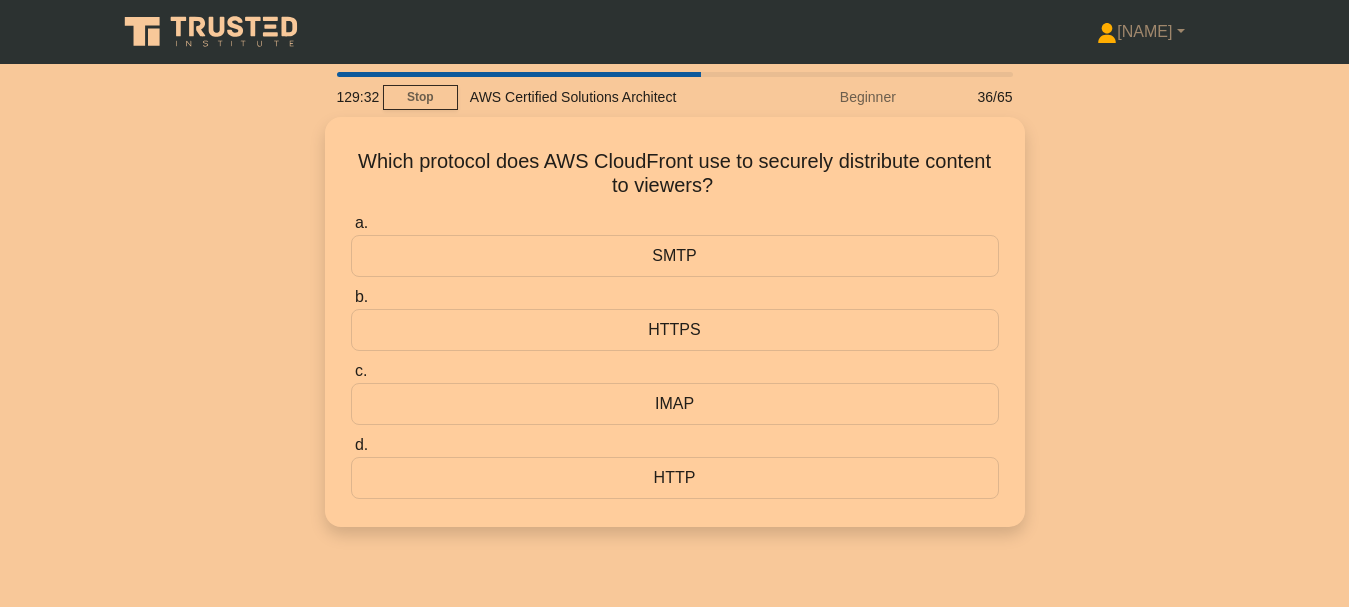 click on "IMAP" at bounding box center [675, 404] 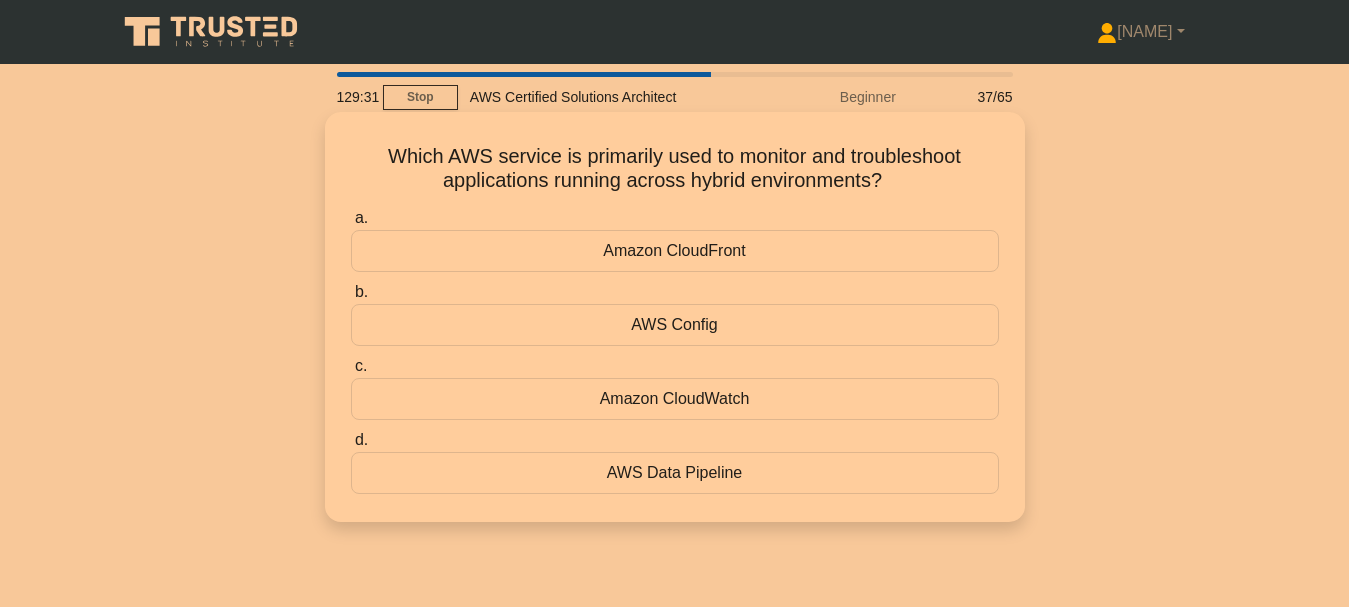 click on "Amazon CloudWatch" at bounding box center (675, 399) 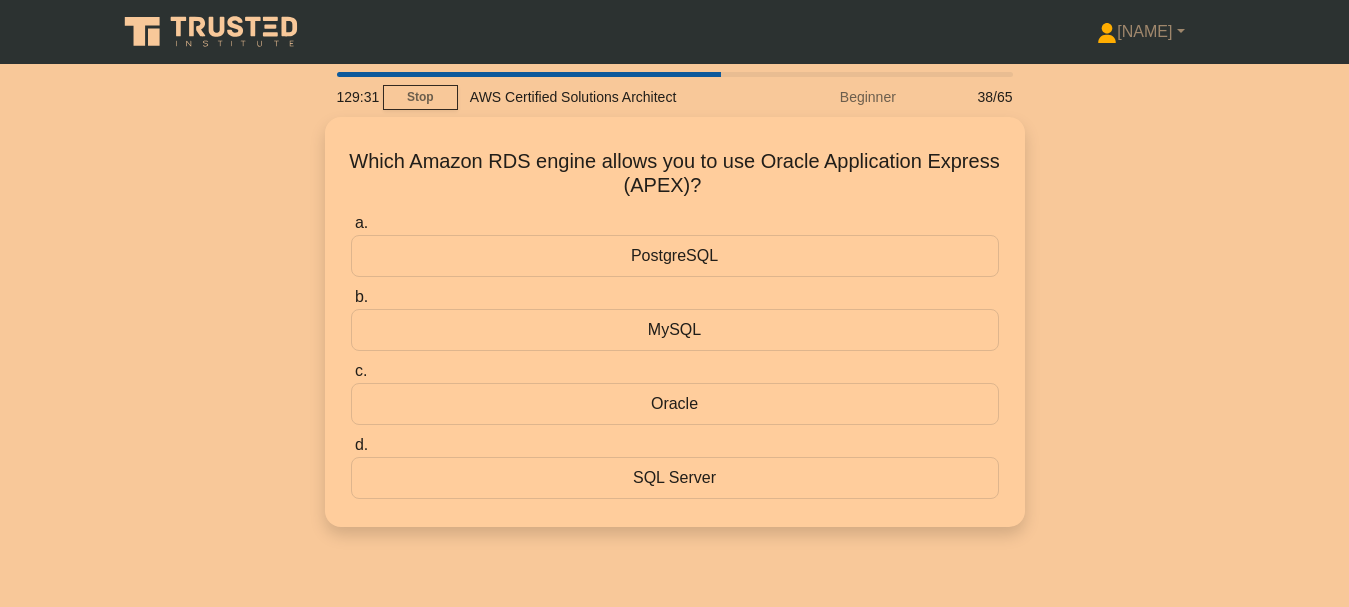 click on "Oracle" at bounding box center (675, 404) 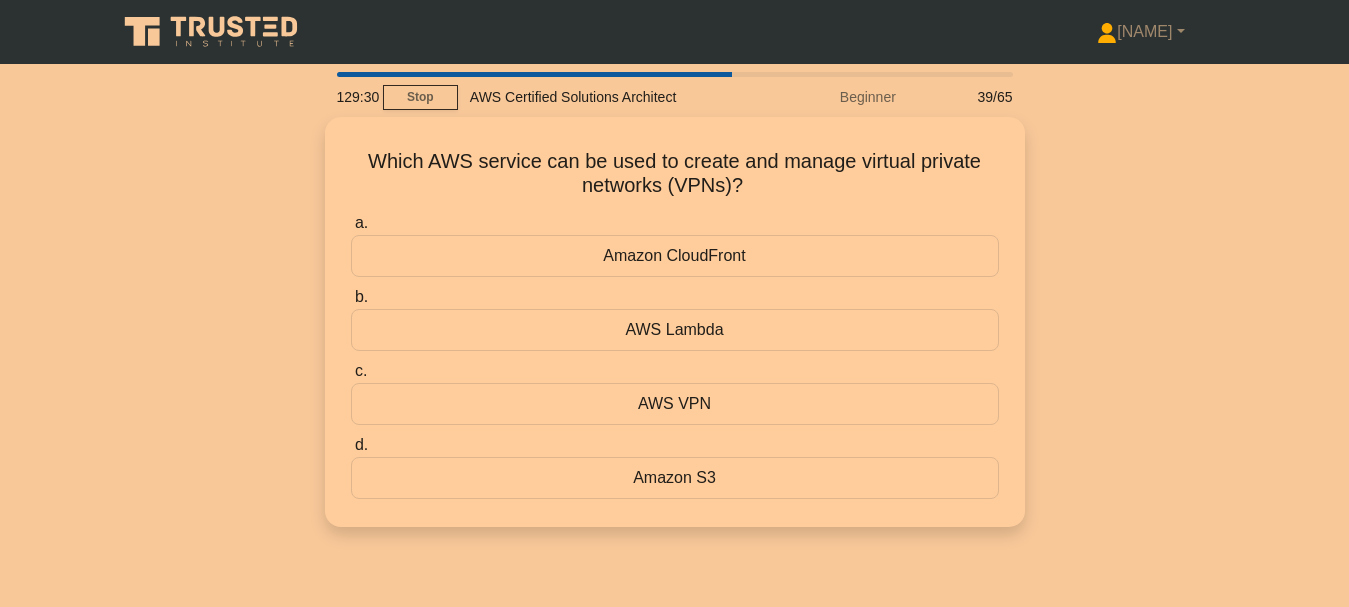 click on "AWS VPN" at bounding box center [675, 404] 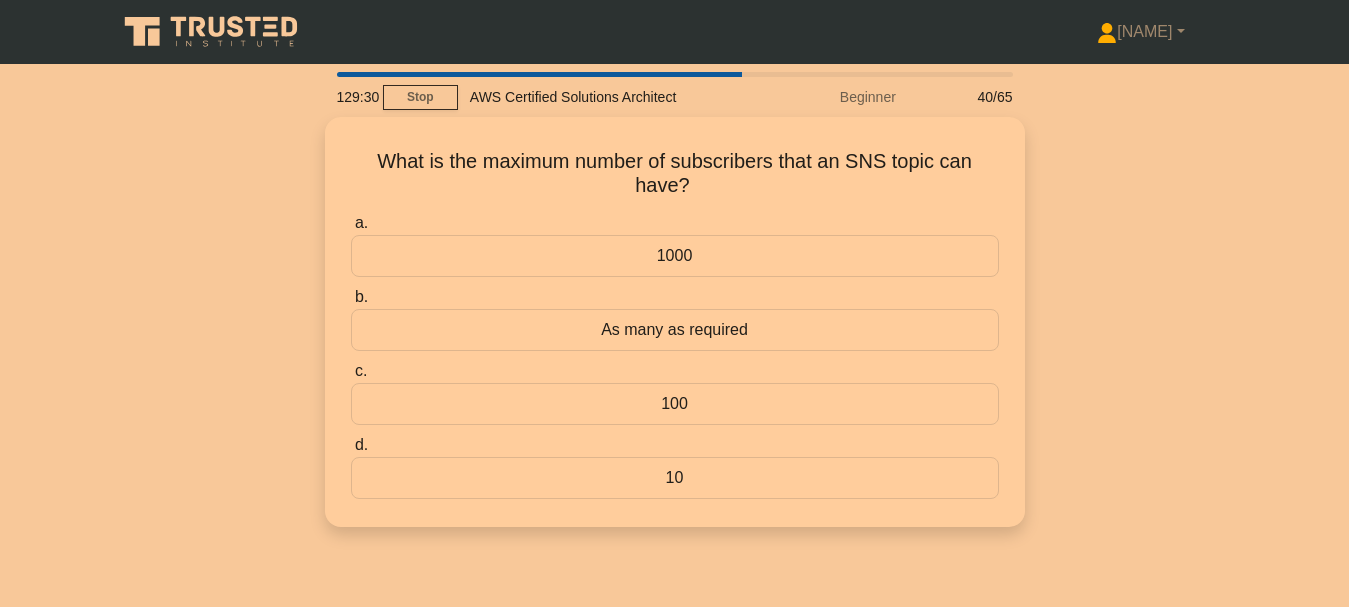 click on "100" at bounding box center (675, 404) 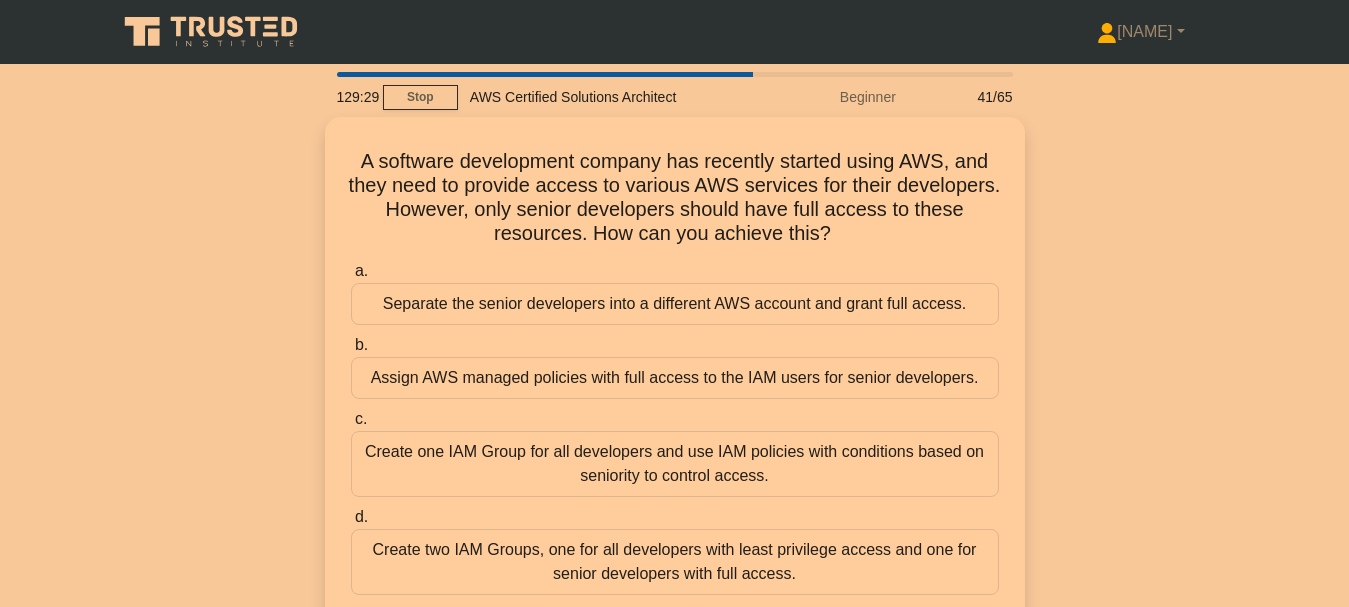 click on "c.
Create one IAM Group for all developers and use IAM policies with conditions based on seniority to control access." at bounding box center [675, 452] 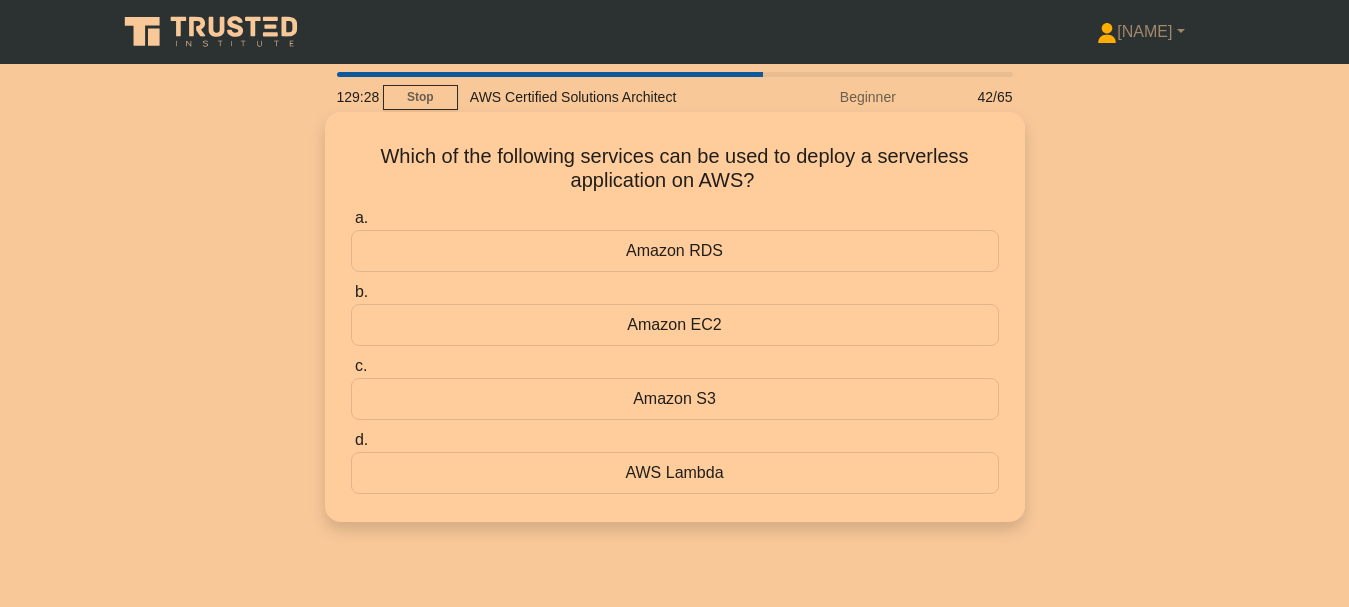 click on "Amazon S3" at bounding box center [675, 399] 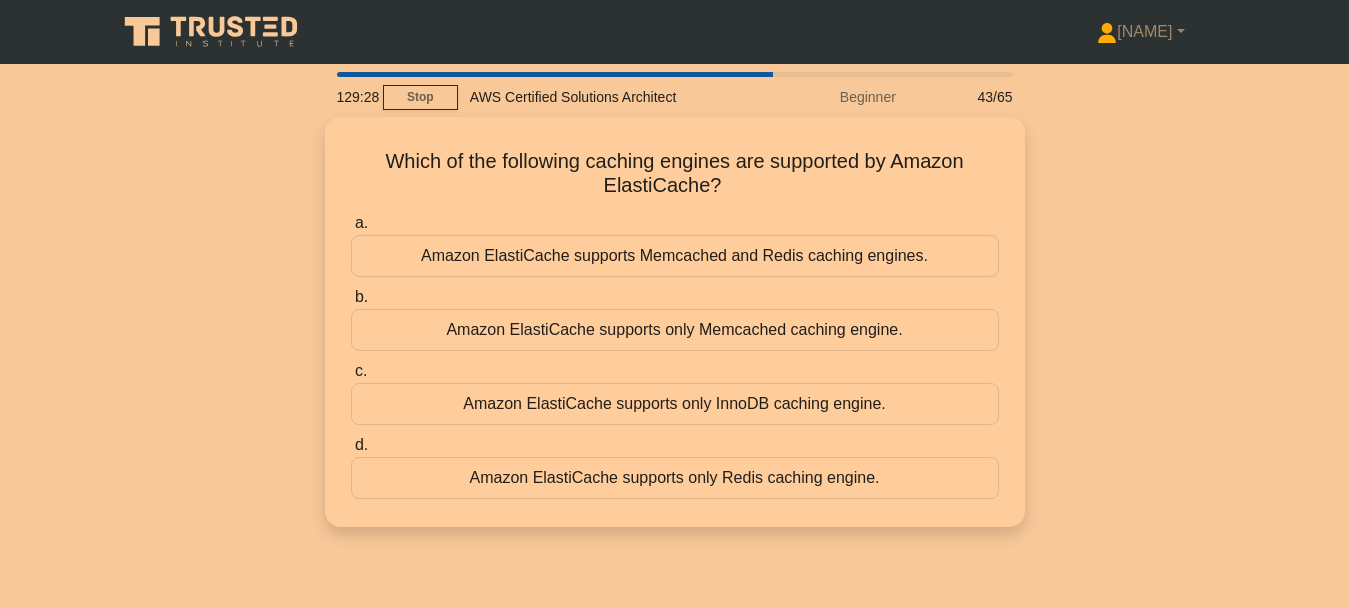 click on "Amazon ElastiCache supports only InnoDB caching engine." at bounding box center (675, 404) 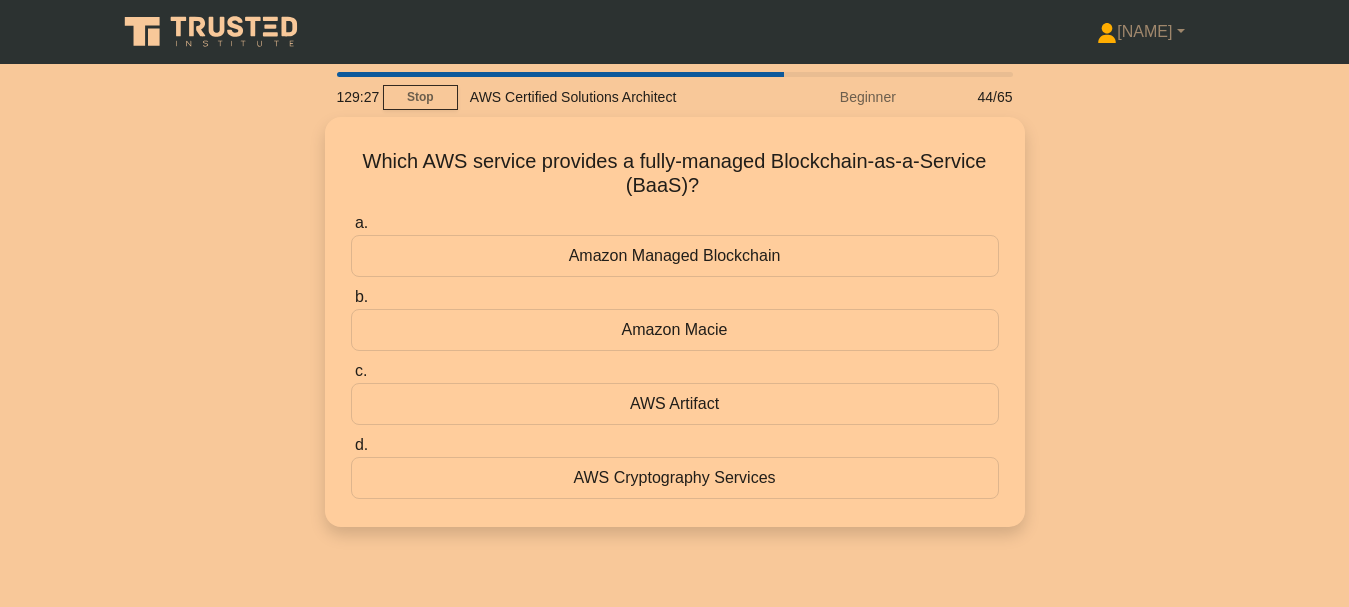 click on "AWS Artifact" at bounding box center (675, 404) 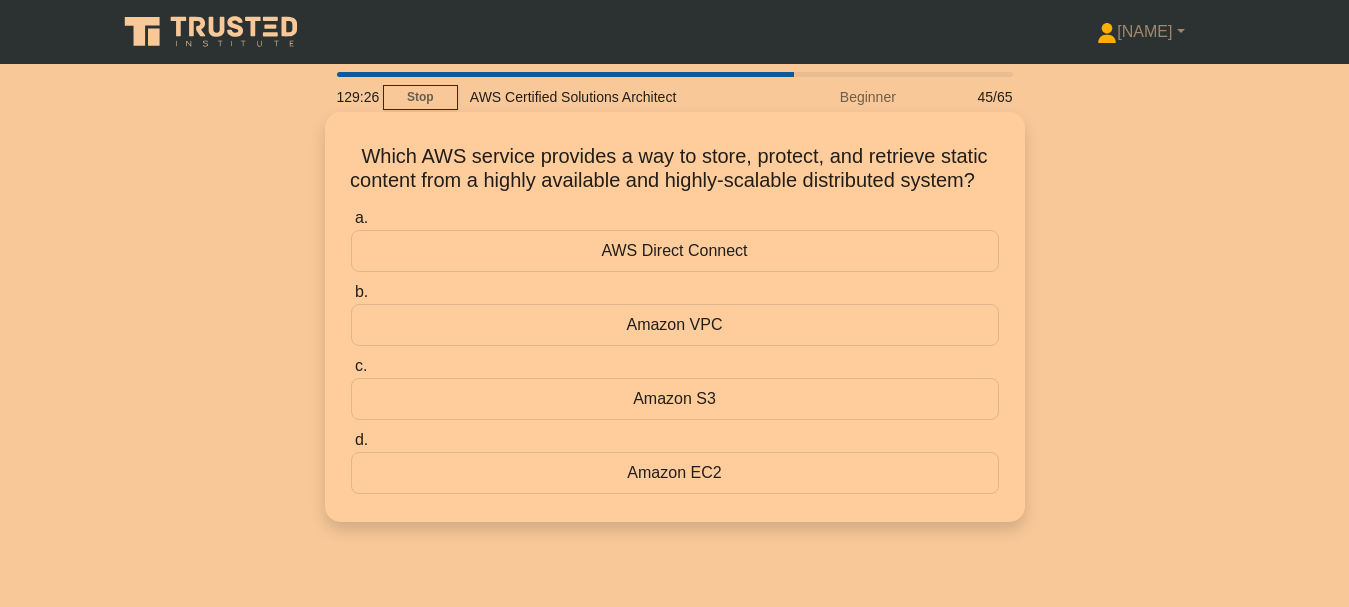click on "Amazon S3" at bounding box center [675, 399] 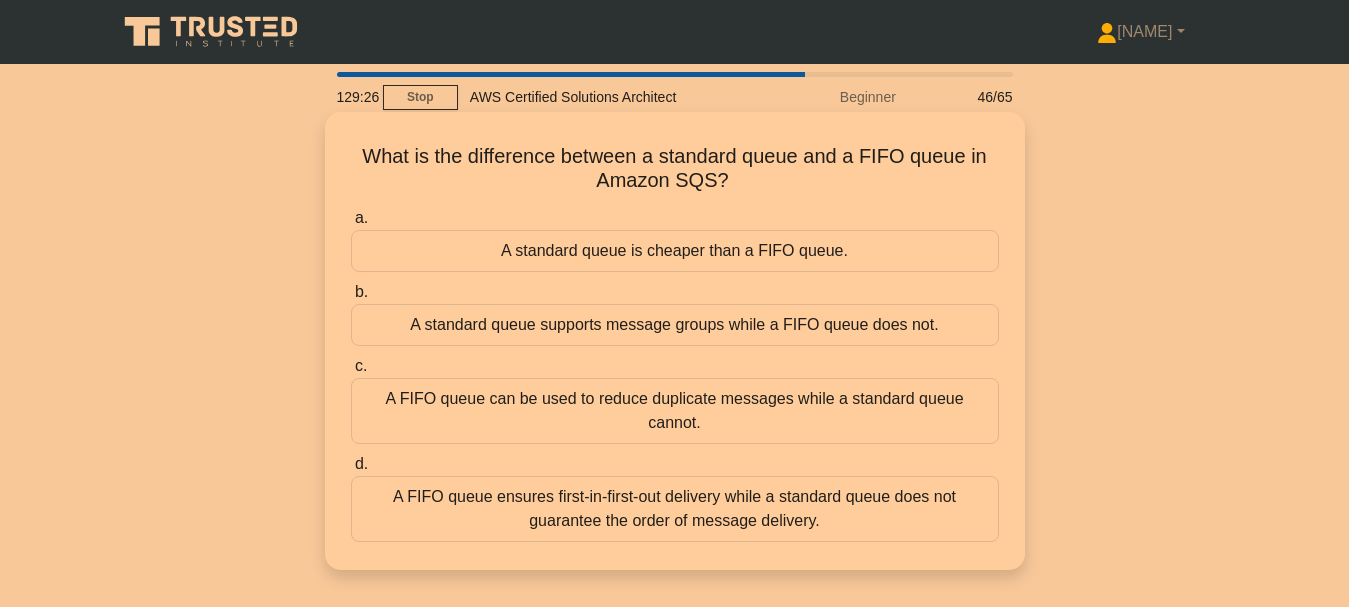click on "A FIFO queue can be used to reduce duplicate messages while a standard queue cannot." at bounding box center (675, 411) 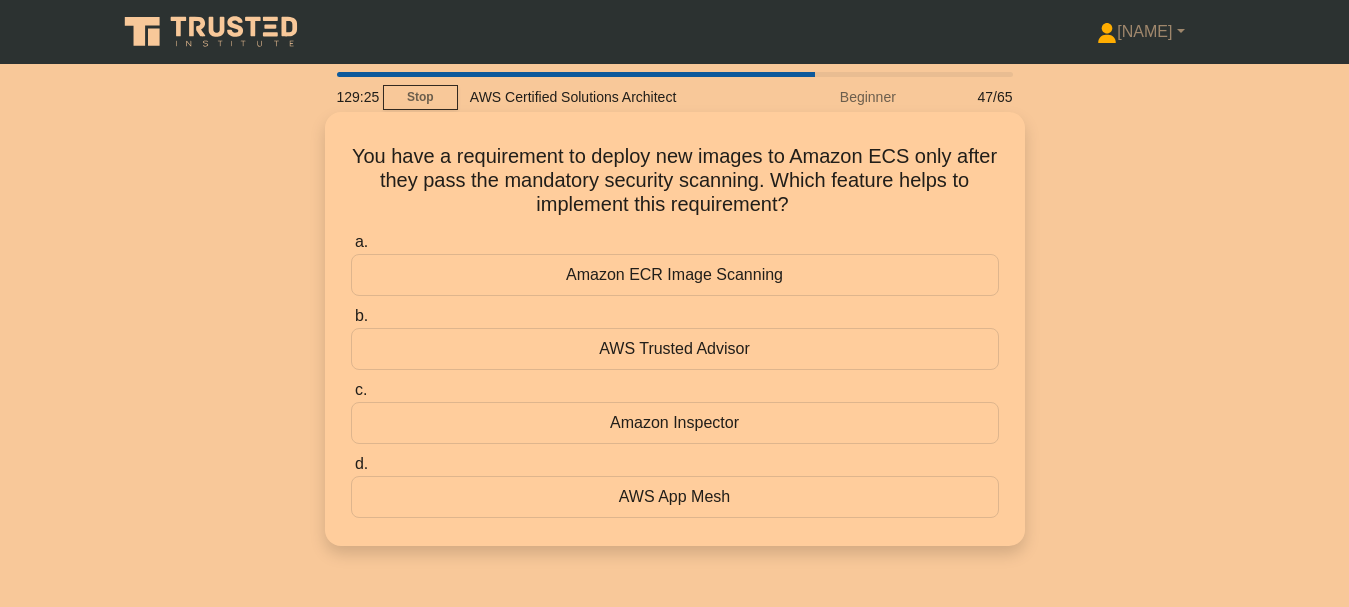 click on "Amazon Inspector" at bounding box center (675, 423) 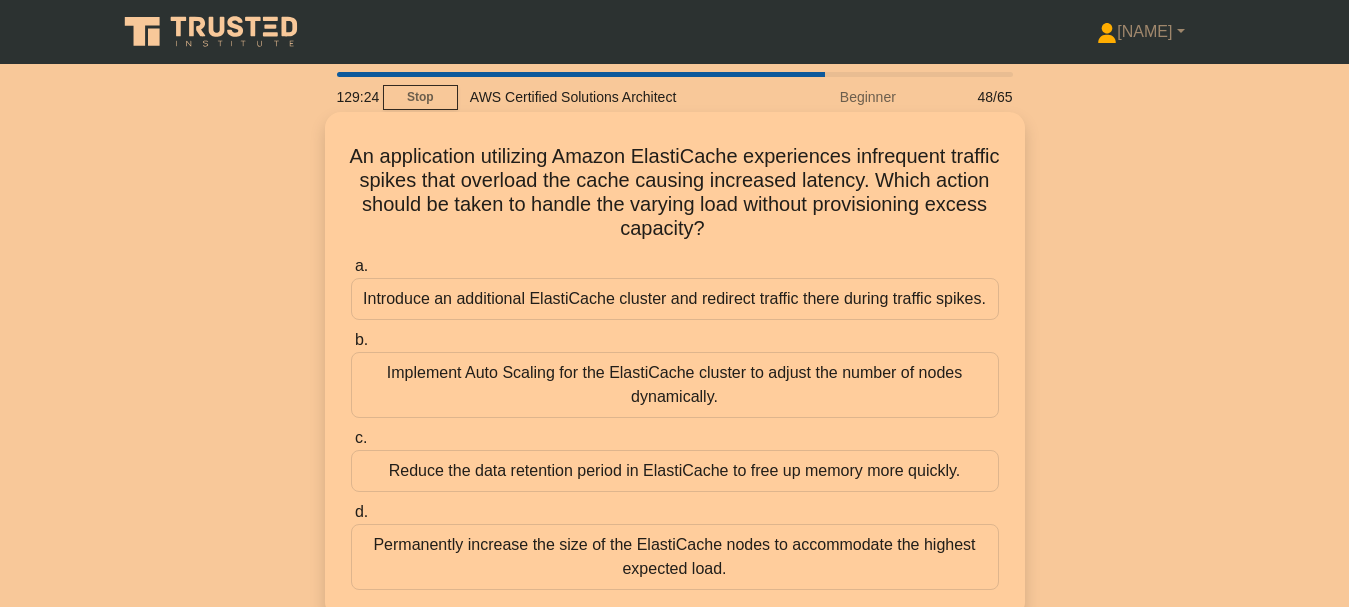 click on "c.
Reduce the data retention period in ElastiCache to free up memory more quickly." at bounding box center [675, 459] 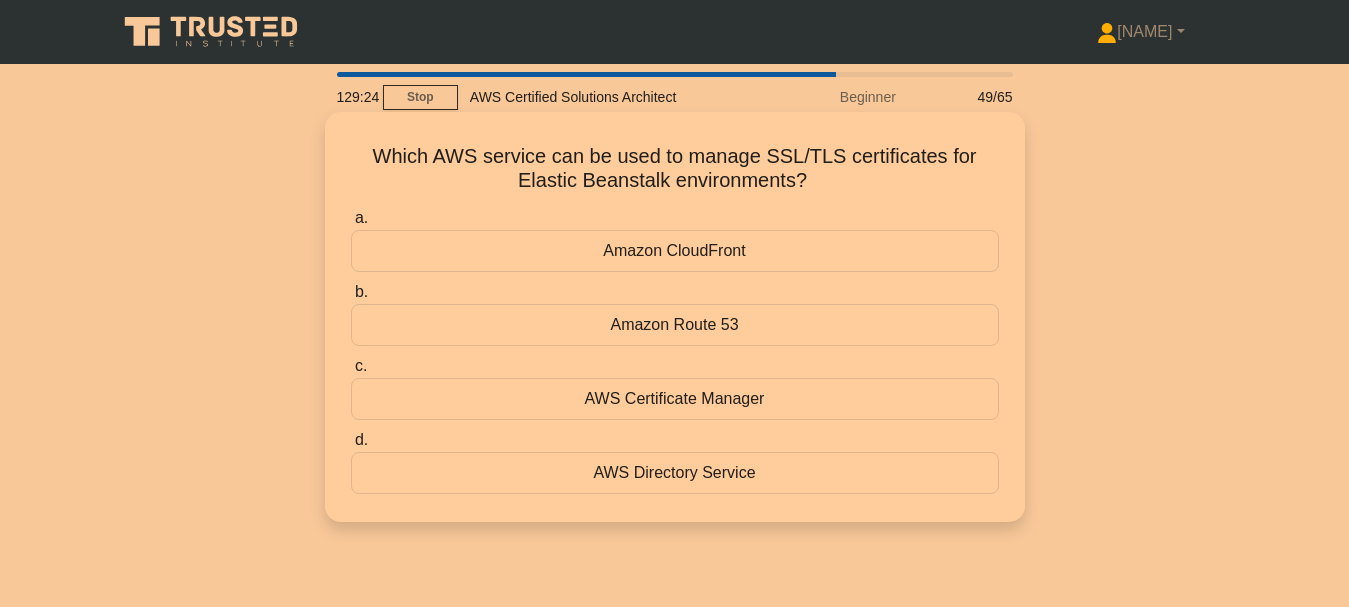 click on "a.
Amazon CloudFront
b.
Amazon Route 53
c. d." at bounding box center [675, 350] 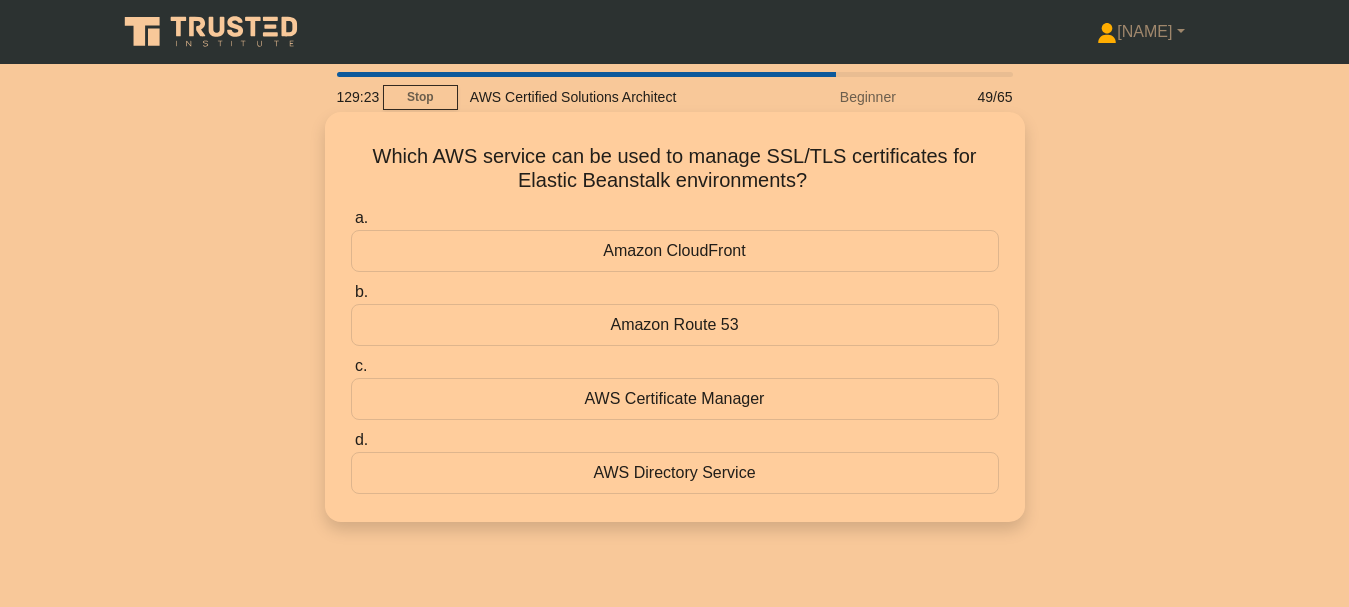 click on "AWS Certificate Manager" at bounding box center [675, 399] 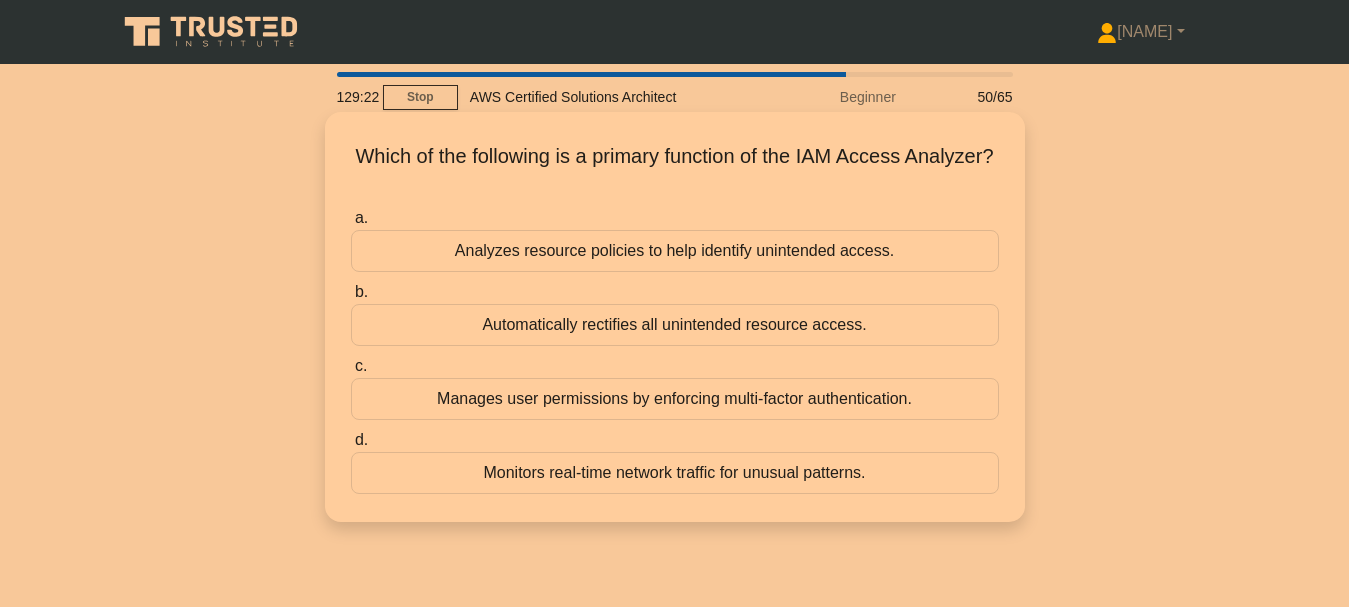 click on "Manages user permissions by enforcing multi-factor authentication." at bounding box center [675, 399] 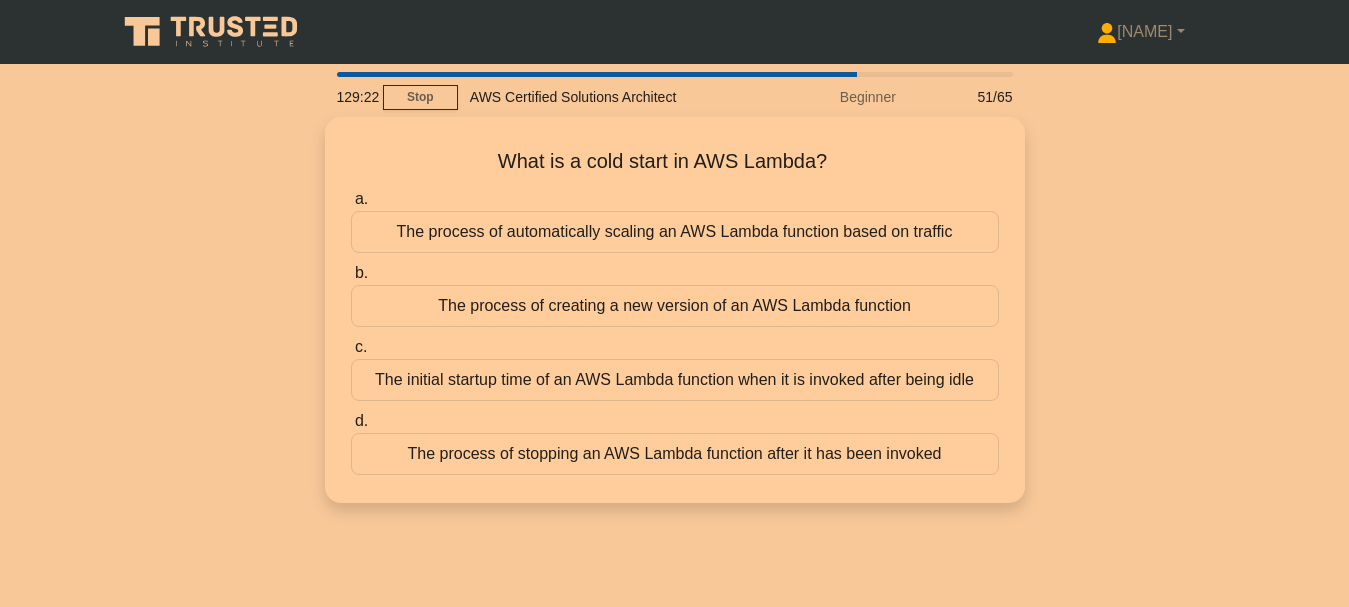 click on "d.
The process of stopping an AWS Lambda function after it has been invoked" at bounding box center [675, 442] 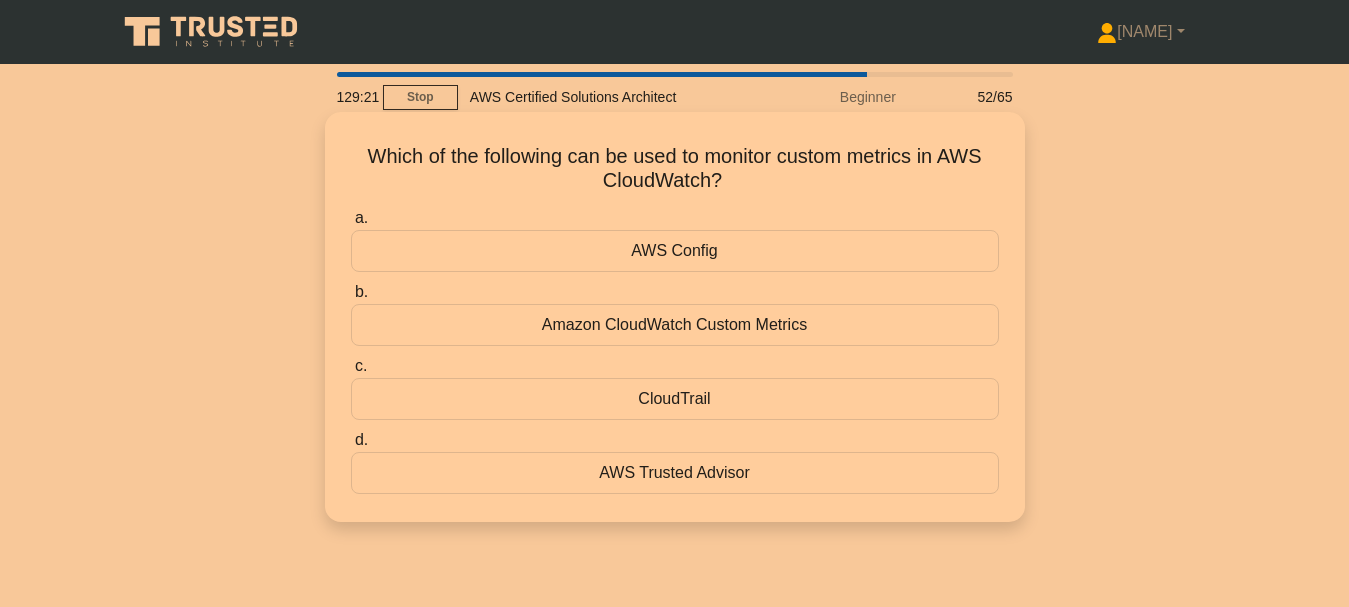 click on "c.
CloudTrail" at bounding box center [675, 387] 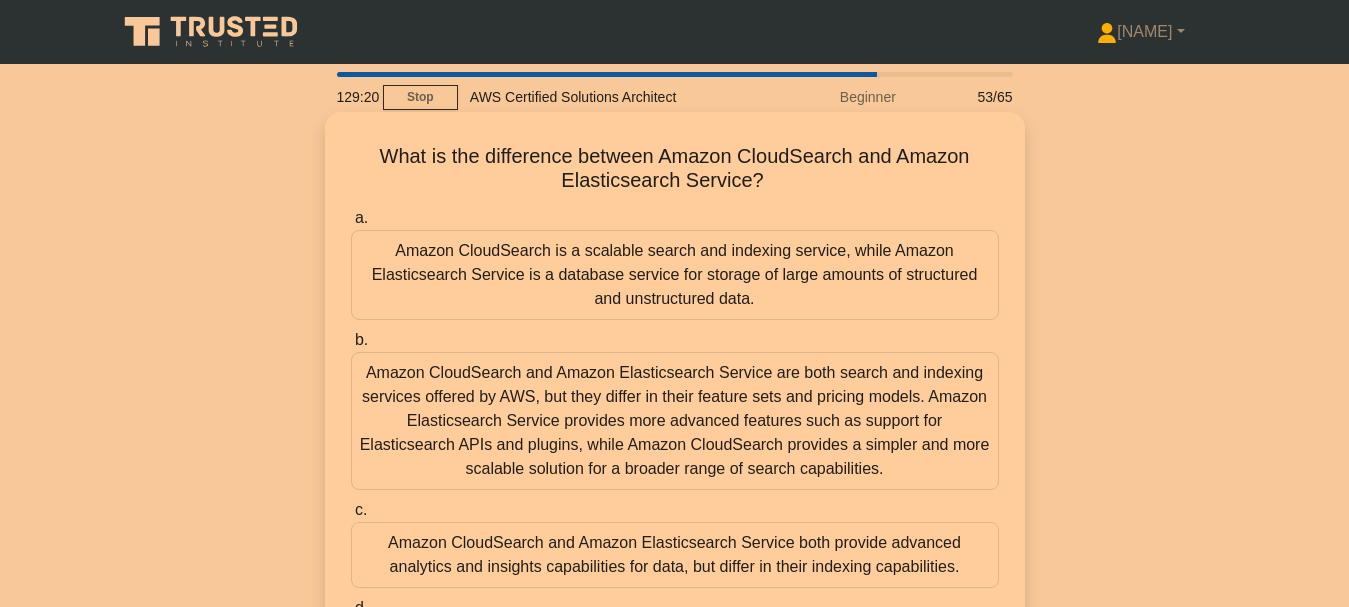 click on "Amazon CloudSearch and Amazon Elasticsearch Service are both search and indexing services offered by AWS, but they differ in their feature sets and pricing models. Amazon Elasticsearch Service provides more advanced features such as support for Elasticsearch APIs and plugins, while Amazon CloudSearch provides a simpler and more scalable solution for a broader range of search capabilities." at bounding box center [675, 421] 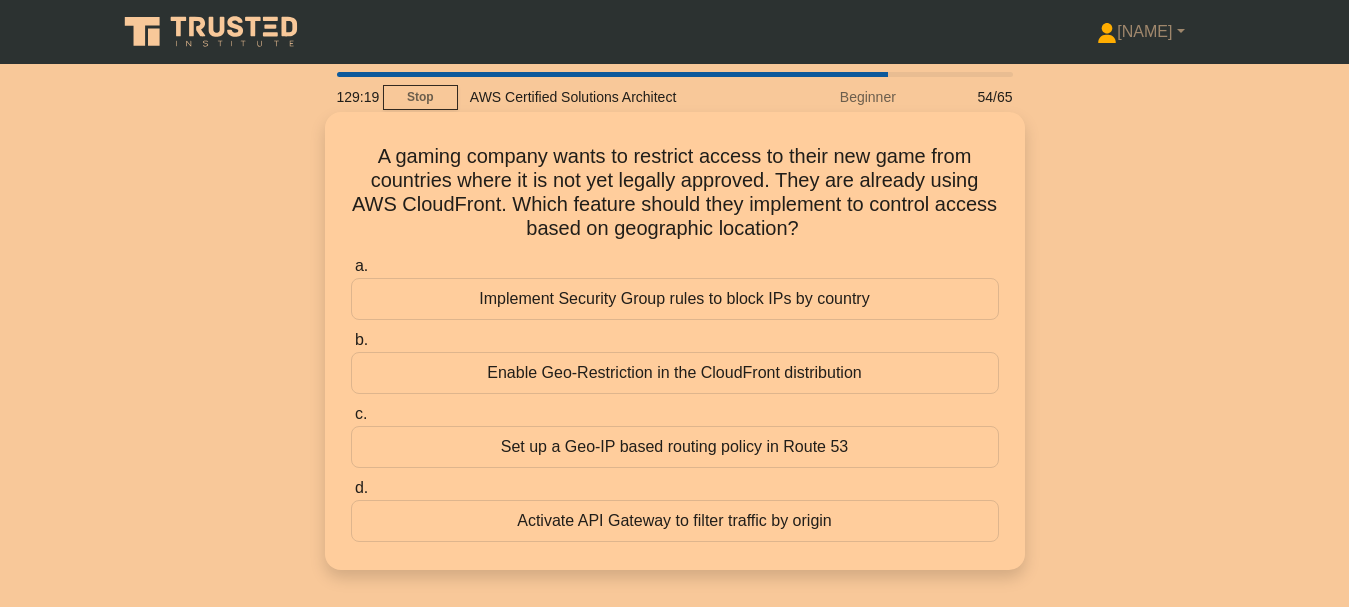 click on "Enable Geo-Restriction in the CloudFront distribution" at bounding box center [675, 373] 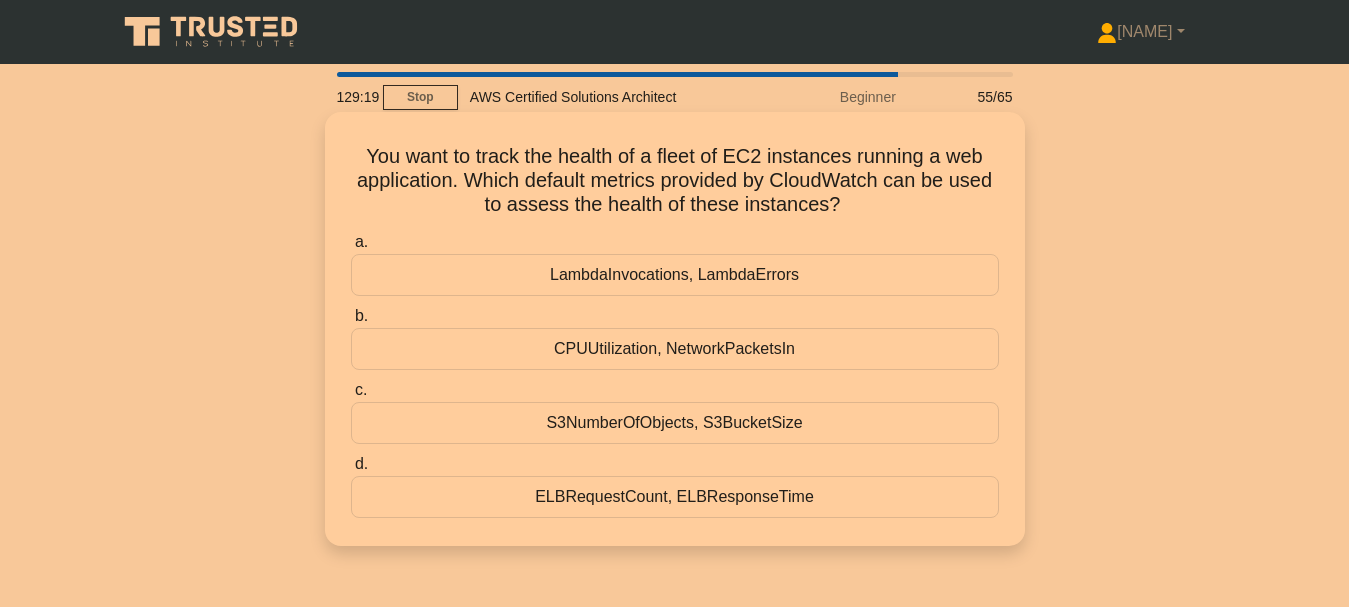 click on "CPUUtilization, NetworkPacketsIn" at bounding box center [675, 349] 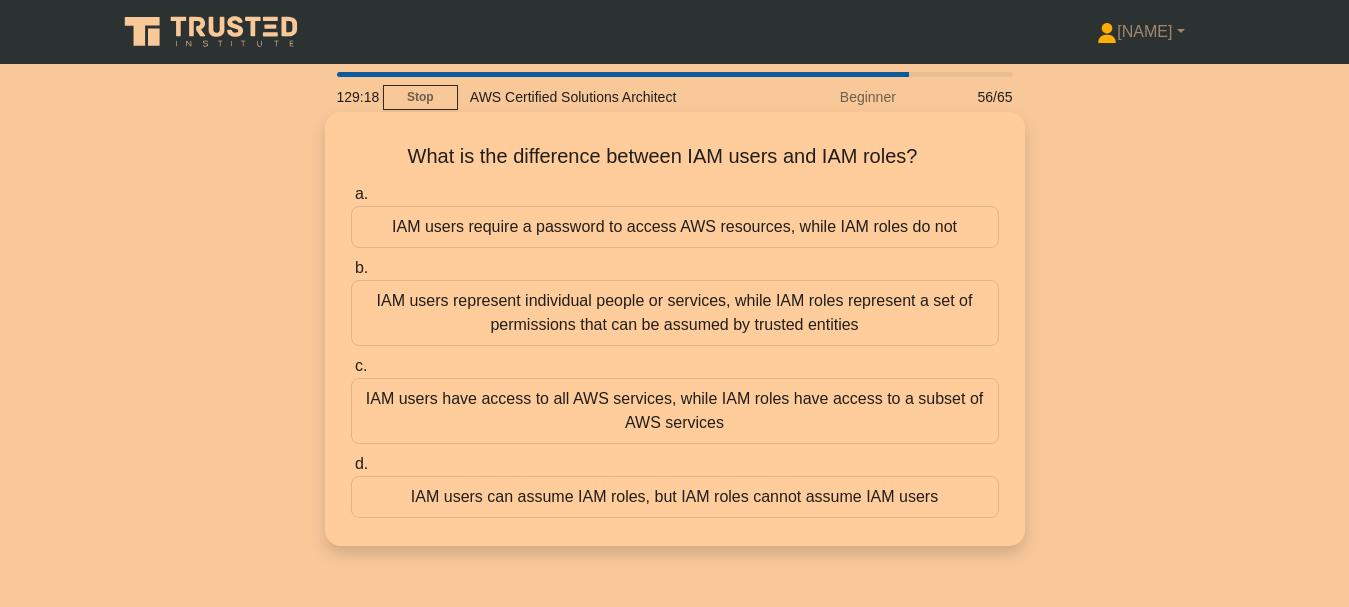 click on "IAM users represent individual people or services, while IAM roles represent a set of permissions that can be assumed by trusted entities" at bounding box center (675, 313) 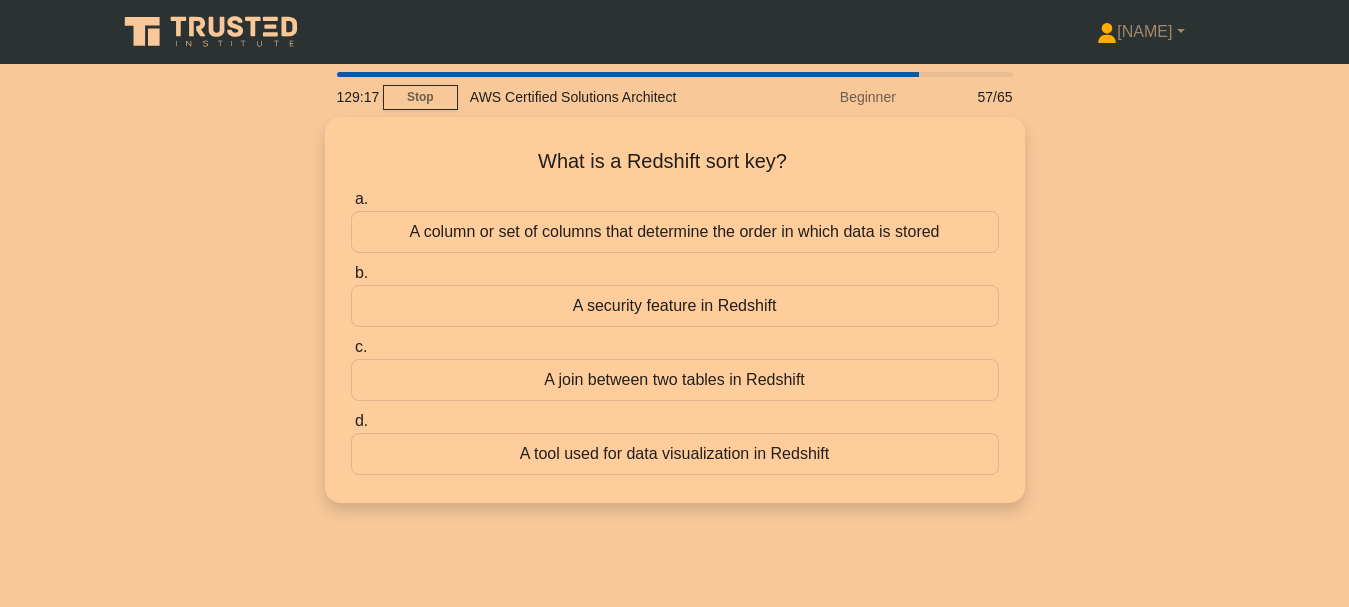 click on "A security feature in Redshift" at bounding box center (675, 306) 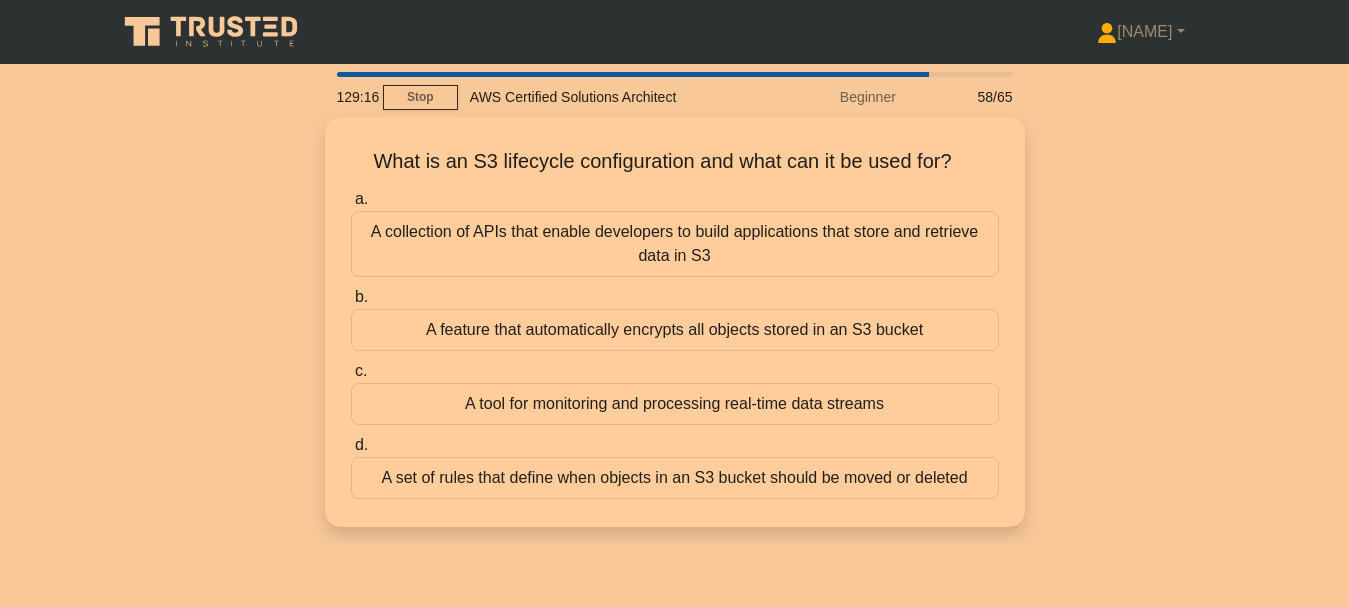 click on "A feature that automatically encrypts all objects stored in an S3 bucket" at bounding box center (675, 330) 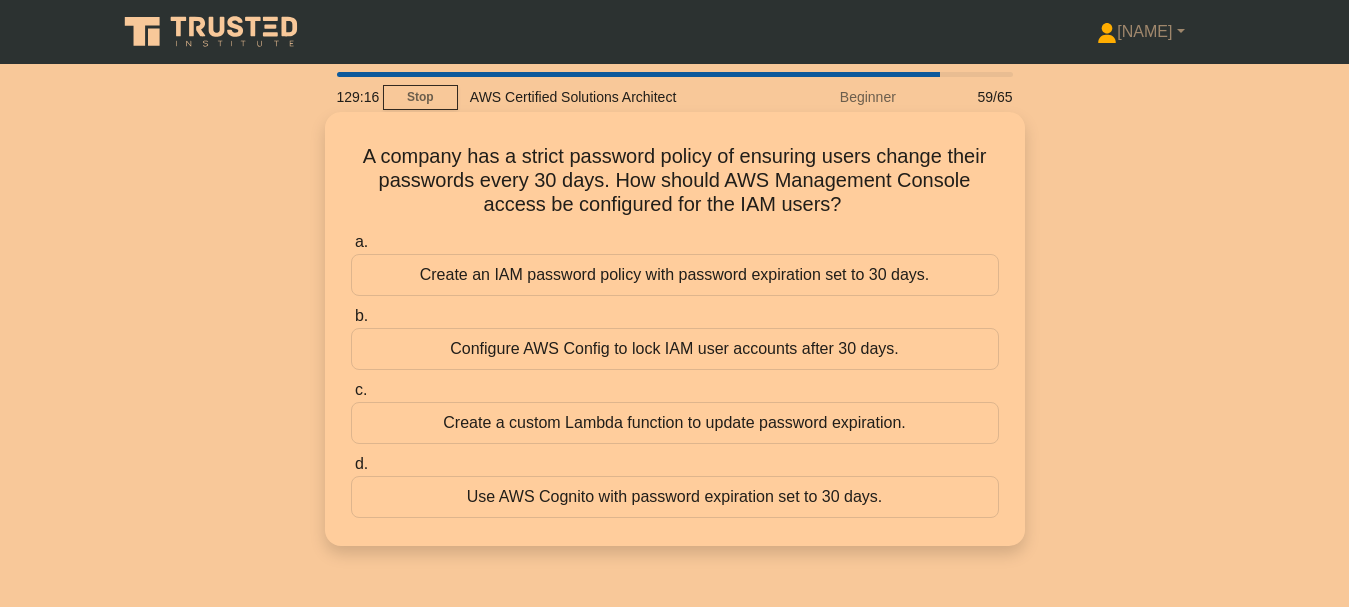 click on "Configure AWS Config to lock IAM user accounts after 30 days." at bounding box center [675, 349] 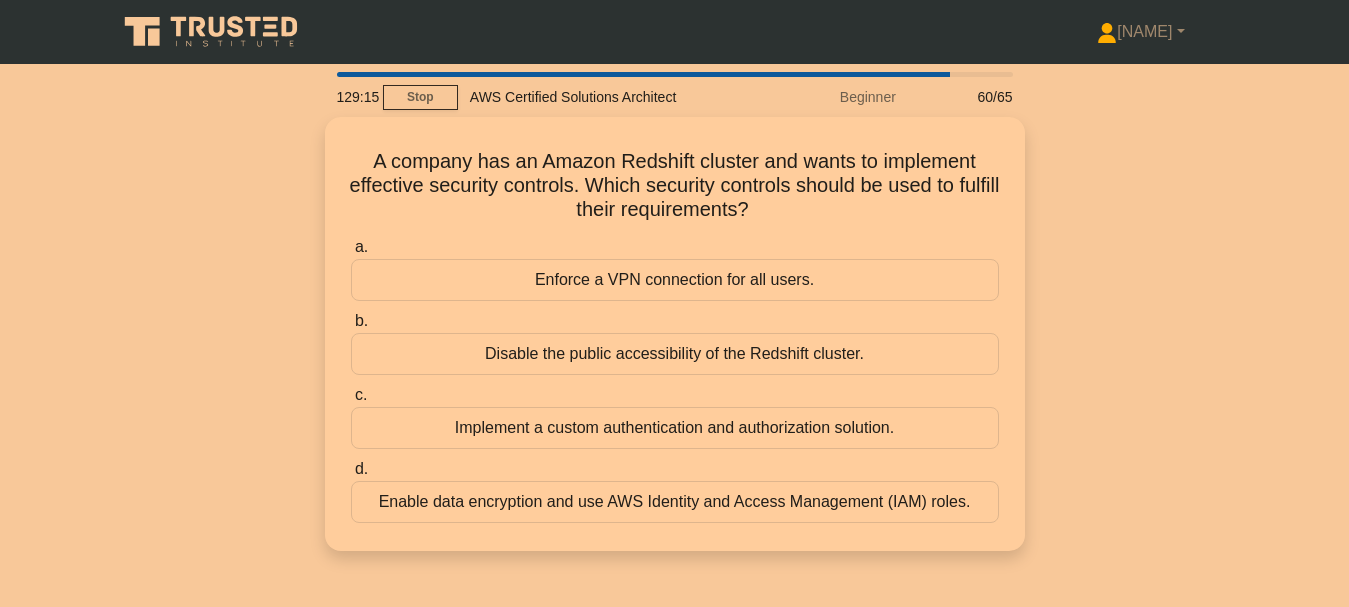 click on "Disable the public accessibility of the Redshift cluster." at bounding box center [675, 354] 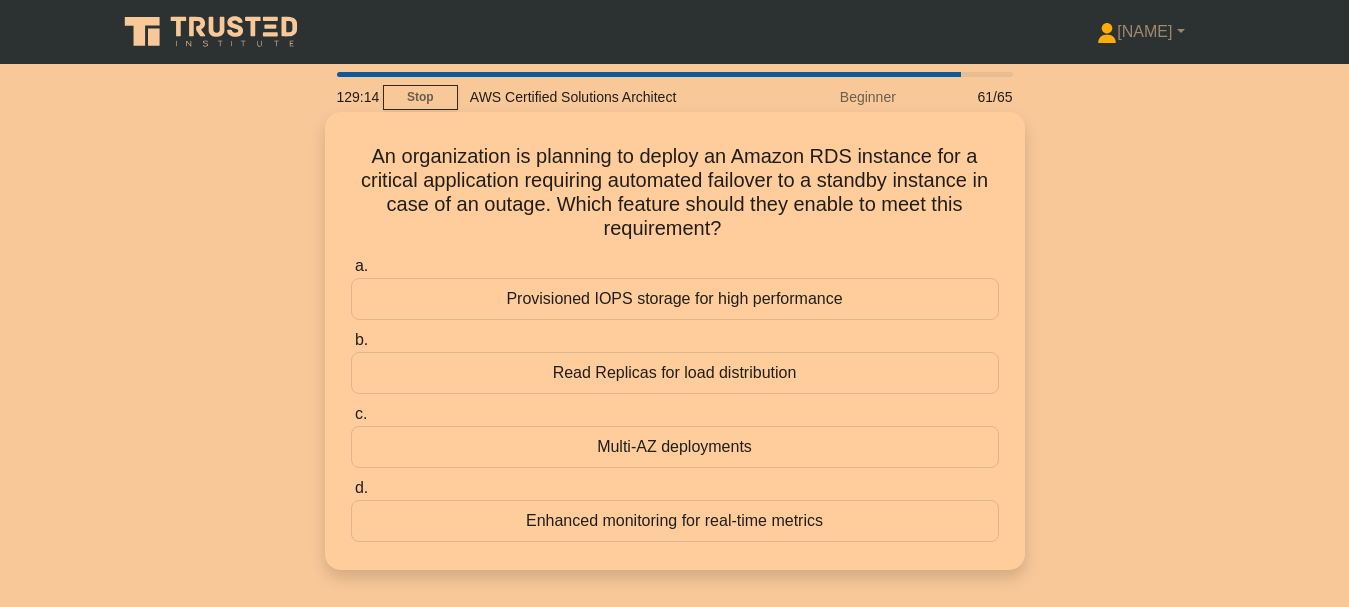 click on "Read Replicas for load distribution" at bounding box center (675, 373) 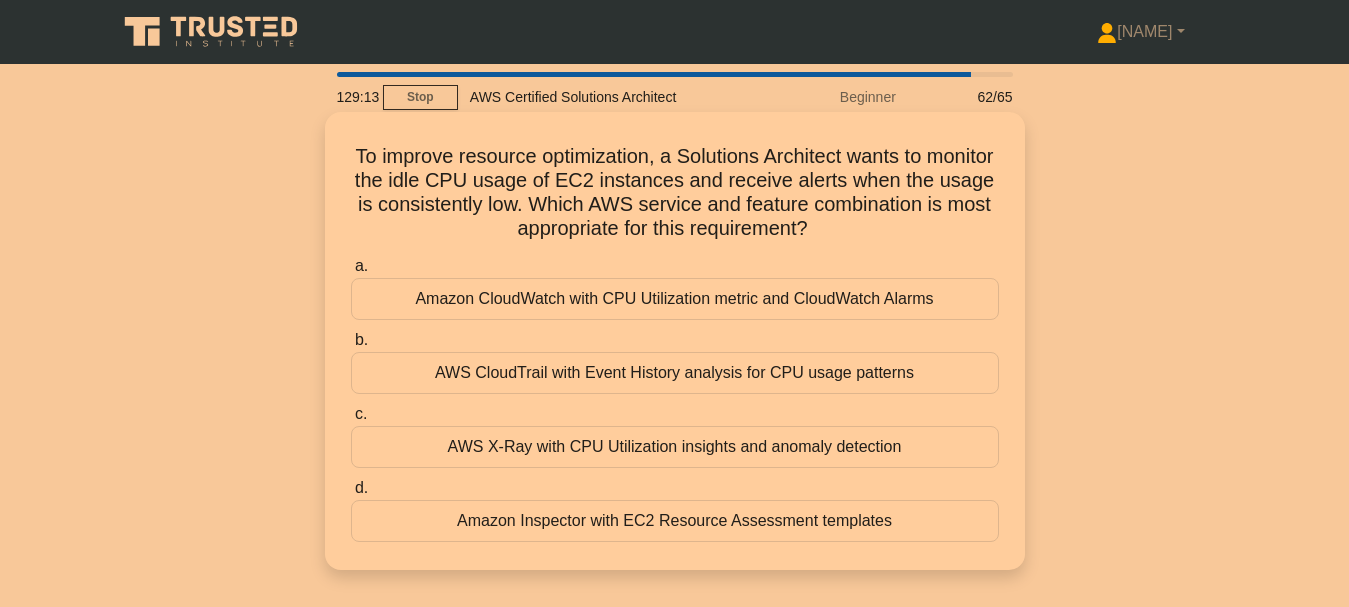 click on "AWS CloudTrail with Event History analysis for CPU usage patterns" at bounding box center (675, 373) 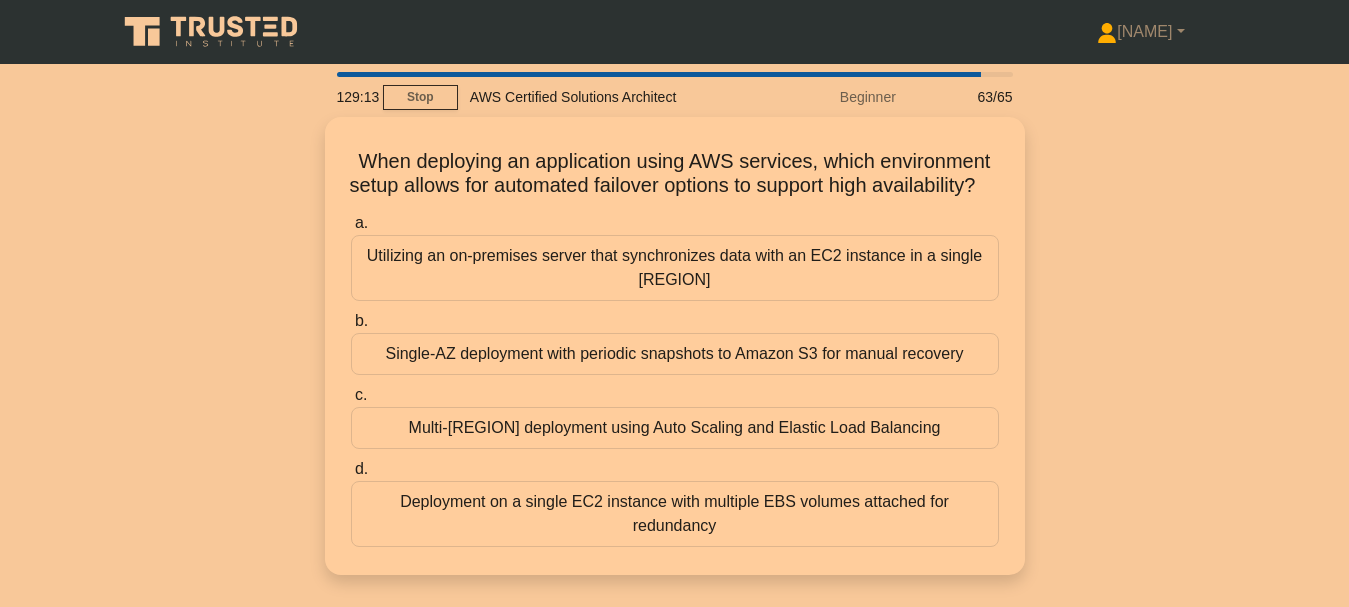 click on "Single-AZ deployment with periodic snapshots to Amazon S3 for manual recovery" at bounding box center [675, 354] 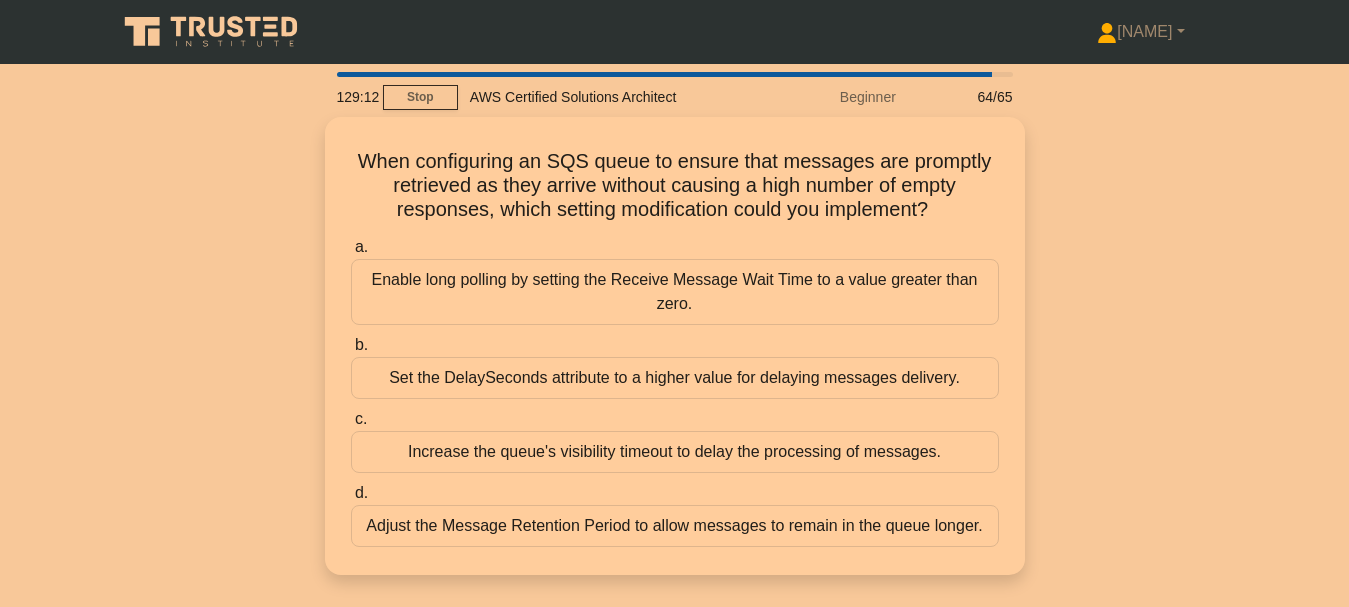 click on "Set the DelaySeconds attribute to a higher value for delaying messages delivery." at bounding box center [675, 378] 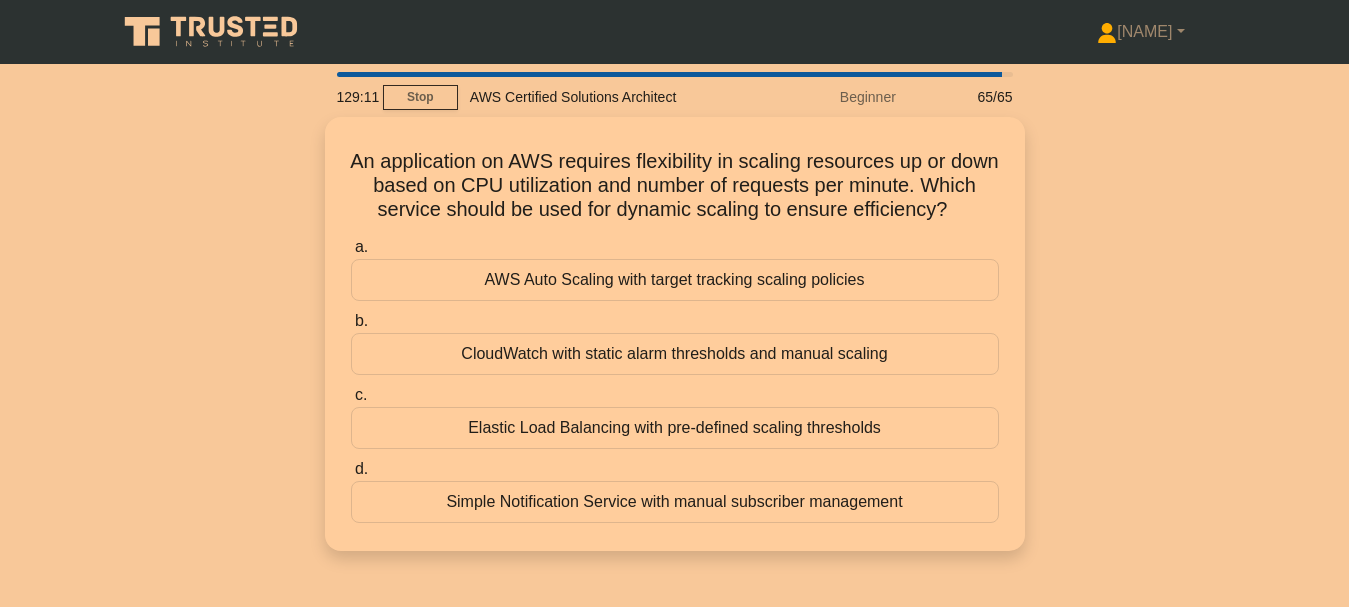 click on "CloudWatch with static alarm thresholds and manual scaling" at bounding box center [675, 354] 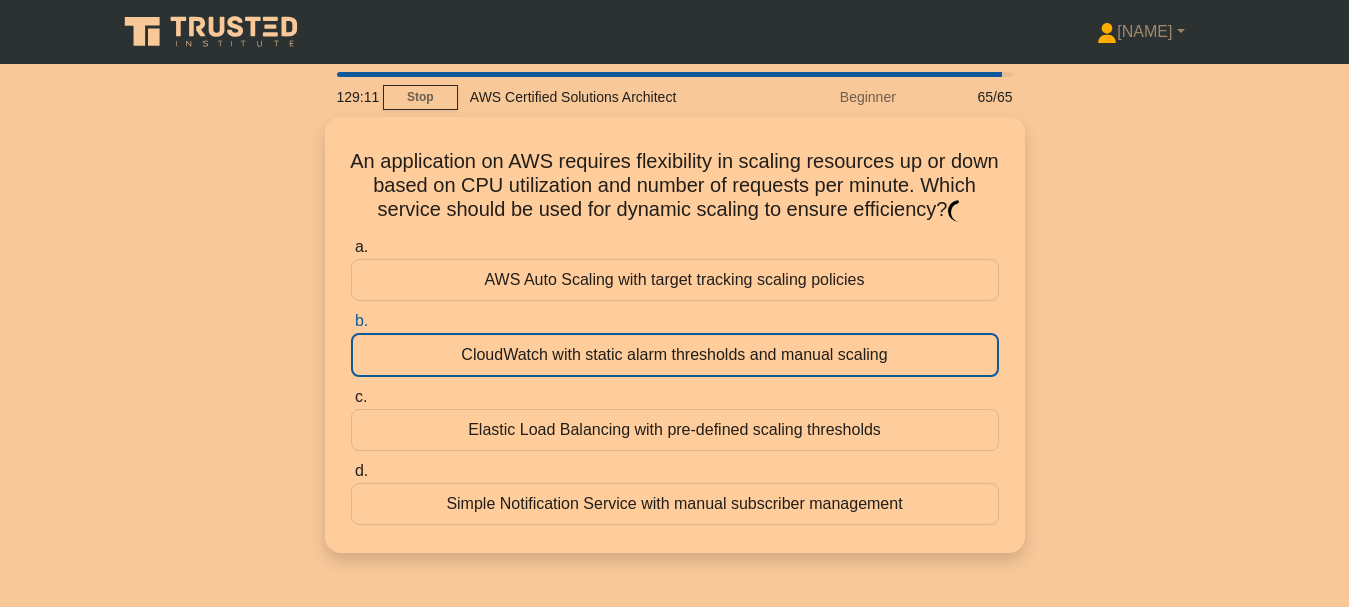 click on "CloudWatch with static alarm thresholds and manual scaling" at bounding box center (675, 355) 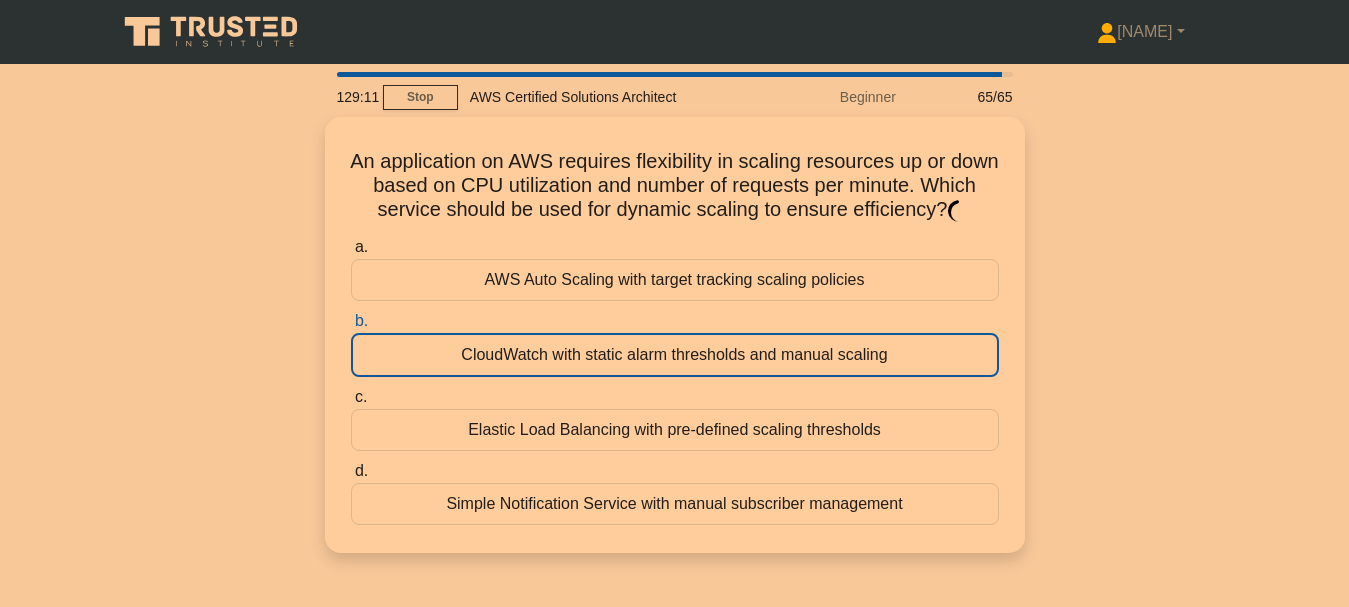 click on "b.
CloudWatch with static alarm thresholds and manual scaling" at bounding box center (351, 321) 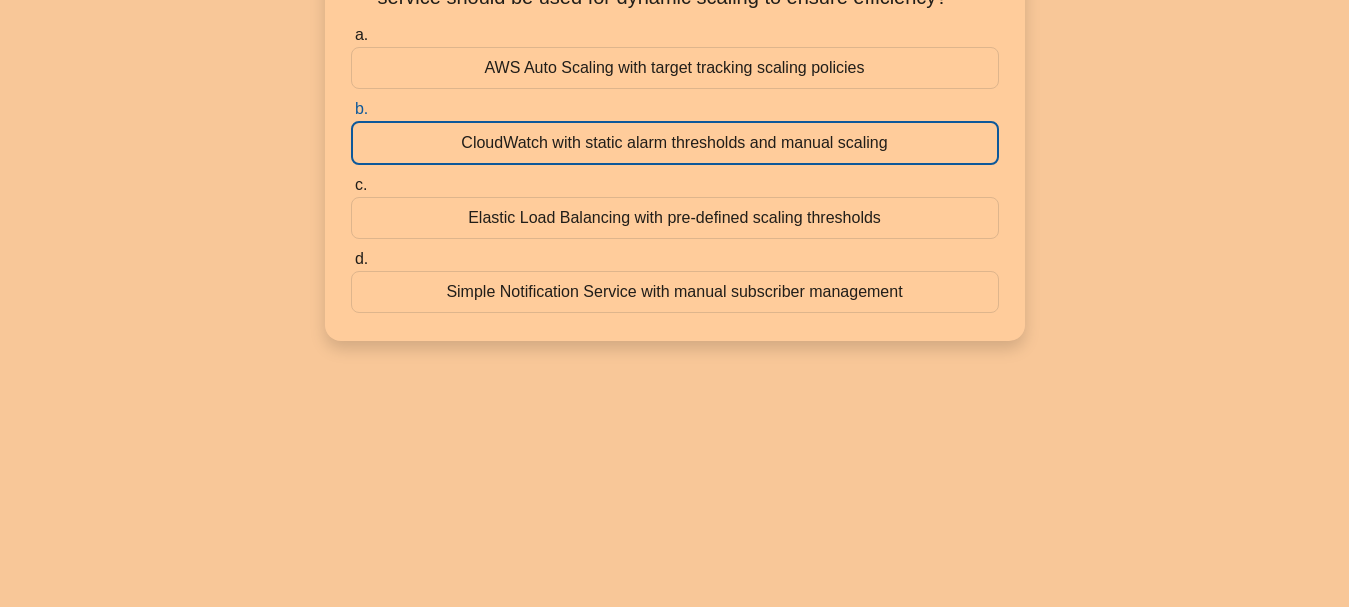 scroll, scrollTop: 200, scrollLeft: 0, axis: vertical 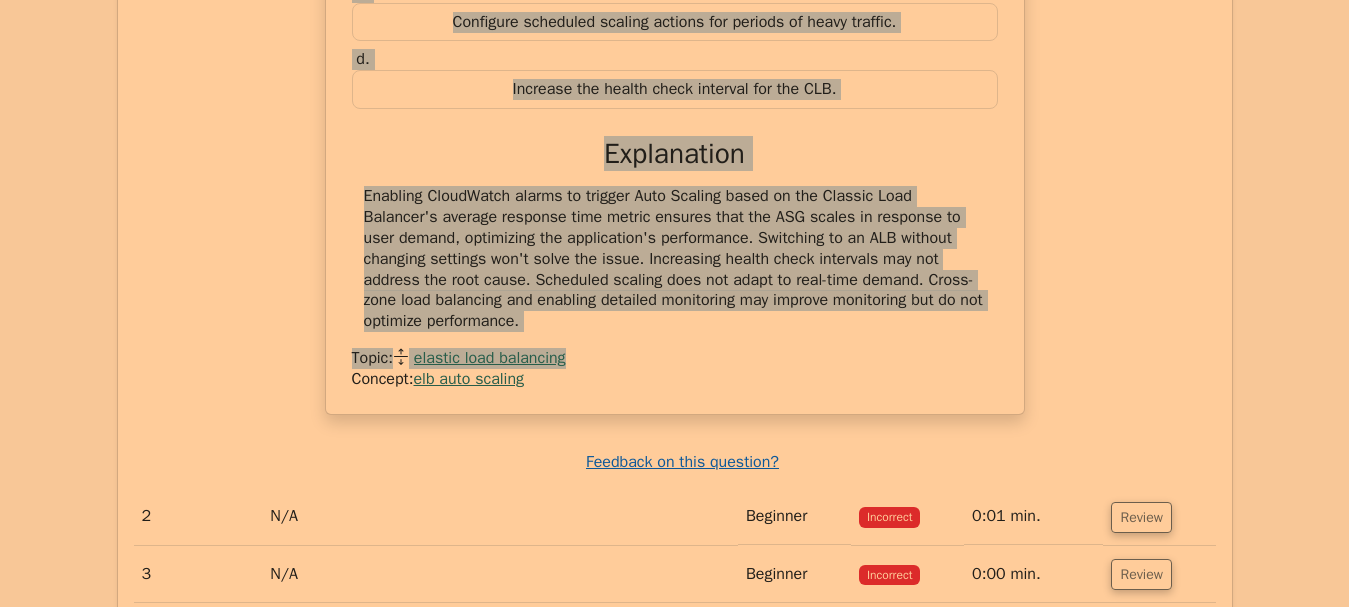 drag, startPoint x: 358, startPoint y: 129, endPoint x: 577, endPoint y: 324, distance: 293.2337 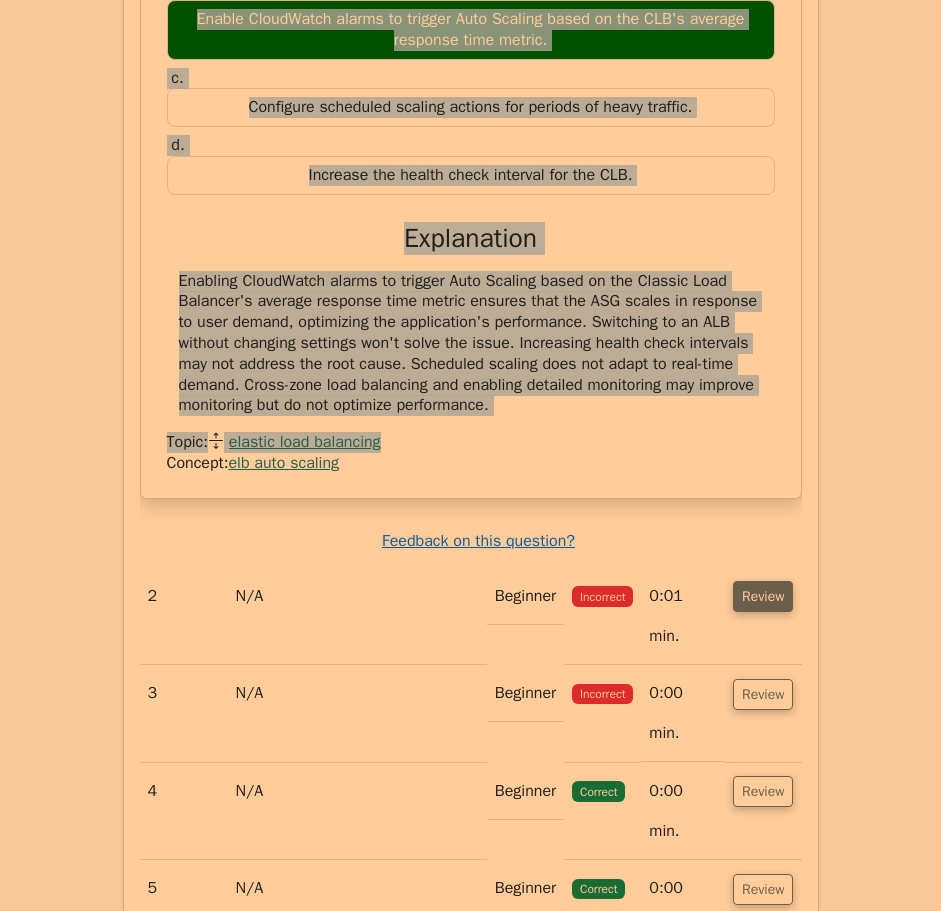 drag, startPoint x: 763, startPoint y: 565, endPoint x: 747, endPoint y: 556, distance: 18.35756 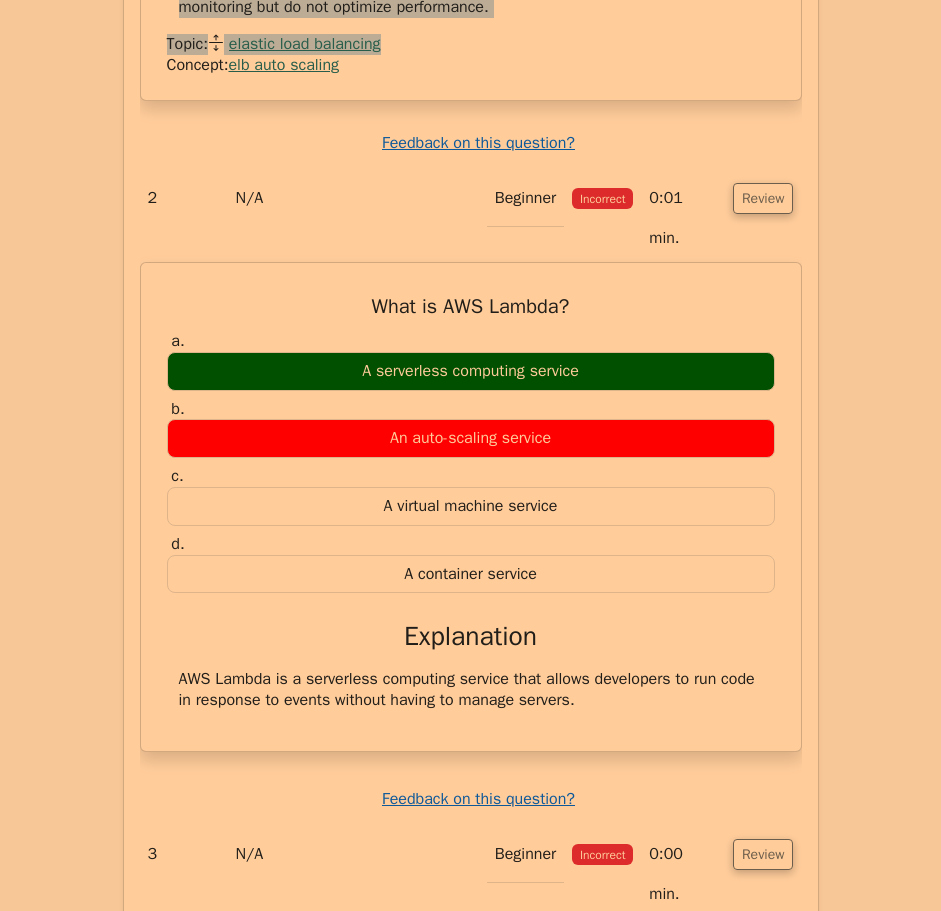 scroll, scrollTop: 2700, scrollLeft: 0, axis: vertical 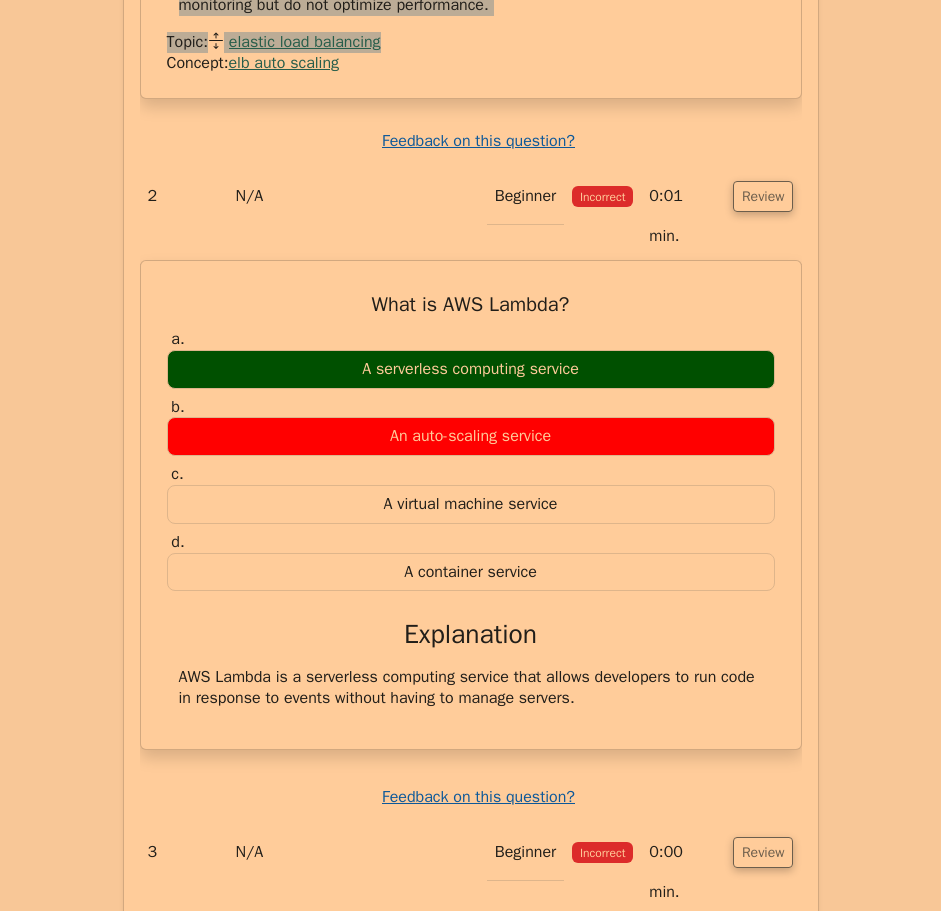 drag, startPoint x: 217, startPoint y: 209, endPoint x: 630, endPoint y: 617, distance: 580.5454 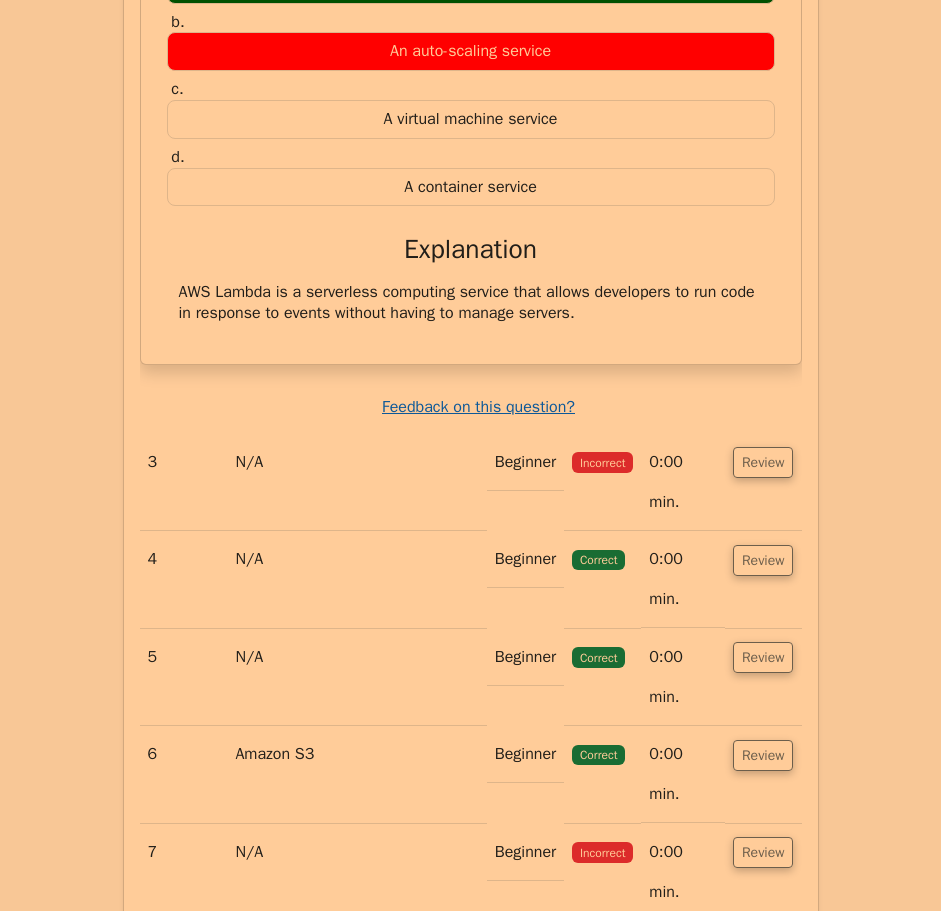 scroll, scrollTop: 3100, scrollLeft: 0, axis: vertical 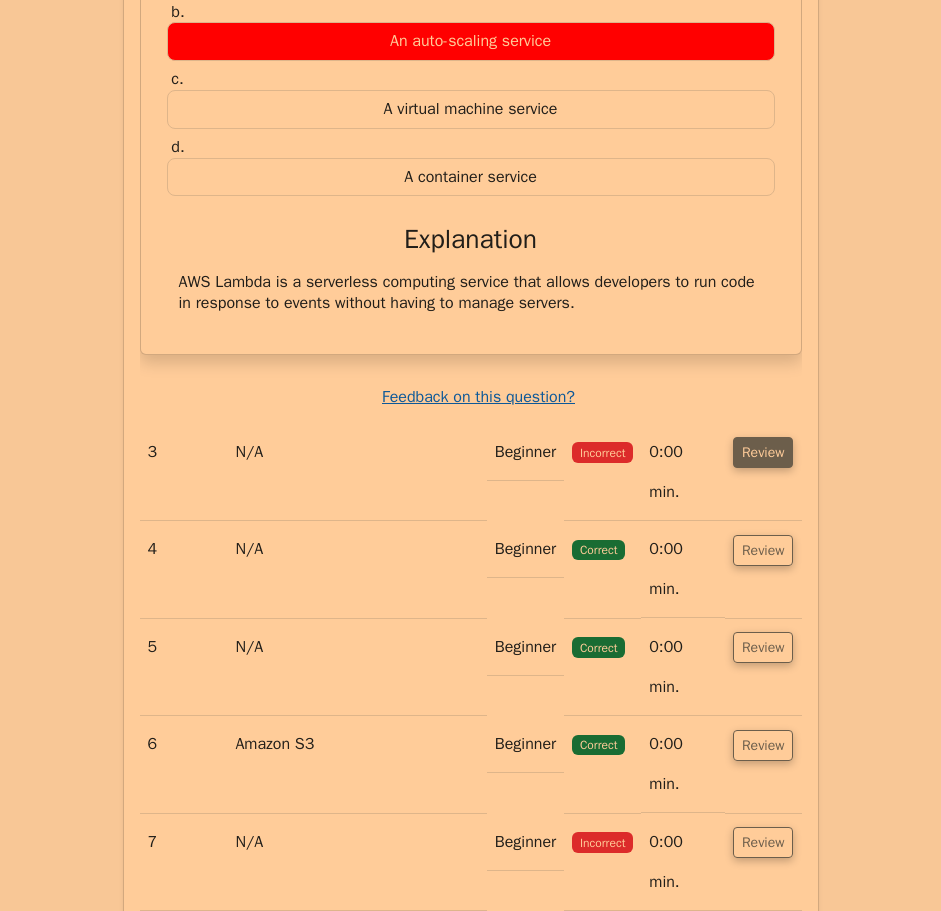 click on "Review" at bounding box center [763, 452] 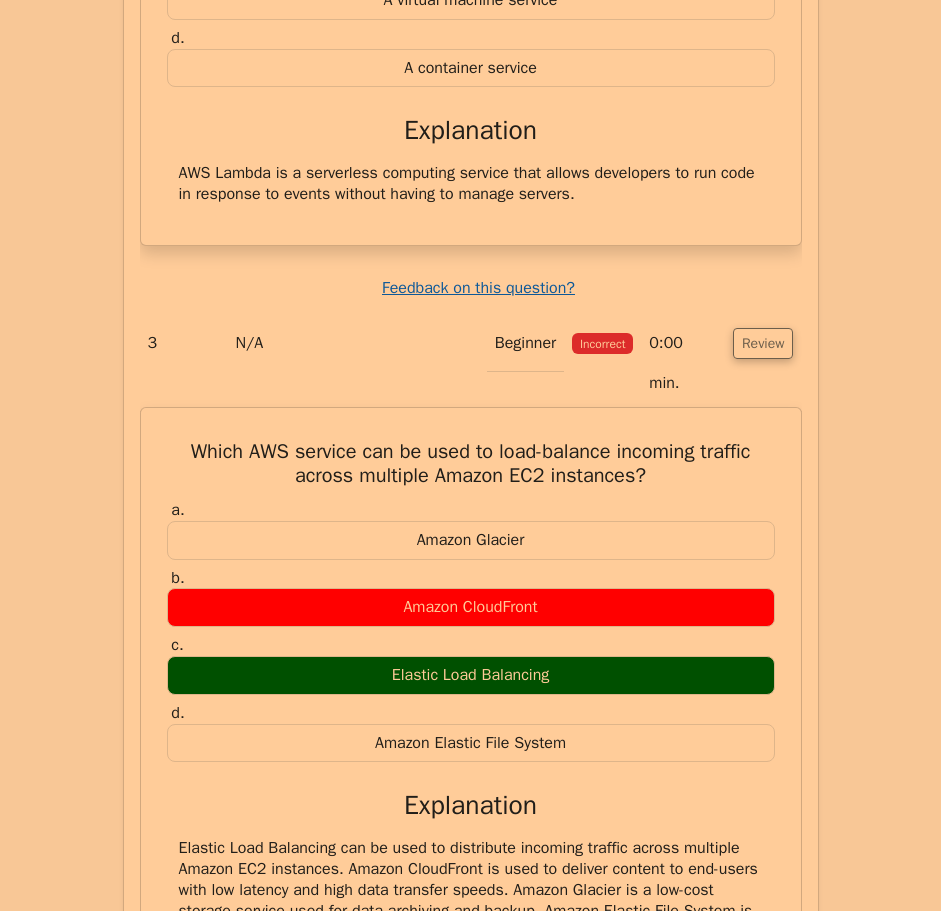 scroll, scrollTop: 3300, scrollLeft: 0, axis: vertical 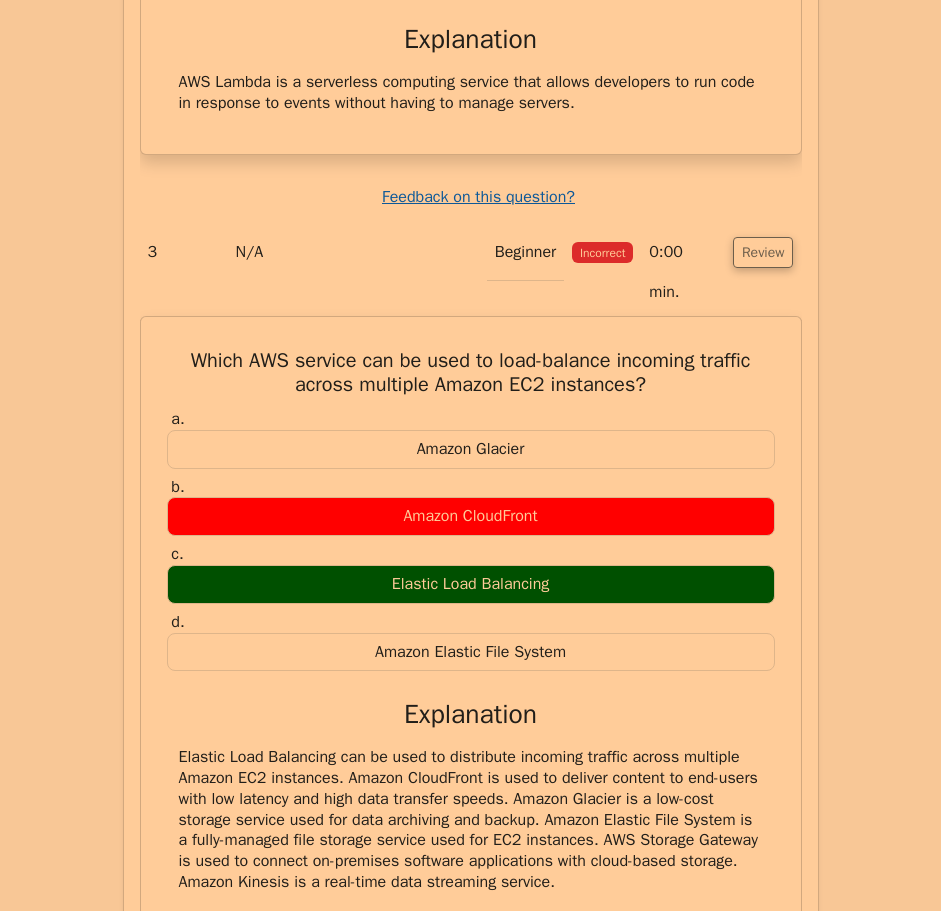 drag, startPoint x: 176, startPoint y: 252, endPoint x: 693, endPoint y: 764, distance: 727.62146 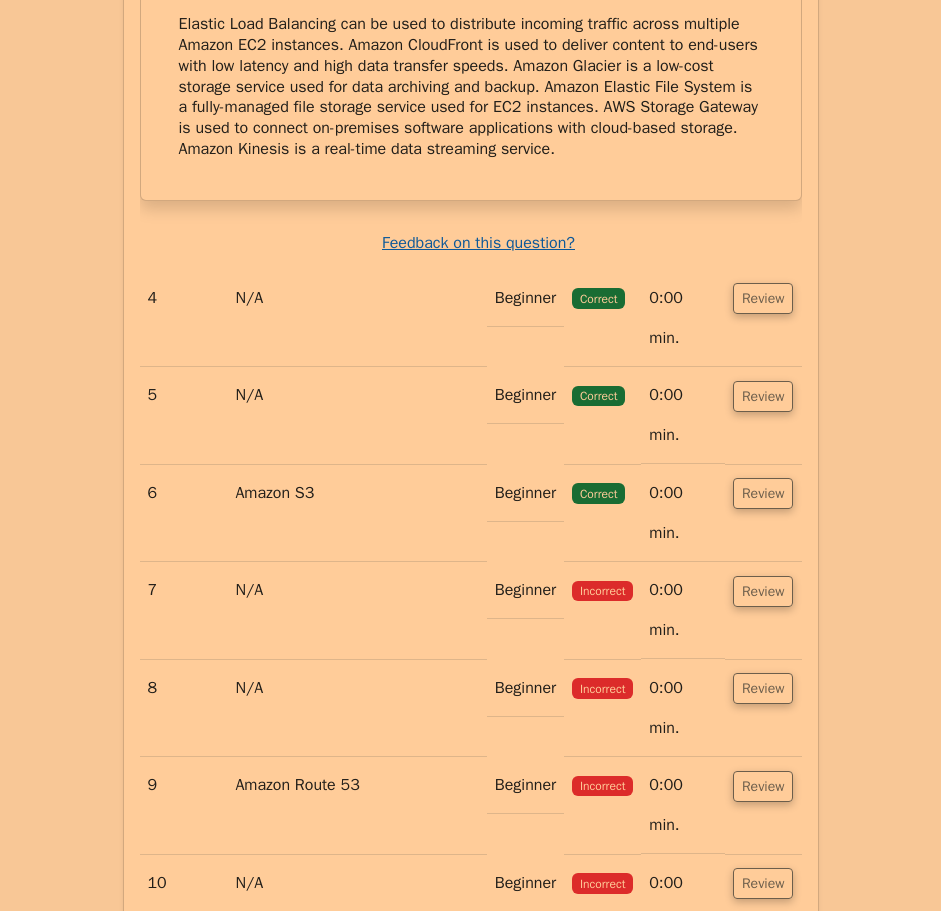 scroll, scrollTop: 4100, scrollLeft: 0, axis: vertical 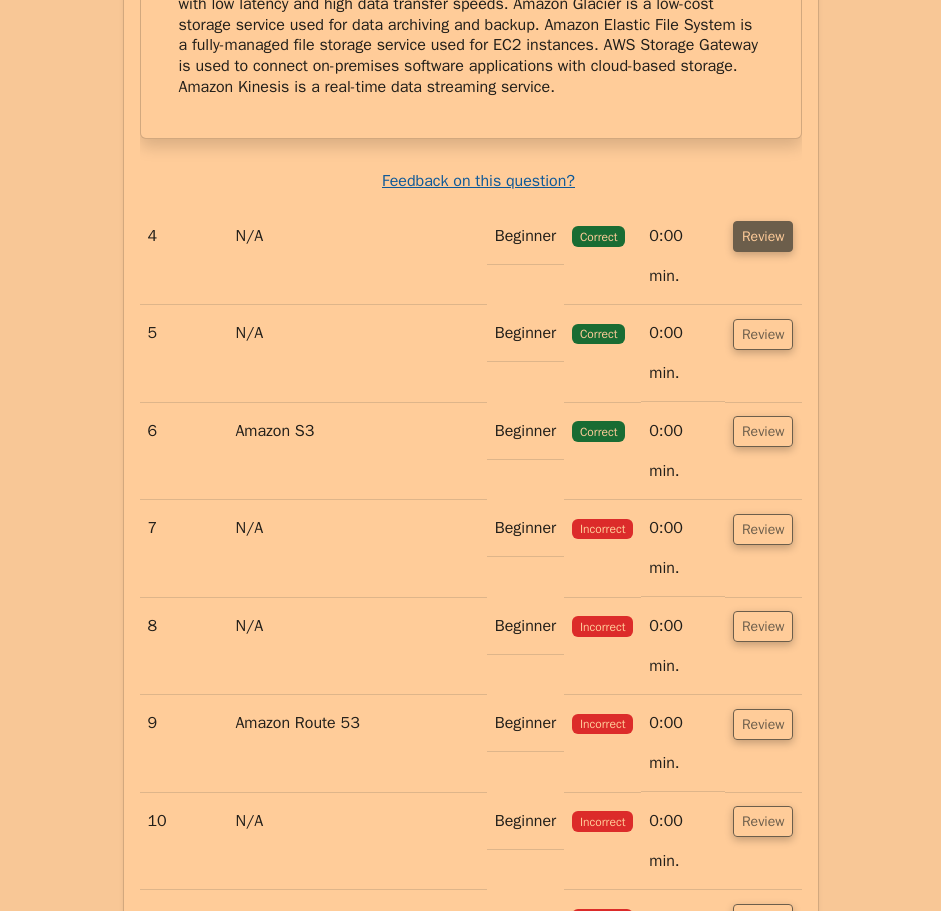 drag, startPoint x: 768, startPoint y: 109, endPoint x: 766, endPoint y: 124, distance: 15.132746 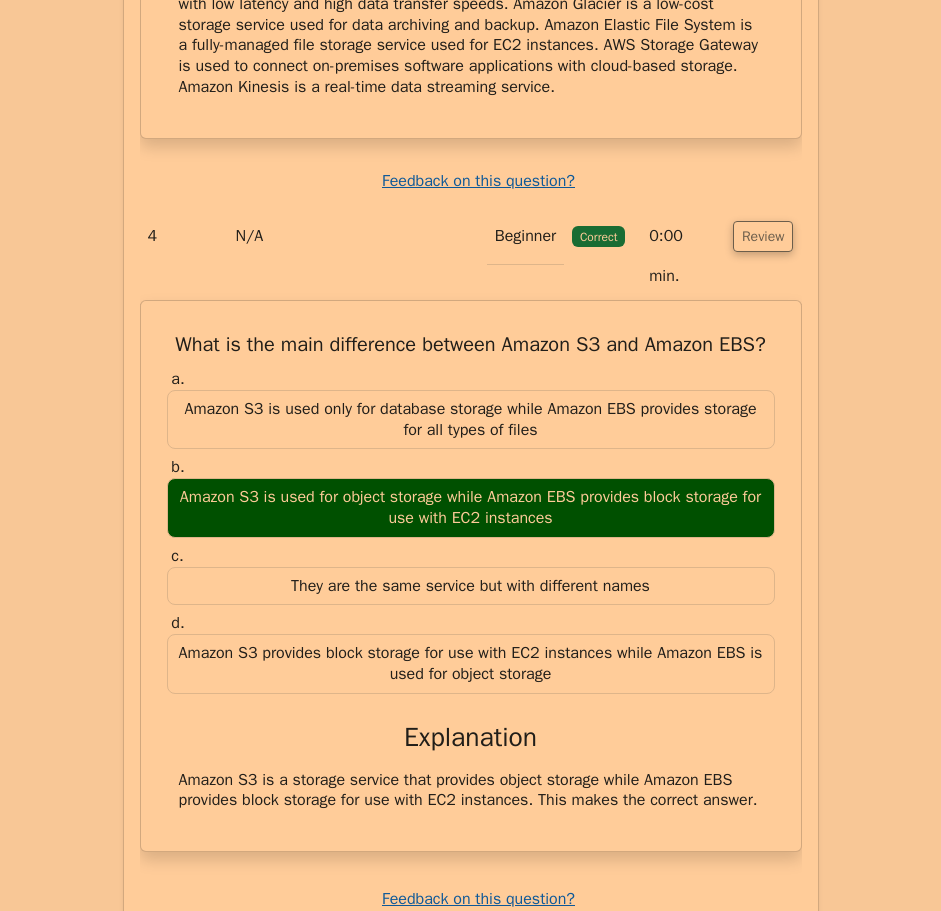 drag, startPoint x: 162, startPoint y: 185, endPoint x: 763, endPoint y: 658, distance: 764.8072 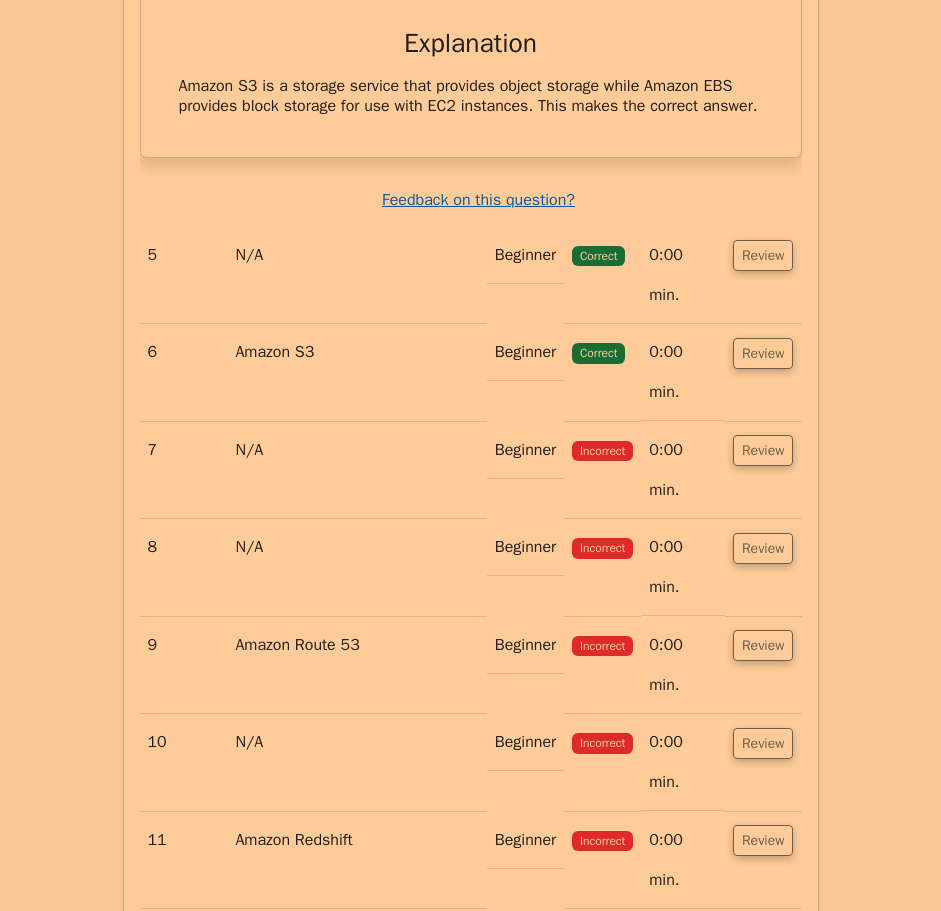 scroll, scrollTop: 4800, scrollLeft: 0, axis: vertical 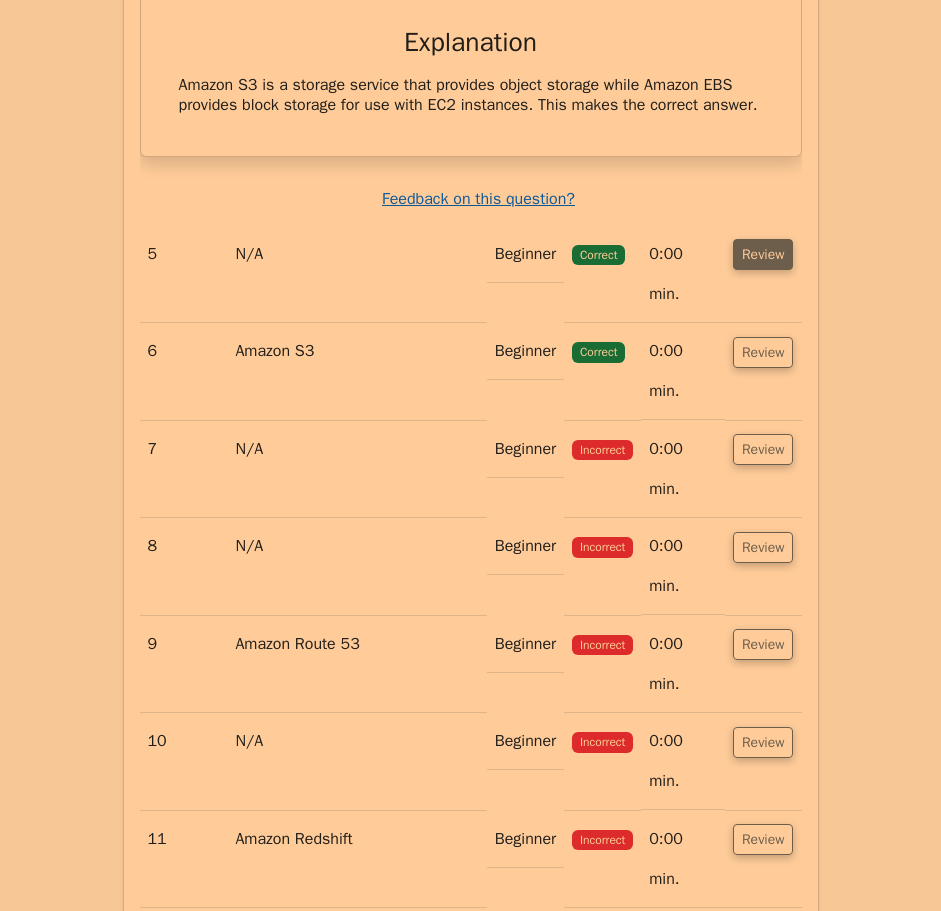 click on "Review" at bounding box center [763, 254] 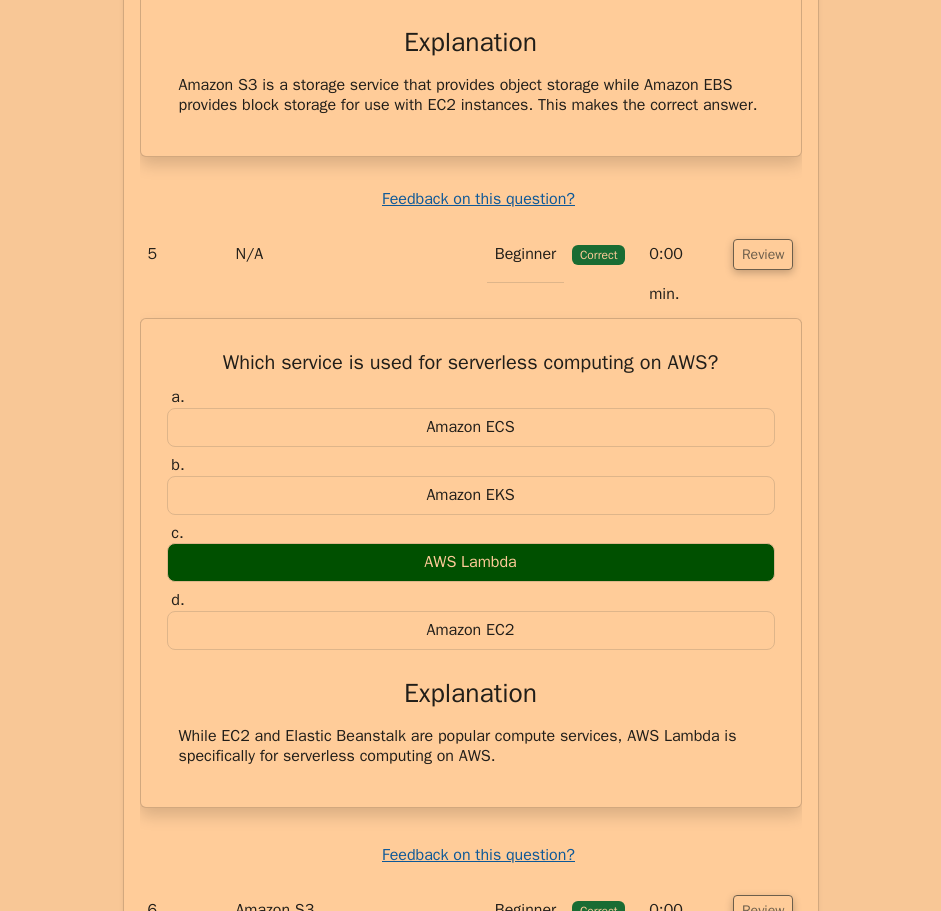 drag, startPoint x: 208, startPoint y: 163, endPoint x: 662, endPoint y: 571, distance: 610.3933 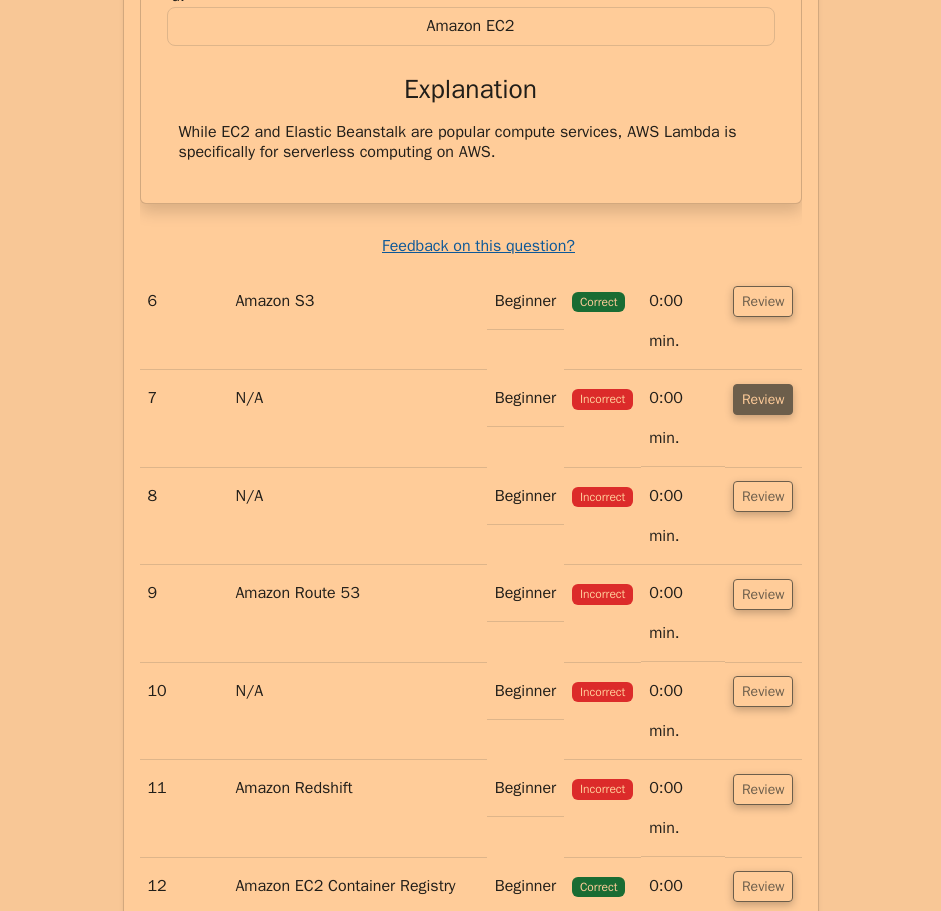 scroll, scrollTop: 5400, scrollLeft: 0, axis: vertical 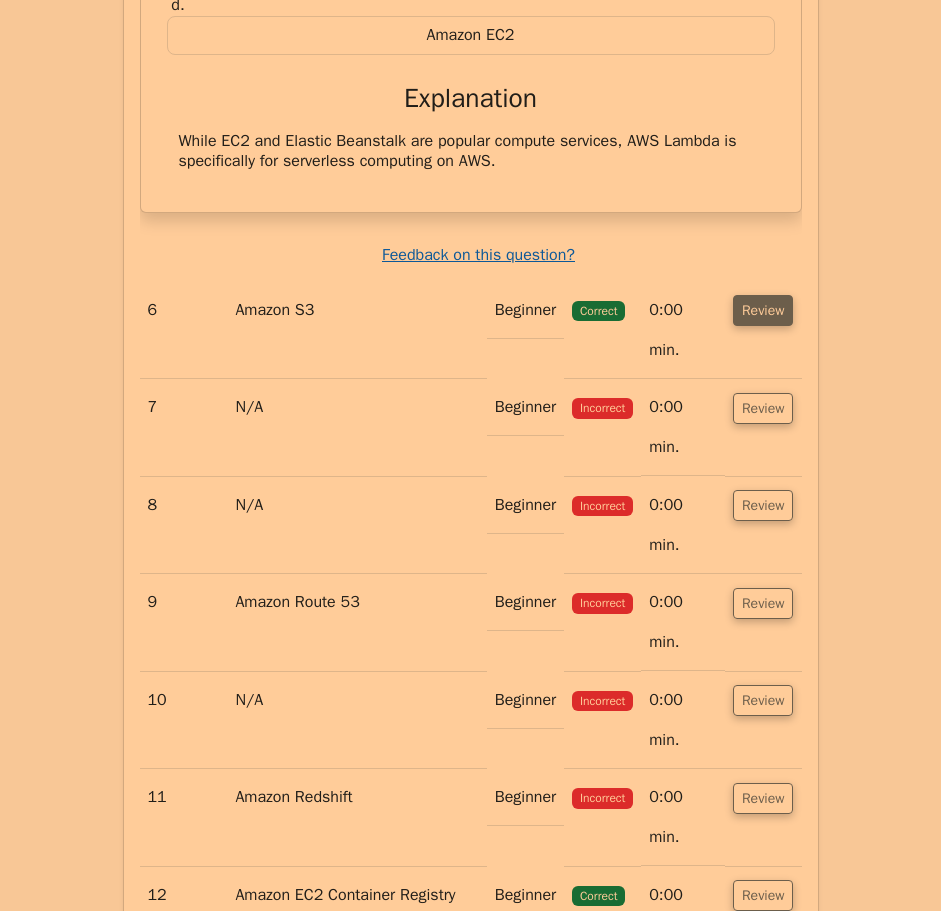 click on "Review" at bounding box center (763, 310) 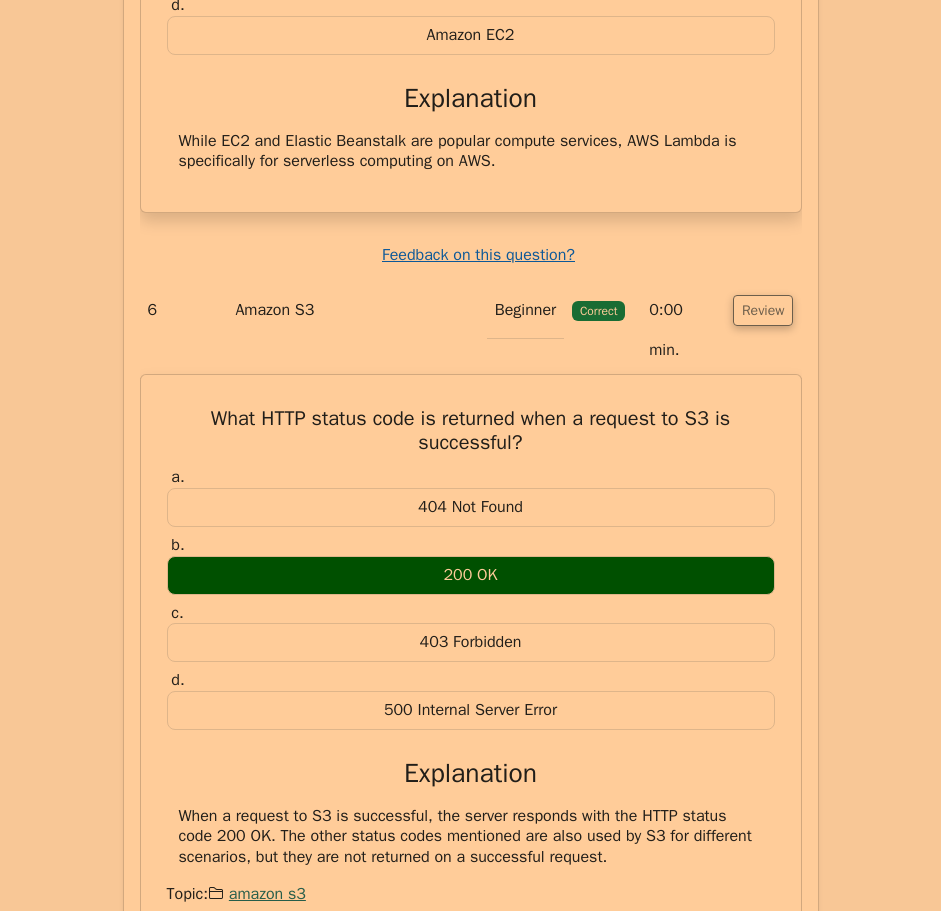 scroll, scrollTop: 5500, scrollLeft: 0, axis: vertical 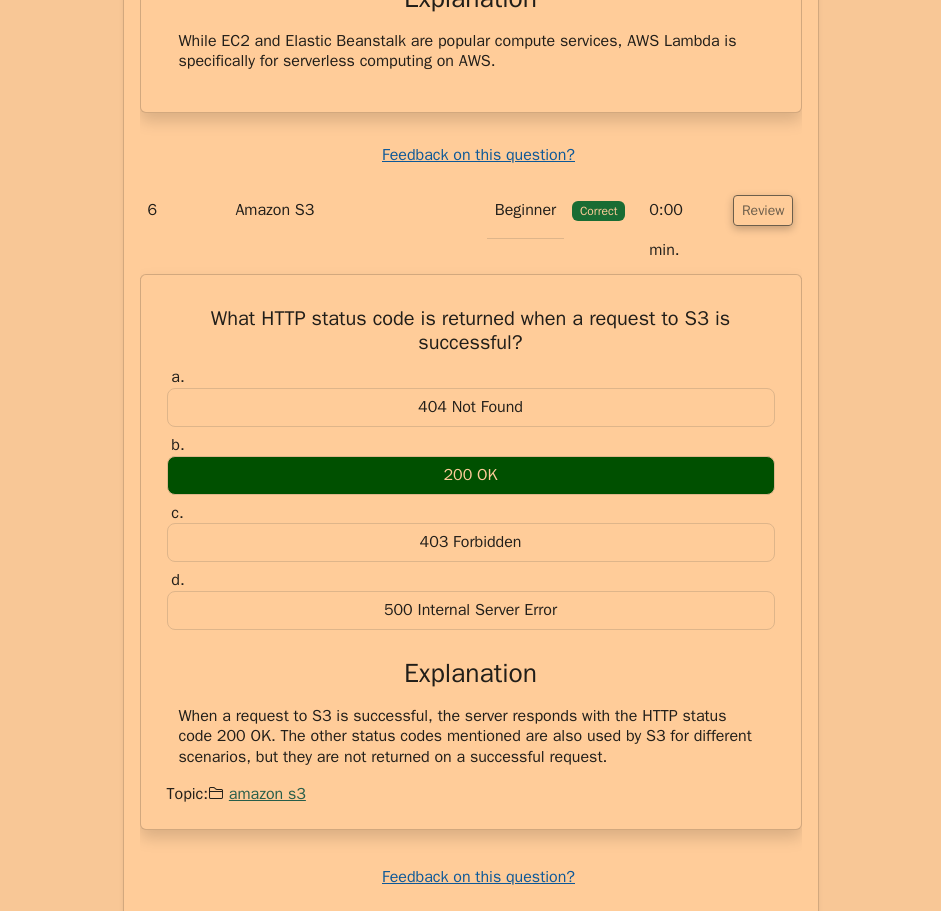 drag, startPoint x: 181, startPoint y: 70, endPoint x: 609, endPoint y: 530, distance: 628.3184 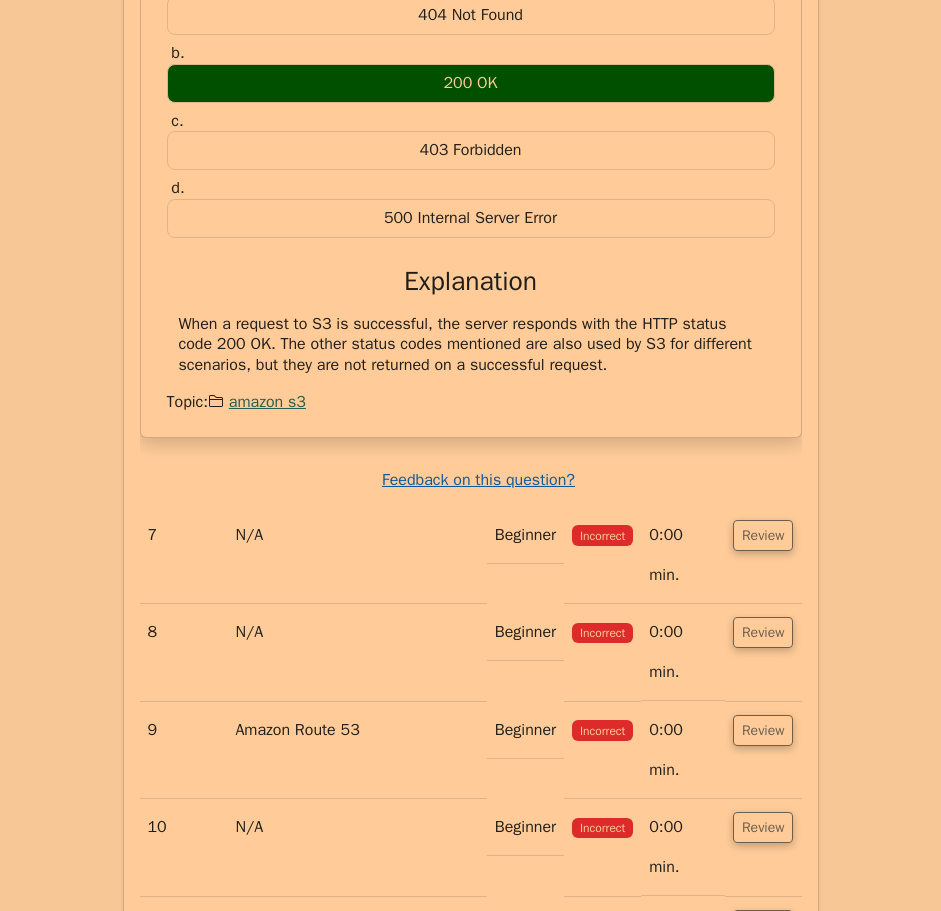 scroll, scrollTop: 5900, scrollLeft: 0, axis: vertical 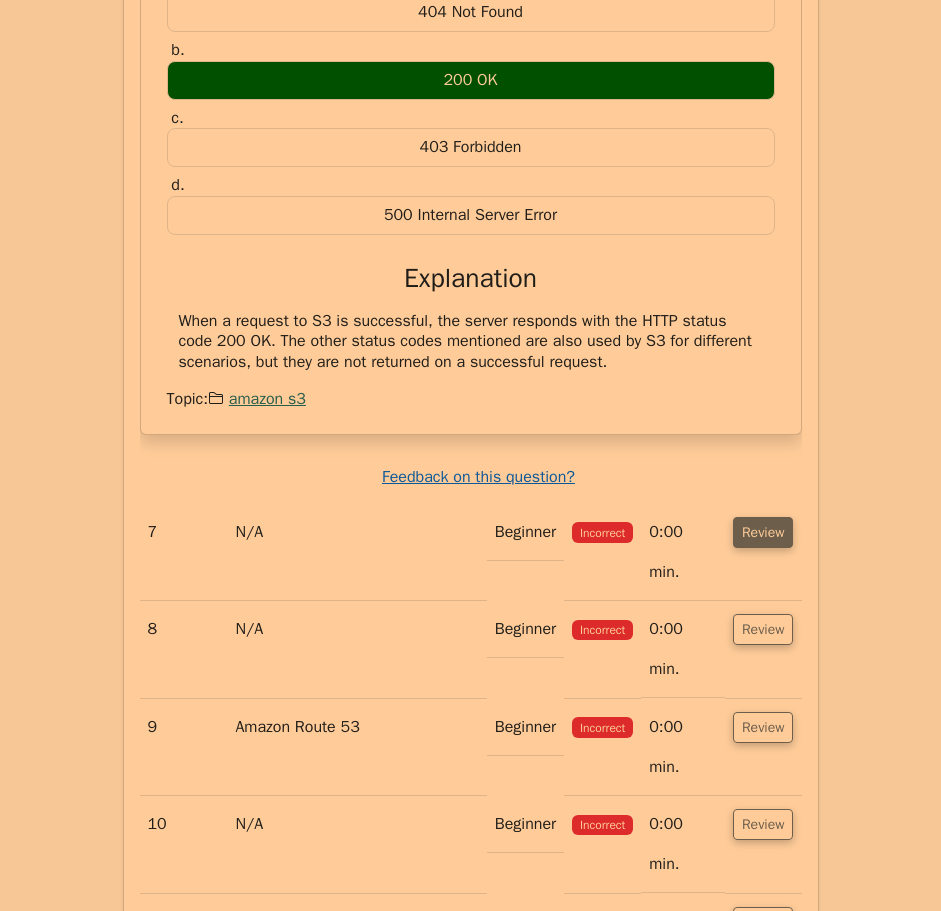 click on "Review" at bounding box center (763, 532) 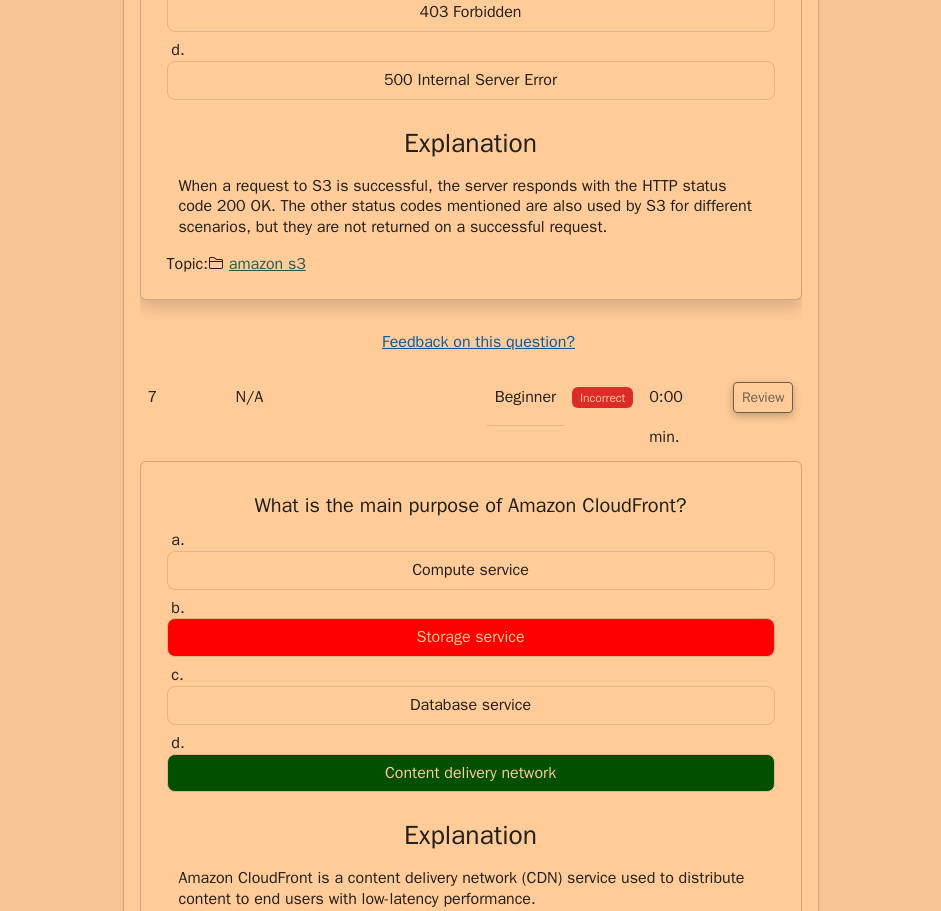 scroll, scrollTop: 6000, scrollLeft: 0, axis: vertical 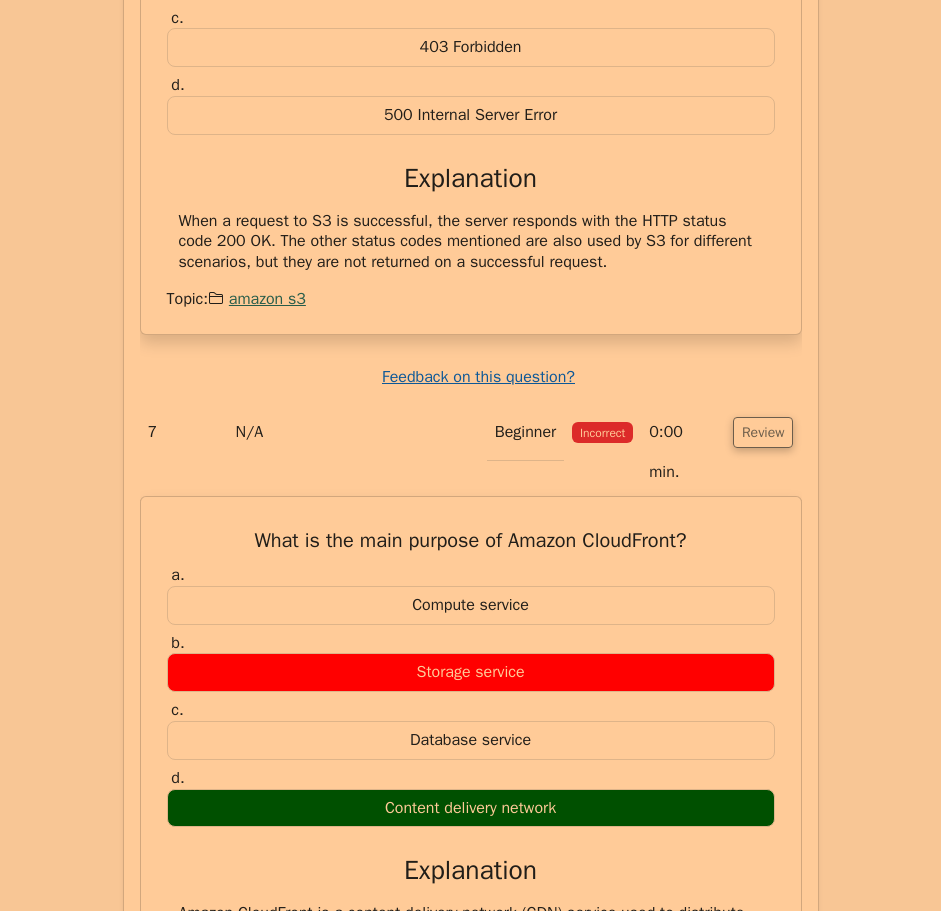 drag, startPoint x: 188, startPoint y: 258, endPoint x: 640, endPoint y: 666, distance: 608.9072 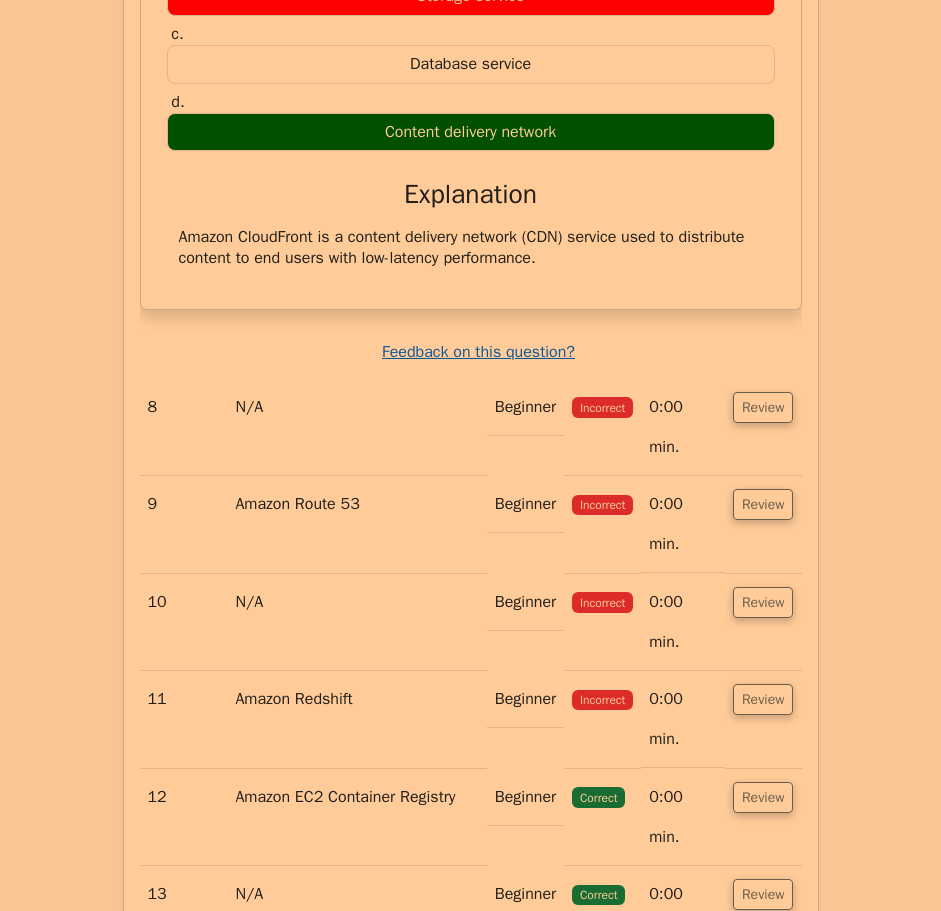 scroll, scrollTop: 6700, scrollLeft: 0, axis: vertical 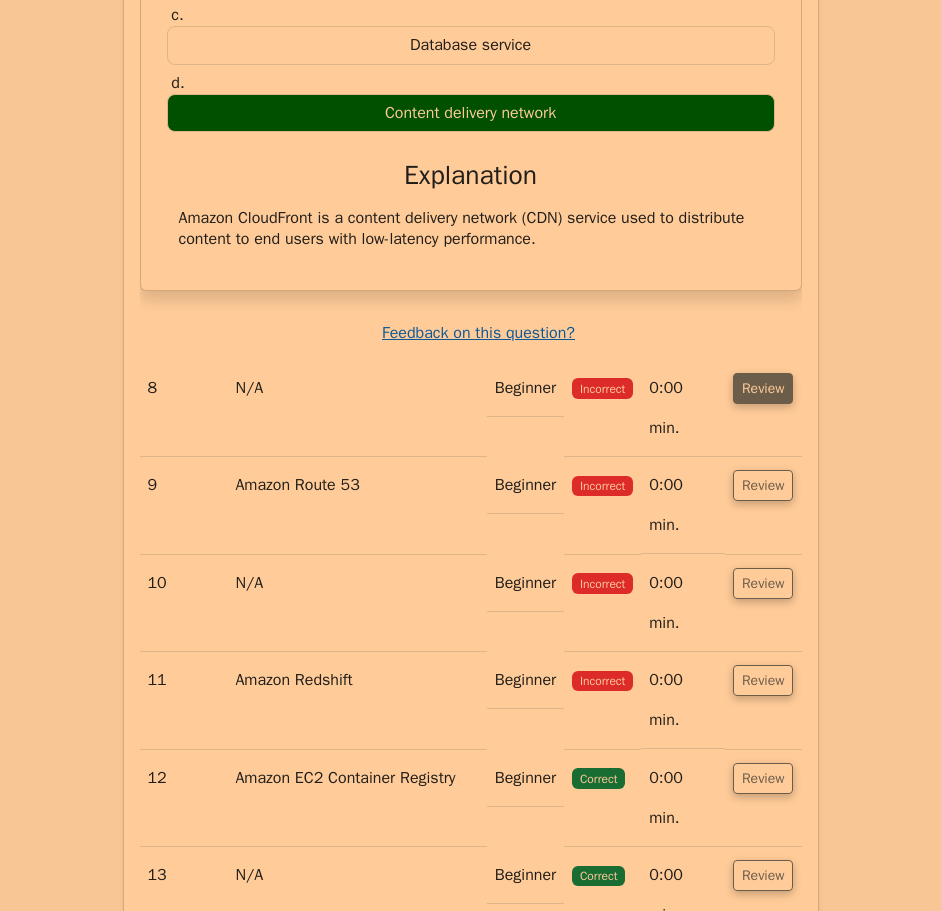 click on "Review" at bounding box center (763, 388) 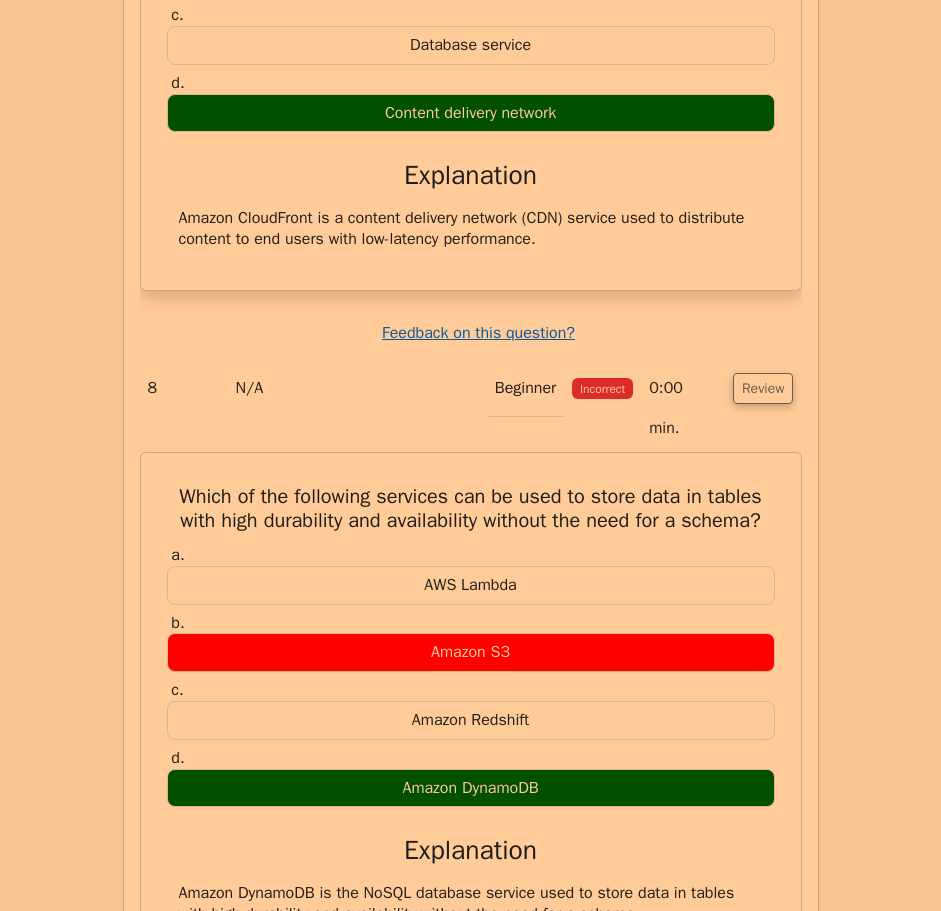 drag, startPoint x: 164, startPoint y: 182, endPoint x: 659, endPoint y: 602, distance: 649.17255 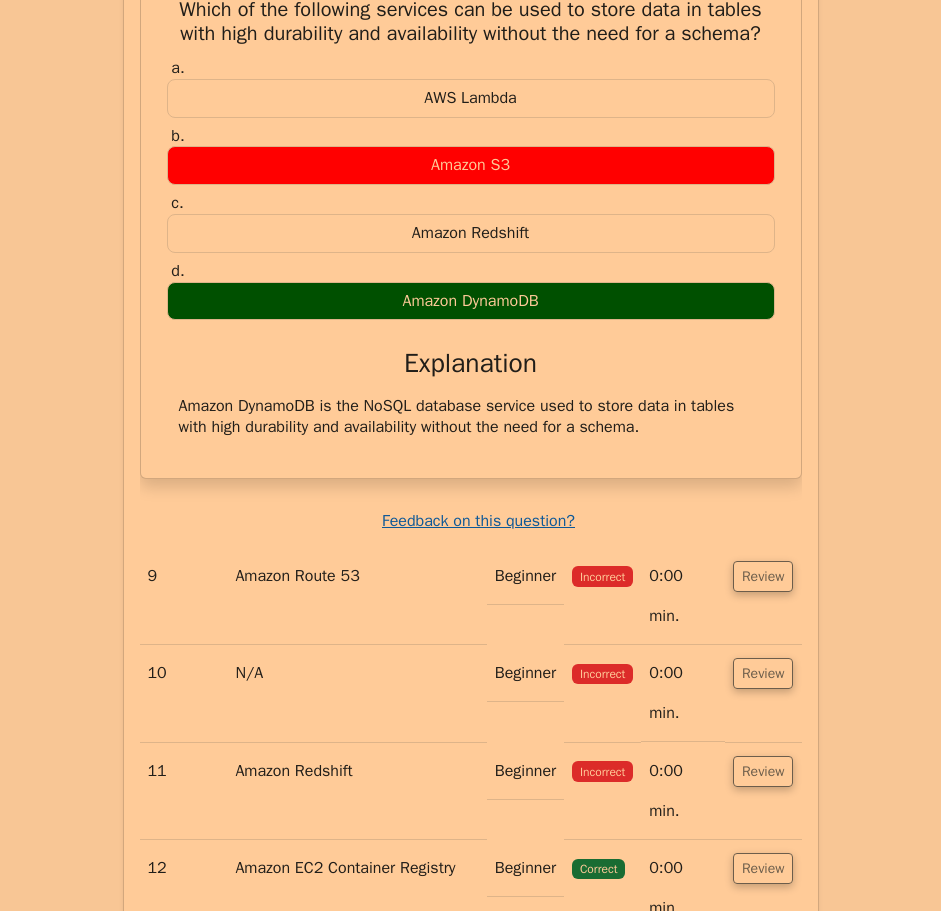 scroll, scrollTop: 7200, scrollLeft: 0, axis: vertical 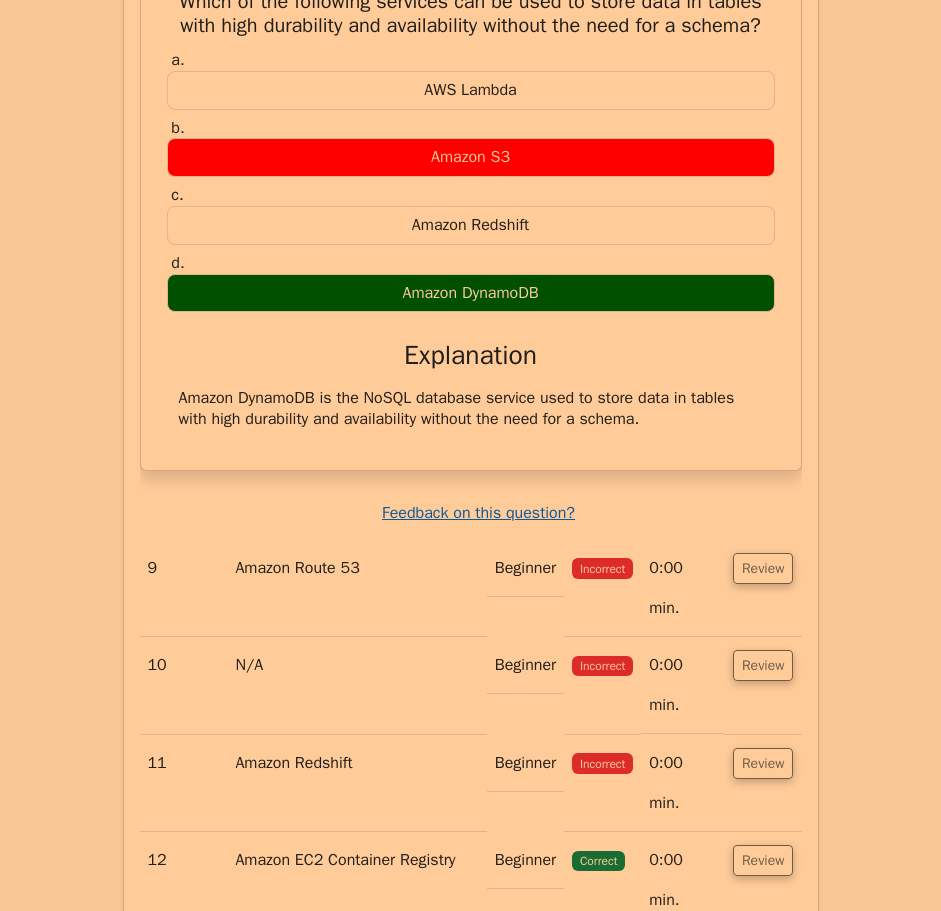 drag, startPoint x: 771, startPoint y: 264, endPoint x: 604, endPoint y: 342, distance: 184.31766 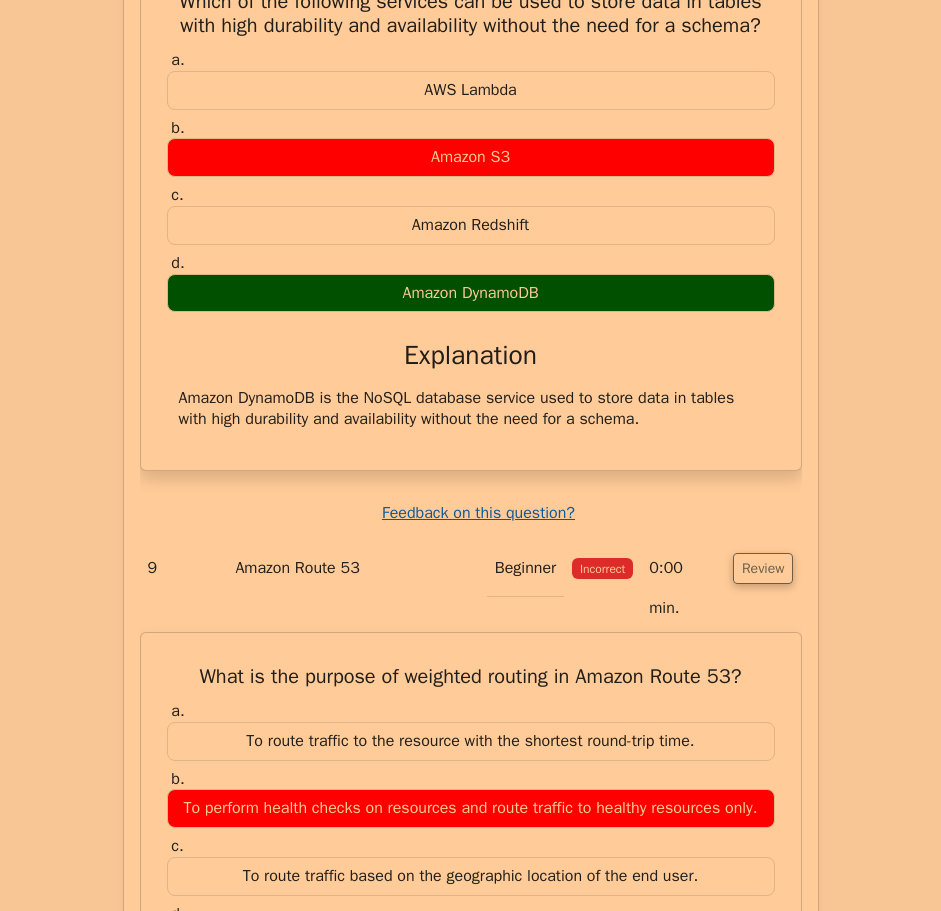 drag, startPoint x: 168, startPoint y: 325, endPoint x: 601, endPoint y: 812, distance: 651.6579 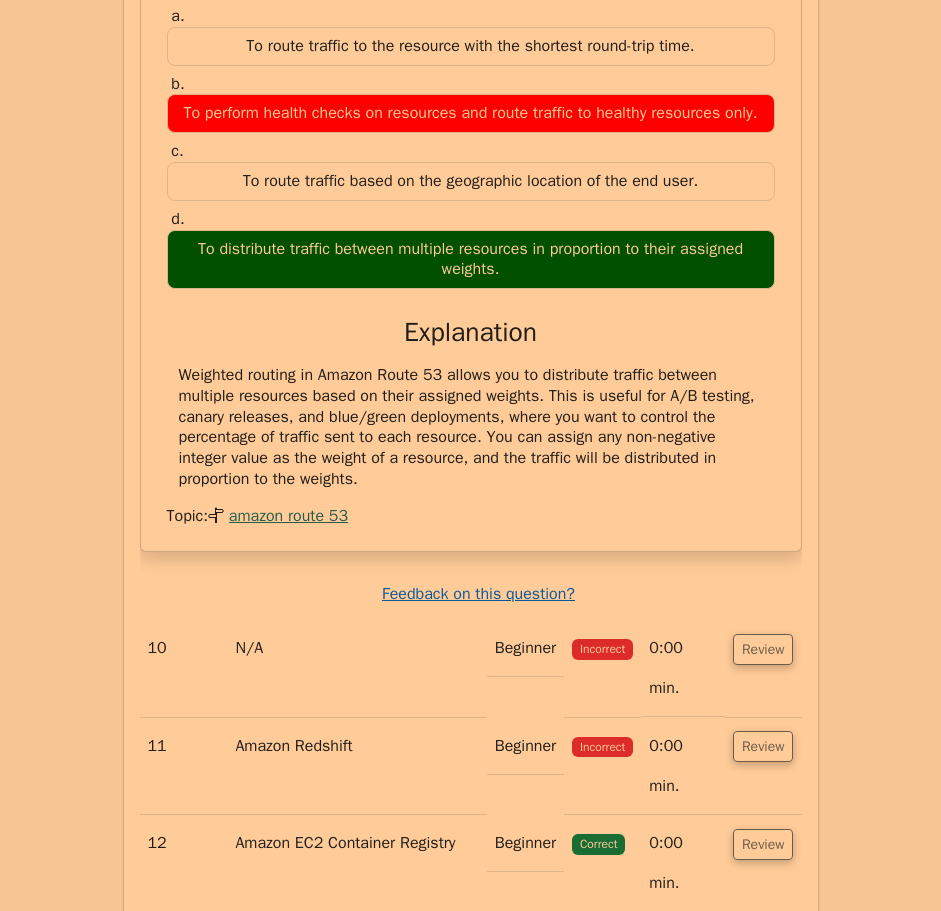 scroll, scrollTop: 8100, scrollLeft: 0, axis: vertical 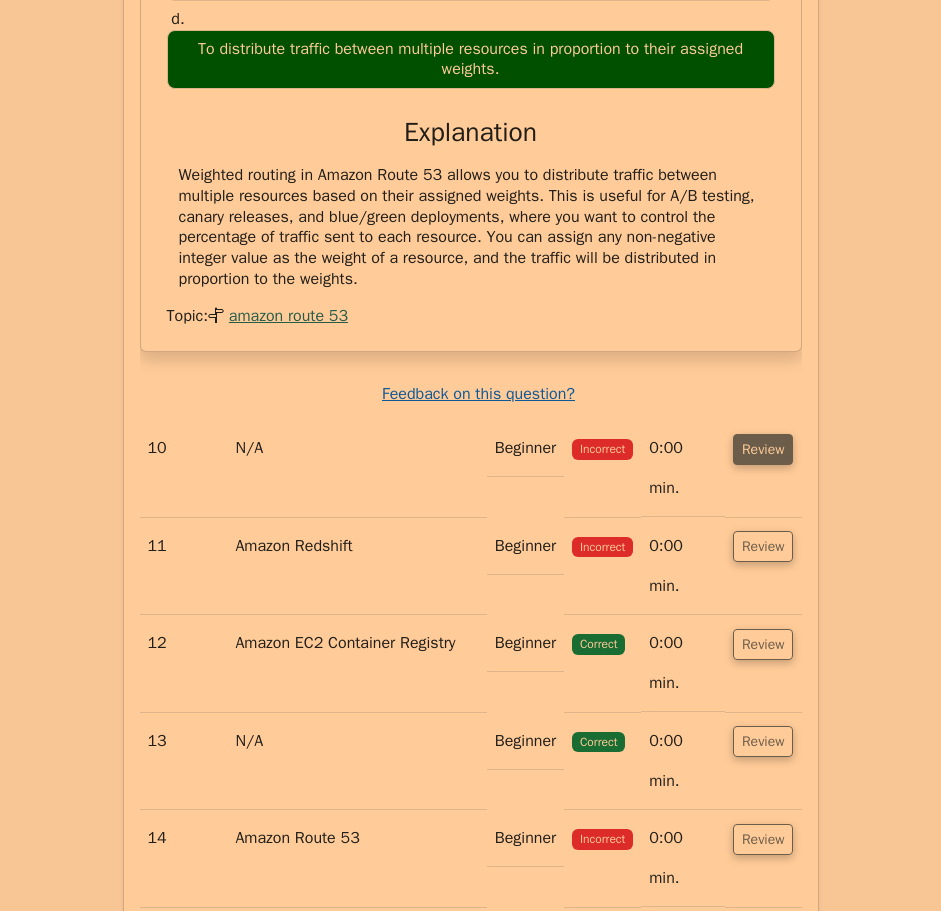 drag, startPoint x: 754, startPoint y: 116, endPoint x: 740, endPoint y: 130, distance: 19.79899 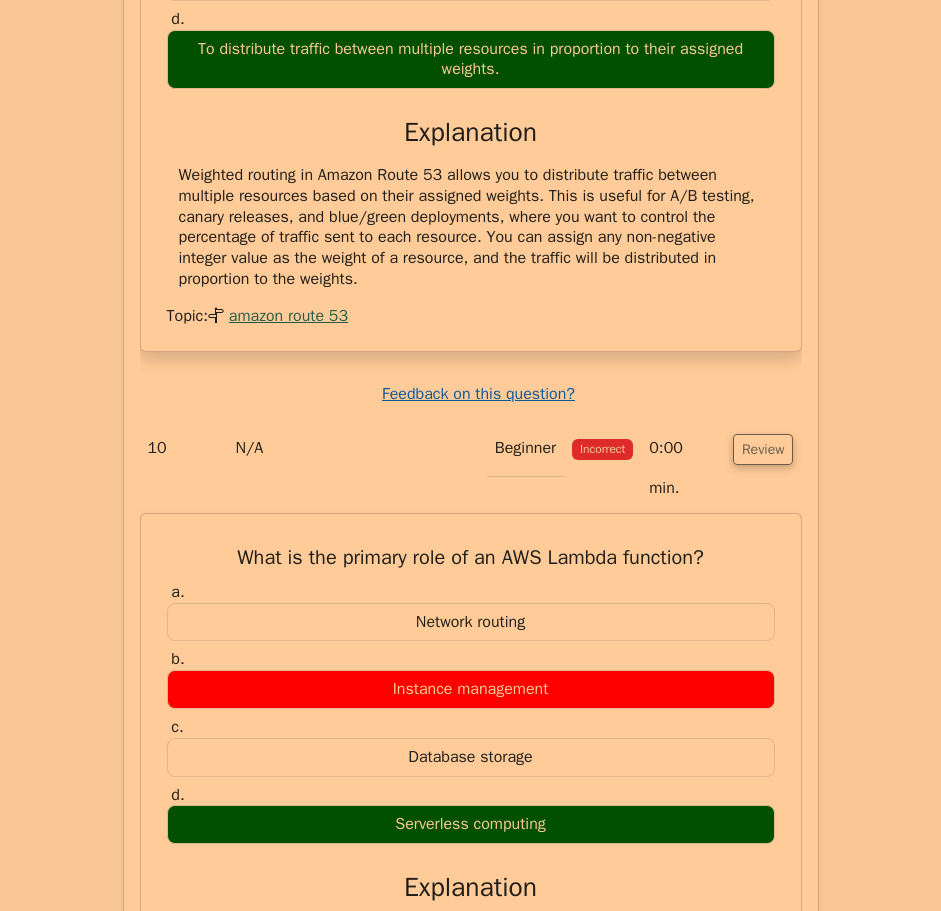 drag, startPoint x: 202, startPoint y: 183, endPoint x: 491, endPoint y: 566, distance: 479.80203 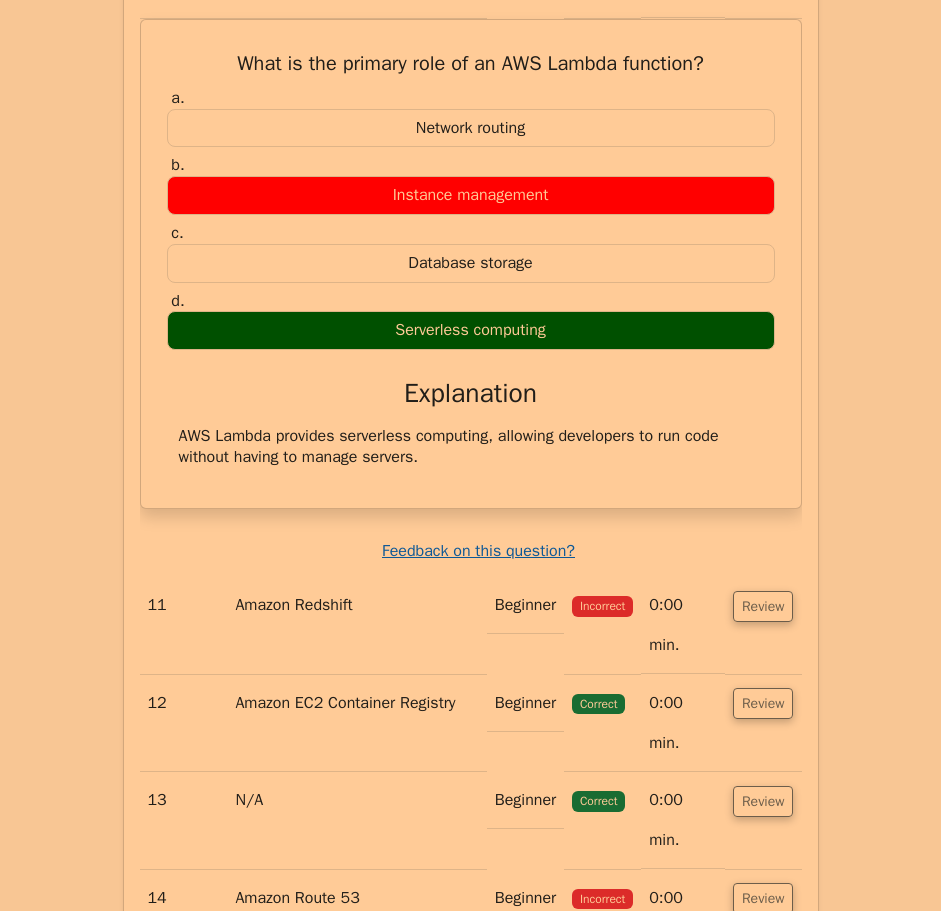 scroll, scrollTop: 8600, scrollLeft: 0, axis: vertical 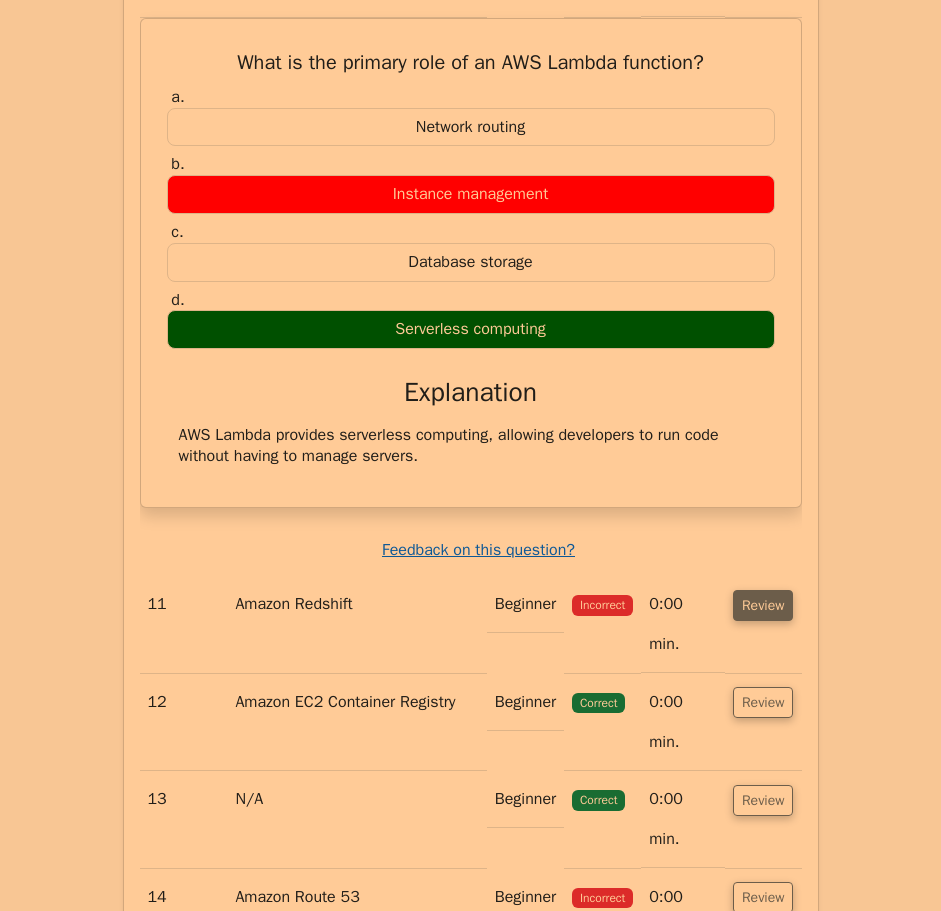 click on "Review" at bounding box center [763, 605] 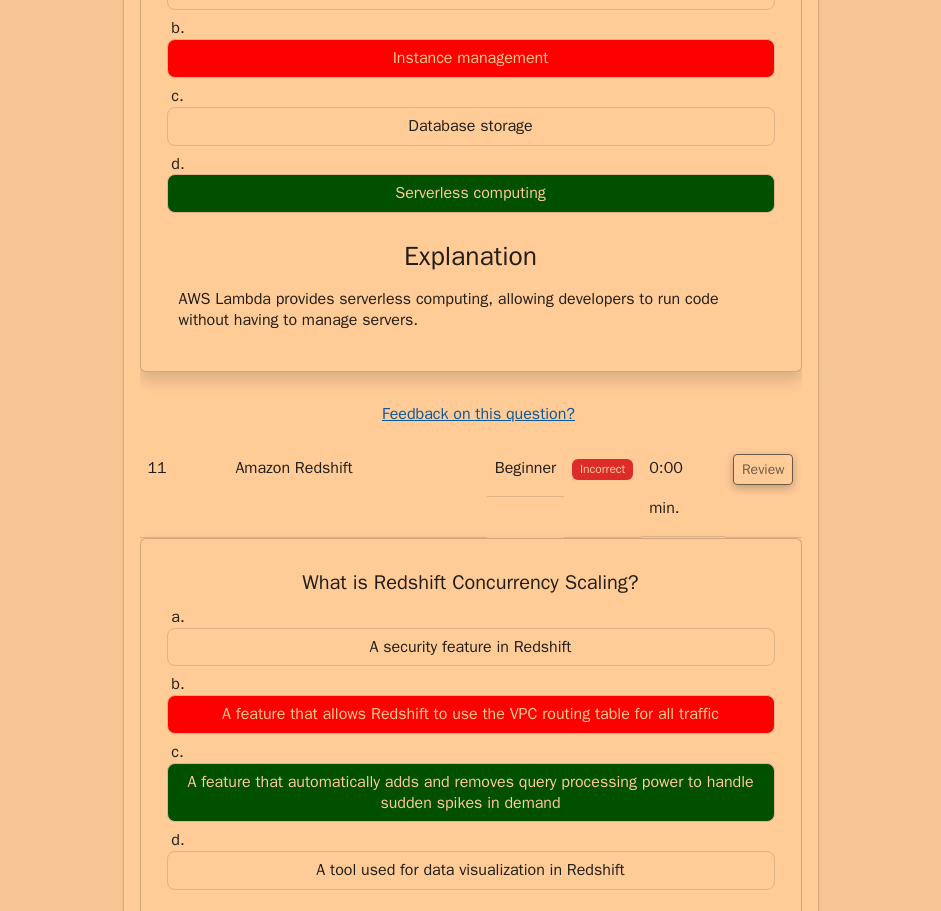 scroll, scrollTop: 8700, scrollLeft: 0, axis: vertical 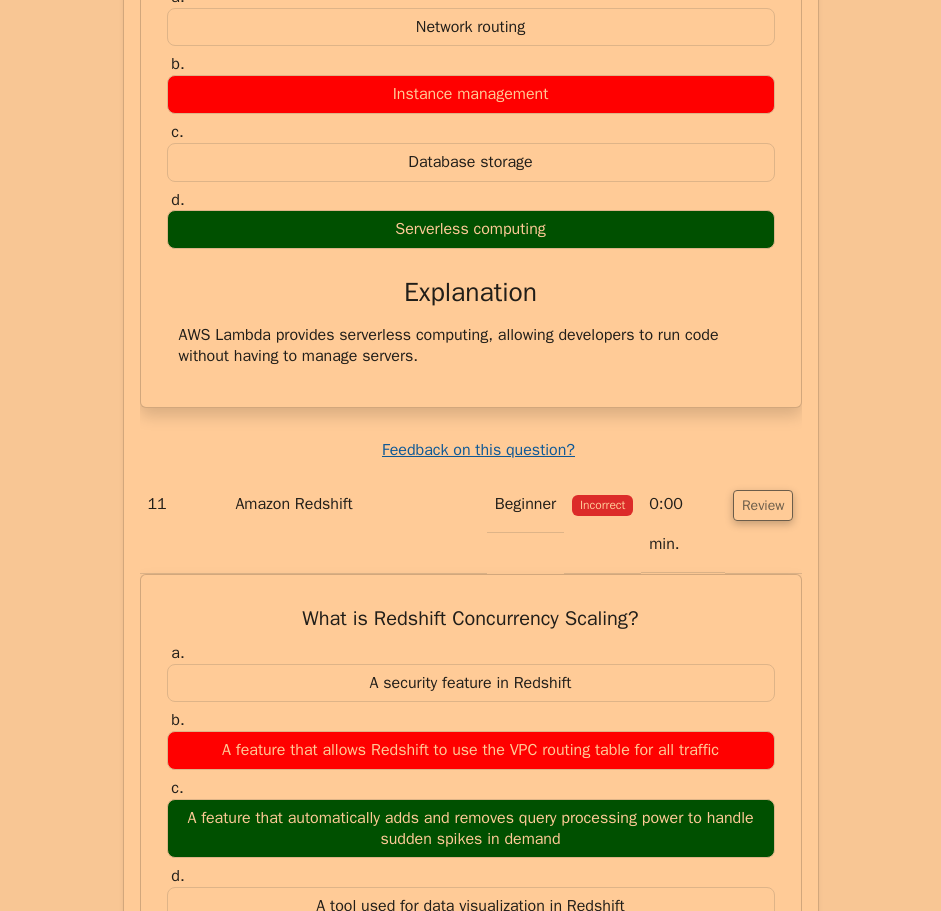 click on "11" at bounding box center (184, 524) 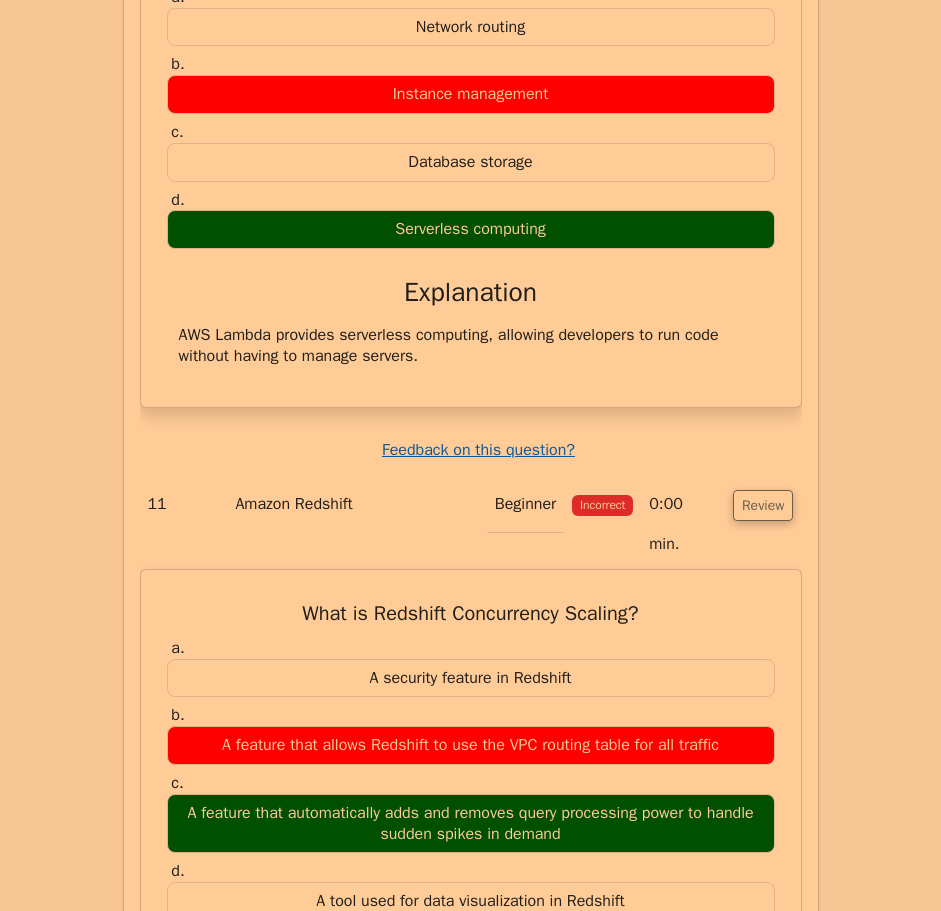 drag, startPoint x: 174, startPoint y: 201, endPoint x: 754, endPoint y: 614, distance: 712.0176 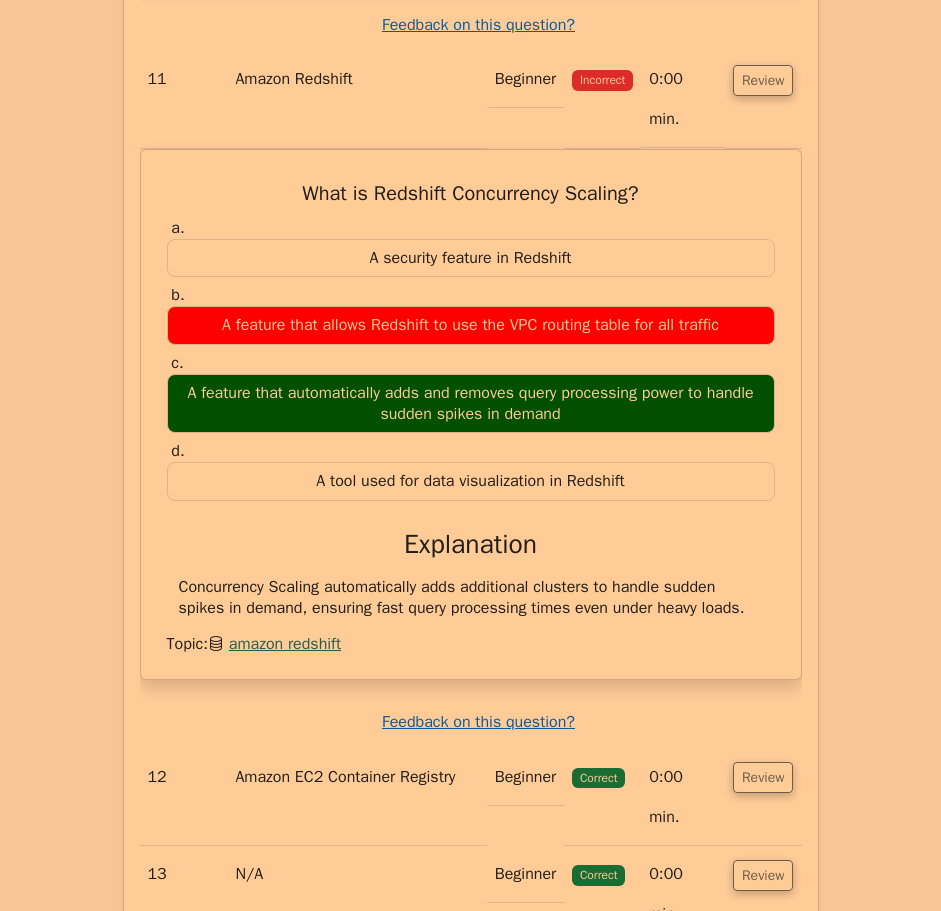 scroll, scrollTop: 9300, scrollLeft: 0, axis: vertical 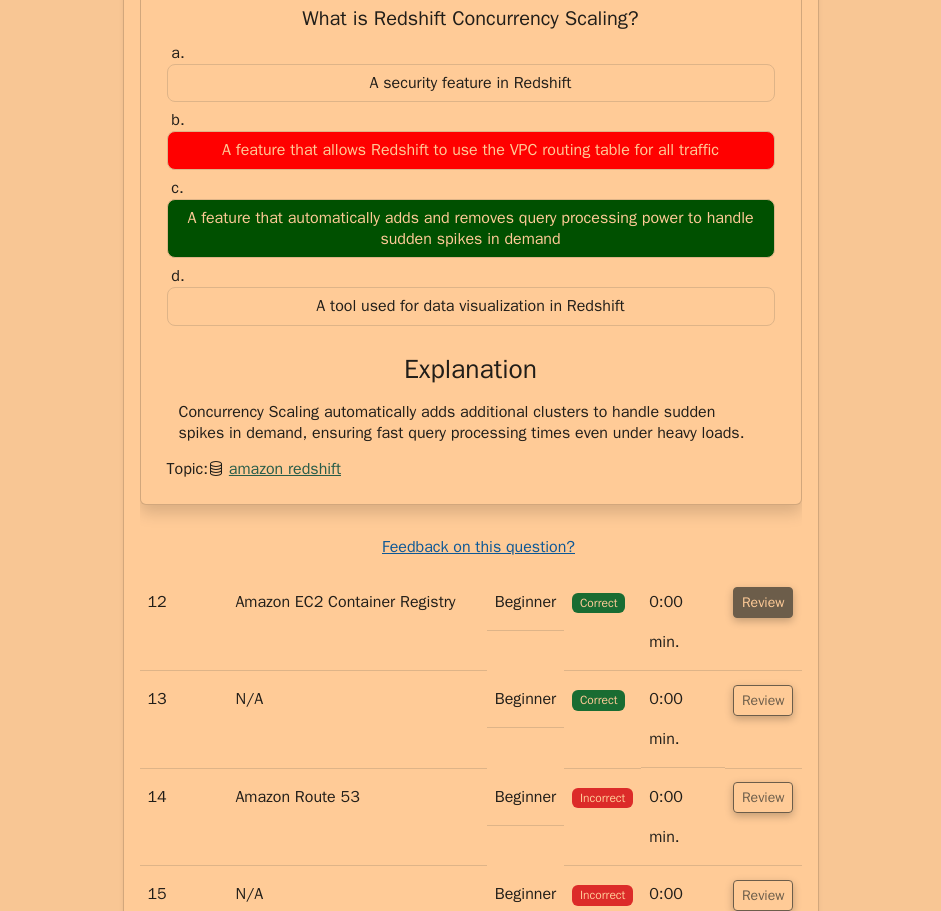 drag, startPoint x: 766, startPoint y: 187, endPoint x: 746, endPoint y: 192, distance: 20.615528 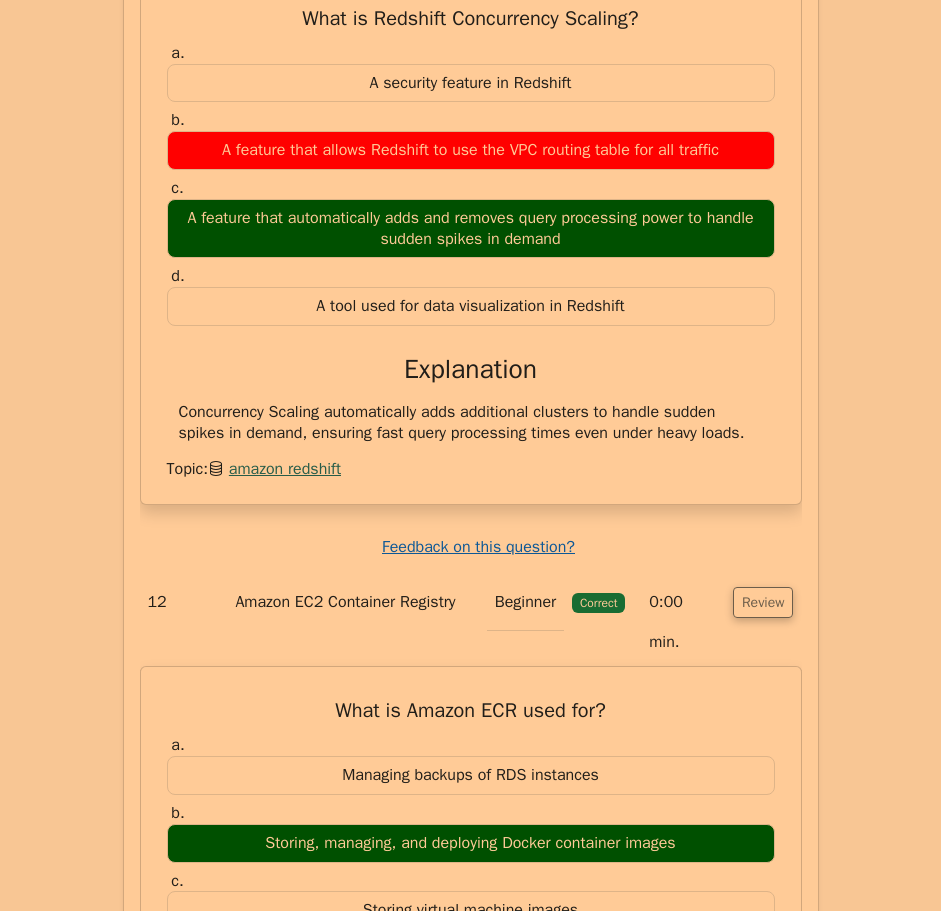 drag, startPoint x: 287, startPoint y: 257, endPoint x: 675, endPoint y: 659, distance: 558.7021 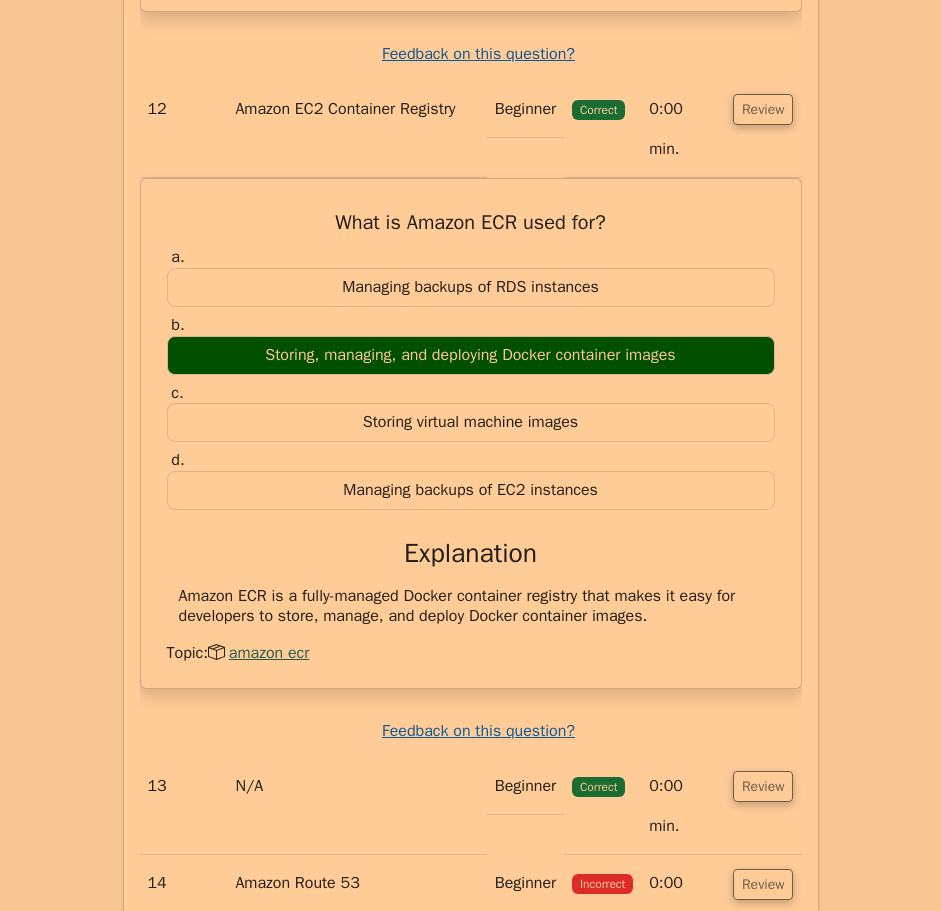 scroll, scrollTop: 9800, scrollLeft: 0, axis: vertical 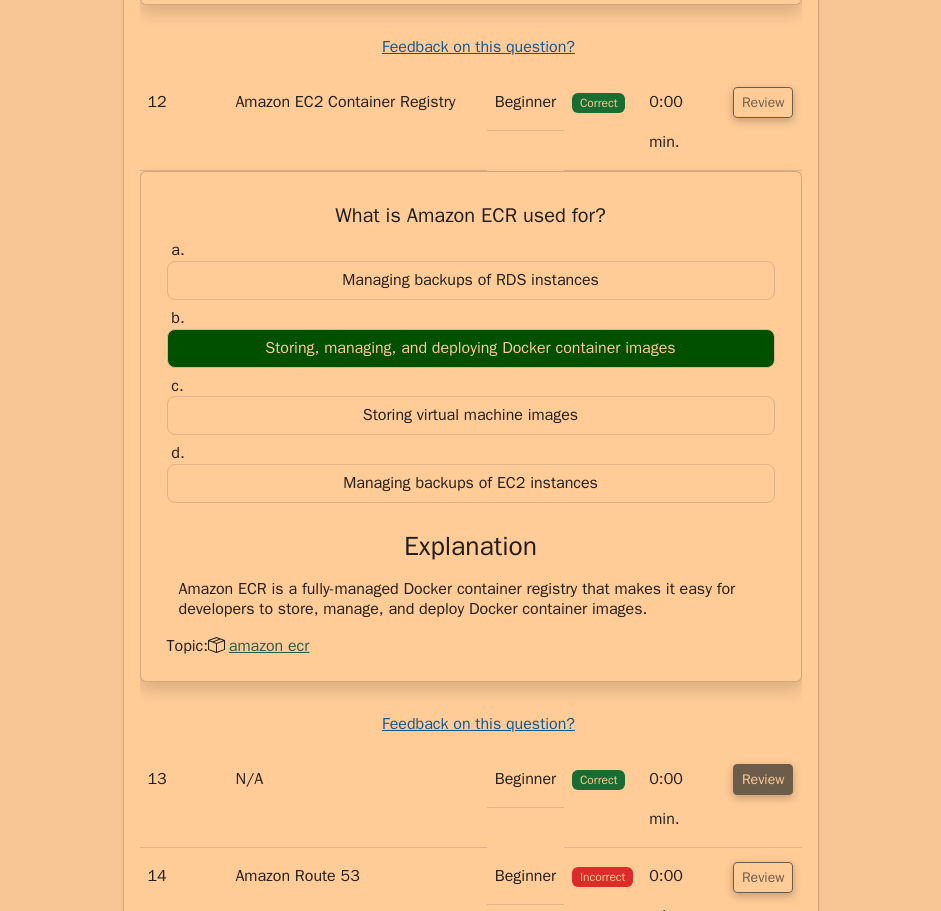 drag, startPoint x: 772, startPoint y: 320, endPoint x: 747, endPoint y: 323, distance: 25.179358 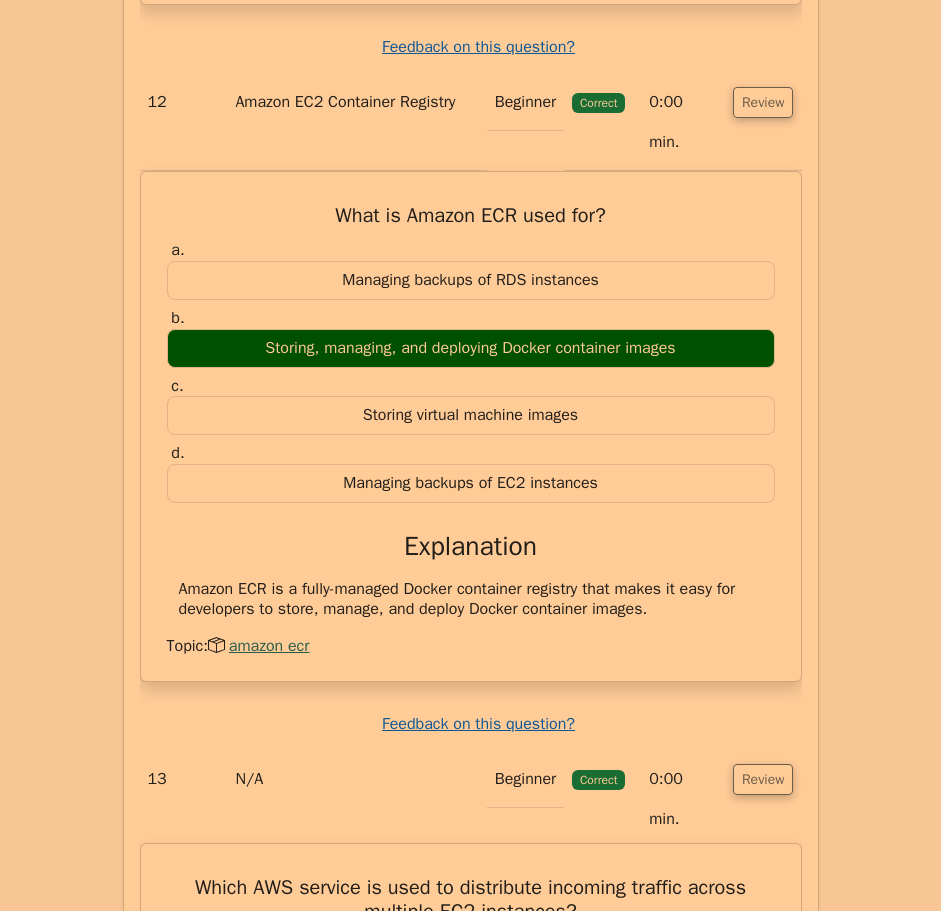 drag, startPoint x: 186, startPoint y: 397, endPoint x: 621, endPoint y: 823, distance: 608.8522 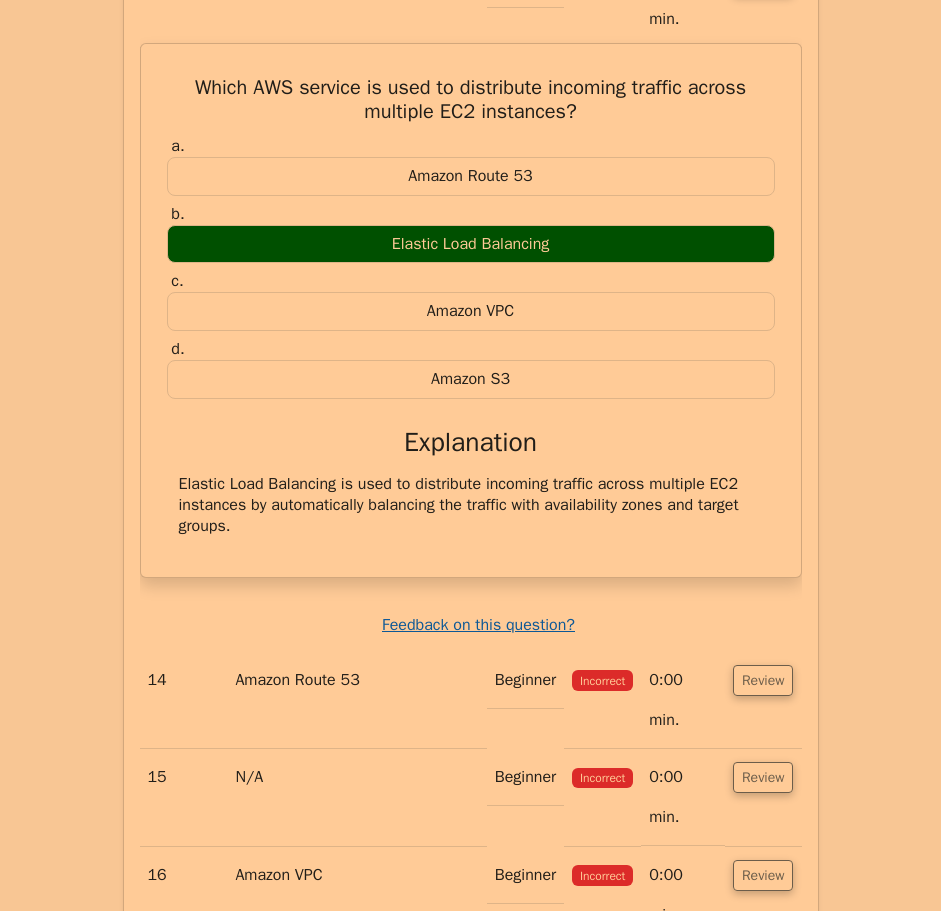 scroll, scrollTop: 10700, scrollLeft: 0, axis: vertical 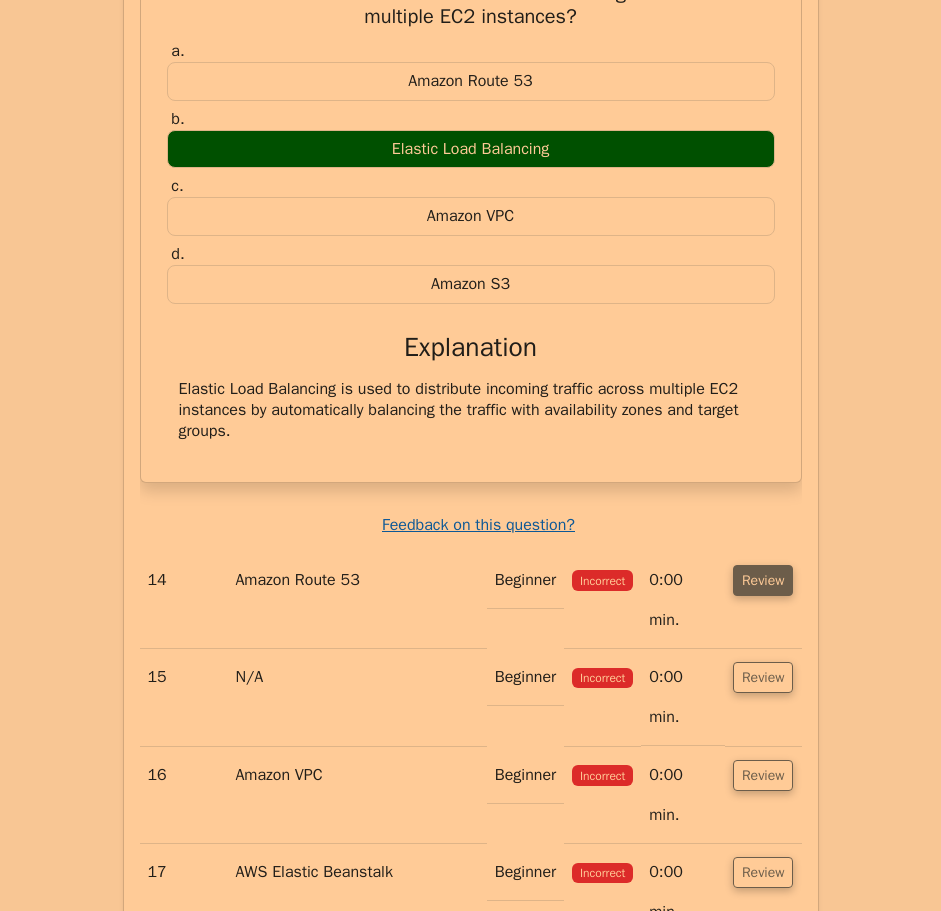 click on "Review" at bounding box center (763, 580) 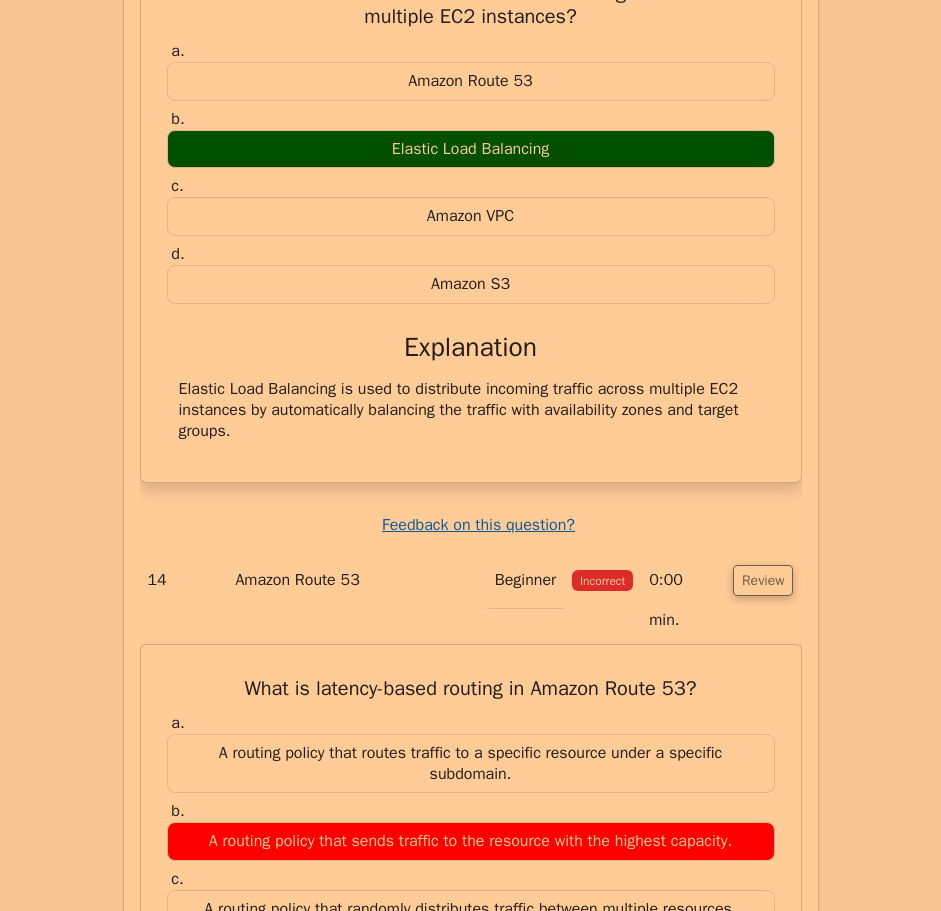 drag, startPoint x: 186, startPoint y: 146, endPoint x: 498, endPoint y: 634, distance: 579.21326 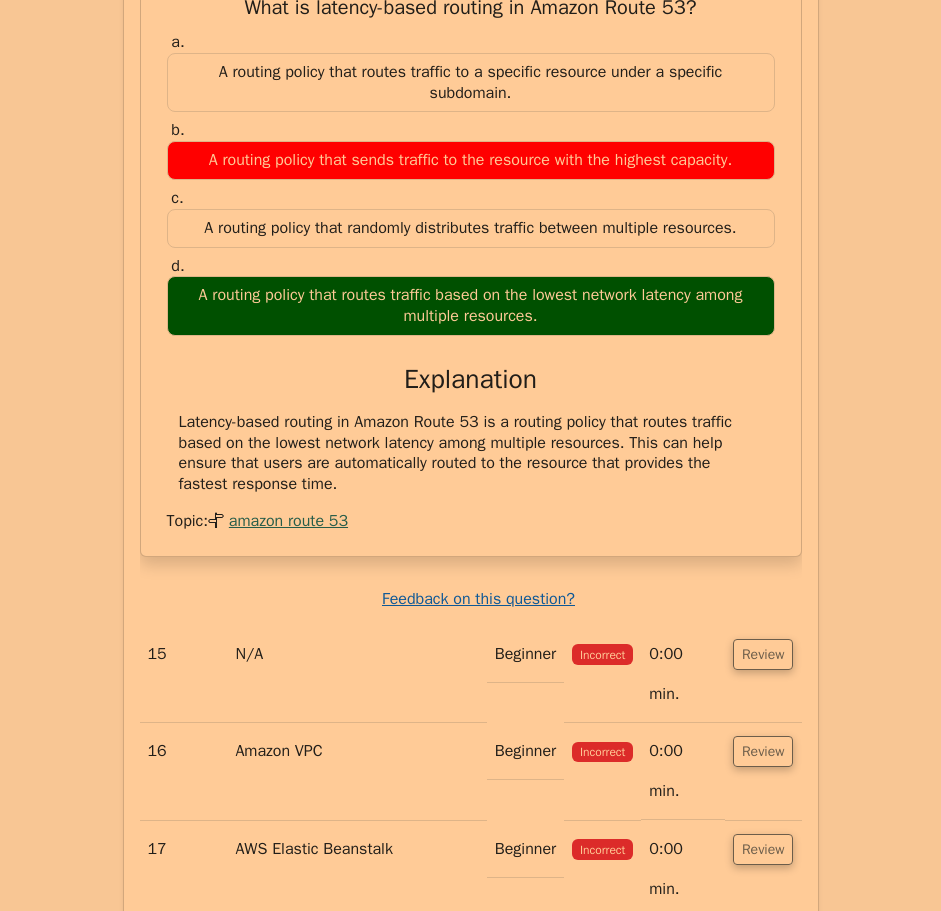 scroll, scrollTop: 11400, scrollLeft: 0, axis: vertical 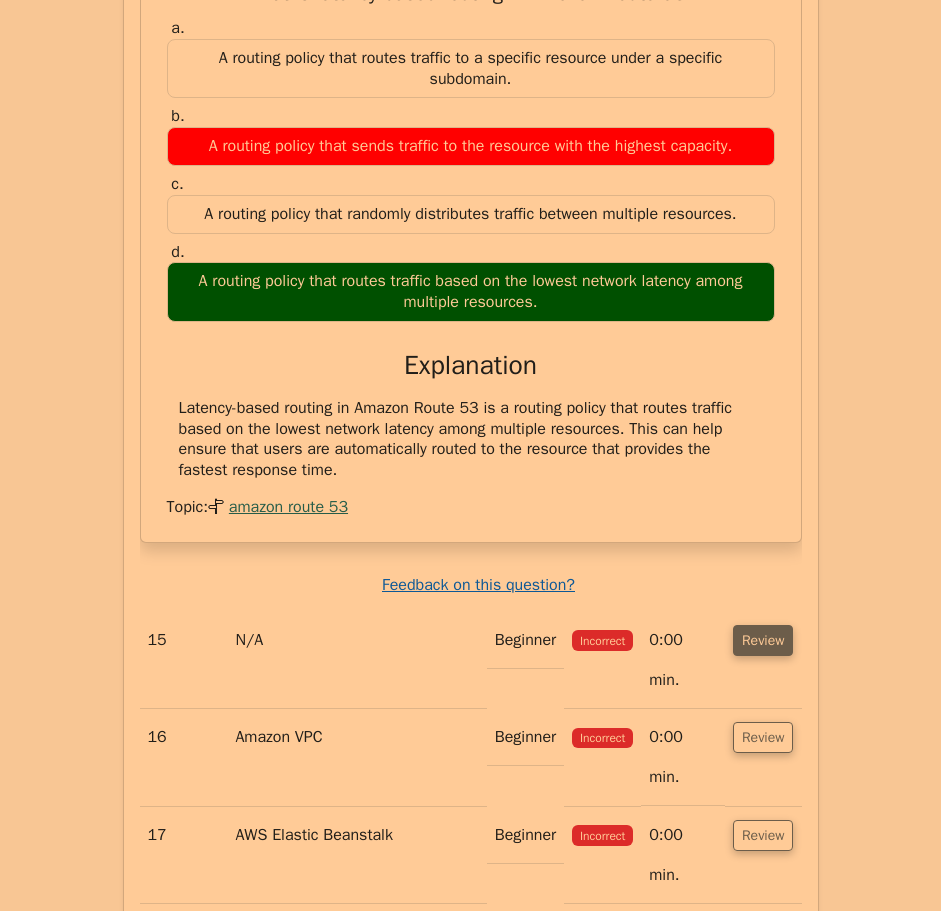 click on "Review" at bounding box center (763, 640) 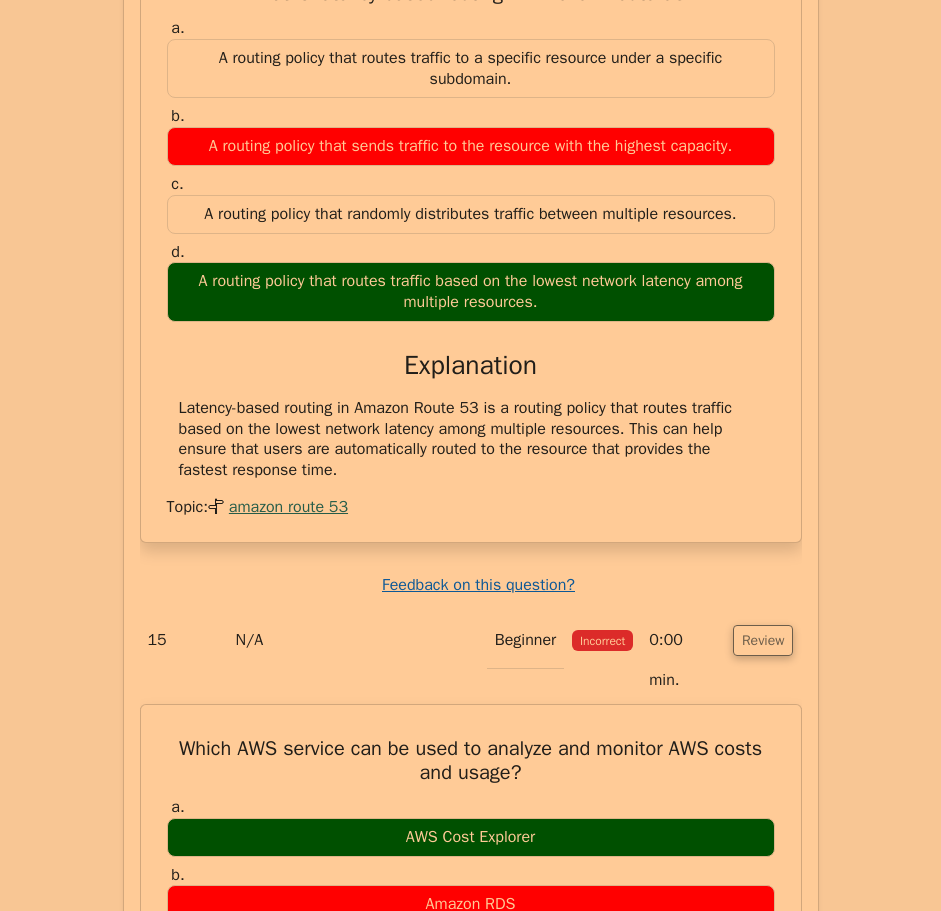 drag, startPoint x: 162, startPoint y: 176, endPoint x: 483, endPoint y: 598, distance: 530.2122 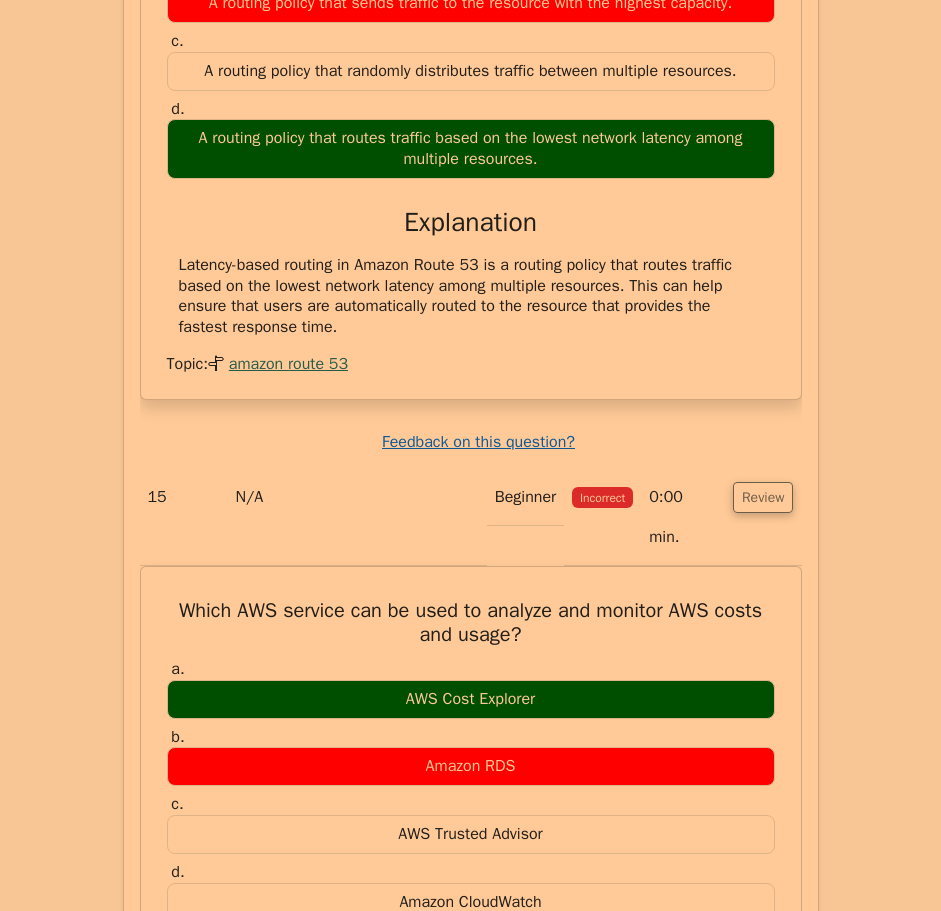 scroll, scrollTop: 11800, scrollLeft: 0, axis: vertical 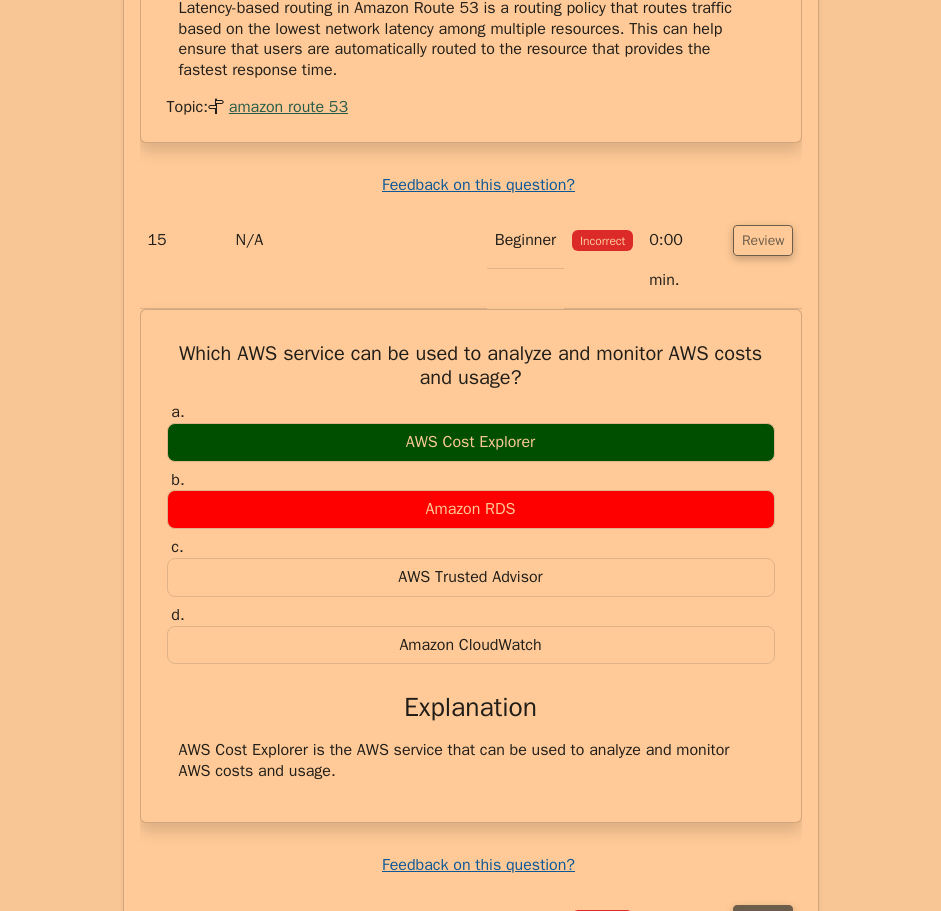 click on "Review" at bounding box center [763, 920] 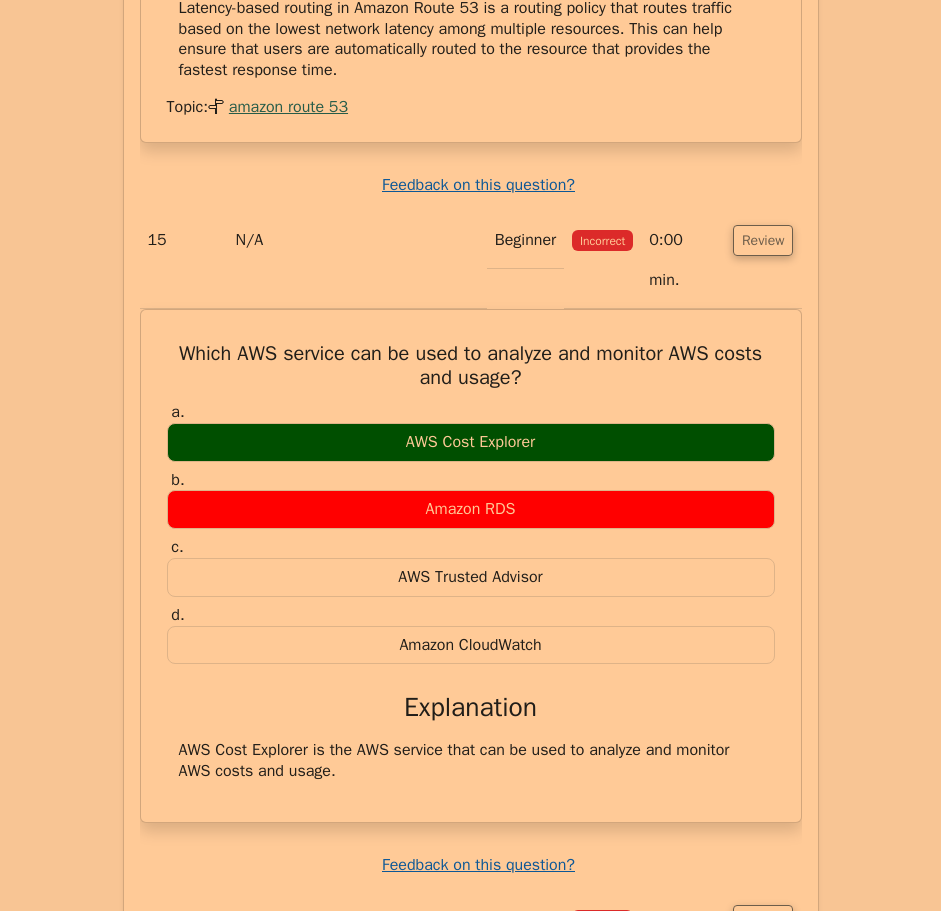 scroll, scrollTop: 12000, scrollLeft: 0, axis: vertical 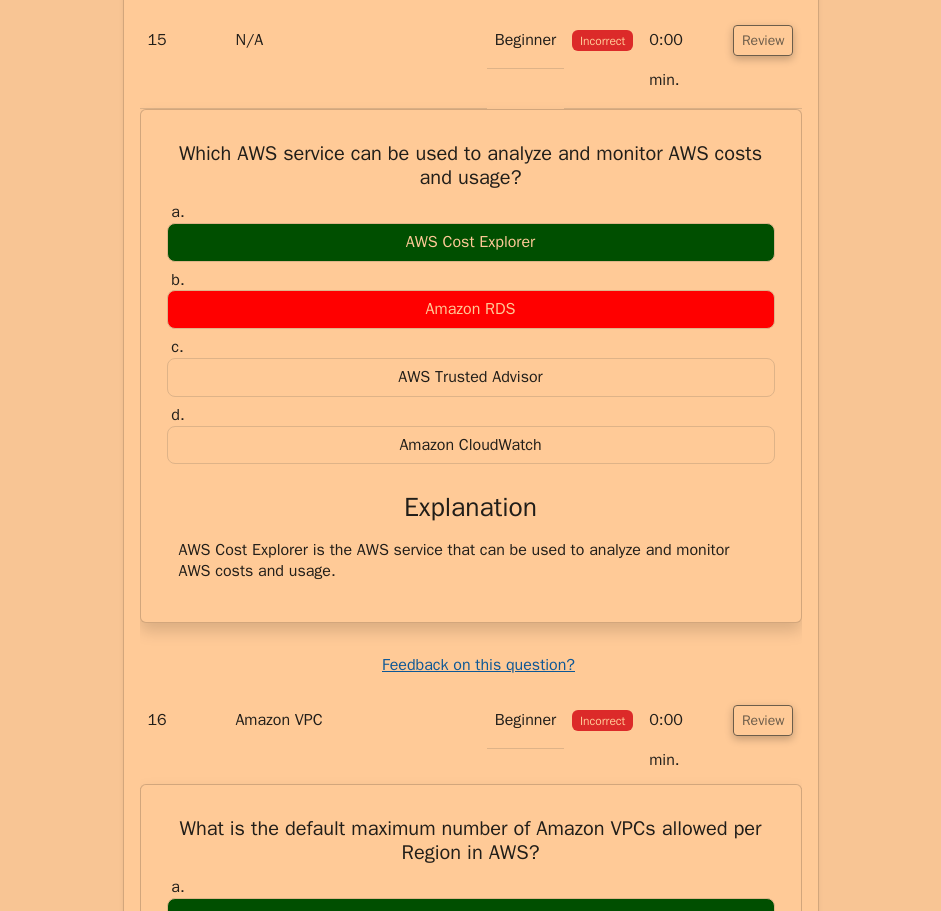 drag, startPoint x: 165, startPoint y: 216, endPoint x: 578, endPoint y: 662, distance: 607.8528 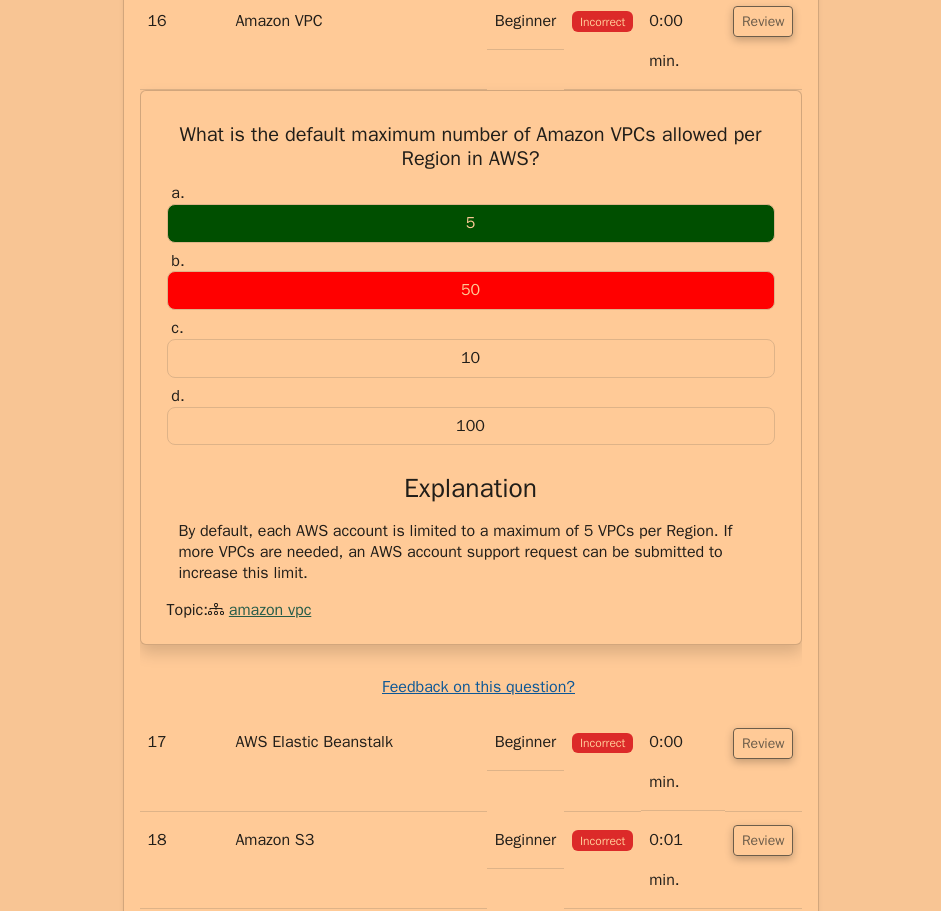 scroll, scrollTop: 12700, scrollLeft: 0, axis: vertical 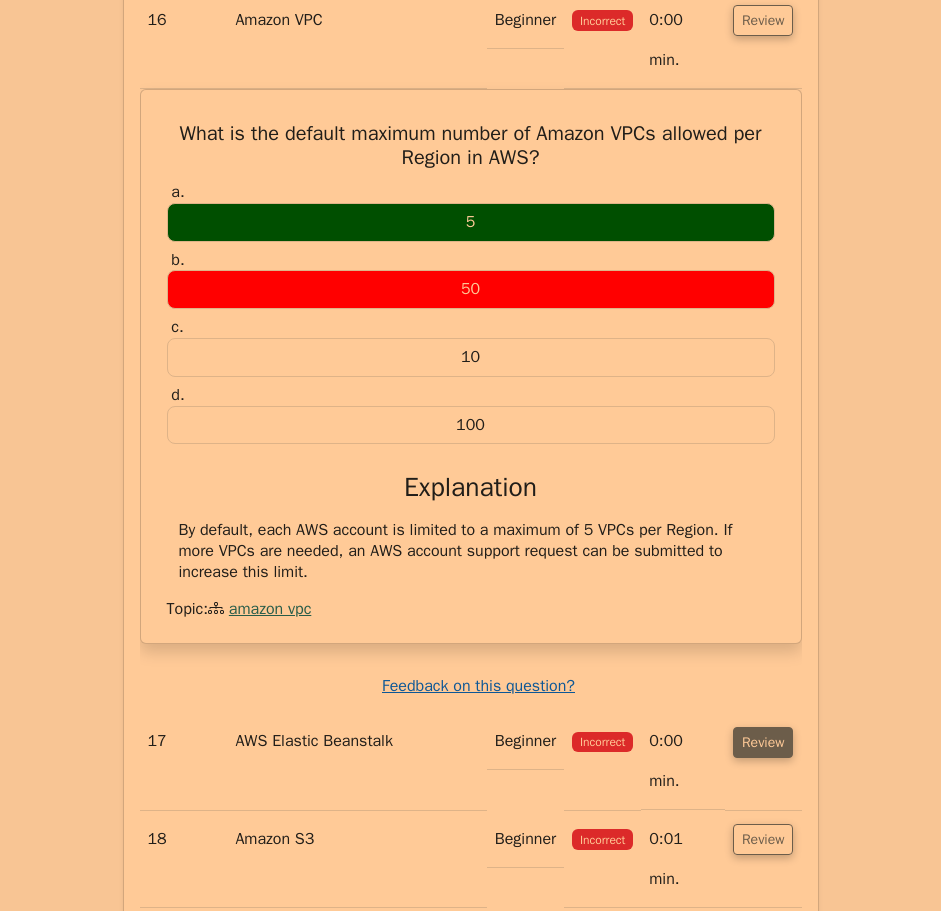 click on "Review" at bounding box center (763, 742) 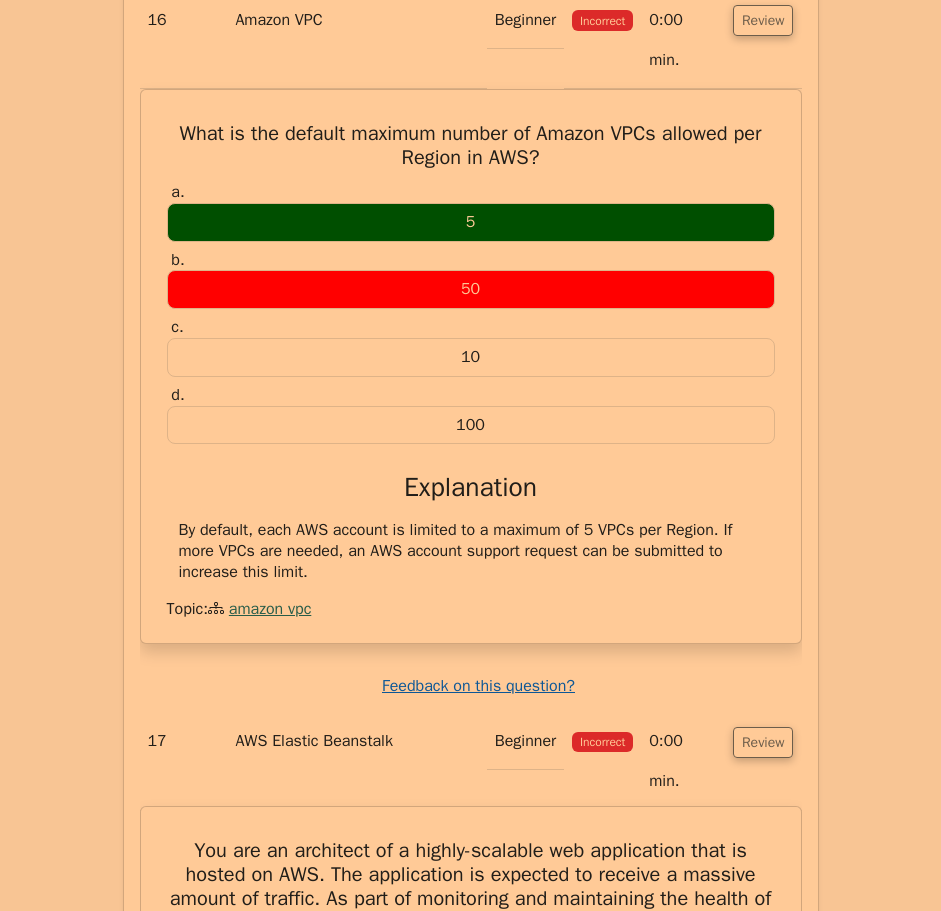 drag, startPoint x: 184, startPoint y: 194, endPoint x: 581, endPoint y: 753, distance: 685.6311 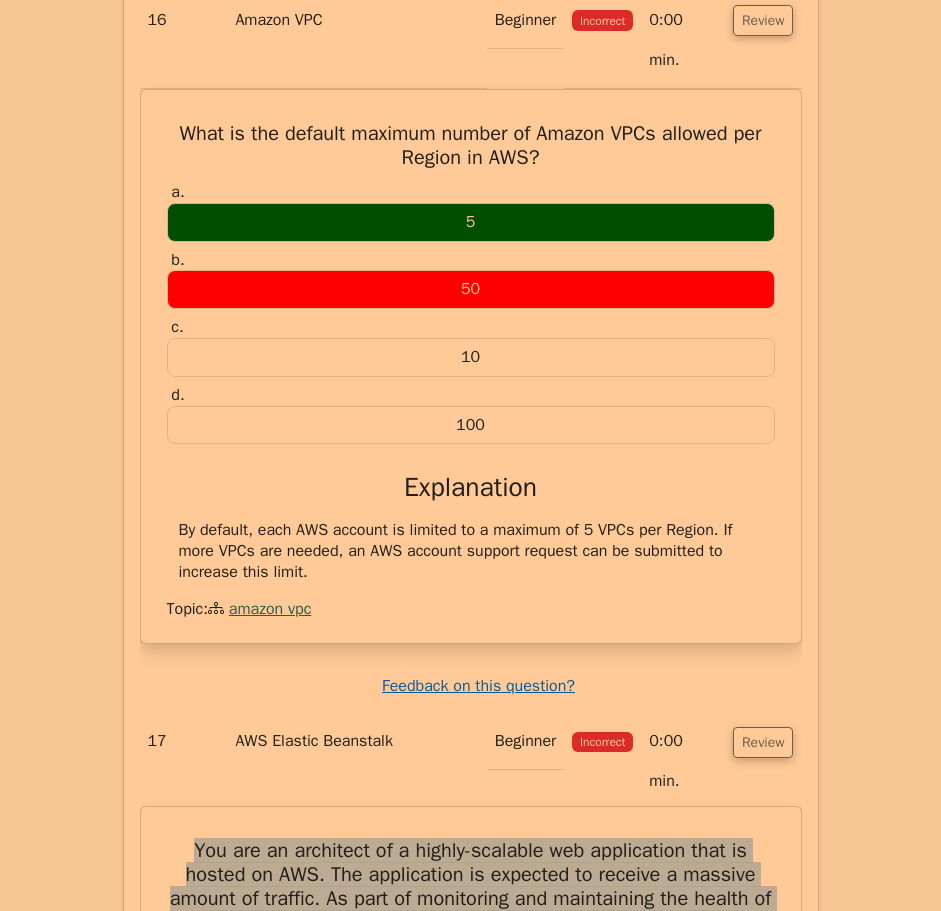drag, startPoint x: 582, startPoint y: 776, endPoint x: 180, endPoint y: 195, distance: 706.5161 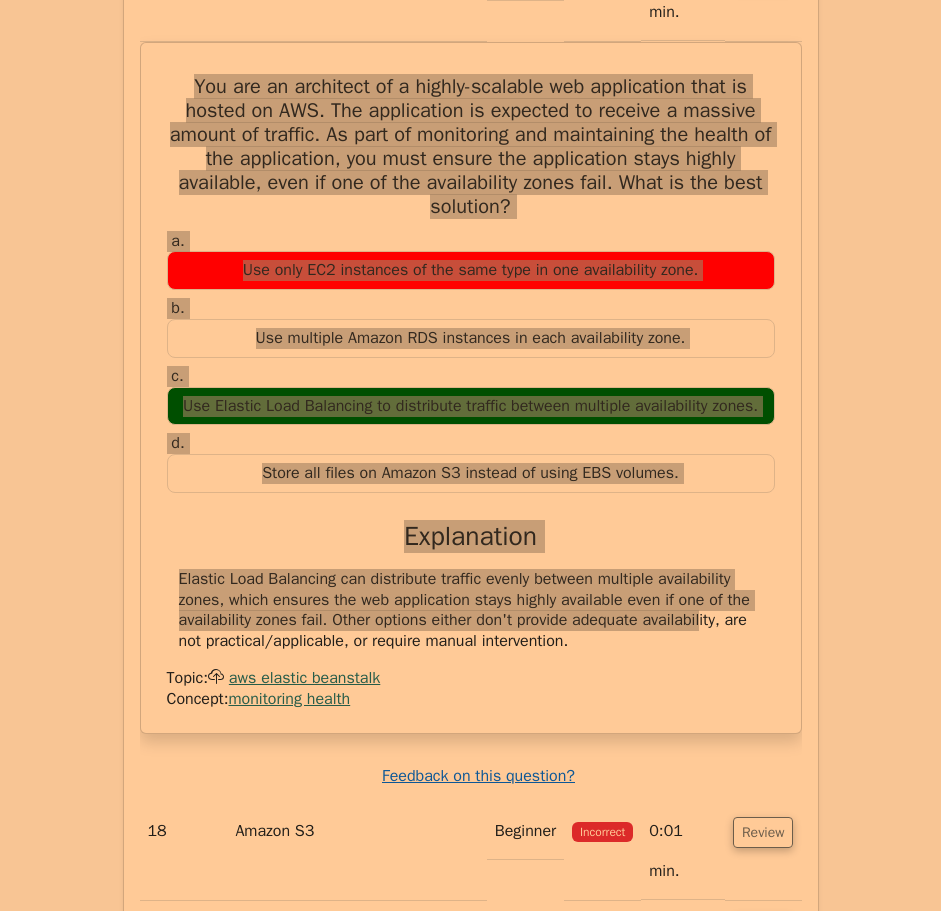 scroll, scrollTop: 13500, scrollLeft: 0, axis: vertical 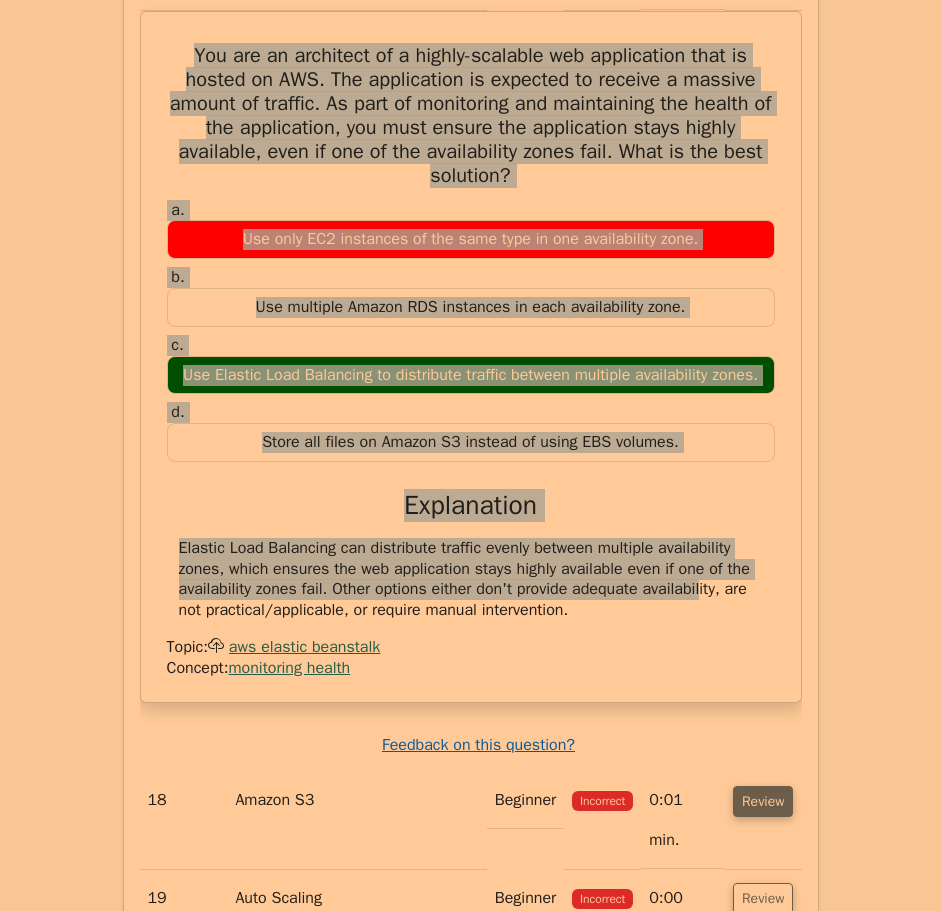 click on "Review" at bounding box center (763, 801) 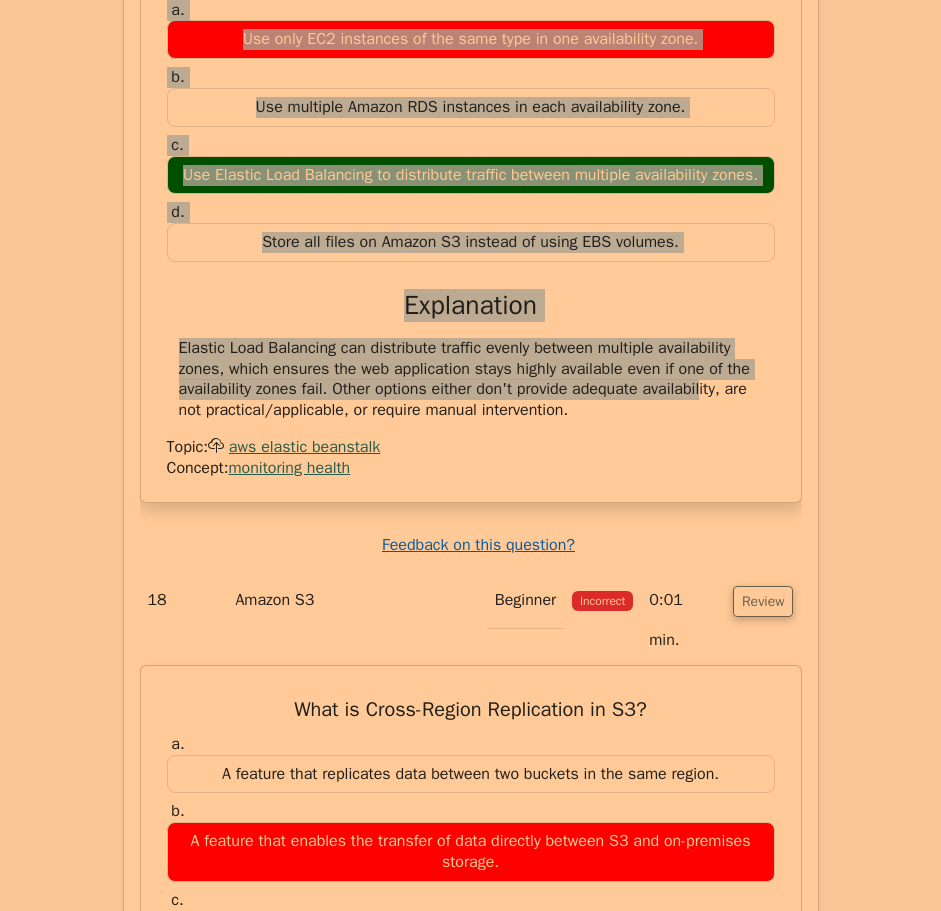 scroll, scrollTop: 13600, scrollLeft: 0, axis: vertical 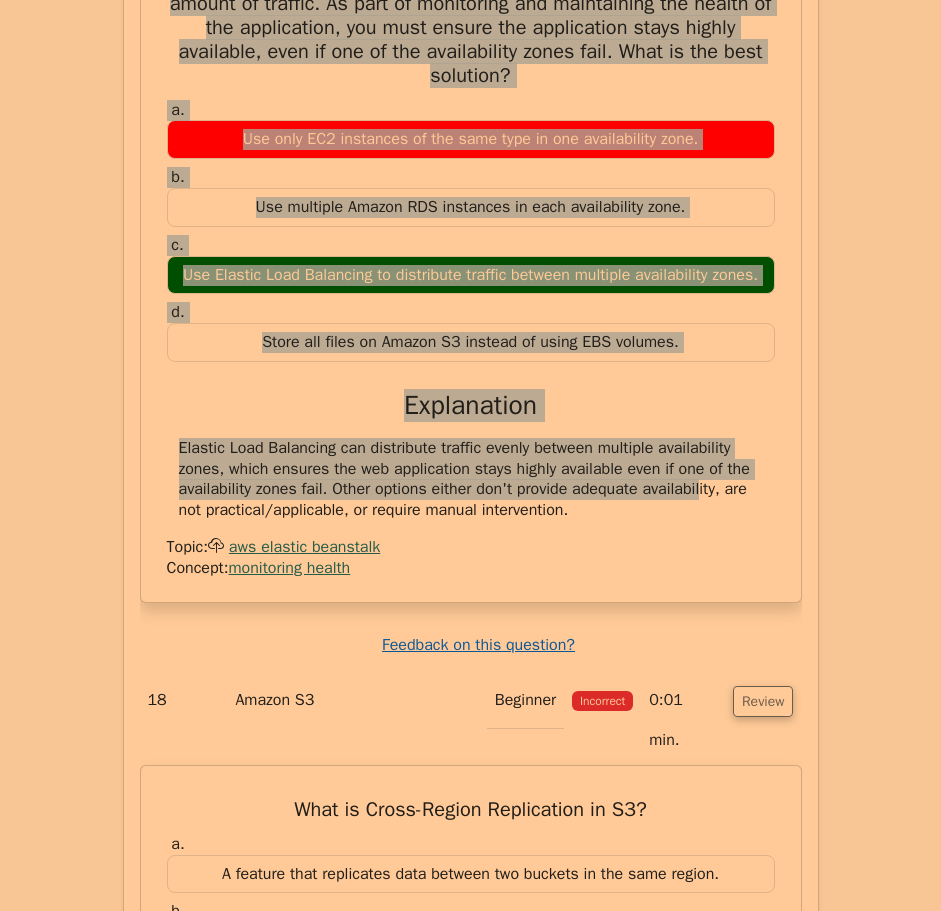 drag, startPoint x: 219, startPoint y: 147, endPoint x: 662, endPoint y: 633, distance: 657.6055 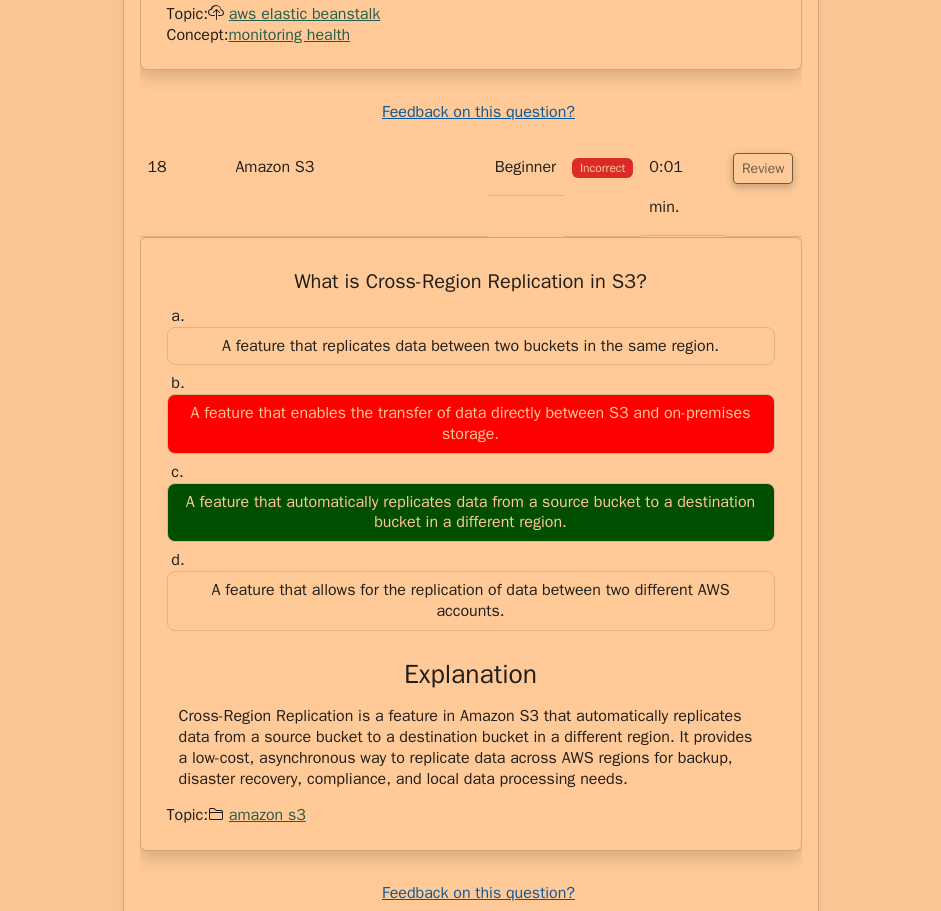 scroll, scrollTop: 14200, scrollLeft: 0, axis: vertical 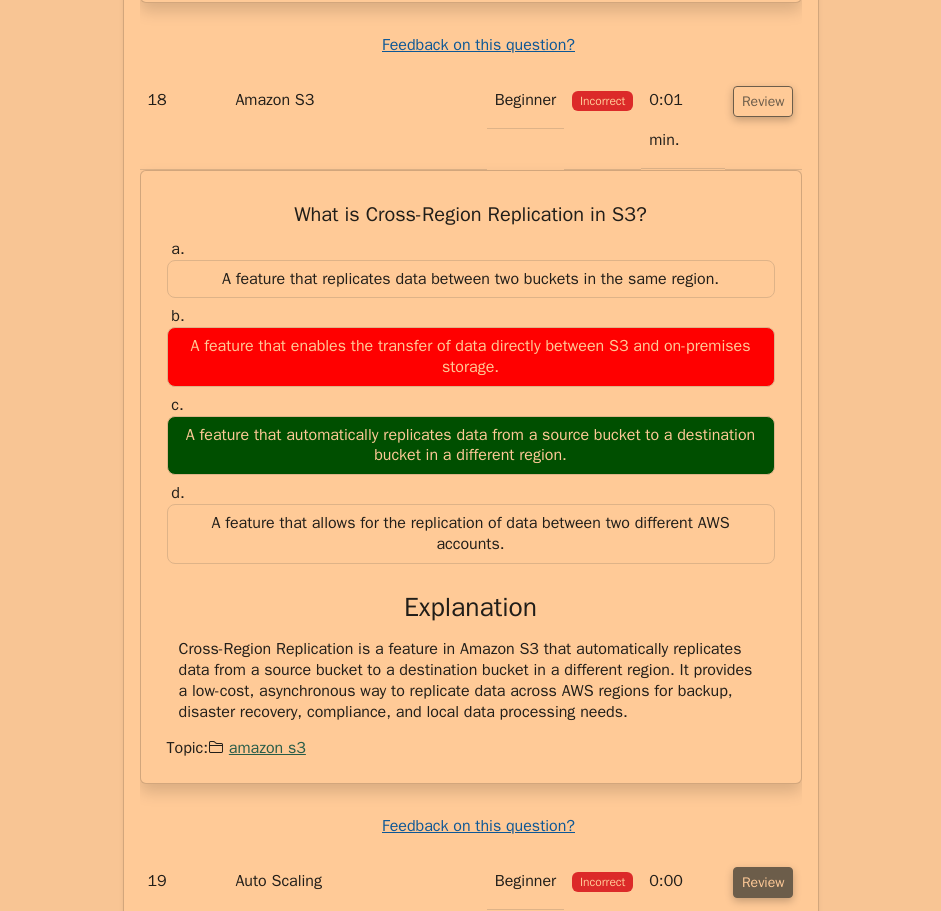 click on "Review" at bounding box center [763, 882] 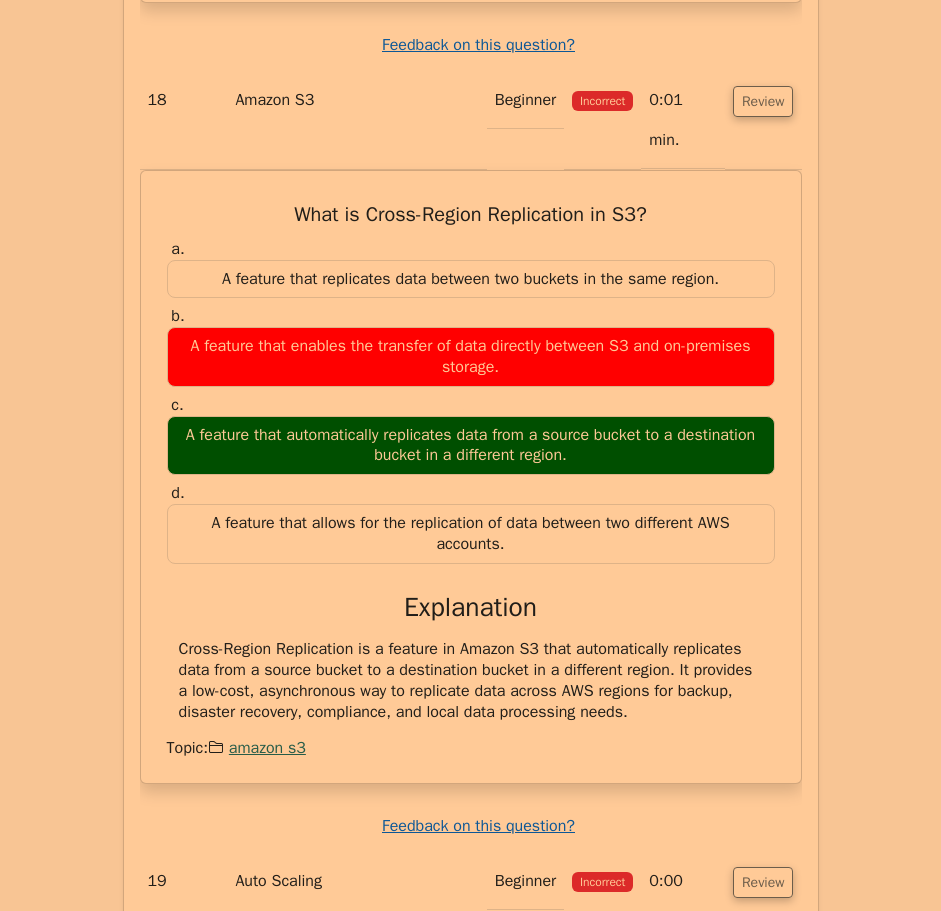 drag, startPoint x: 176, startPoint y: 286, endPoint x: 657, endPoint y: 802, distance: 705.41974 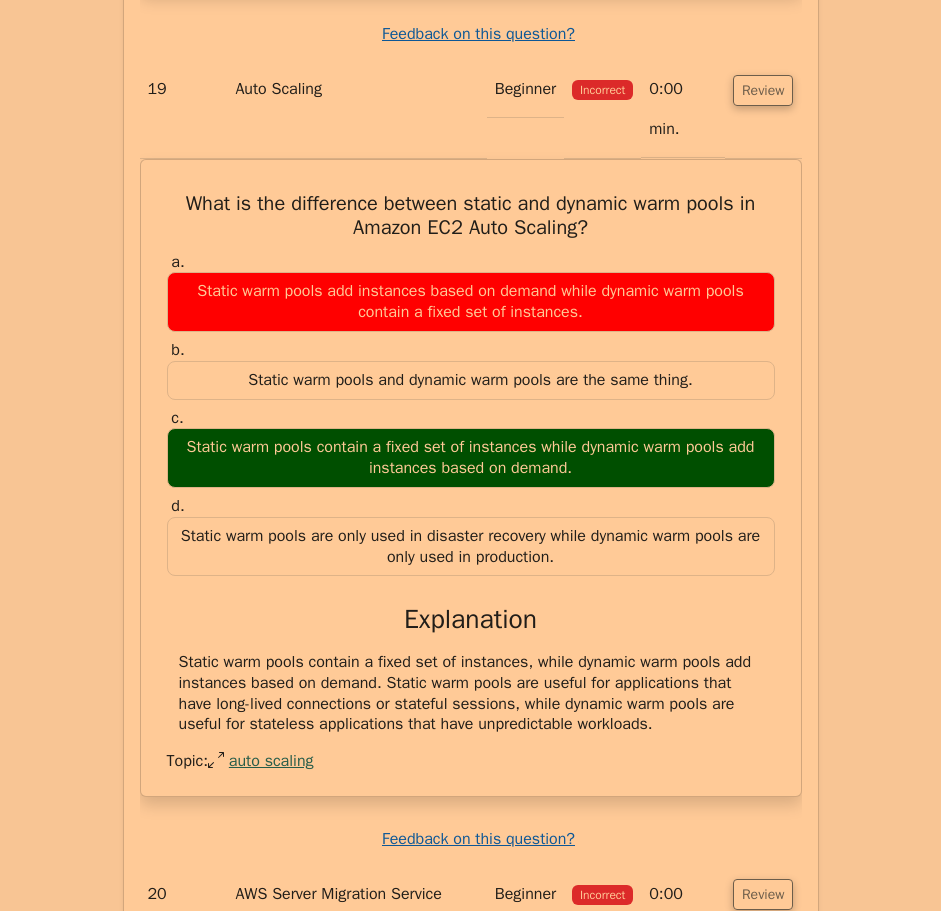 scroll, scrollTop: 15000, scrollLeft: 0, axis: vertical 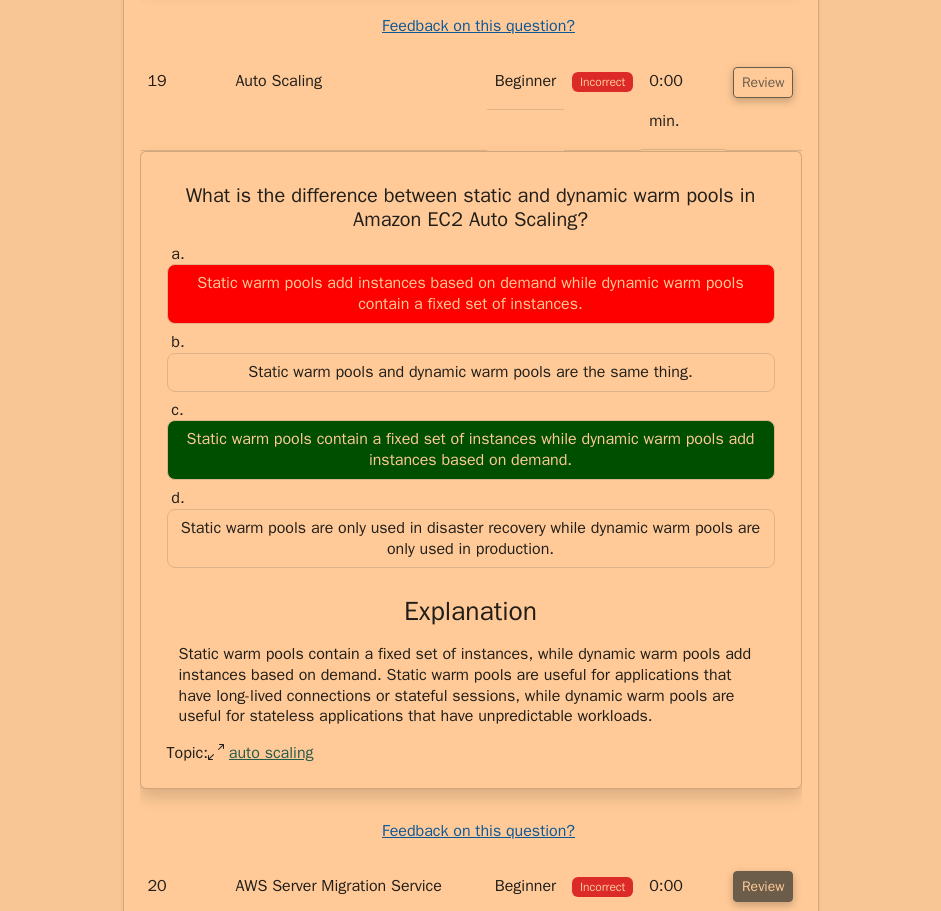 drag, startPoint x: 752, startPoint y: 167, endPoint x: 740, endPoint y: 181, distance: 18.439089 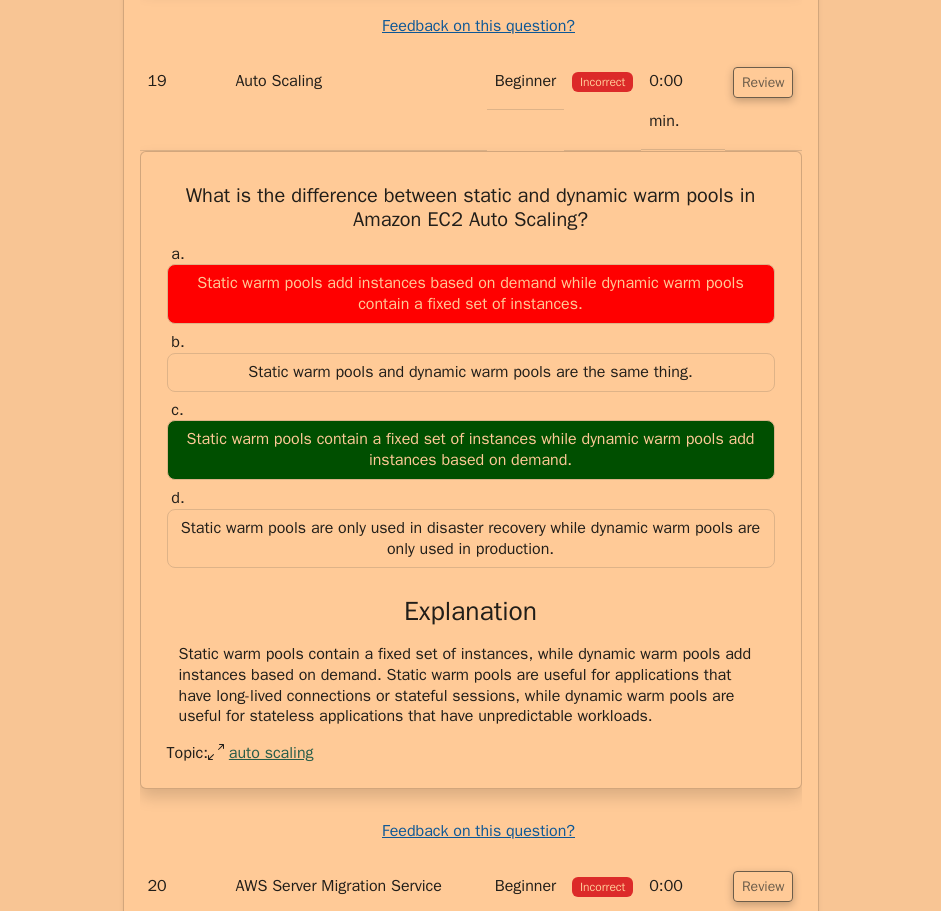 drag, startPoint x: 167, startPoint y: 239, endPoint x: 583, endPoint y: 653, distance: 586.9003 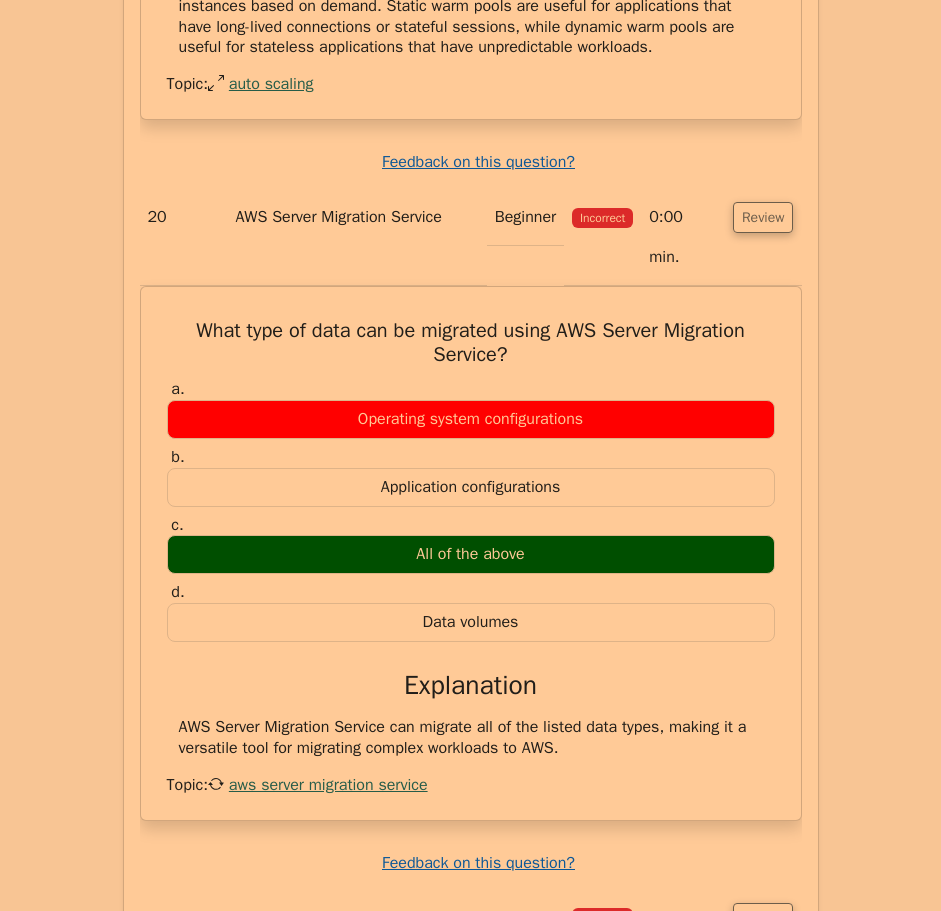 scroll, scrollTop: 15700, scrollLeft: 0, axis: vertical 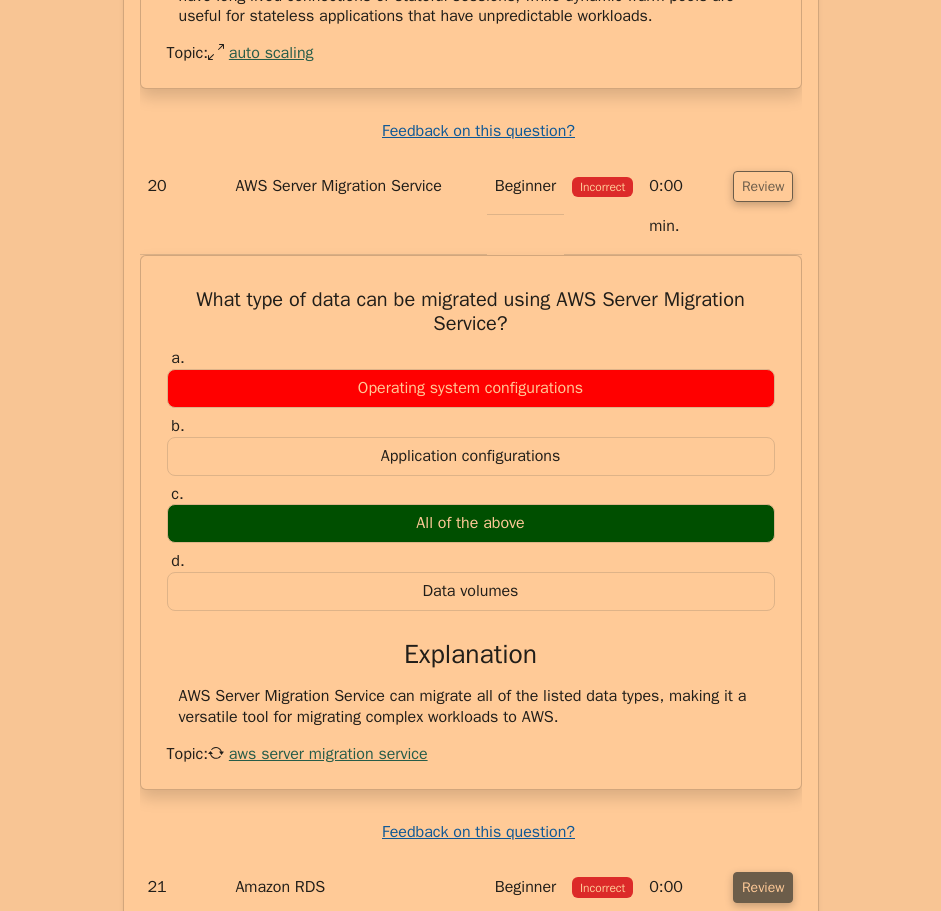 click on "Review" at bounding box center [763, 887] 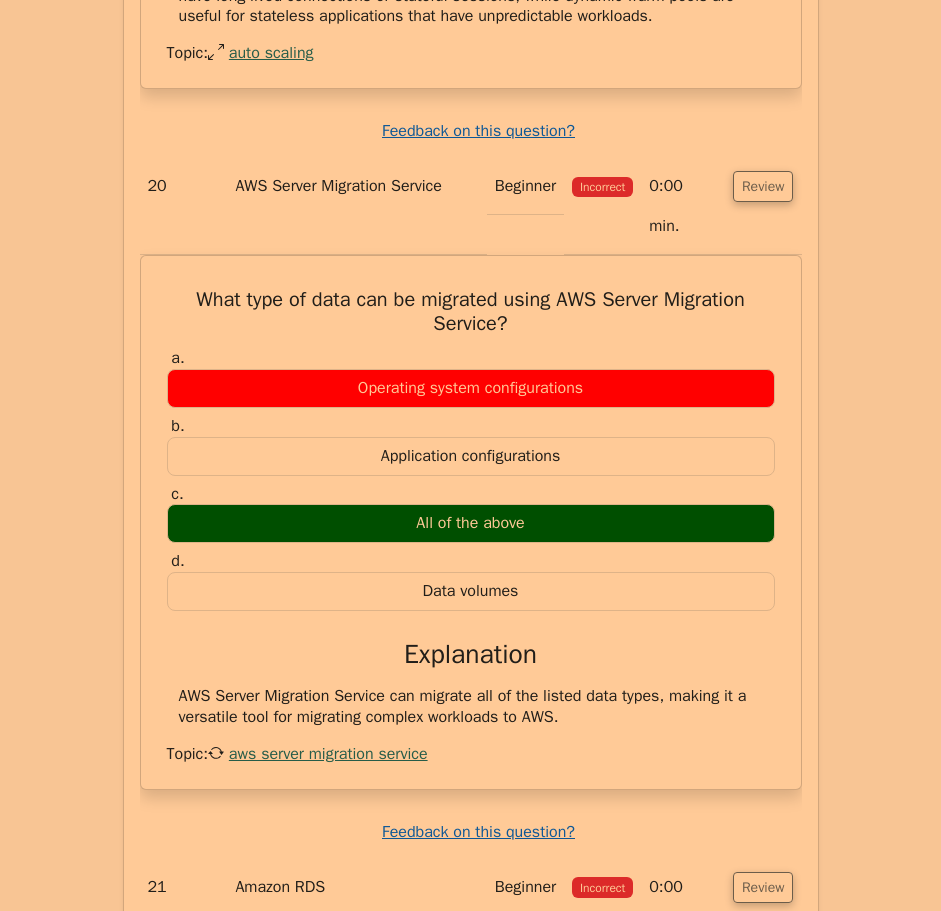 drag, startPoint x: 181, startPoint y: 204, endPoint x: 673, endPoint y: 707, distance: 703.61426 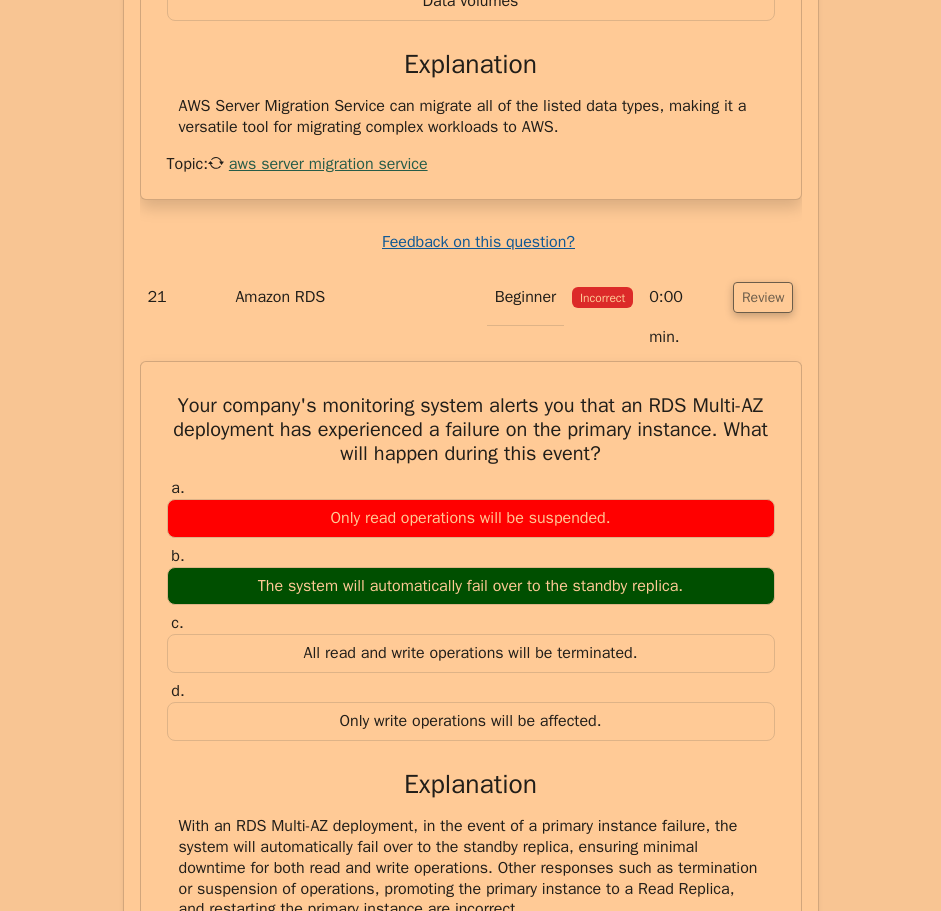 scroll, scrollTop: 16400, scrollLeft: 0, axis: vertical 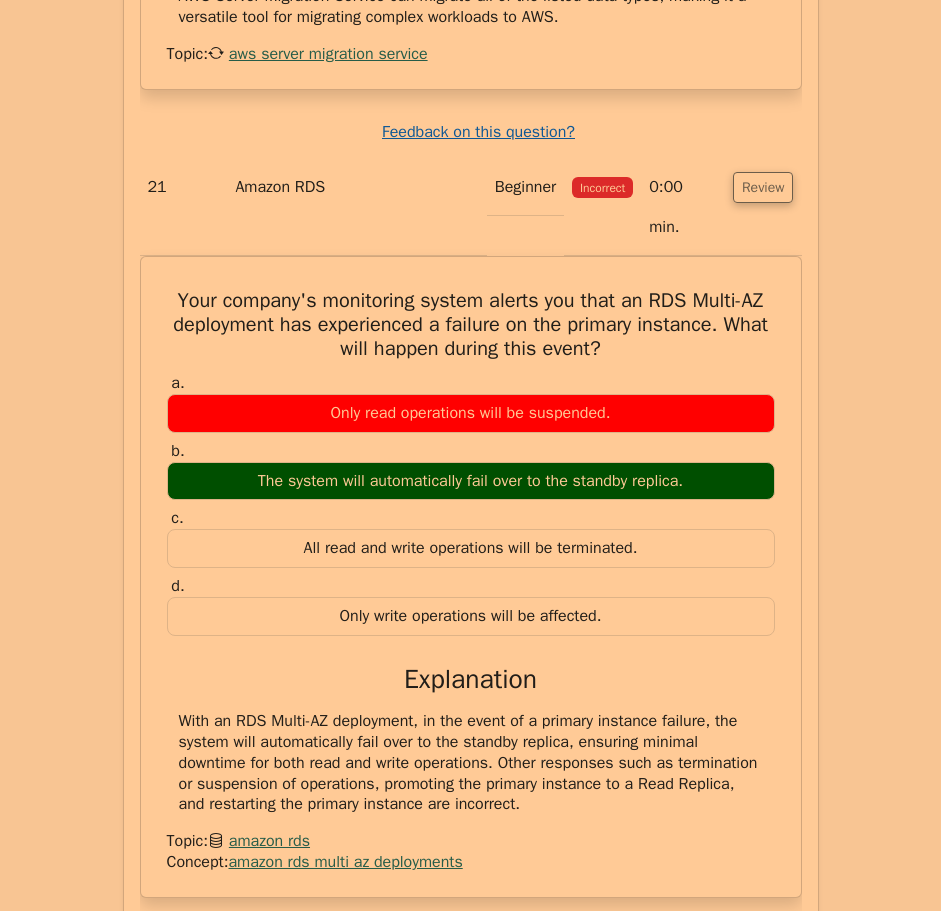 click on "Review" at bounding box center (763, 995) 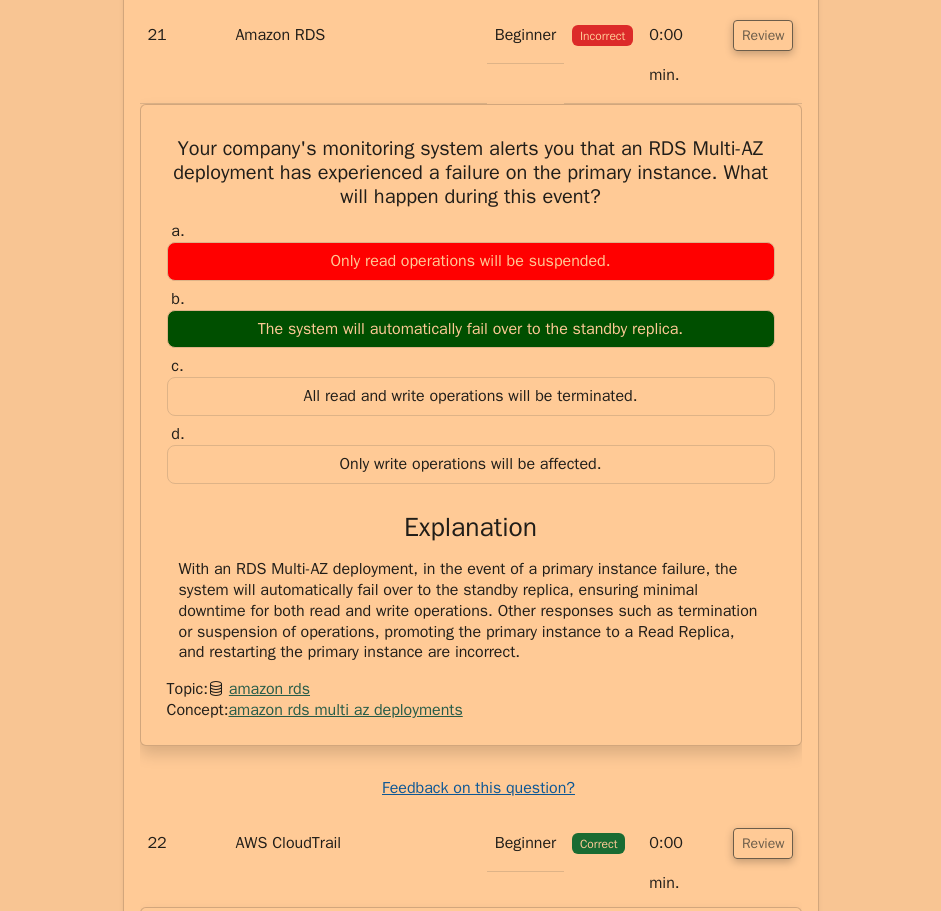 scroll, scrollTop: 16600, scrollLeft: 0, axis: vertical 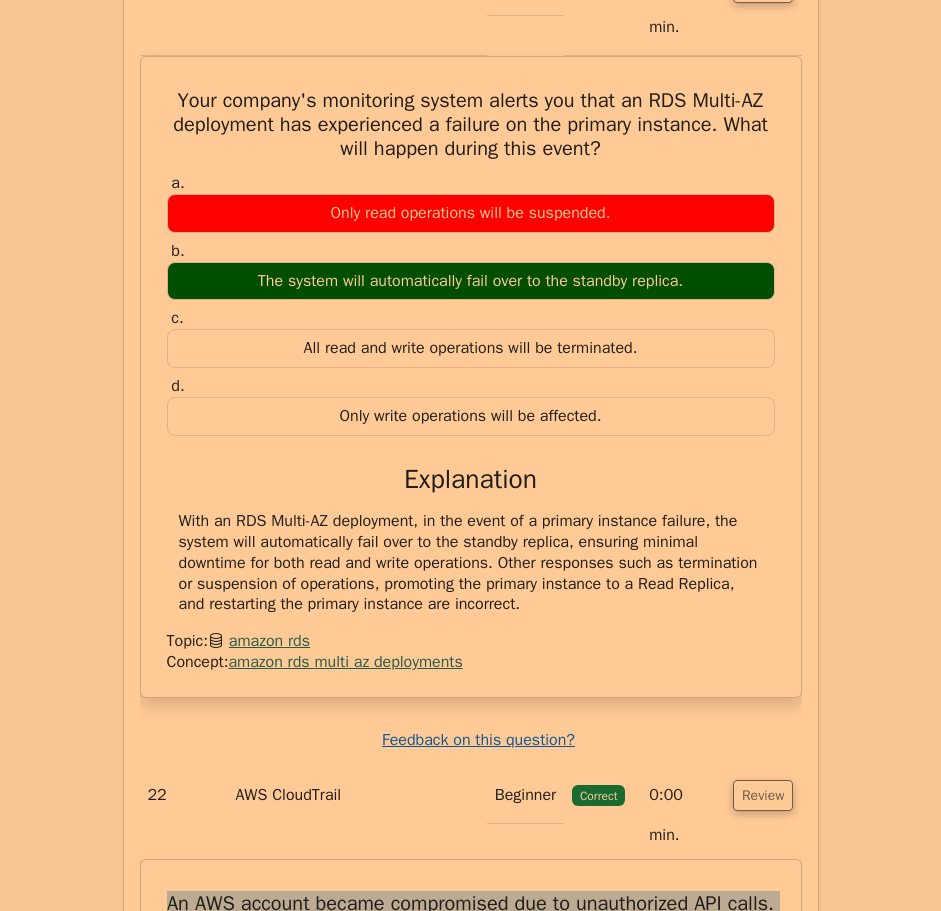 drag, startPoint x: 174, startPoint y: 71, endPoint x: 644, endPoint y: 600, distance: 707.63055 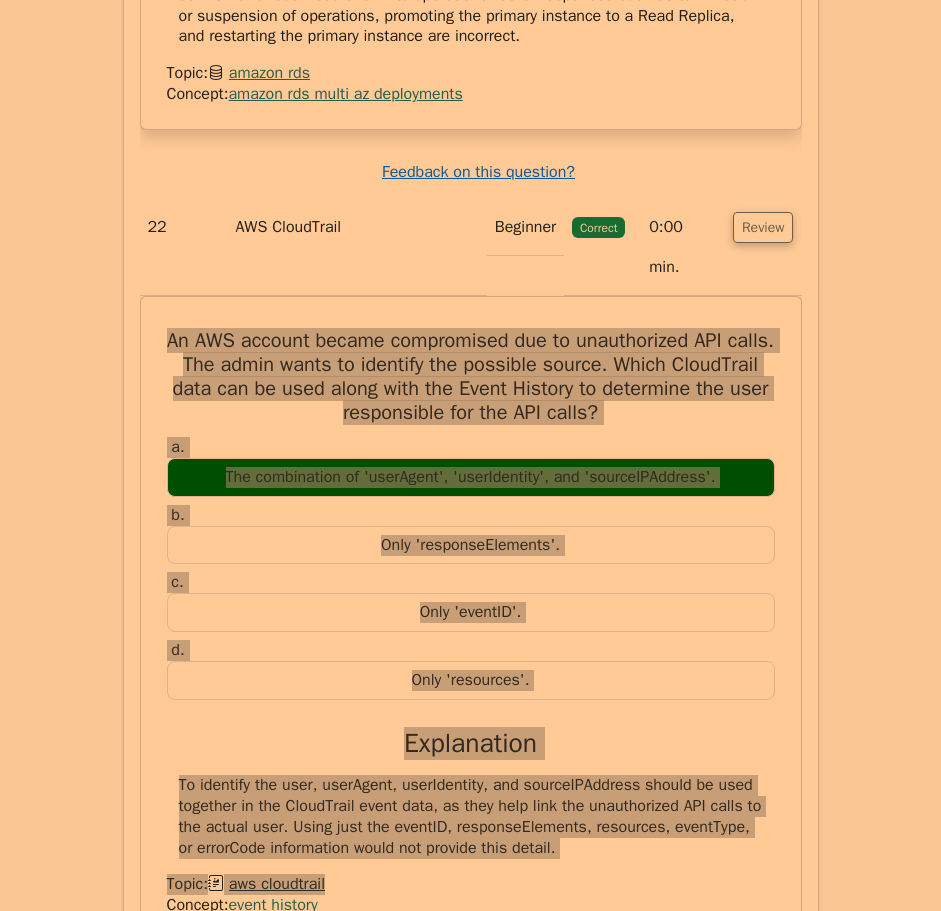 scroll, scrollTop: 17200, scrollLeft: 0, axis: vertical 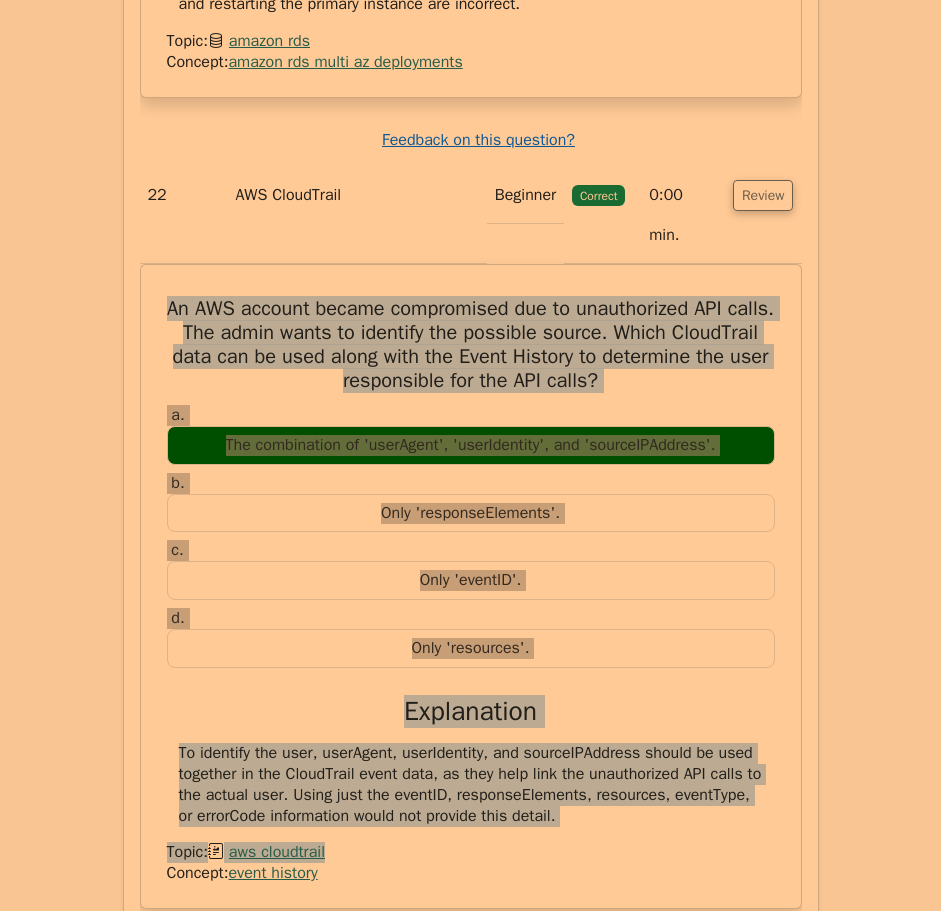 click on "Review" at bounding box center (763, 1006) 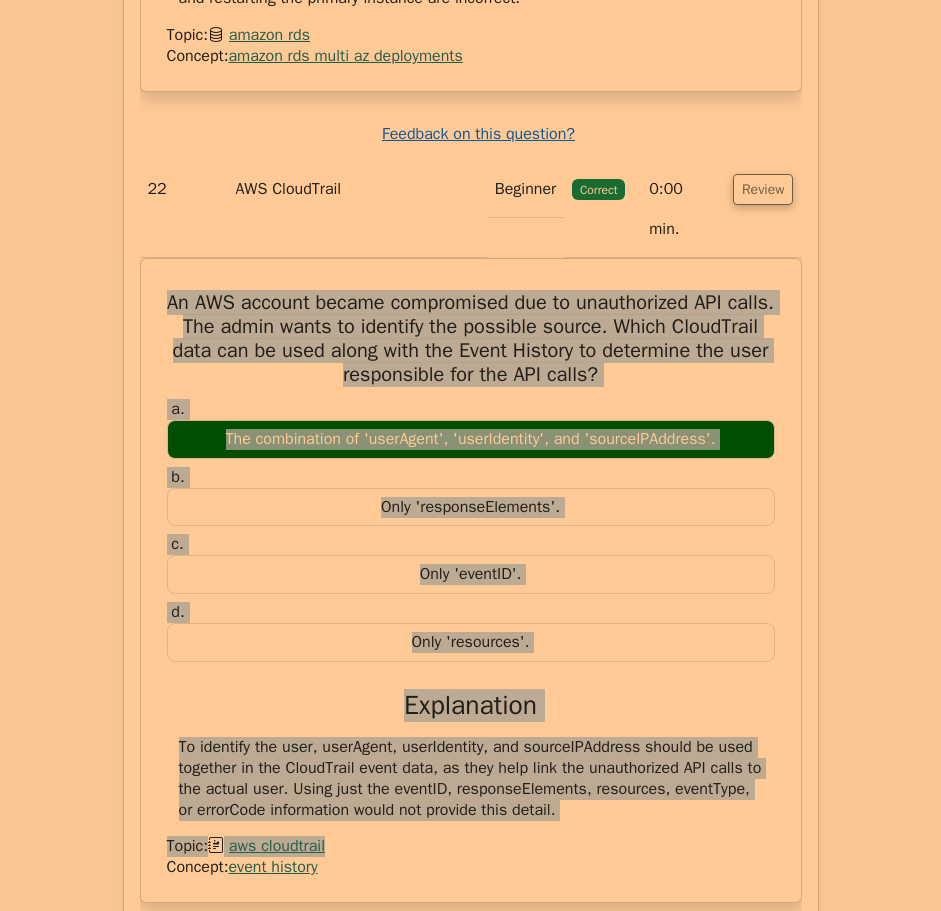 scroll, scrollTop: 17300, scrollLeft: 0, axis: vertical 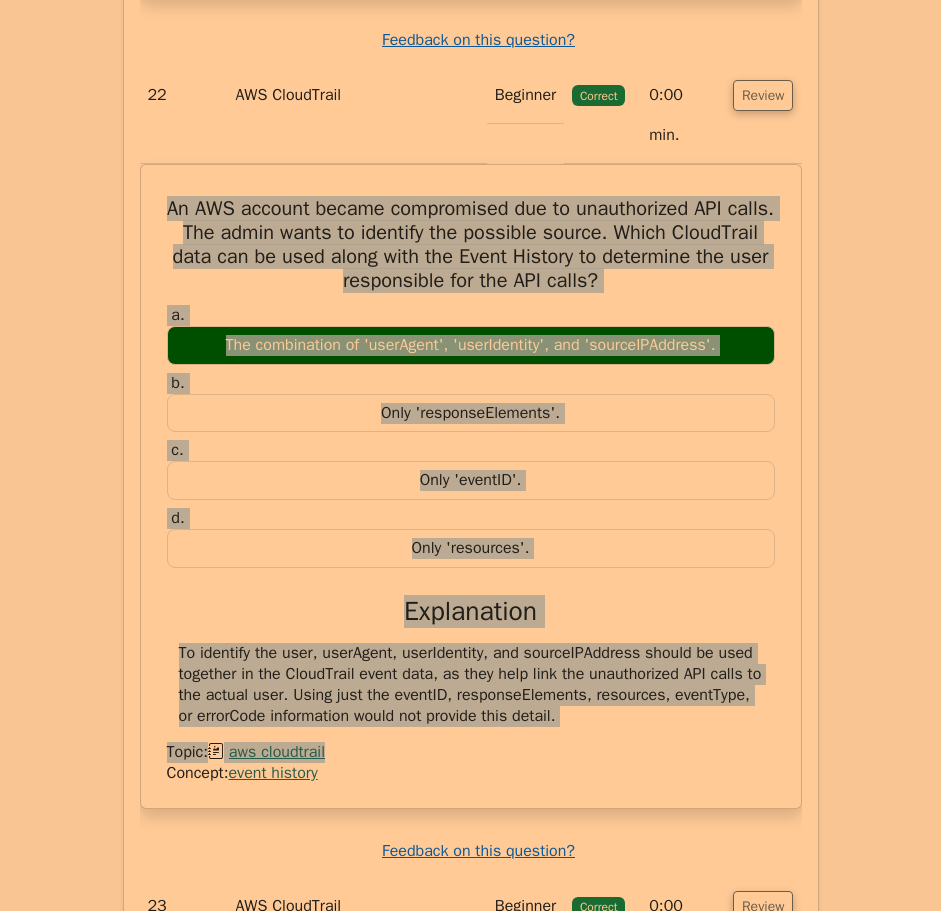 drag, startPoint x: 183, startPoint y: 136, endPoint x: 595, endPoint y: 634, distance: 646.3343 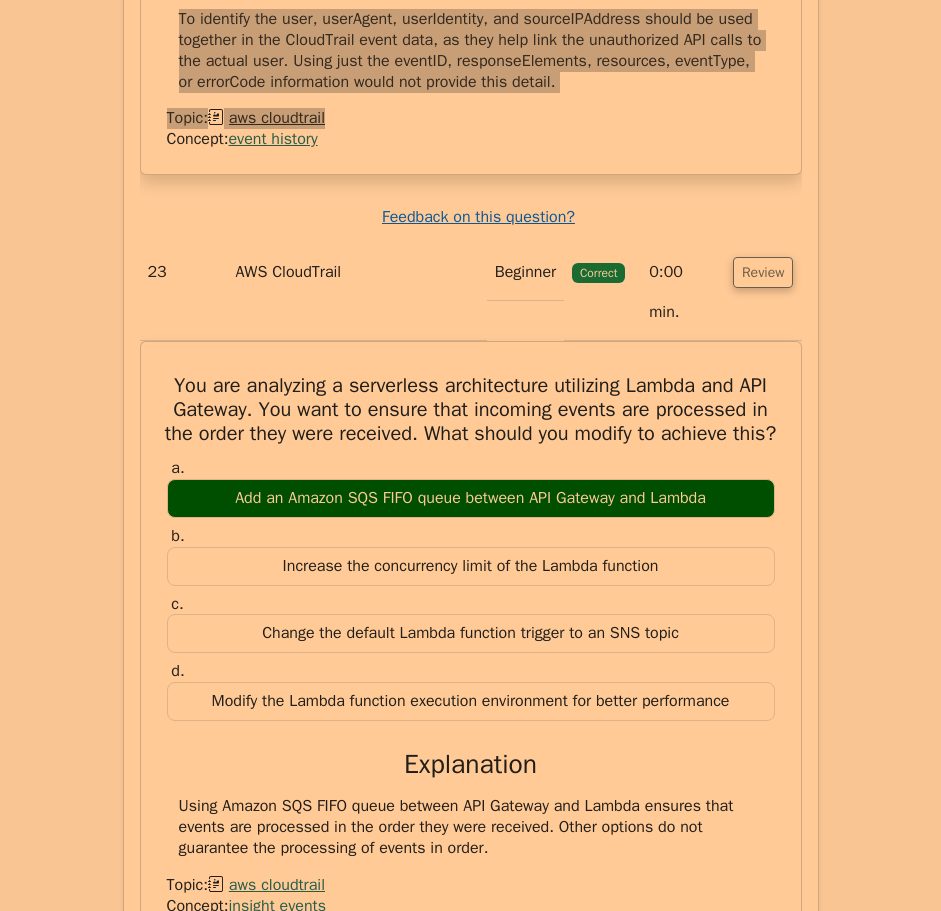 scroll, scrollTop: 18000, scrollLeft: 0, axis: vertical 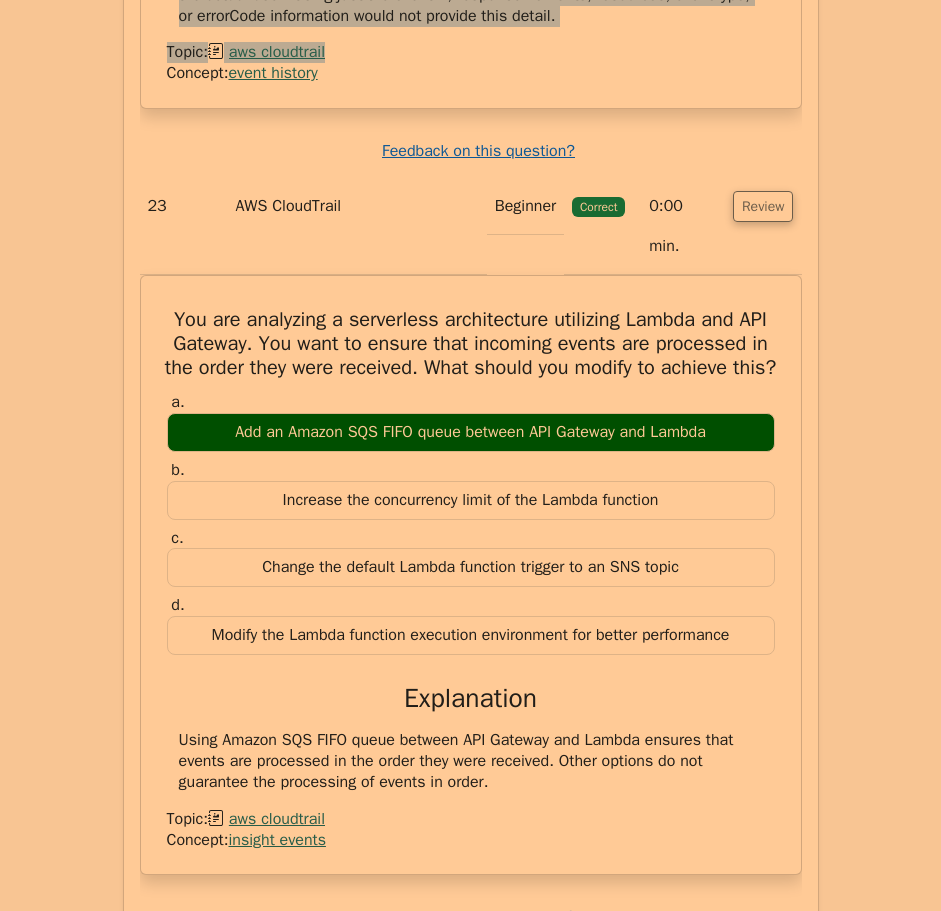 click on "Review" at bounding box center (763, 973) 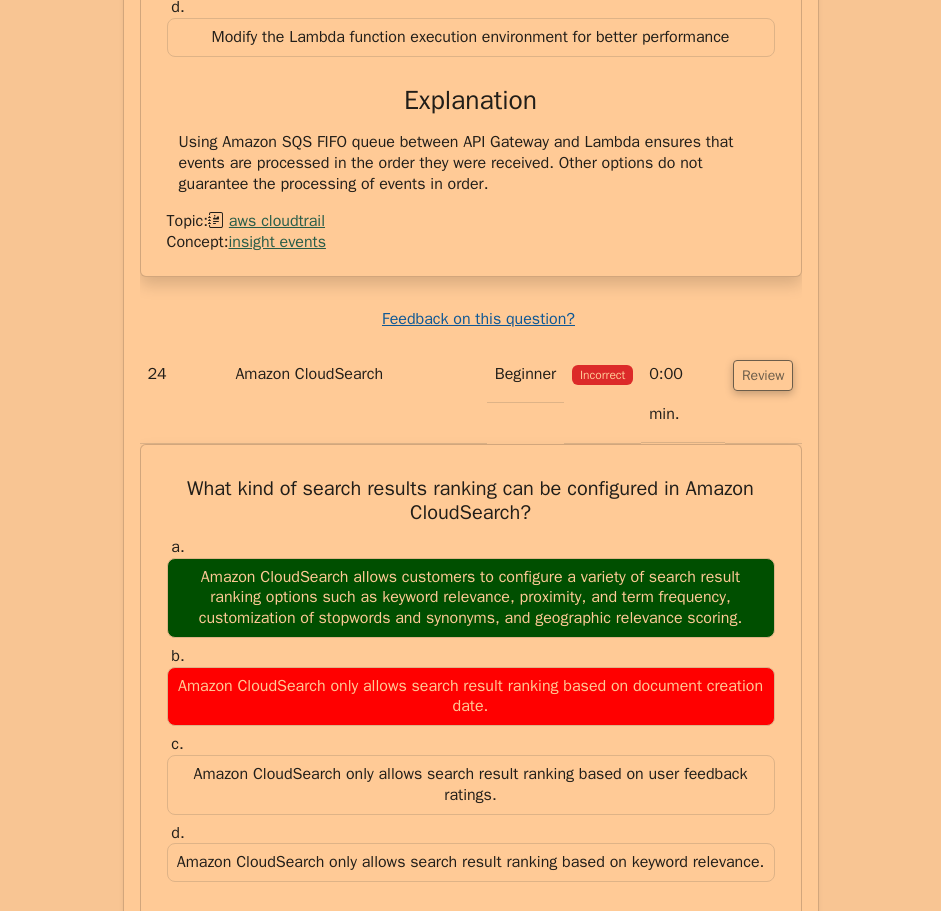 scroll, scrollTop: 18600, scrollLeft: 0, axis: vertical 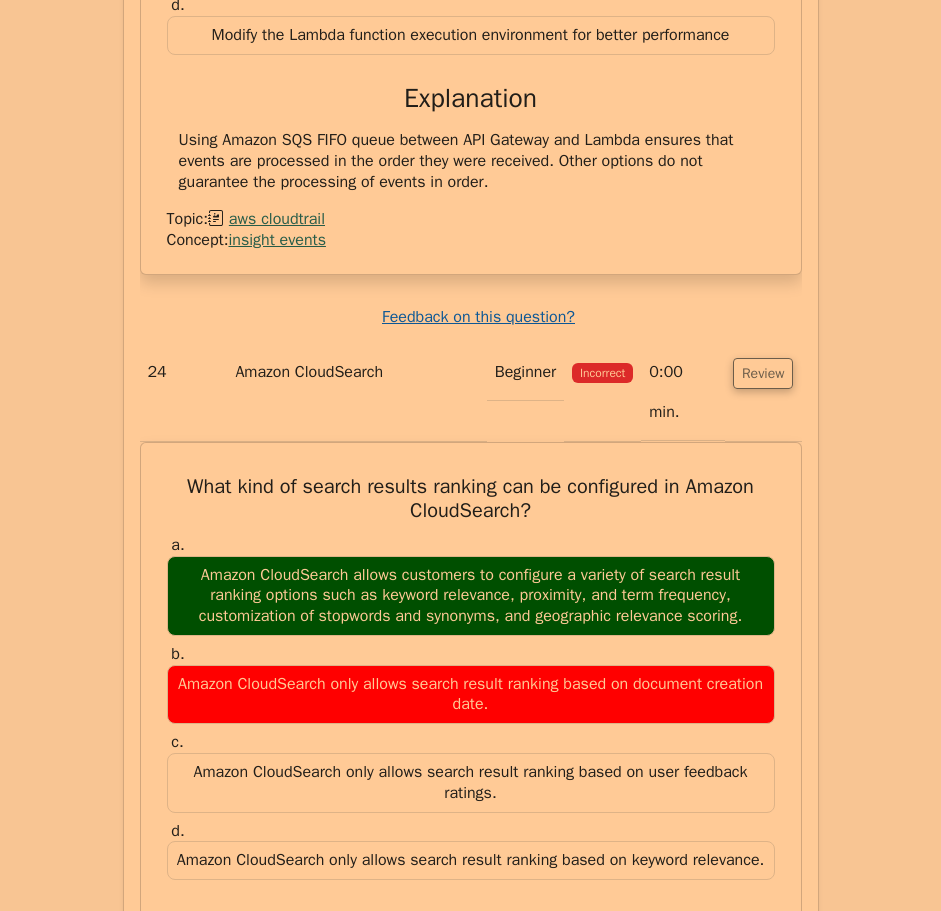 click on "Review" at bounding box center (763, 1198) 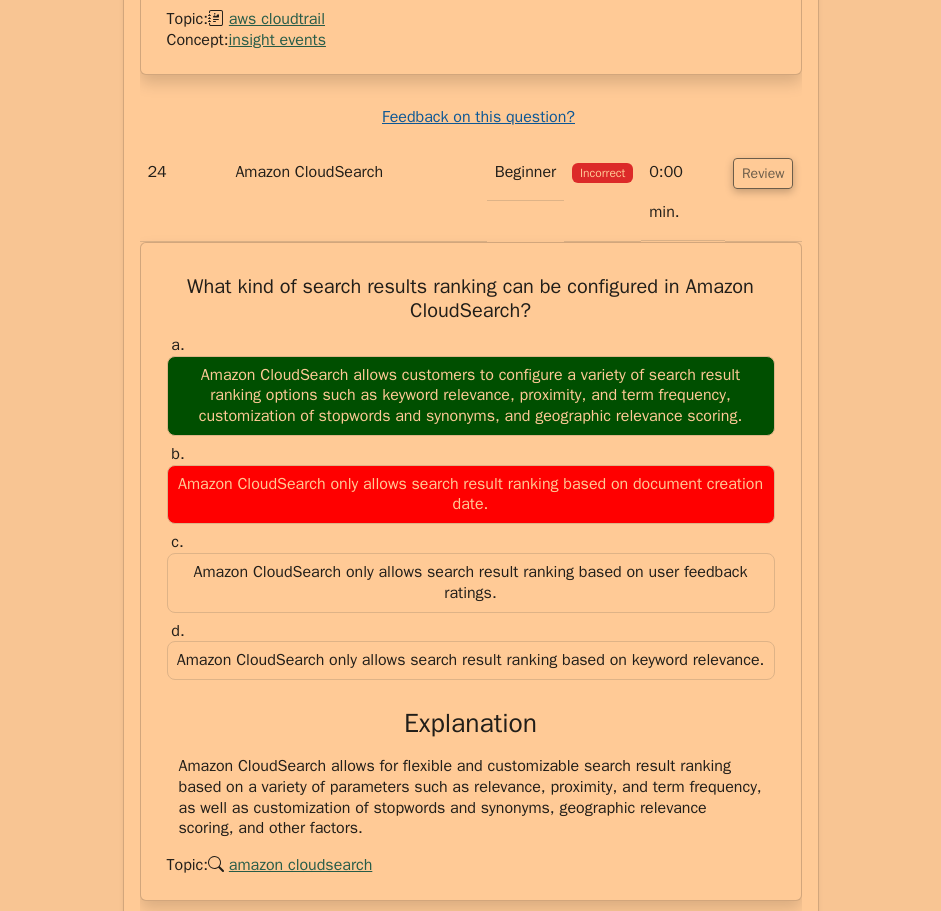scroll, scrollTop: 18900, scrollLeft: 0, axis: vertical 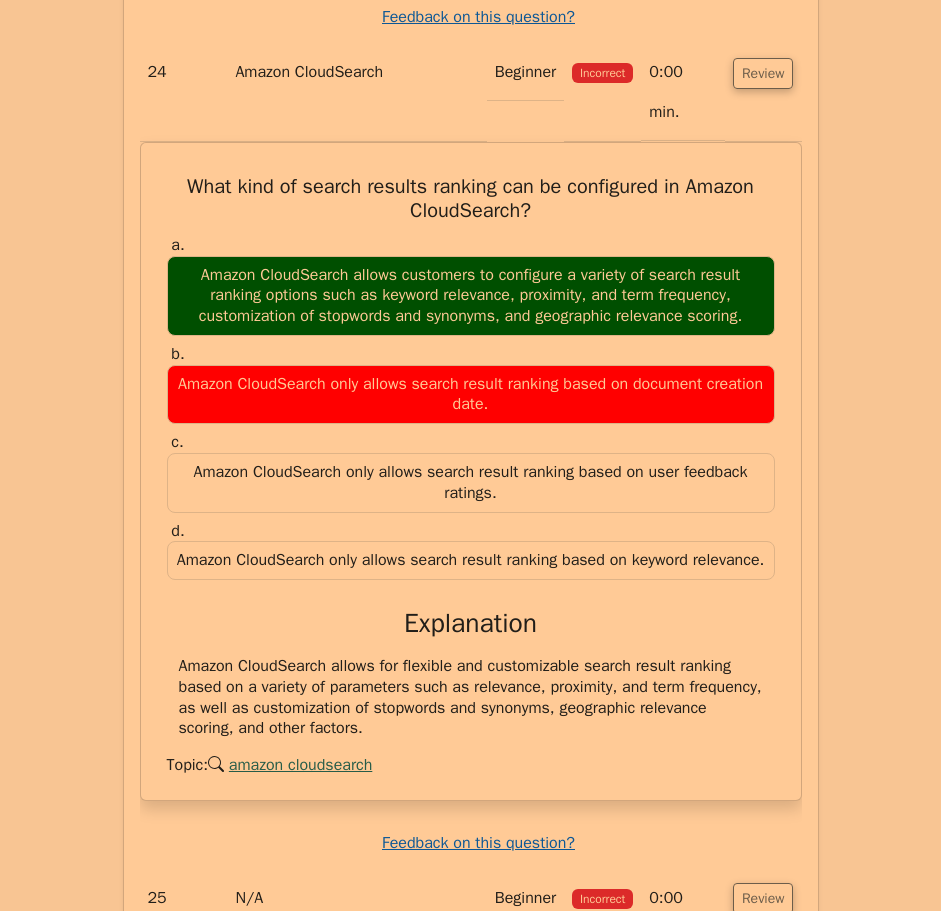 drag, startPoint x: 186, startPoint y: 103, endPoint x: 729, endPoint y: 703, distance: 809.2274 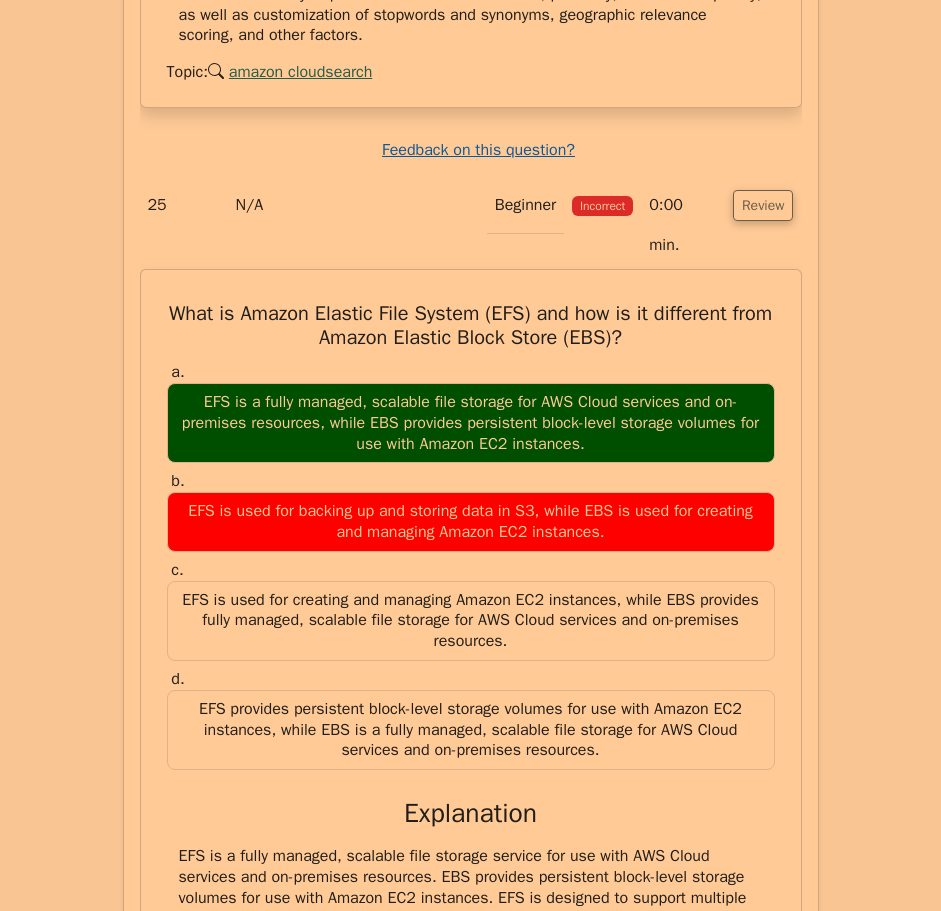 scroll, scrollTop: 19600, scrollLeft: 0, axis: vertical 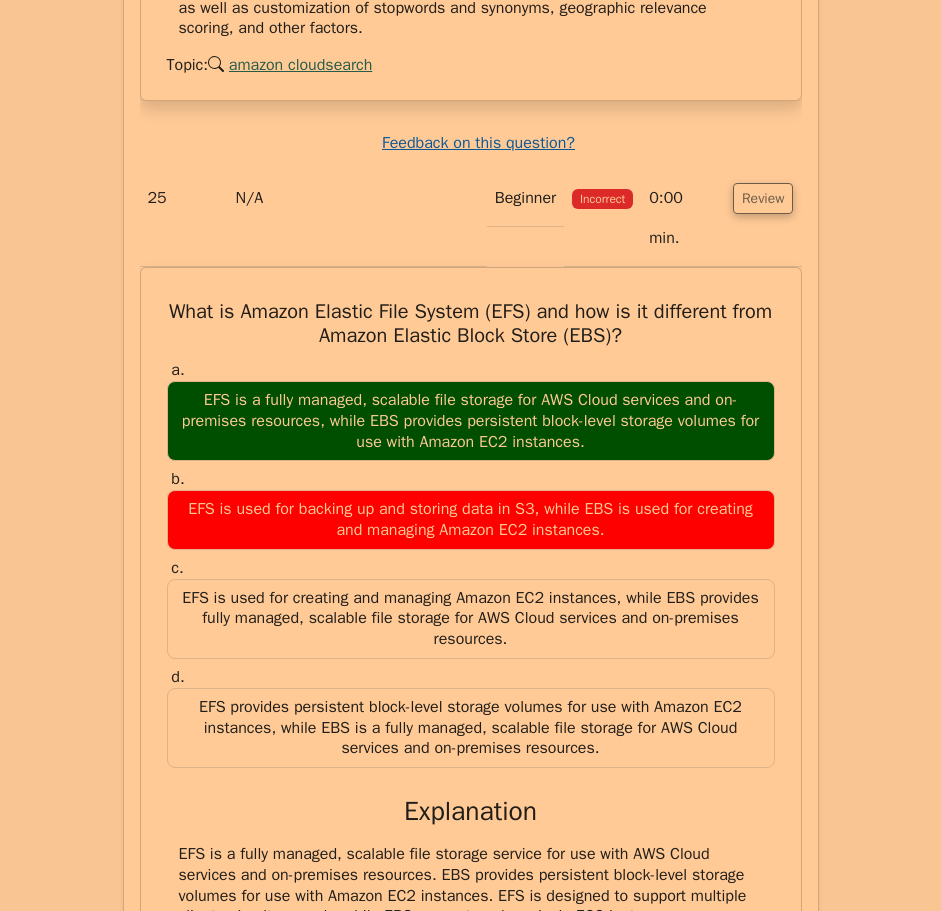 click on "Review" at bounding box center [763, 1065] 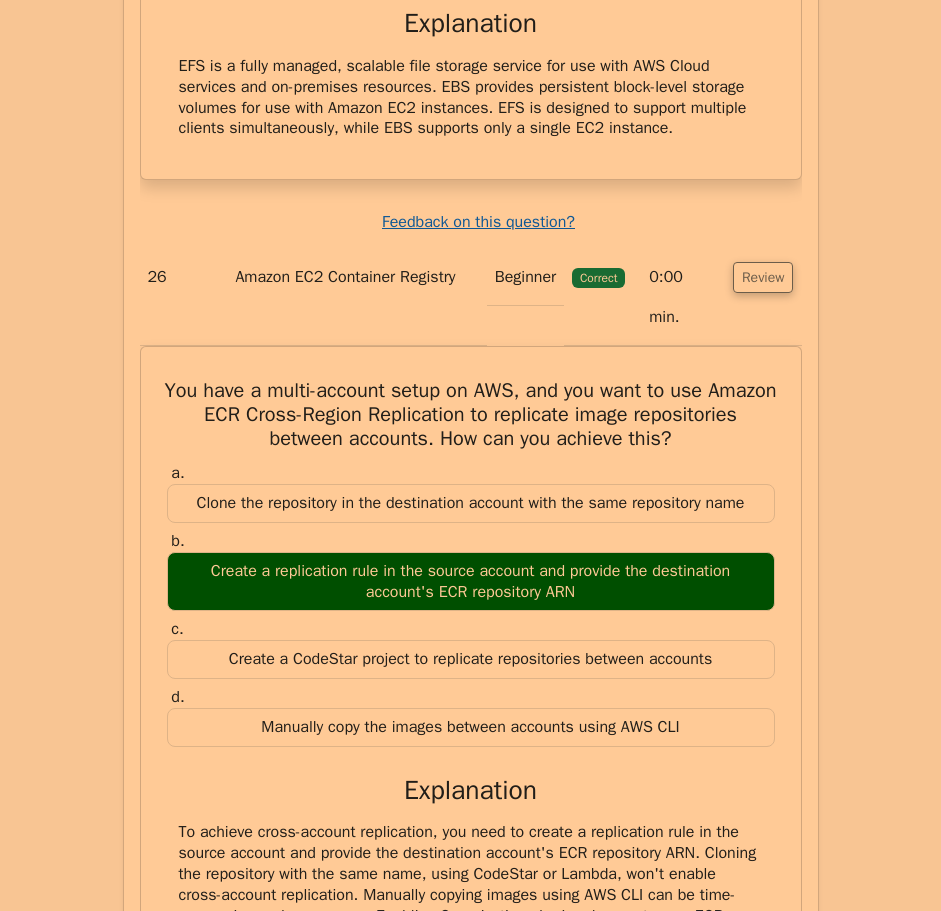 scroll, scrollTop: 20400, scrollLeft: 0, axis: vertical 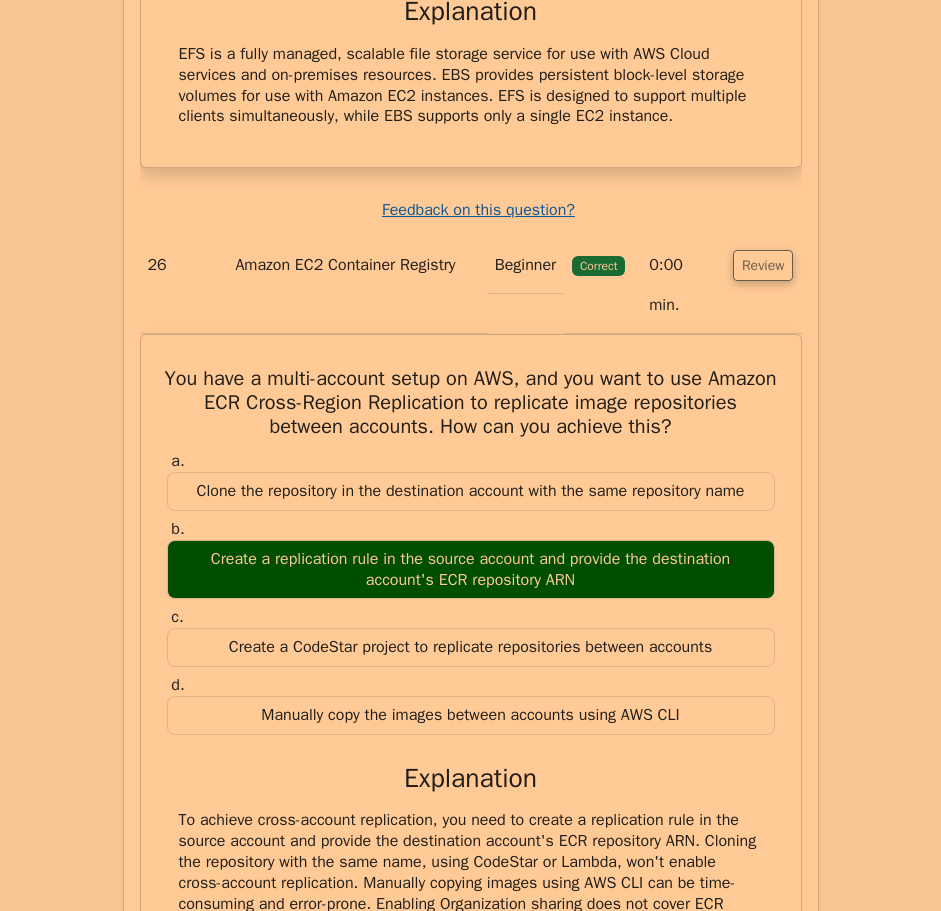 click on "Review" at bounding box center [763, 1115] 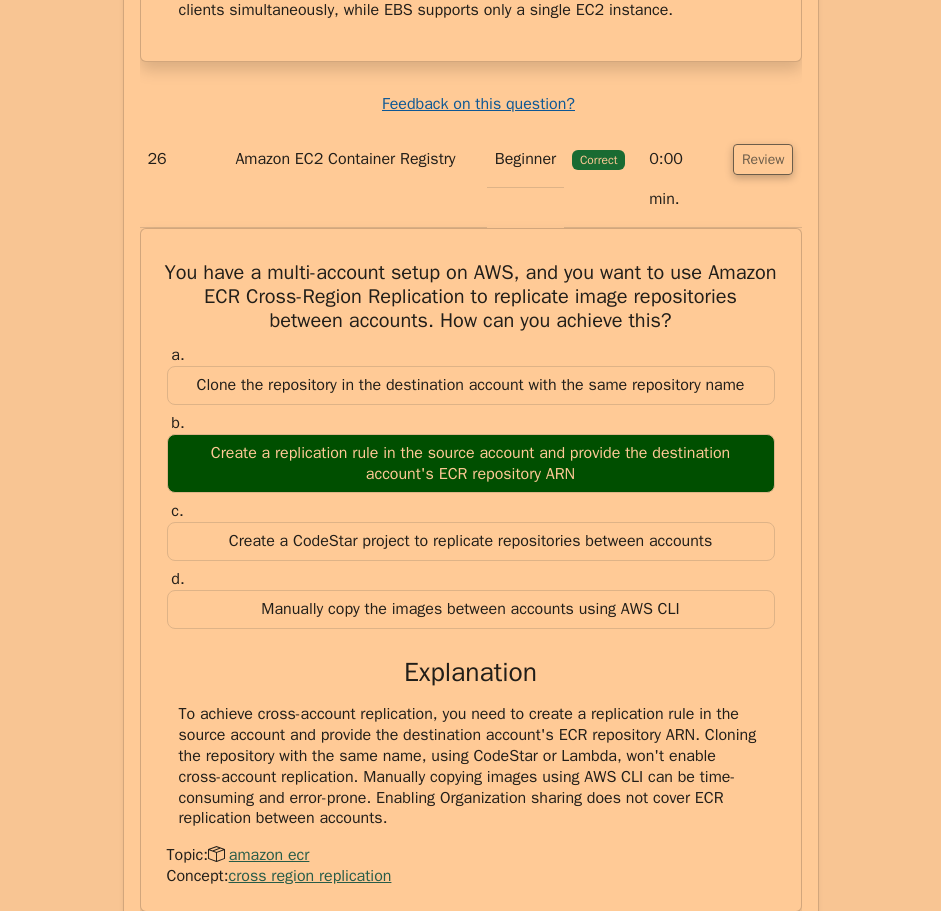 scroll, scrollTop: 20600, scrollLeft: 0, axis: vertical 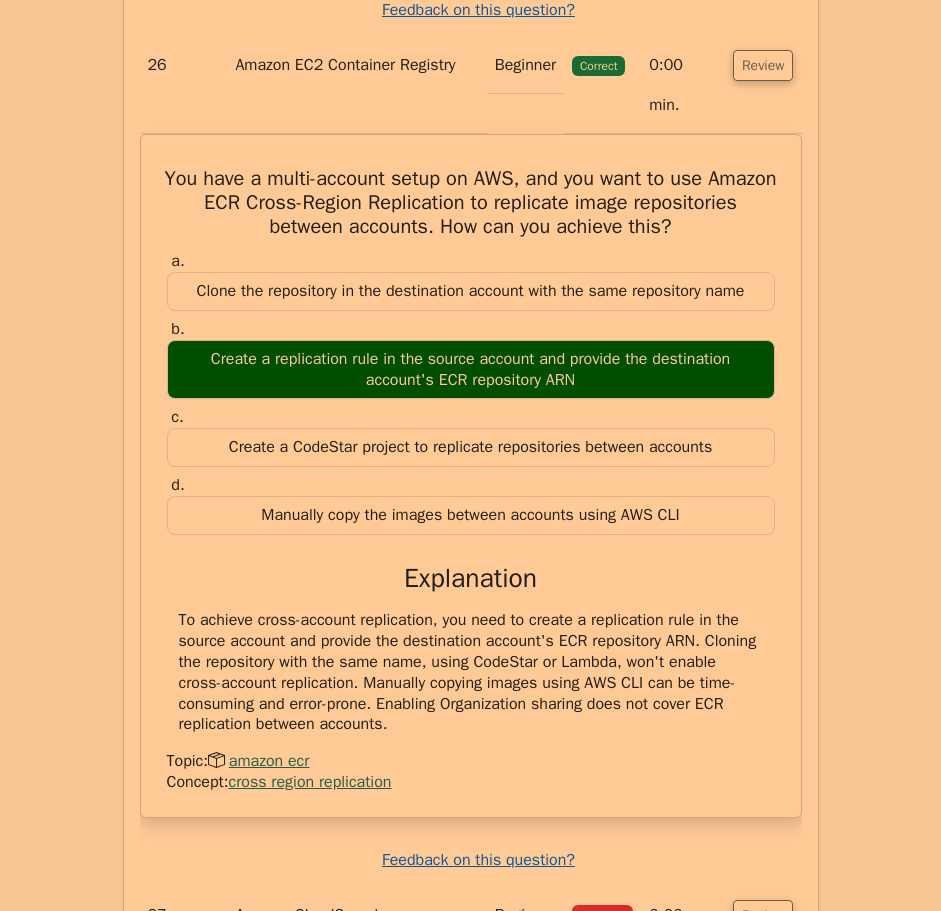 drag, startPoint x: 162, startPoint y: 235, endPoint x: 567, endPoint y: 726, distance: 636.4794 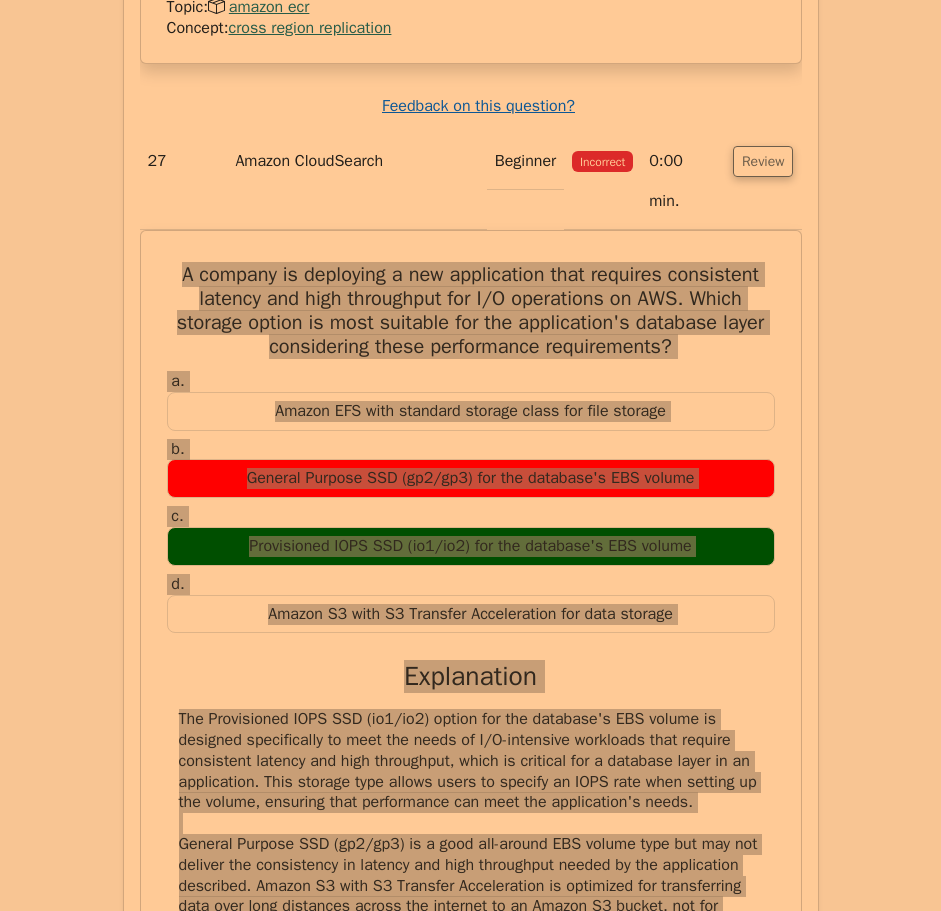 scroll, scrollTop: 21500, scrollLeft: 0, axis: vertical 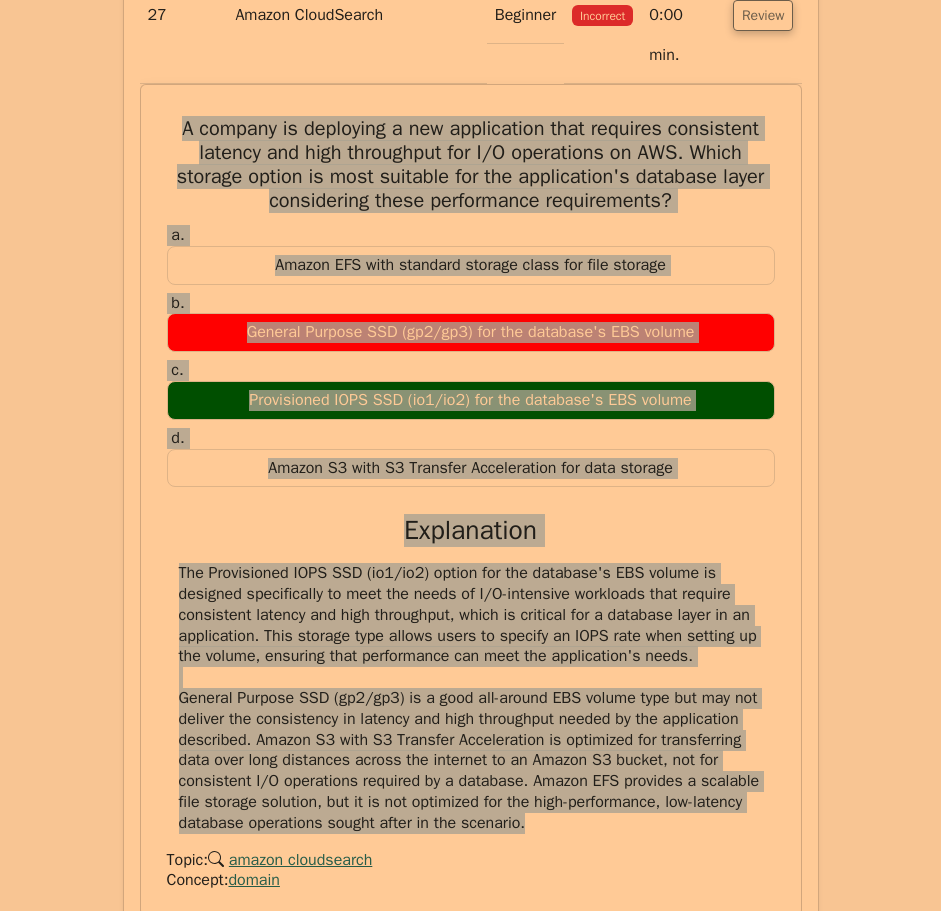 click on "Review" at bounding box center (763, 1013) 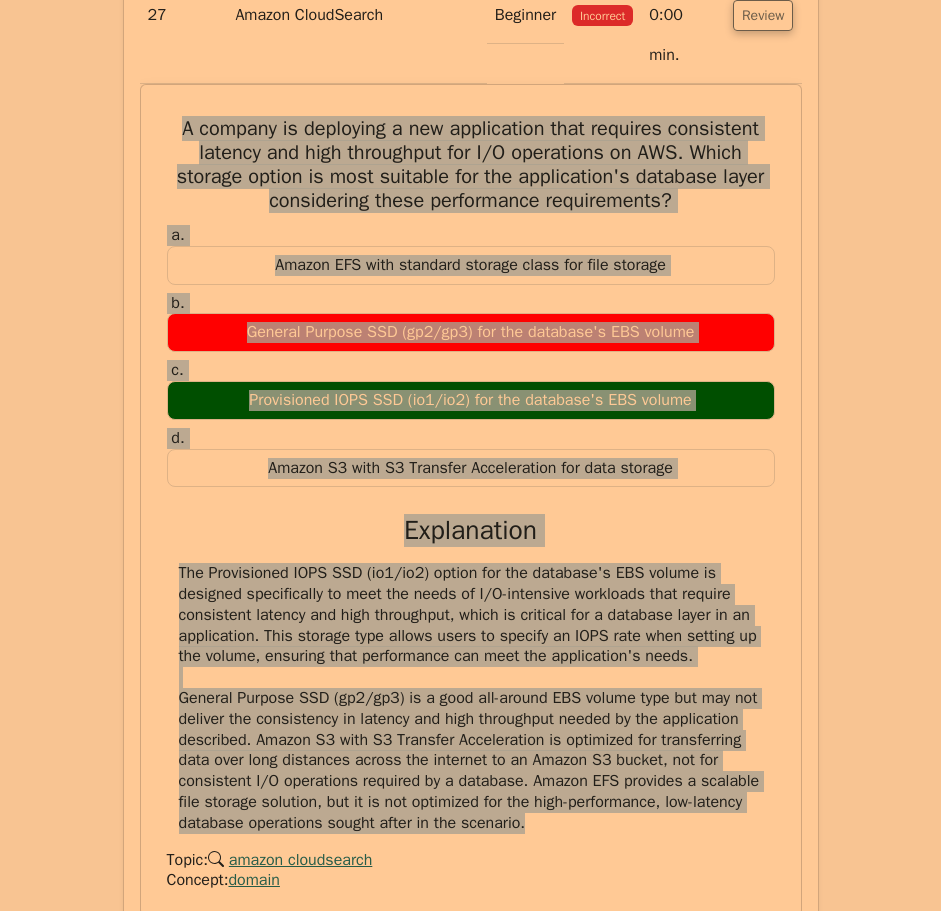 drag, startPoint x: 164, startPoint y: 74, endPoint x: 617, endPoint y: 485, distance: 611.6617 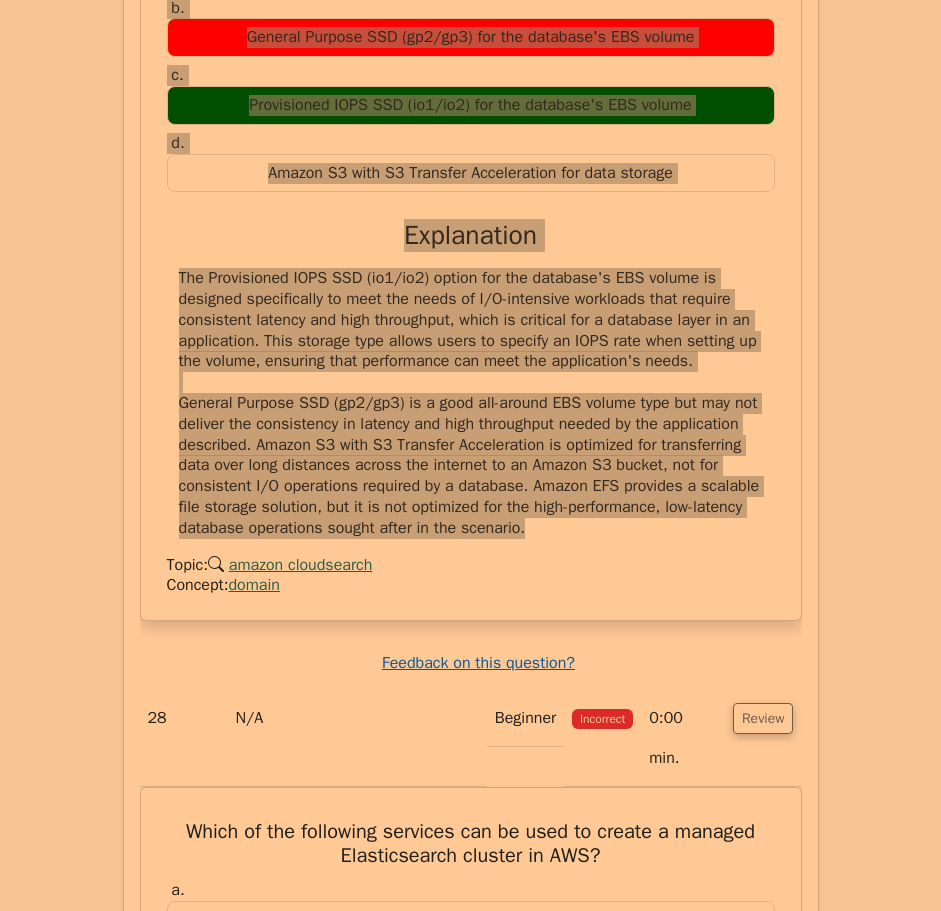 scroll, scrollTop: 21800, scrollLeft: 0, axis: vertical 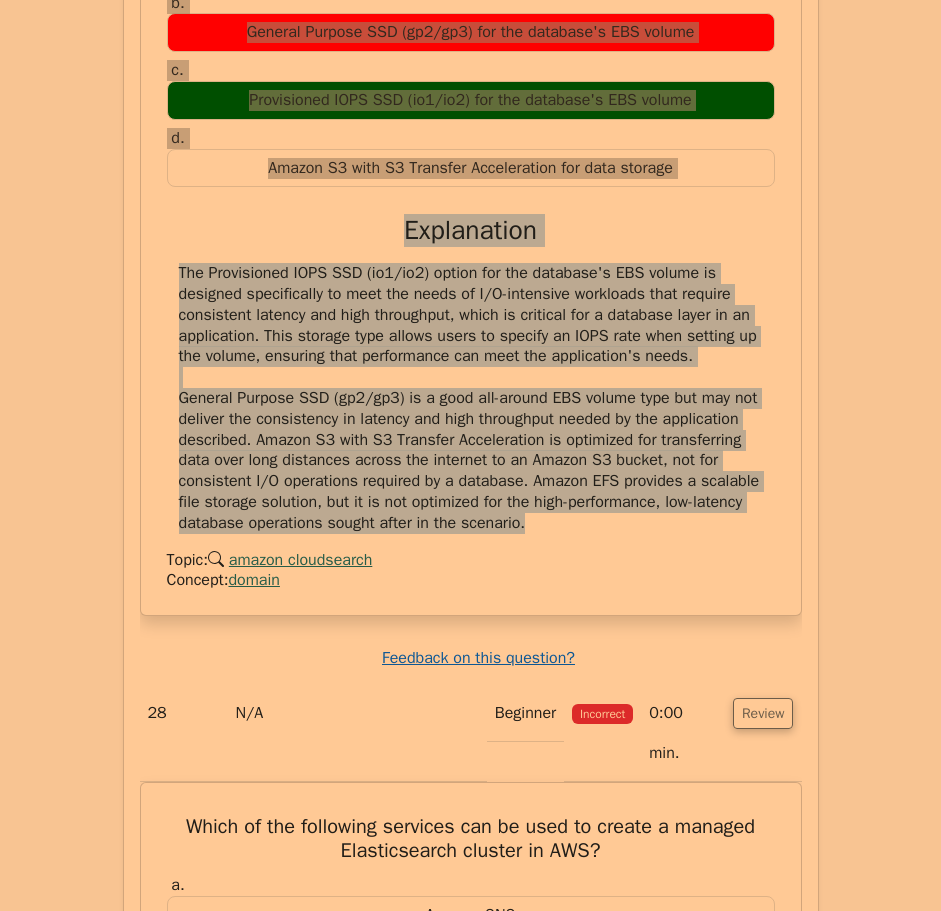 click on "Review" at bounding box center (763, 1393) 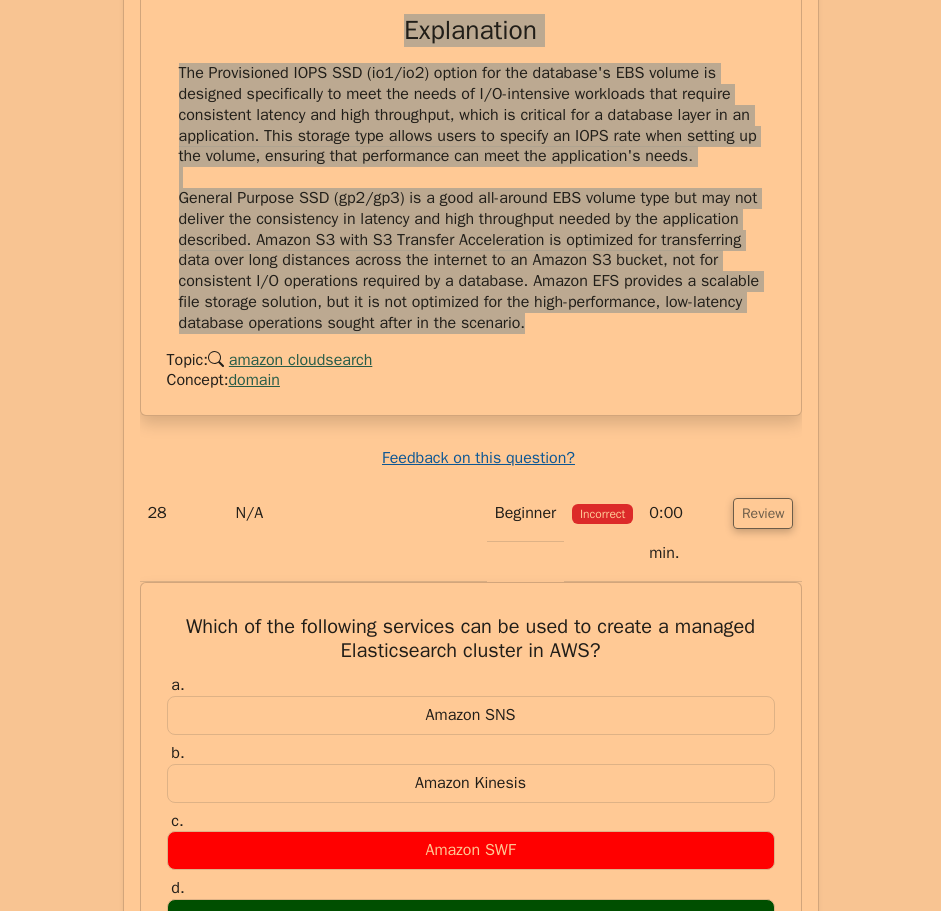 drag, startPoint x: 169, startPoint y: 224, endPoint x: 697, endPoint y: 648, distance: 677.1706 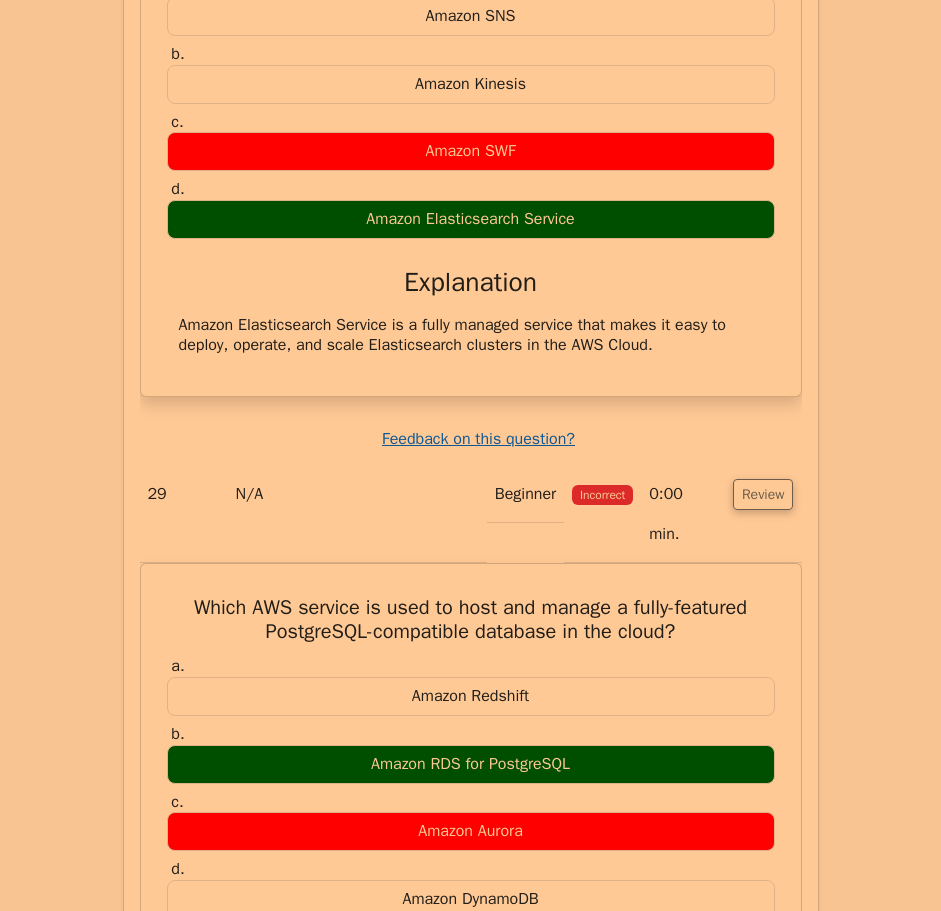scroll, scrollTop: 22700, scrollLeft: 0, axis: vertical 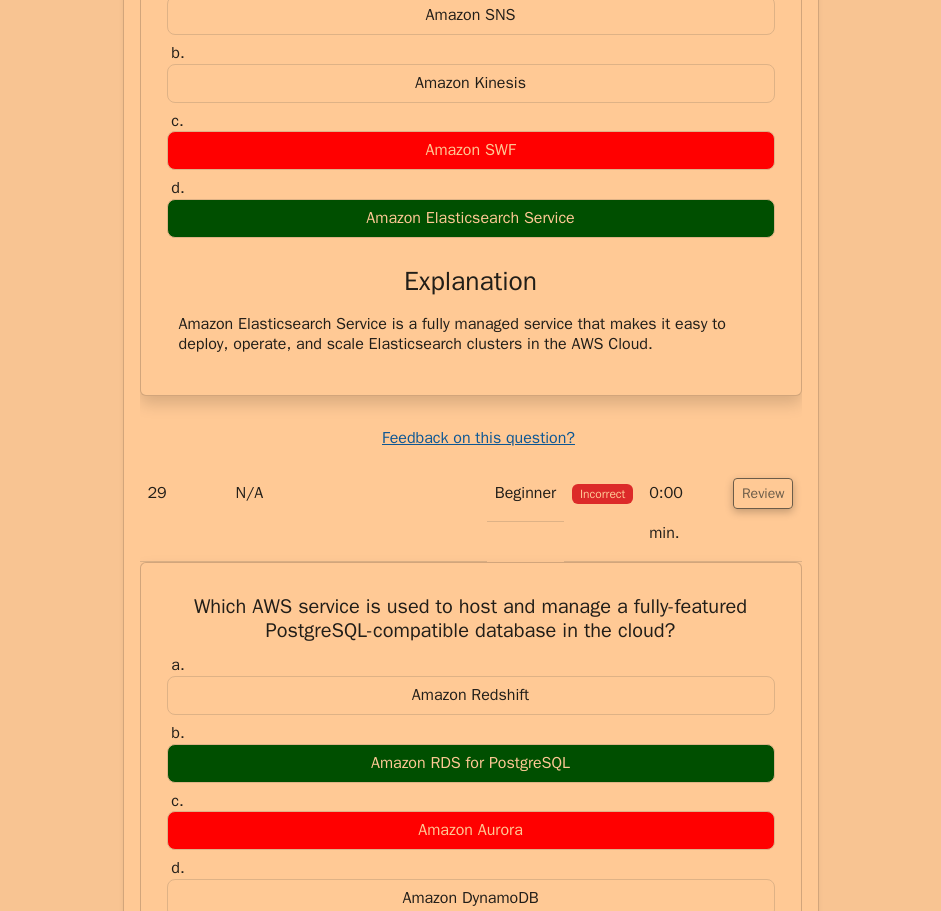 click on "Review" at bounding box center [763, 1173] 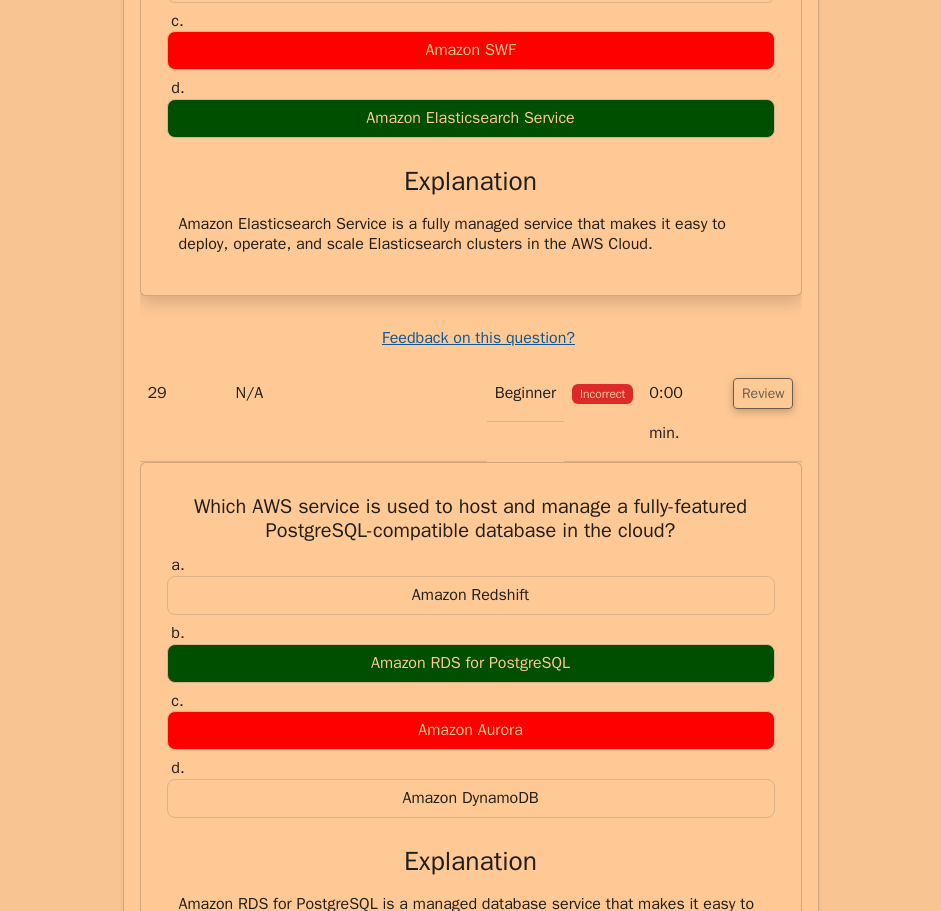 drag, startPoint x: 168, startPoint y: 121, endPoint x: 583, endPoint y: 788, distance: 785.56604 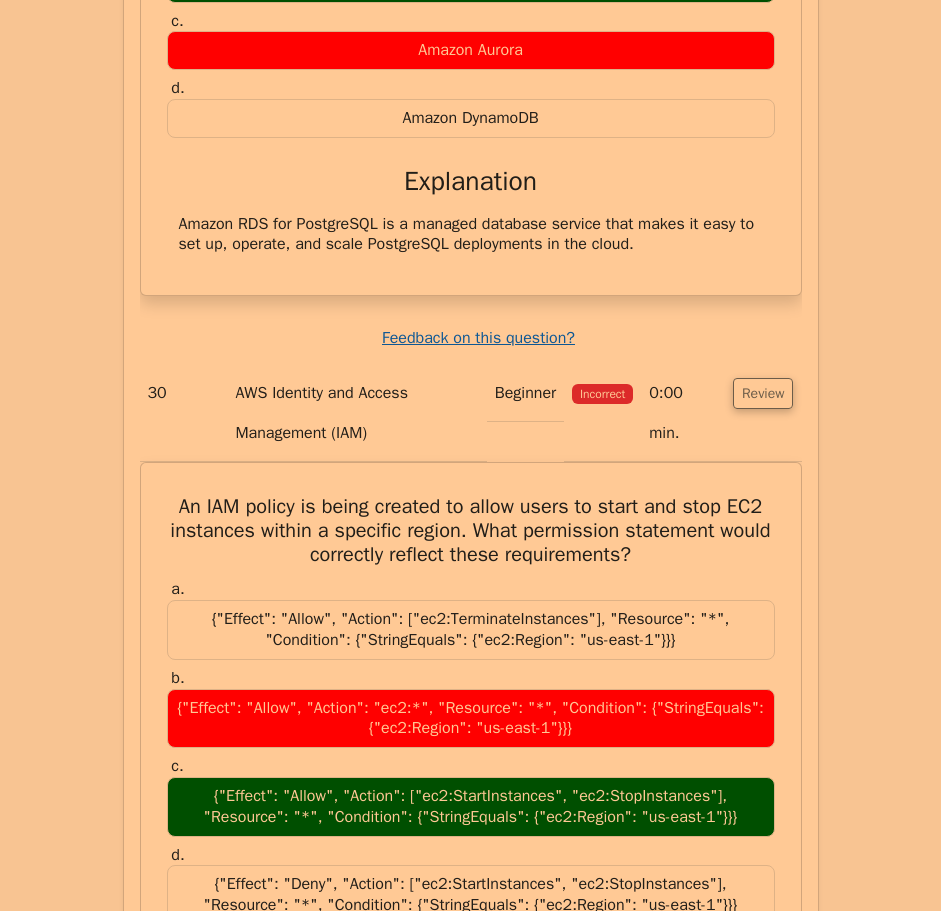 scroll, scrollTop: 23600, scrollLeft: 0, axis: vertical 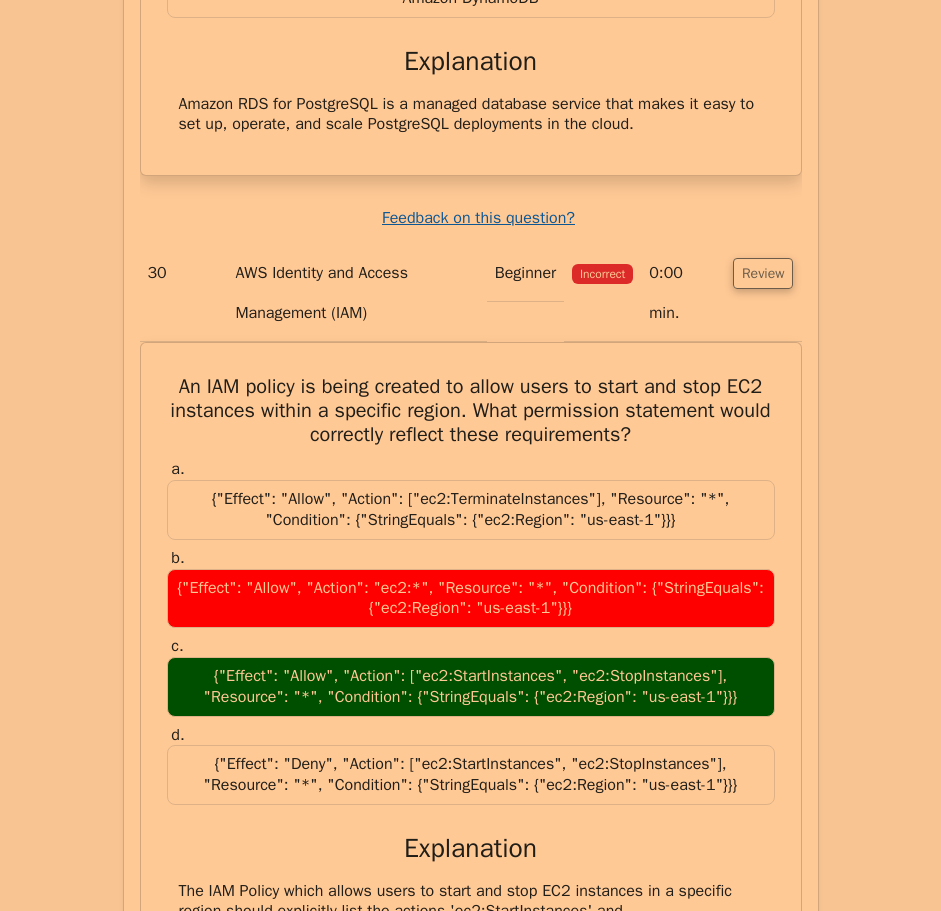 click on "Review" at bounding box center [763, 1268] 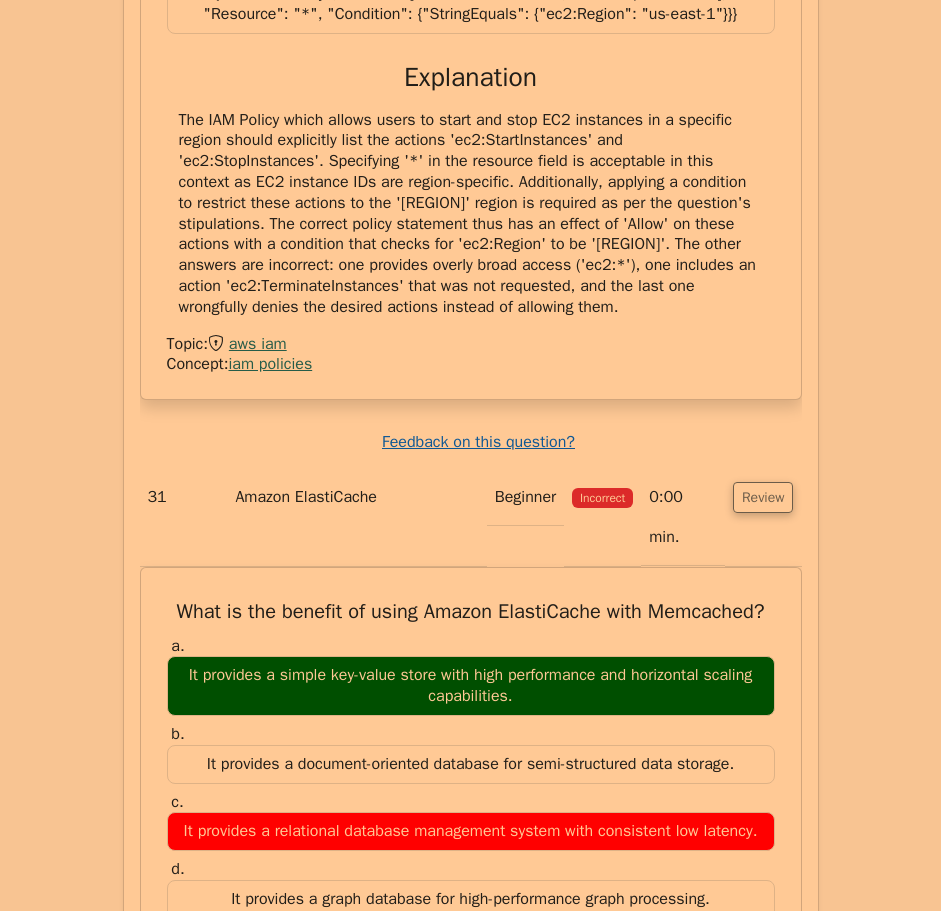 scroll, scrollTop: 24400, scrollLeft: 0, axis: vertical 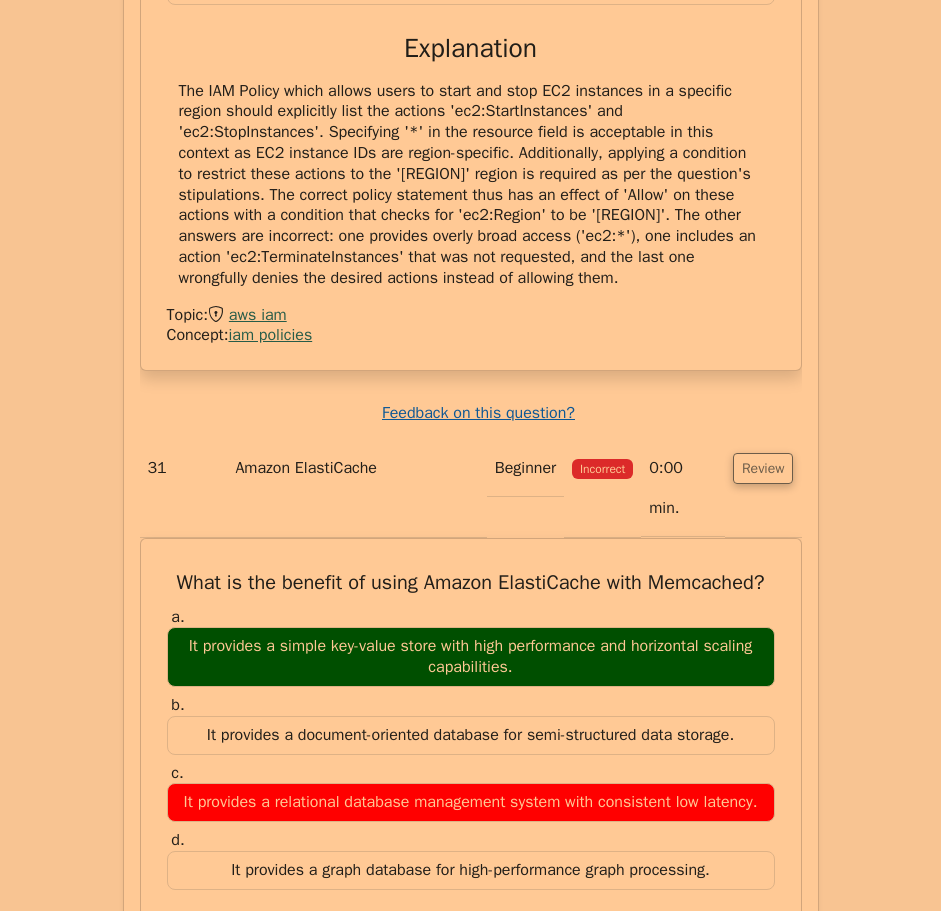 click on "Review" at bounding box center (763, 1208) 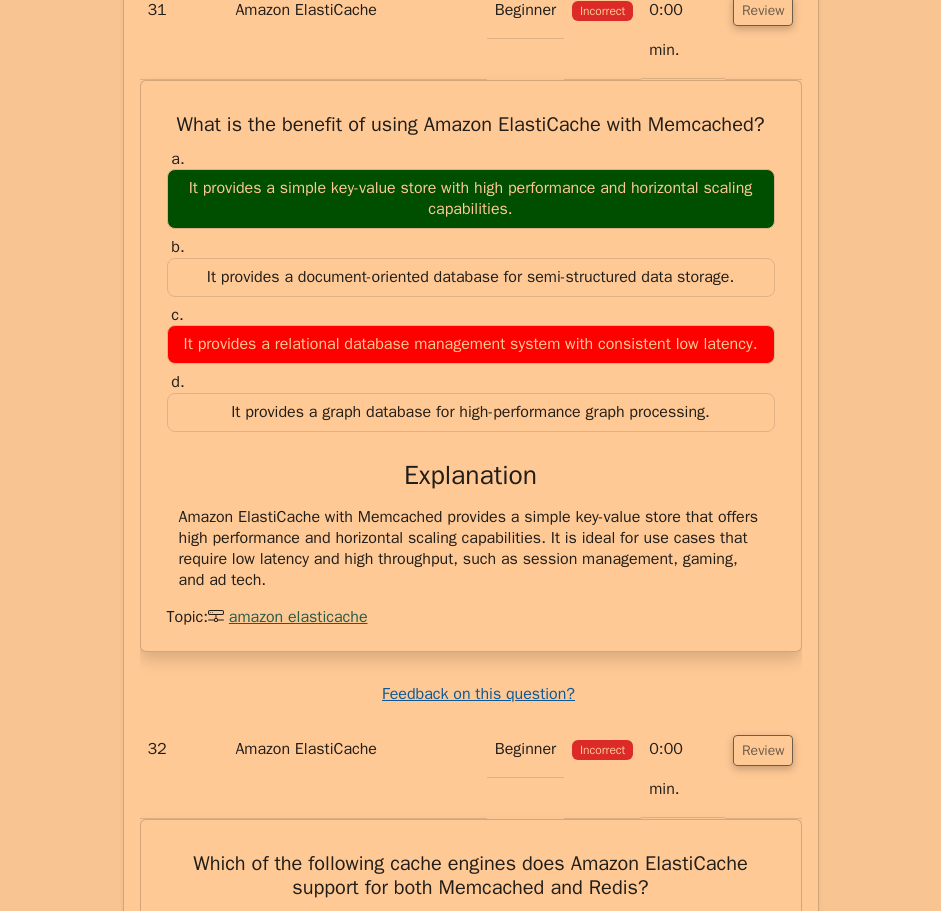 scroll, scrollTop: 24900, scrollLeft: 0, axis: vertical 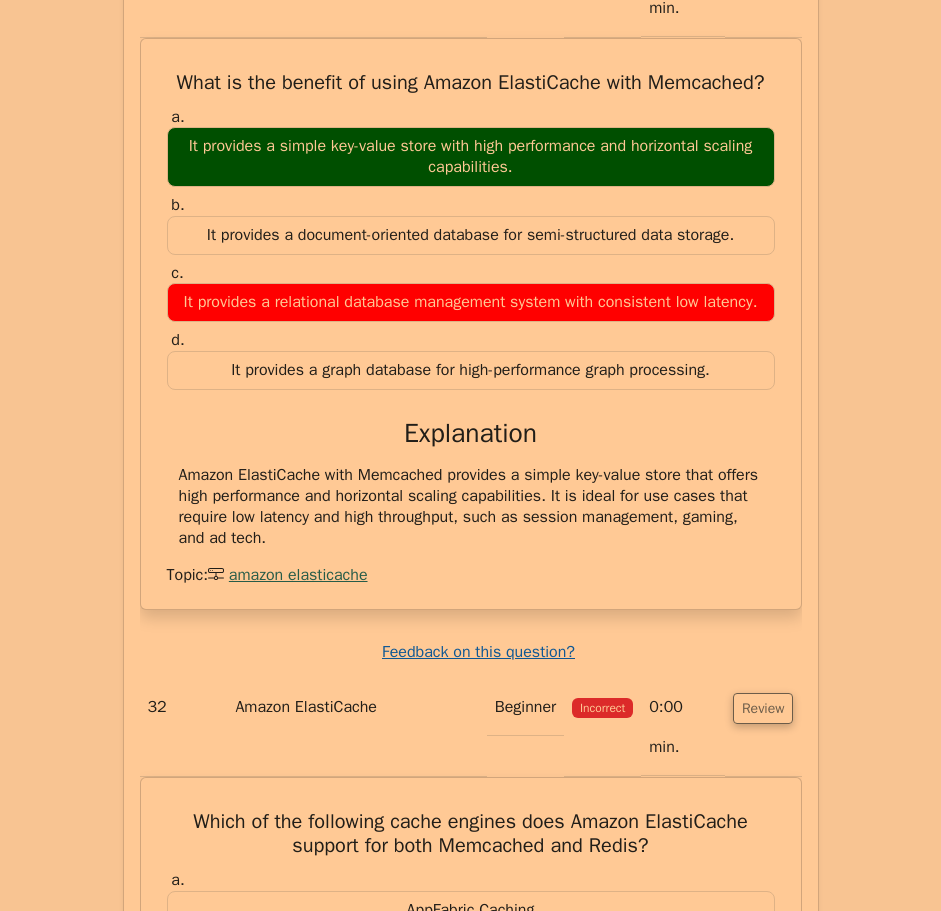 click on "Review" at bounding box center [763, 1492] 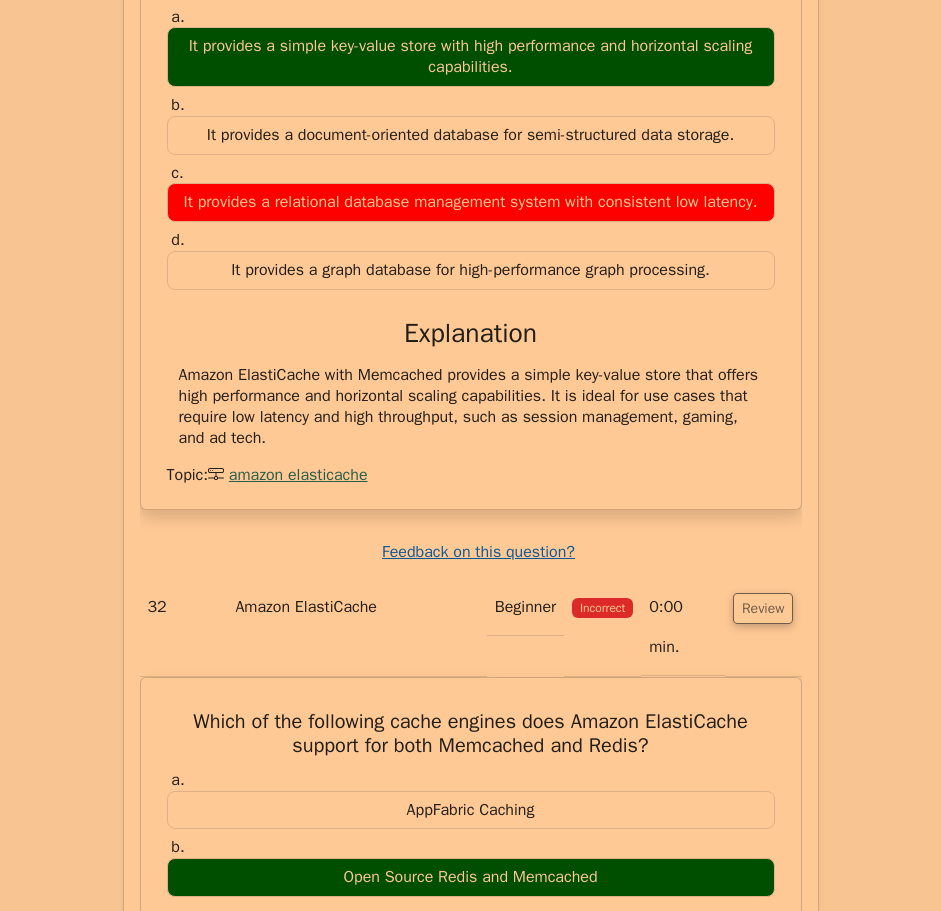 scroll, scrollTop: 25100, scrollLeft: 0, axis: vertical 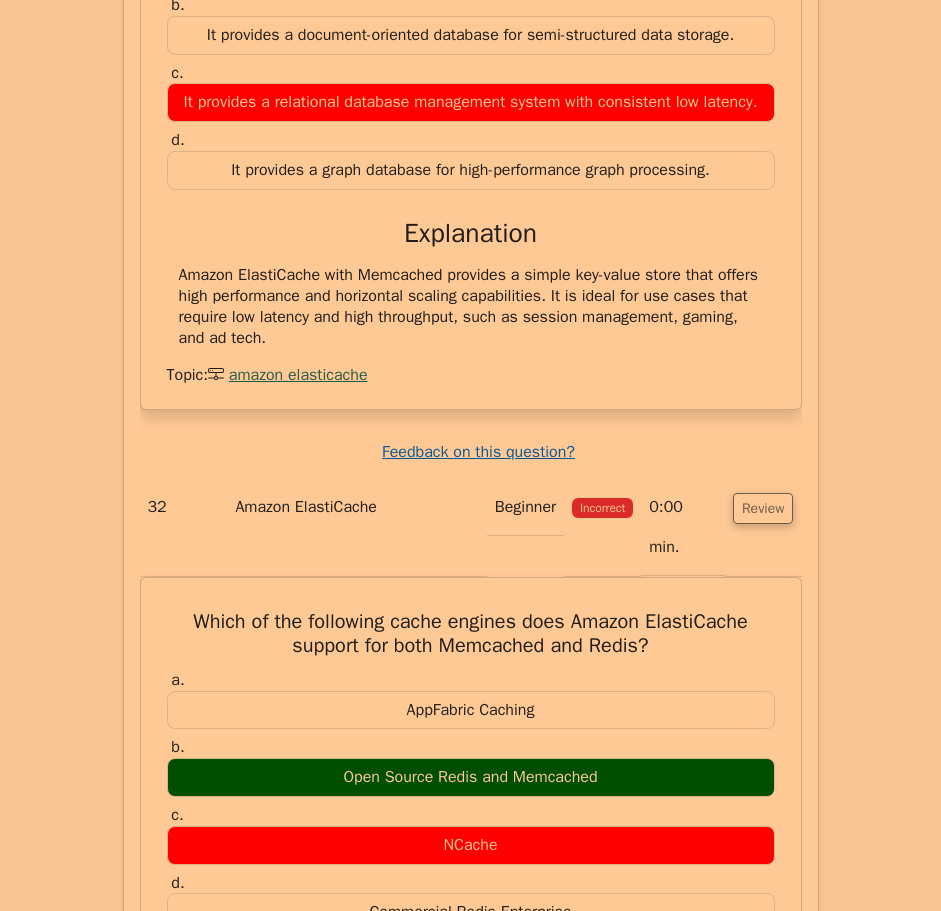 drag, startPoint x: 218, startPoint y: 223, endPoint x: 434, endPoint y: 645, distance: 474.0675 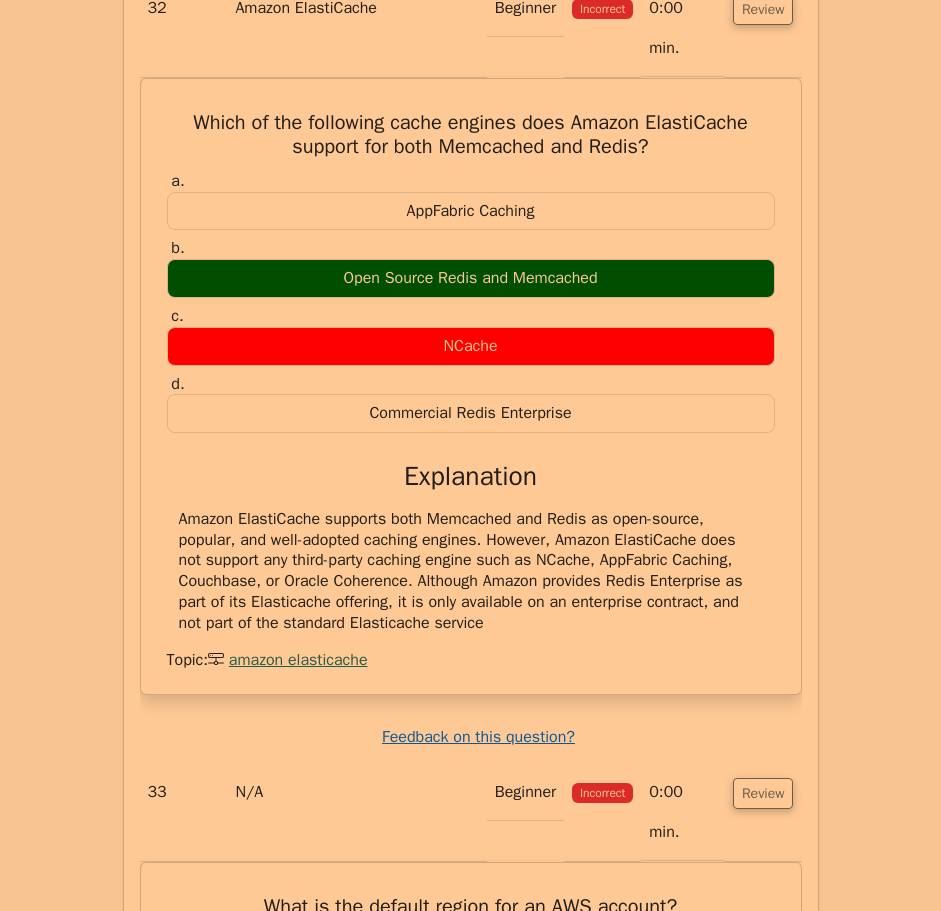 scroll, scrollTop: 25700, scrollLeft: 0, axis: vertical 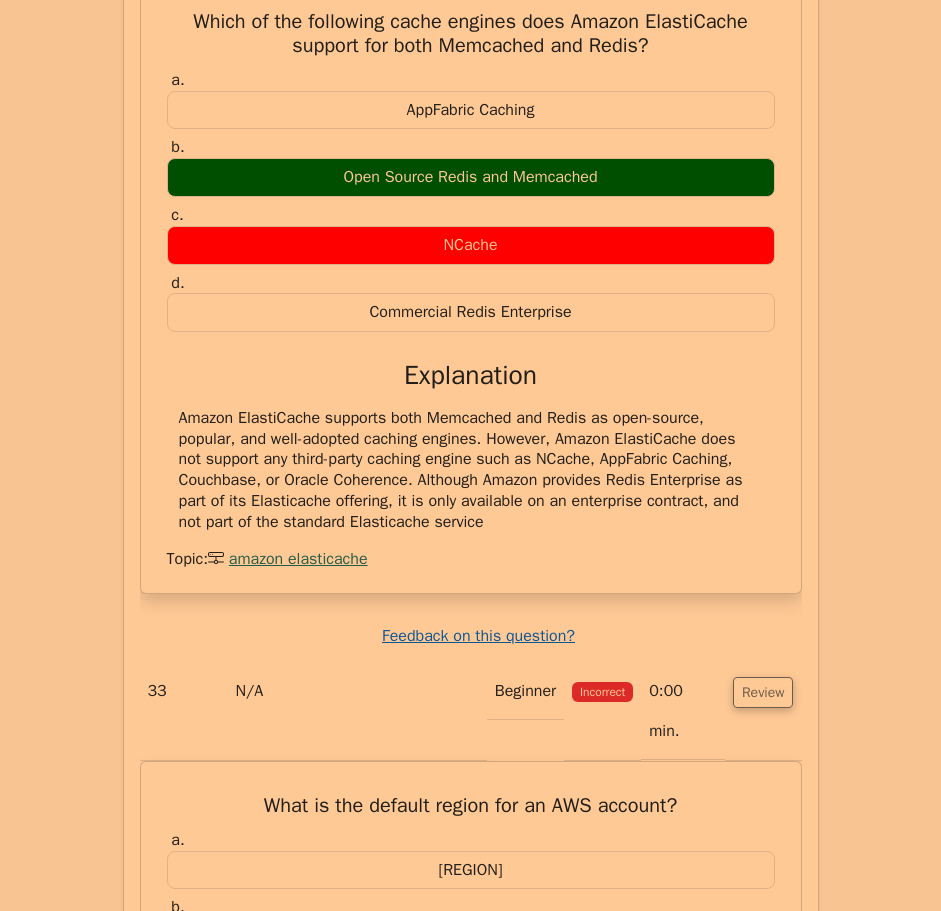 click on "Review" at bounding box center [763, 1327] 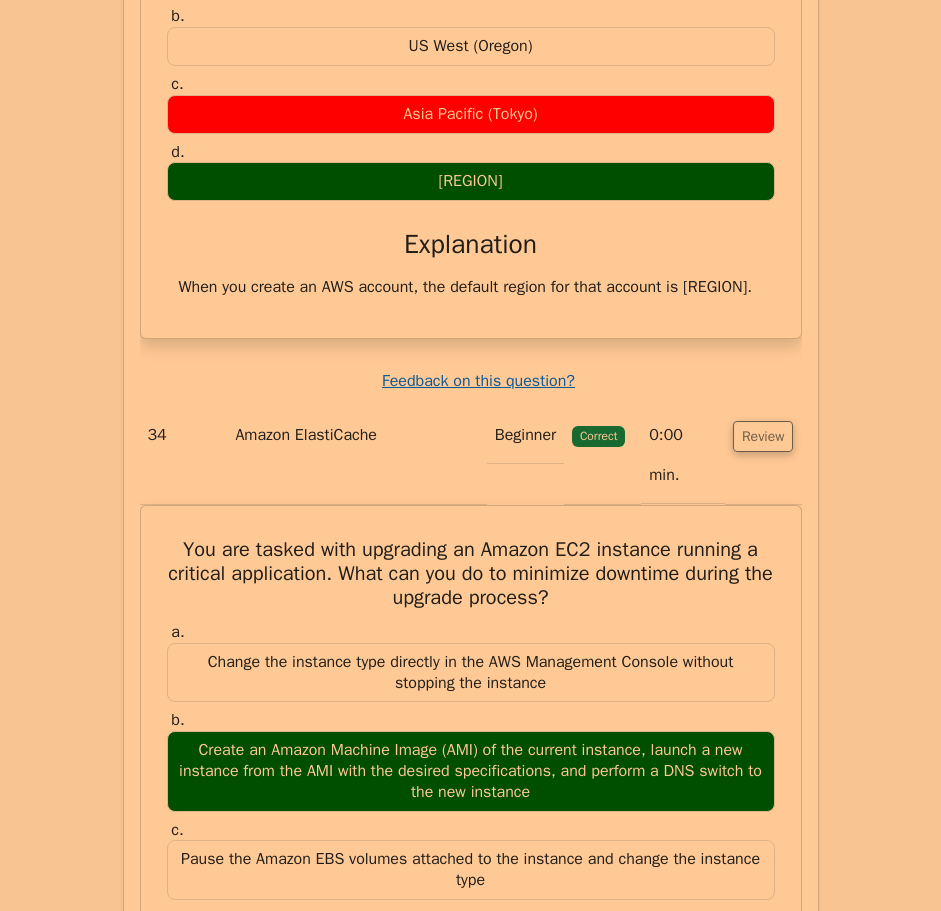 scroll, scrollTop: 26600, scrollLeft: 0, axis: vertical 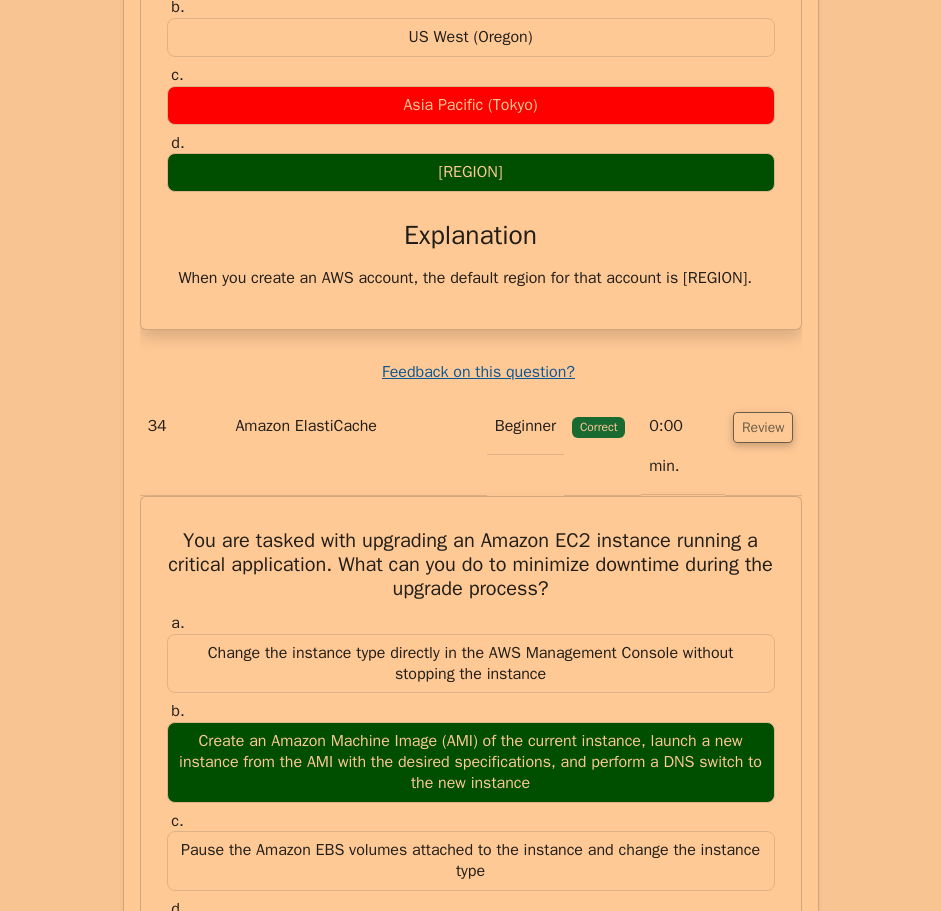 click on "Review" at bounding box center (763, 1297) 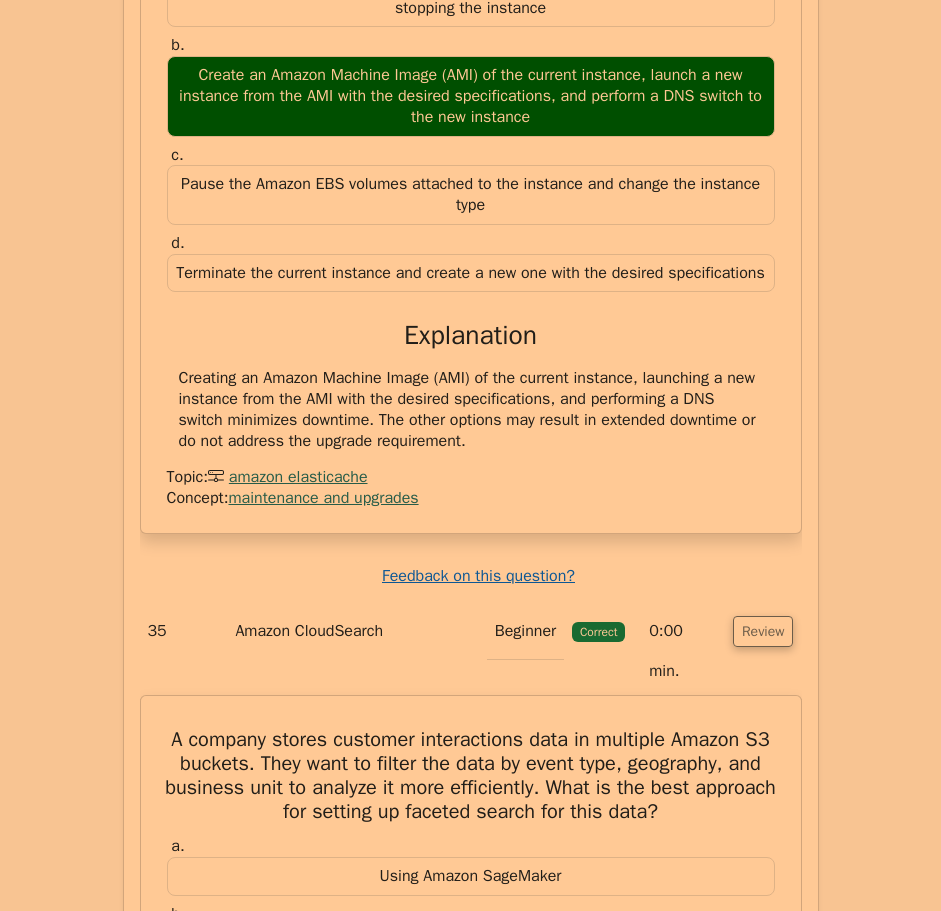 scroll, scrollTop: 27300, scrollLeft: 0, axis: vertical 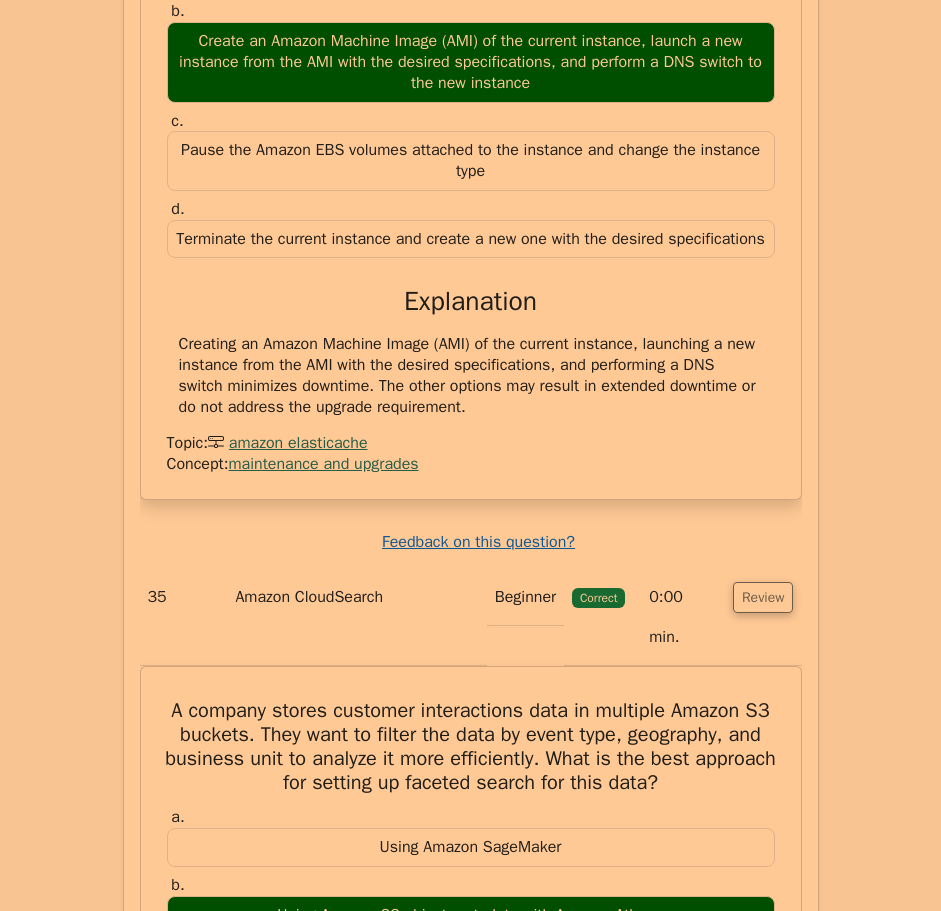 click on "Review" at bounding box center (763, 1429) 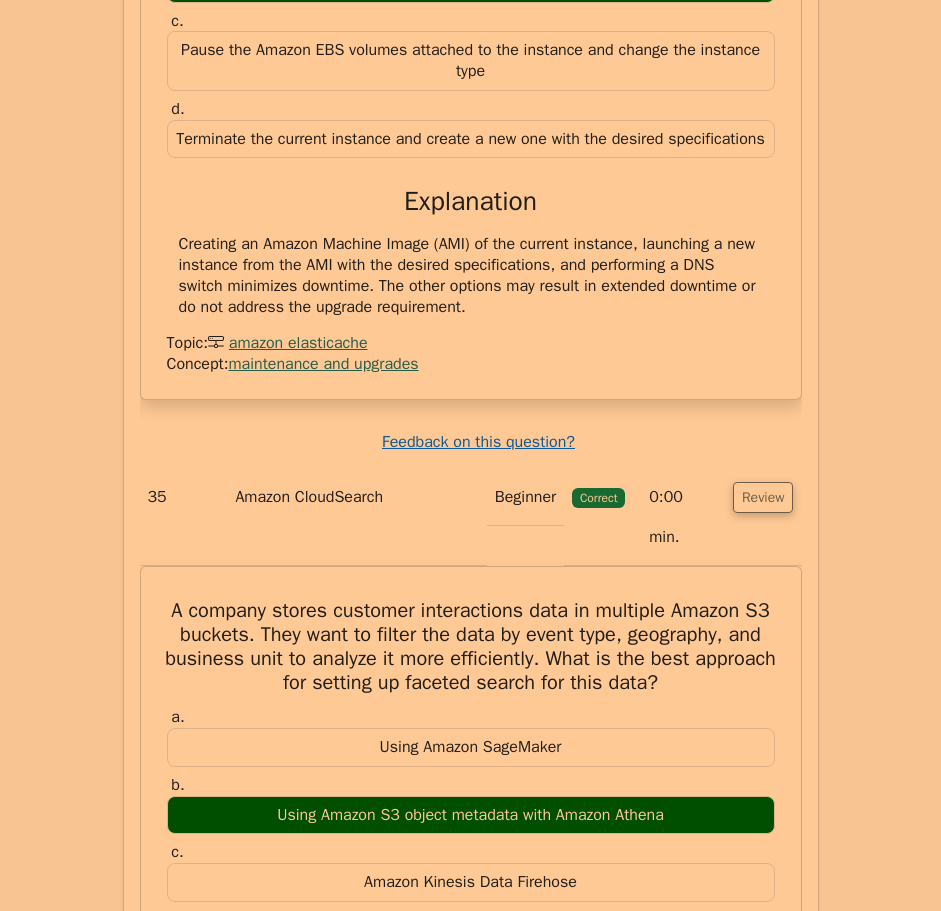 drag, startPoint x: 168, startPoint y: 177, endPoint x: 744, endPoint y: 571, distance: 697.8624 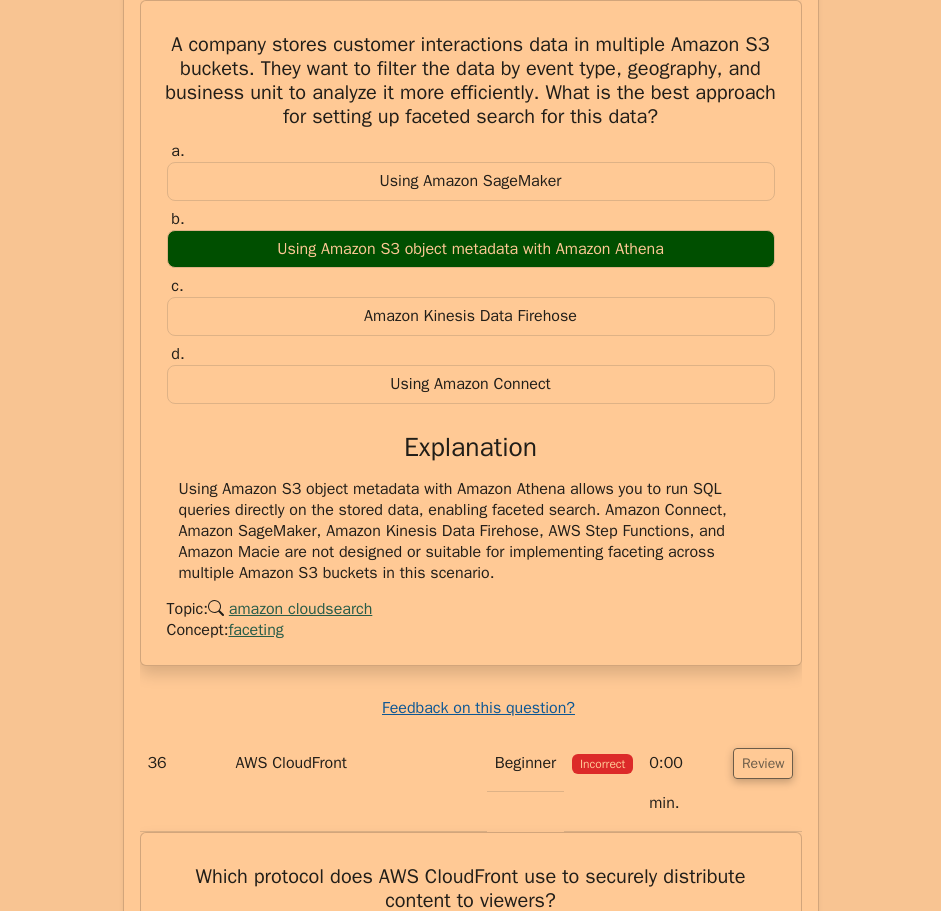 scroll, scrollTop: 28000, scrollLeft: 0, axis: vertical 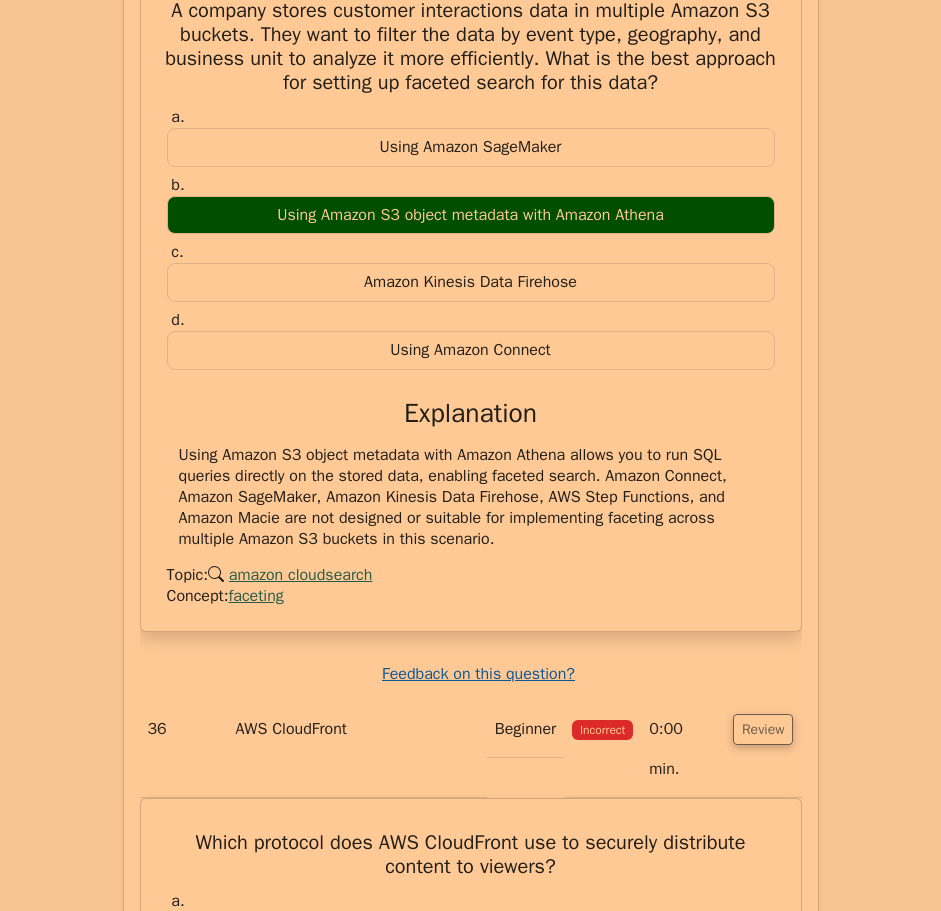 click on "Review" at bounding box center (763, 1409) 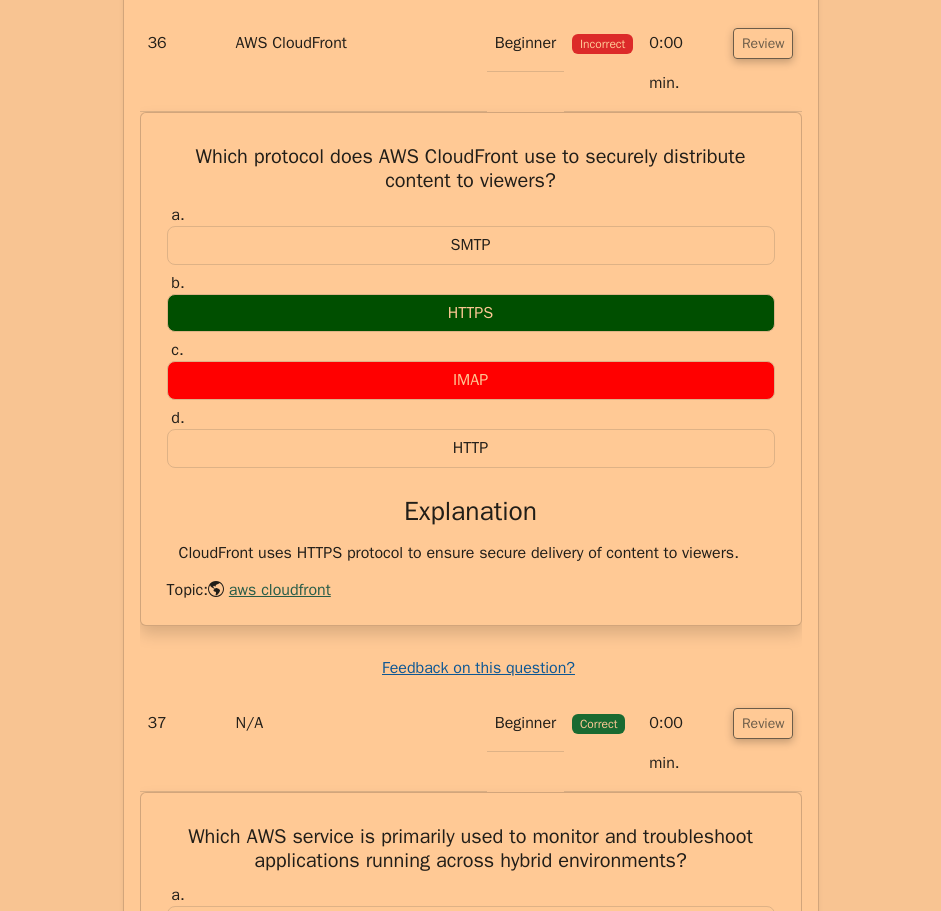 scroll, scrollTop: 28800, scrollLeft: 0, axis: vertical 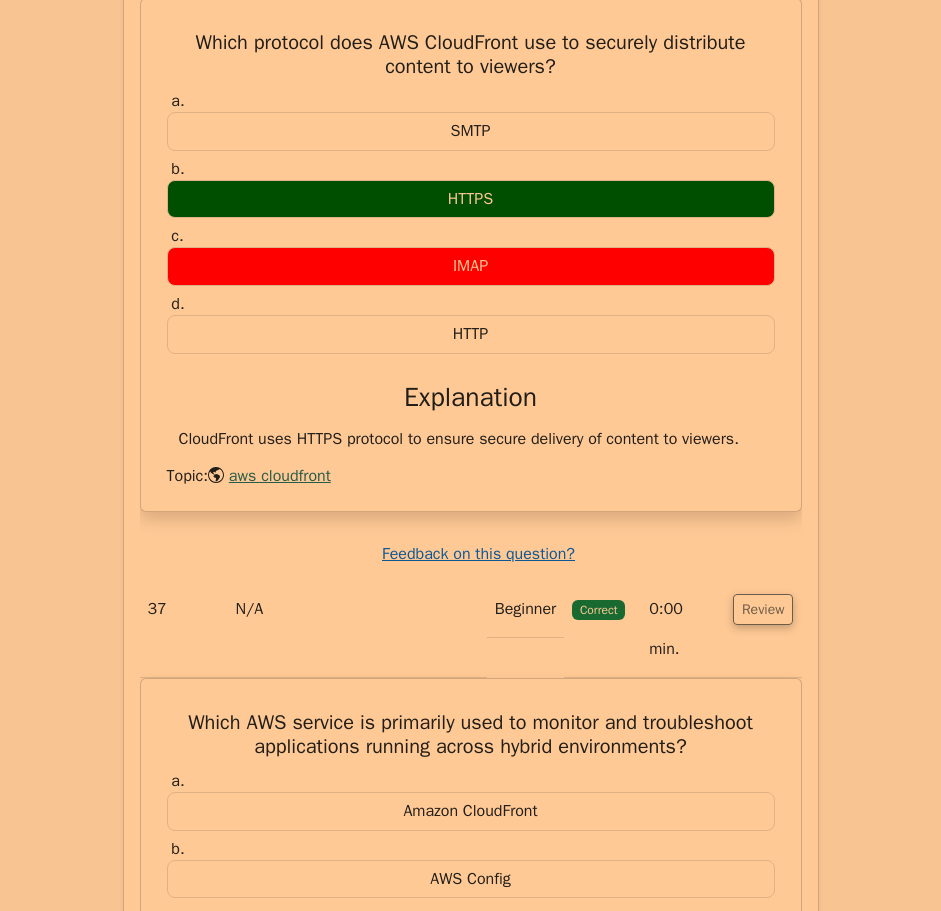 click on "Review" at bounding box center (763, 1435) 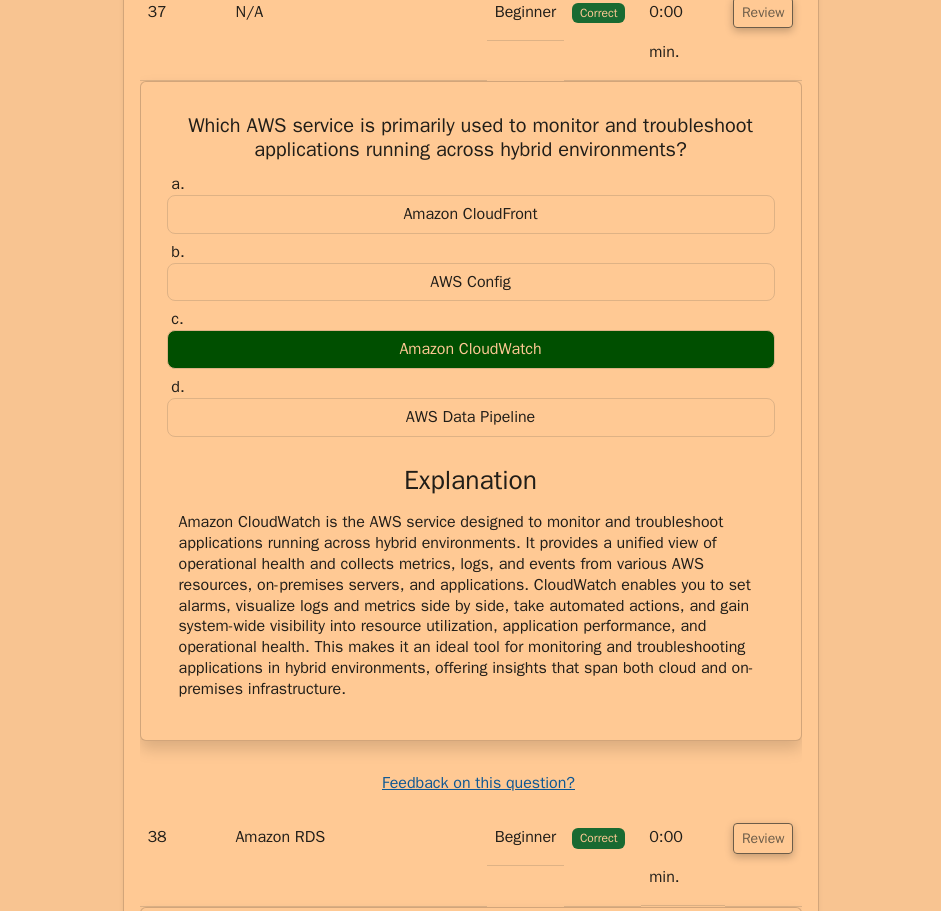 scroll, scrollTop: 29400, scrollLeft: 0, axis: vertical 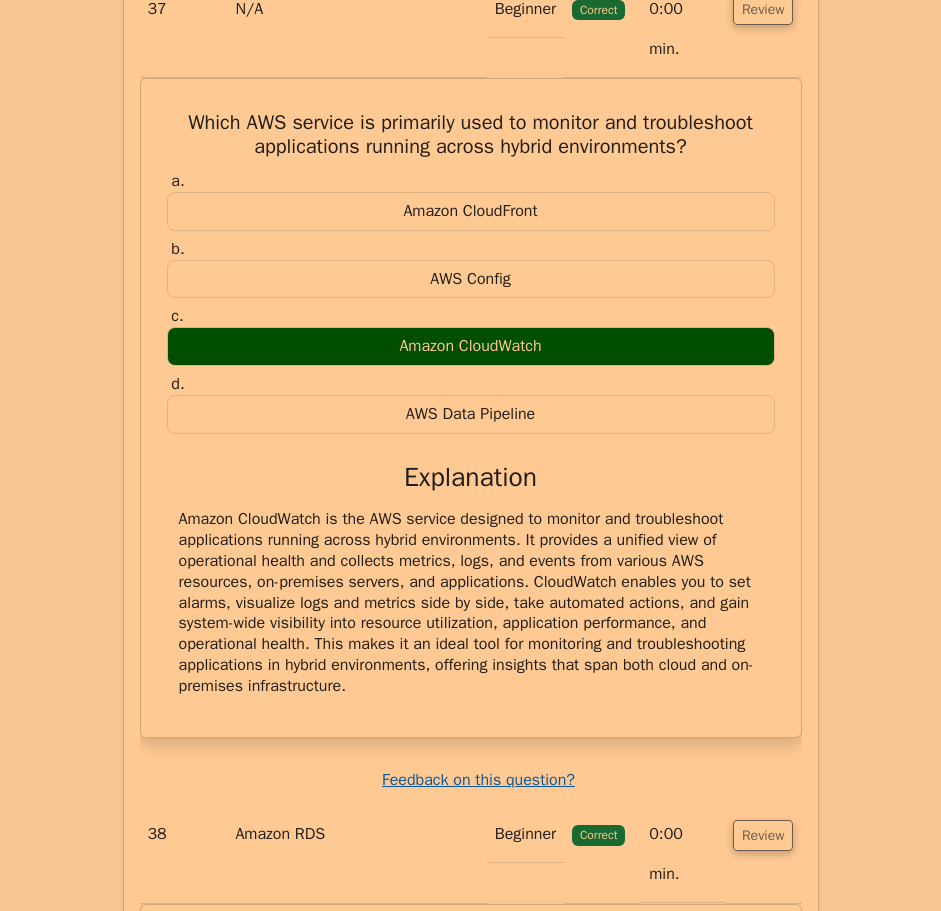 drag, startPoint x: 767, startPoint y: 214, endPoint x: 752, endPoint y: 224, distance: 18.027756 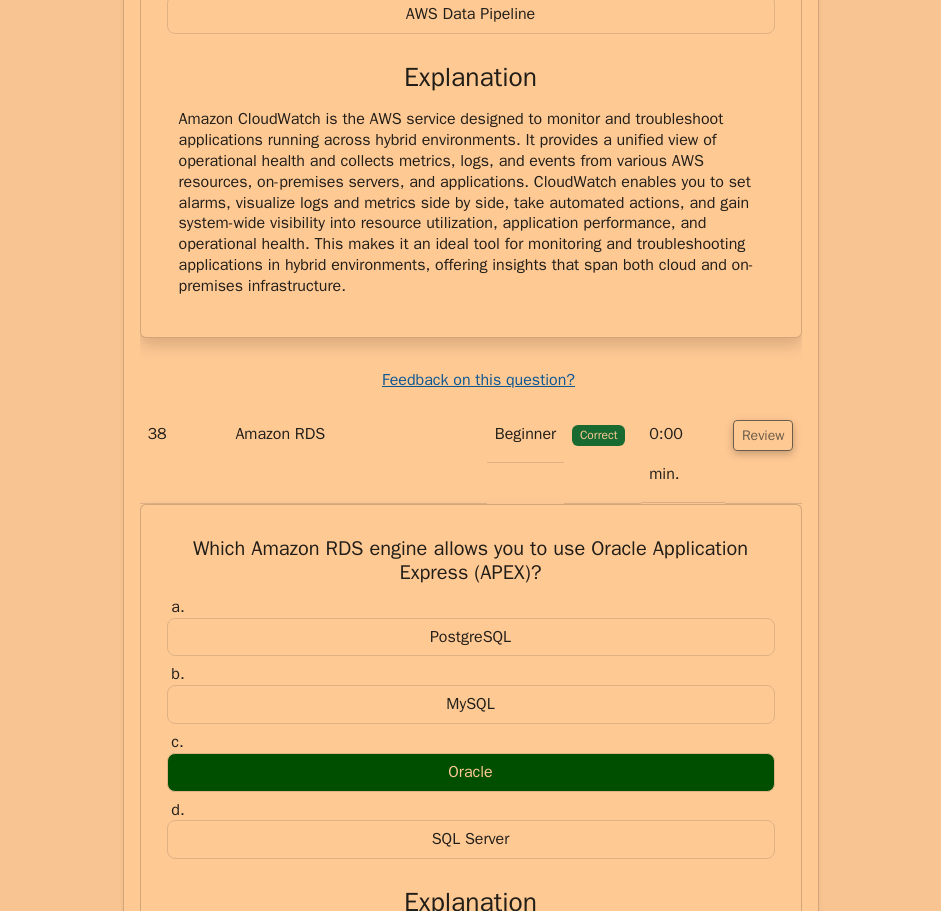 scroll, scrollTop: 29900, scrollLeft: 0, axis: vertical 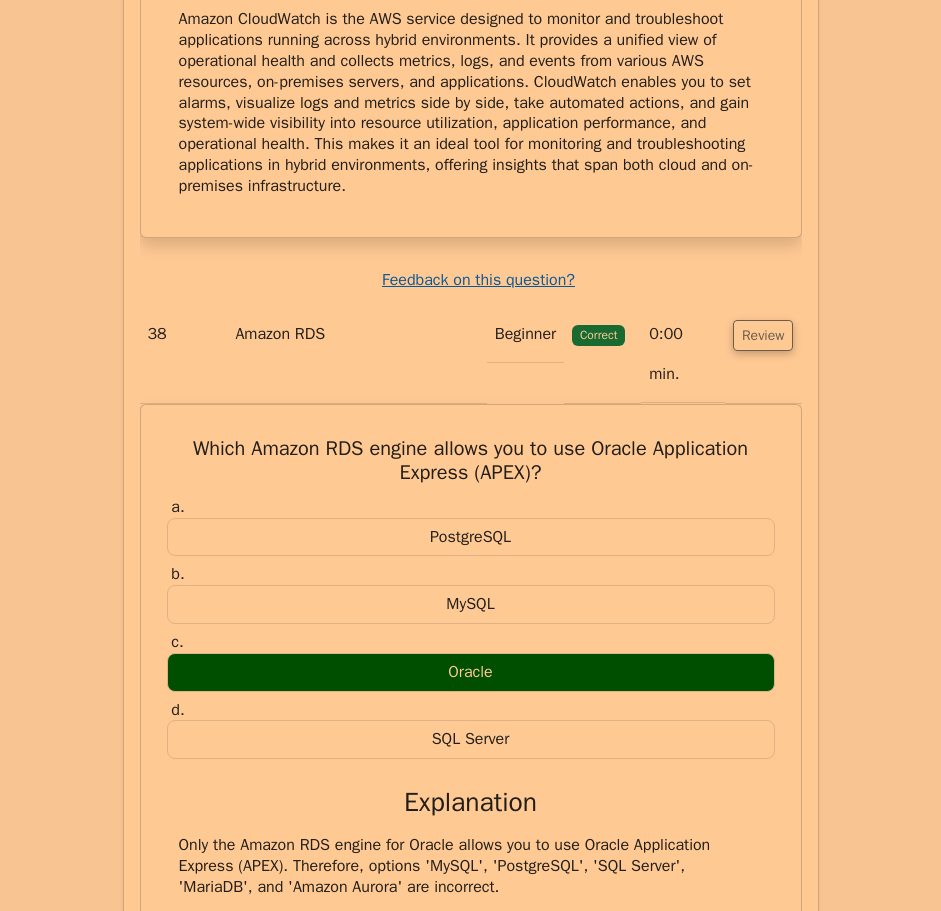 click on "Review" at bounding box center (763, 1736) 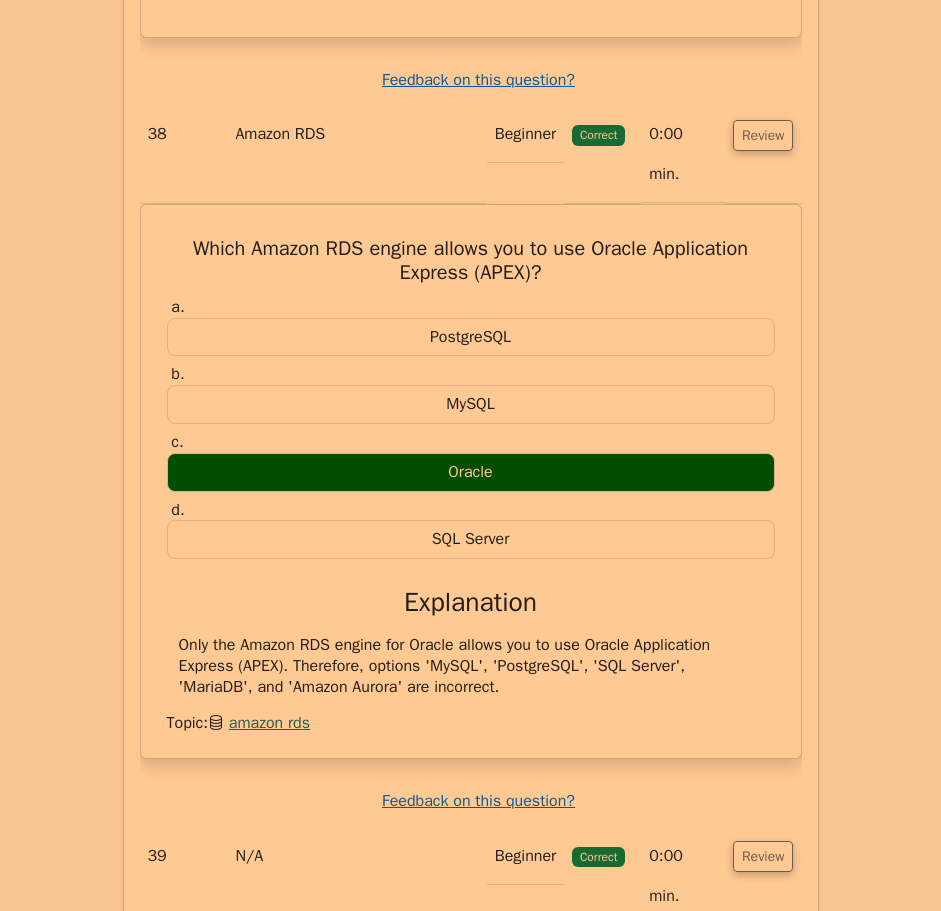 drag, startPoint x: 157, startPoint y: 222, endPoint x: 715, endPoint y: 621, distance: 685.9774 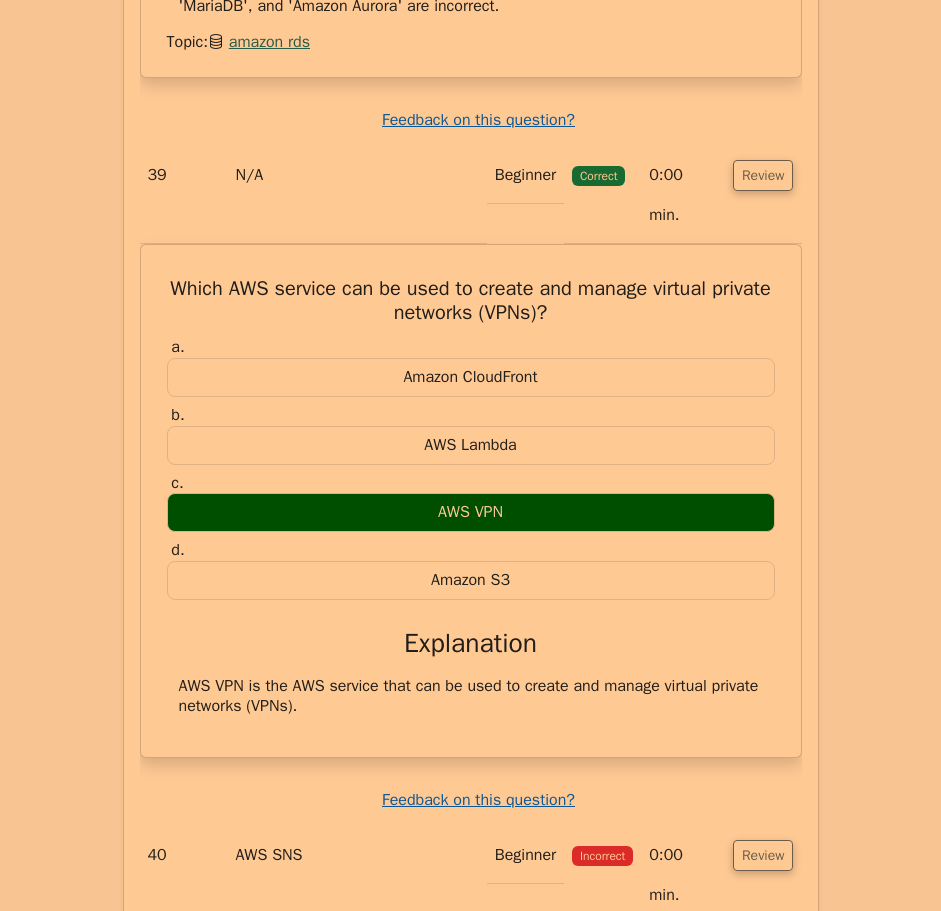 scroll, scrollTop: 30800, scrollLeft: 0, axis: vertical 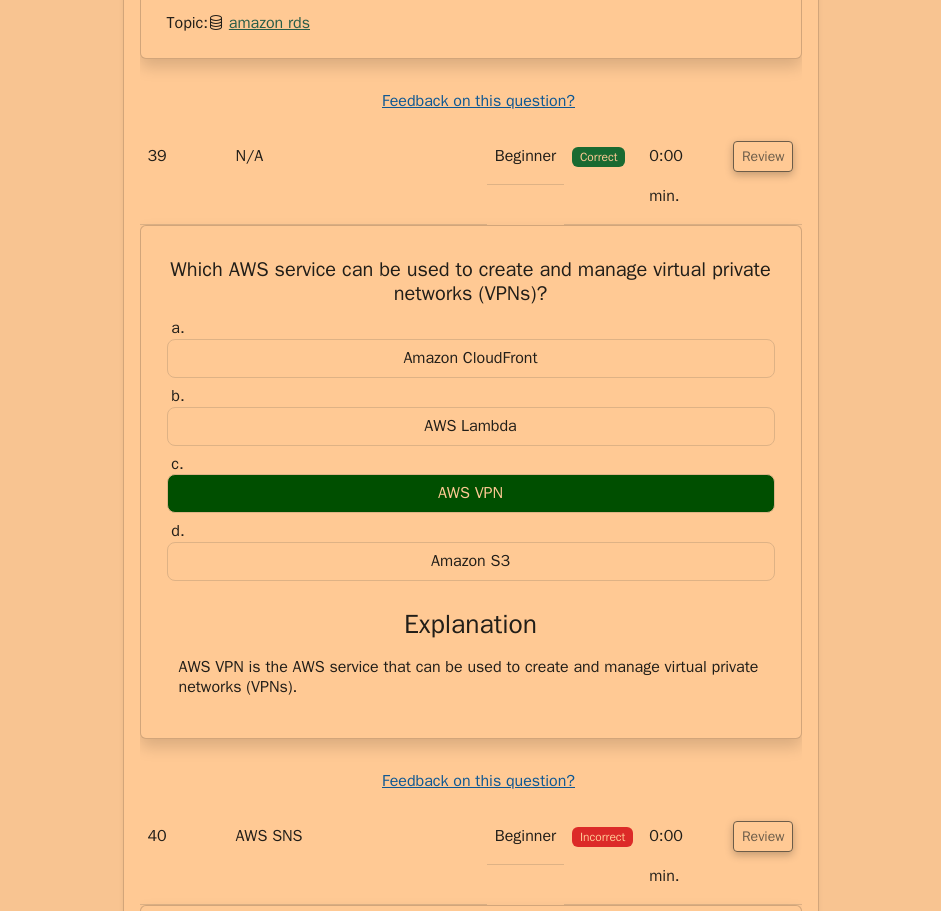 drag, startPoint x: 772, startPoint y: 88, endPoint x: 756, endPoint y: 103, distance: 21.931713 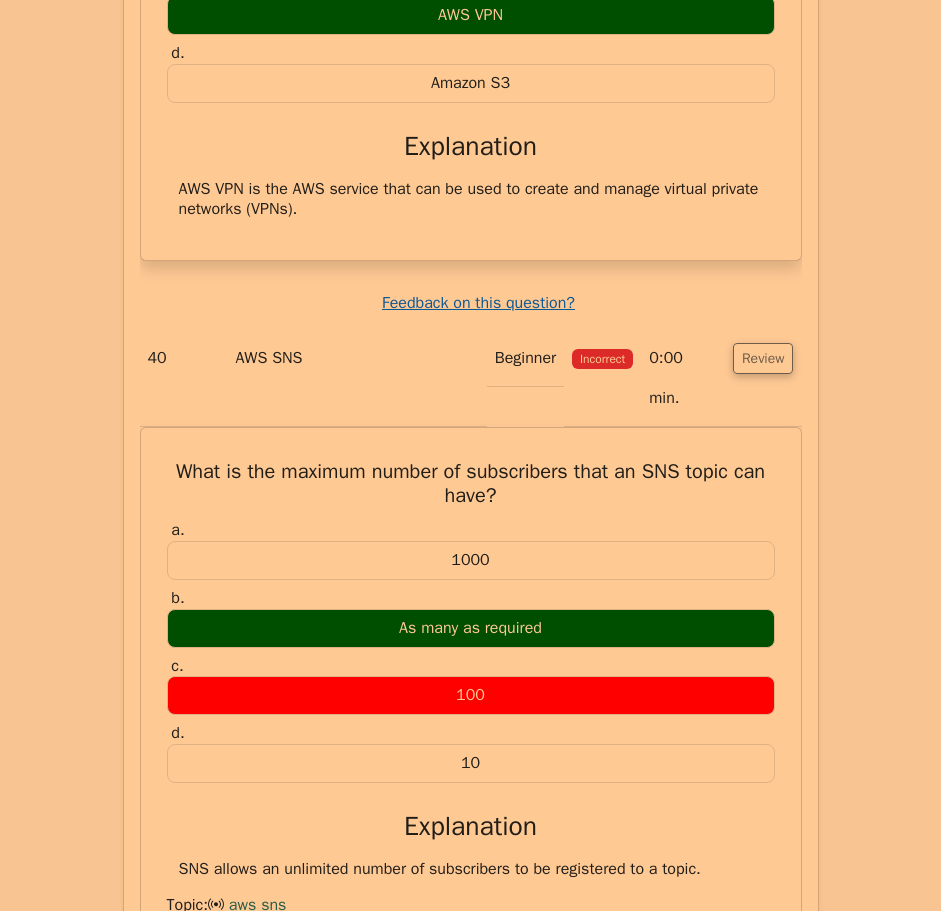 scroll, scrollTop: 31500, scrollLeft: 0, axis: vertical 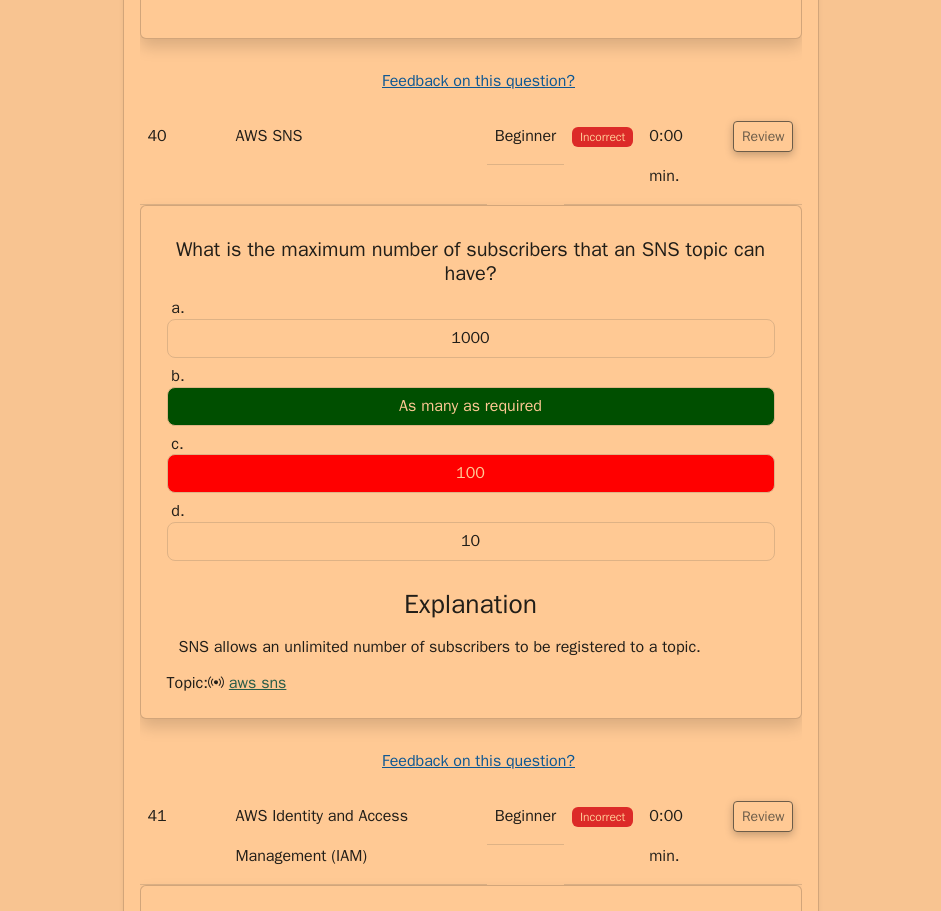 click on "Review" at bounding box center (763, 1690) 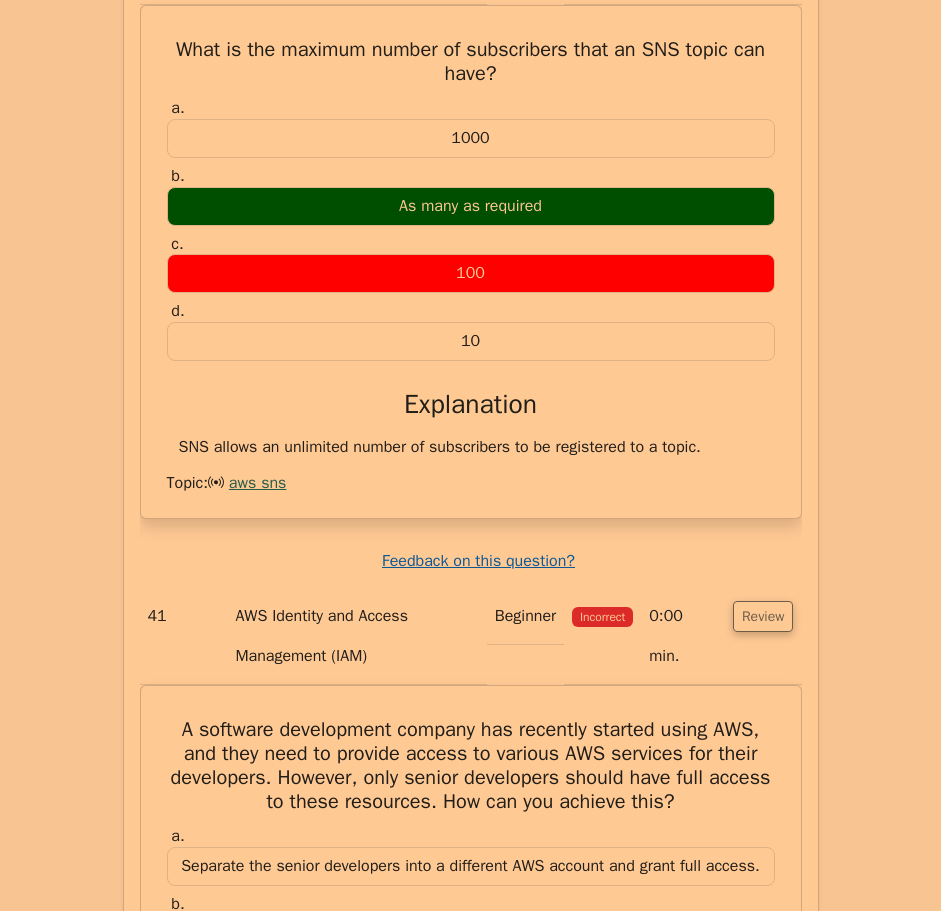 drag, startPoint x: 167, startPoint y: 134, endPoint x: 702, endPoint y: 559, distance: 683.2642 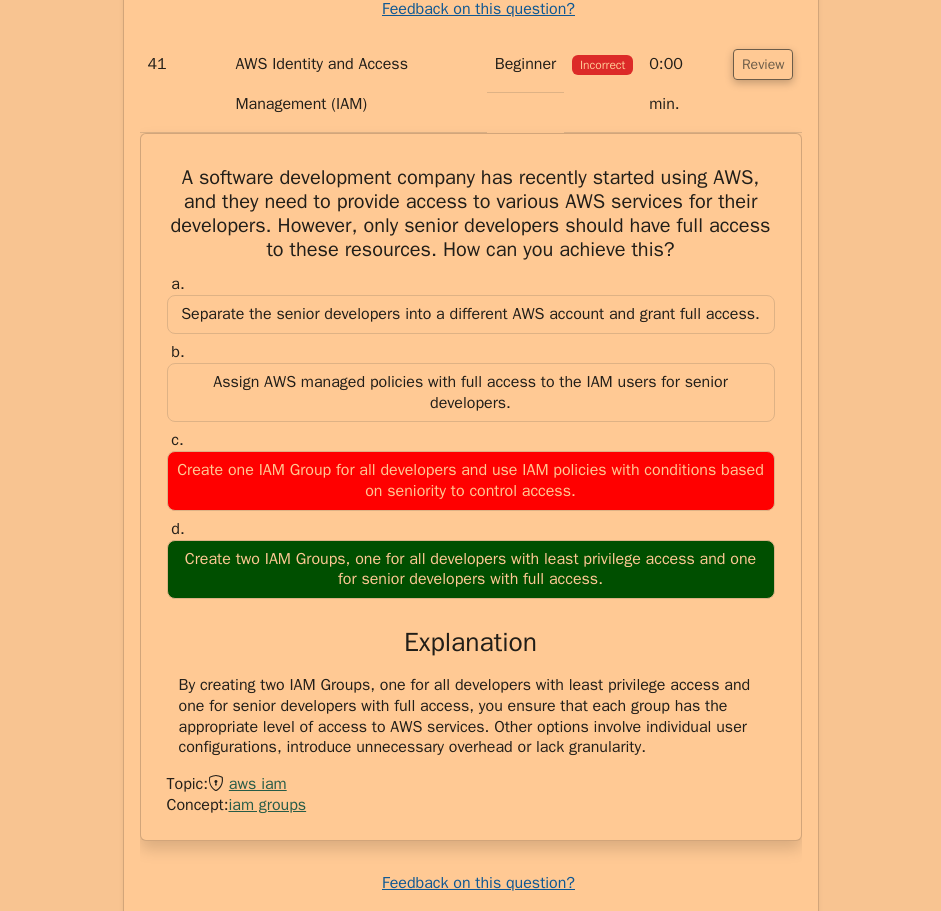 scroll, scrollTop: 32300, scrollLeft: 0, axis: vertical 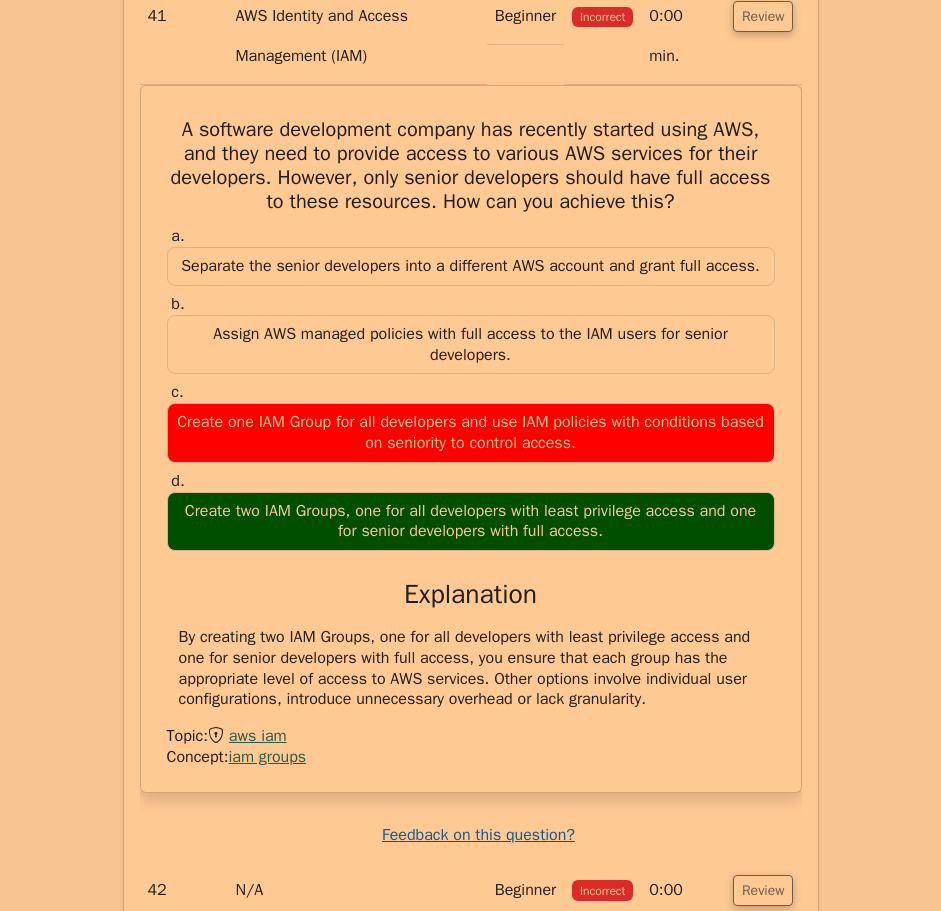 click on "Review" at bounding box center (763, 1570) 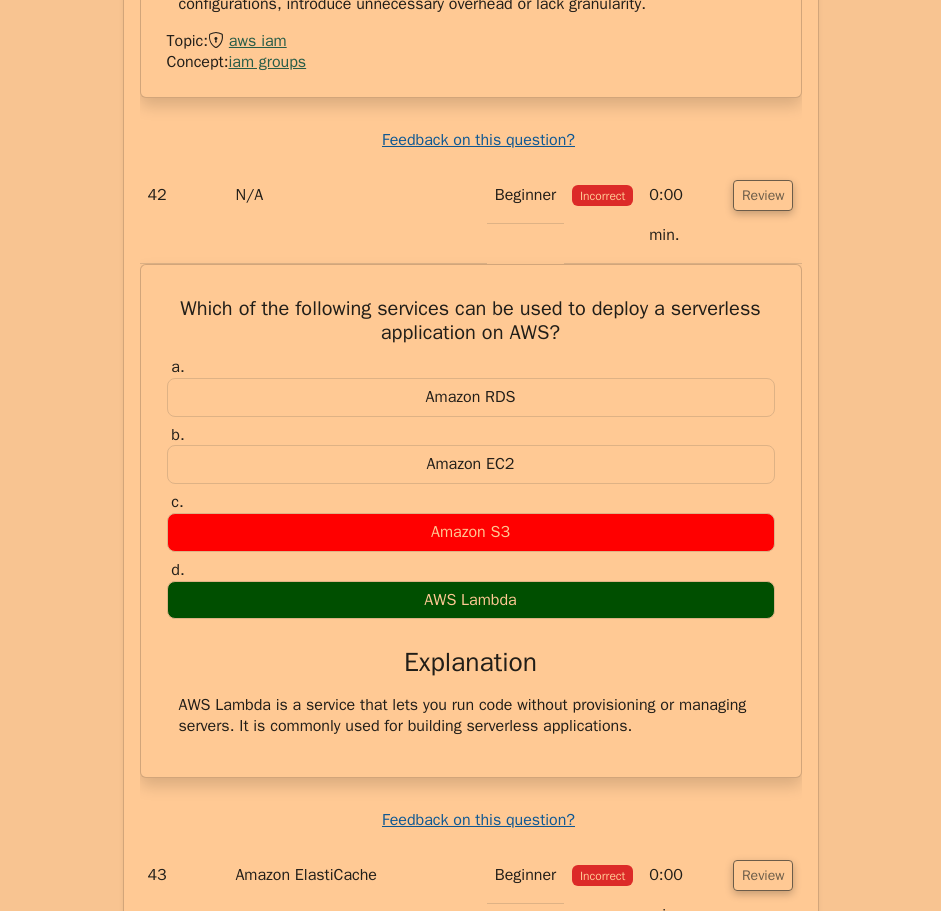 scroll, scrollTop: 33000, scrollLeft: 0, axis: vertical 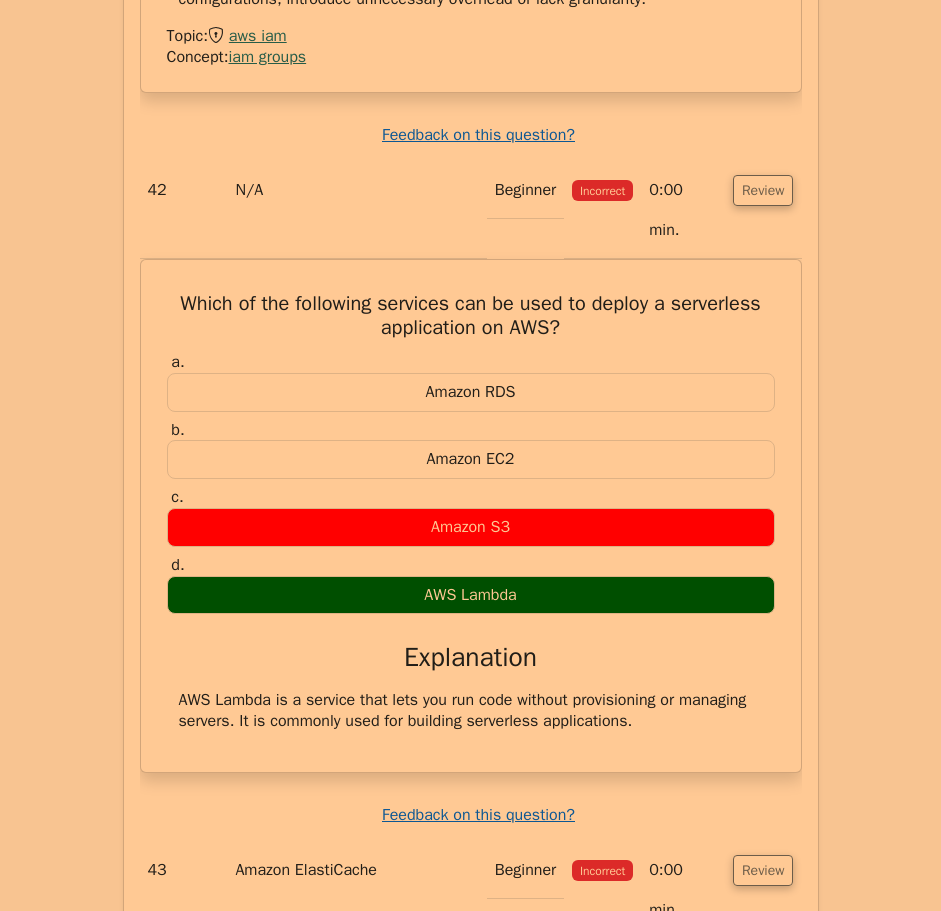 click on "Review" at bounding box center [763, 1592] 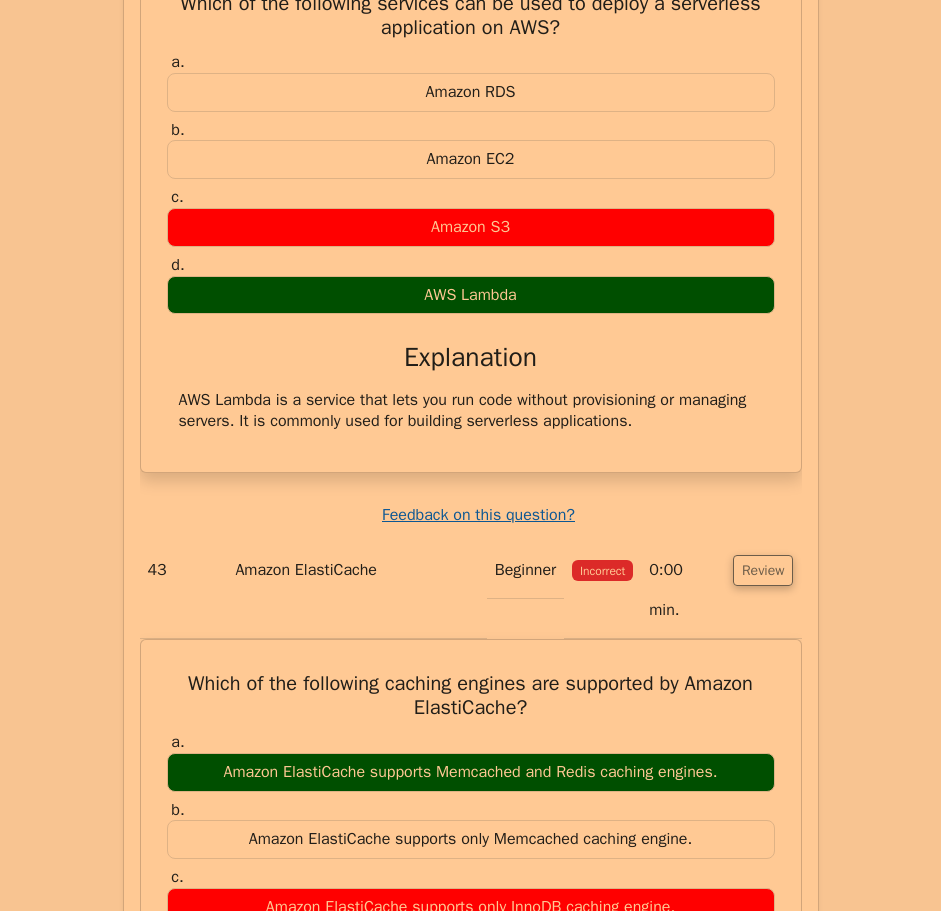 scroll, scrollTop: 33500, scrollLeft: 0, axis: vertical 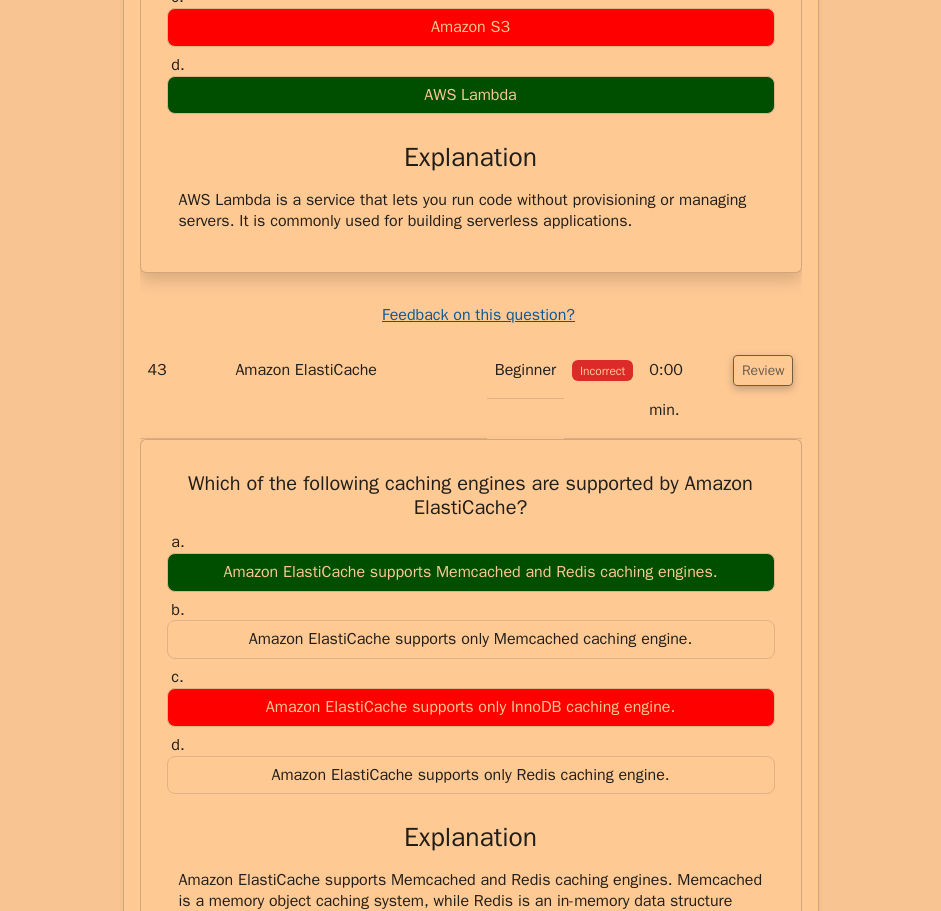 click on "Review" at bounding box center [763, 1772] 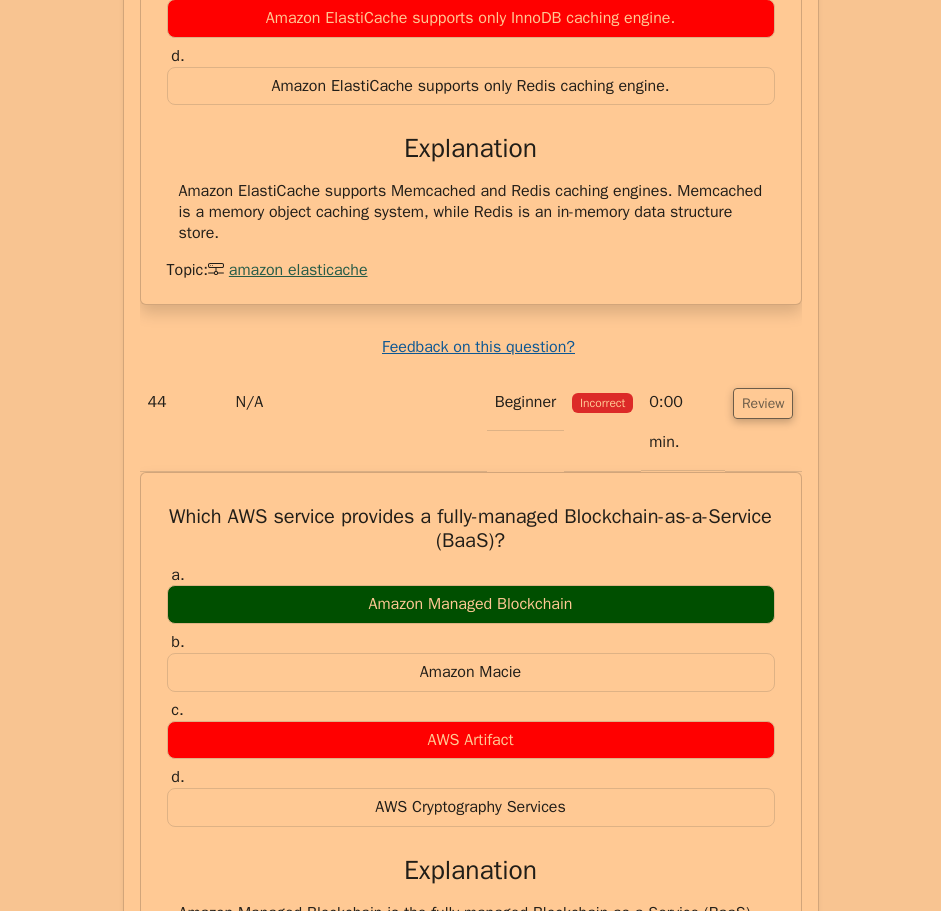 scroll, scrollTop: 34400, scrollLeft: 0, axis: vertical 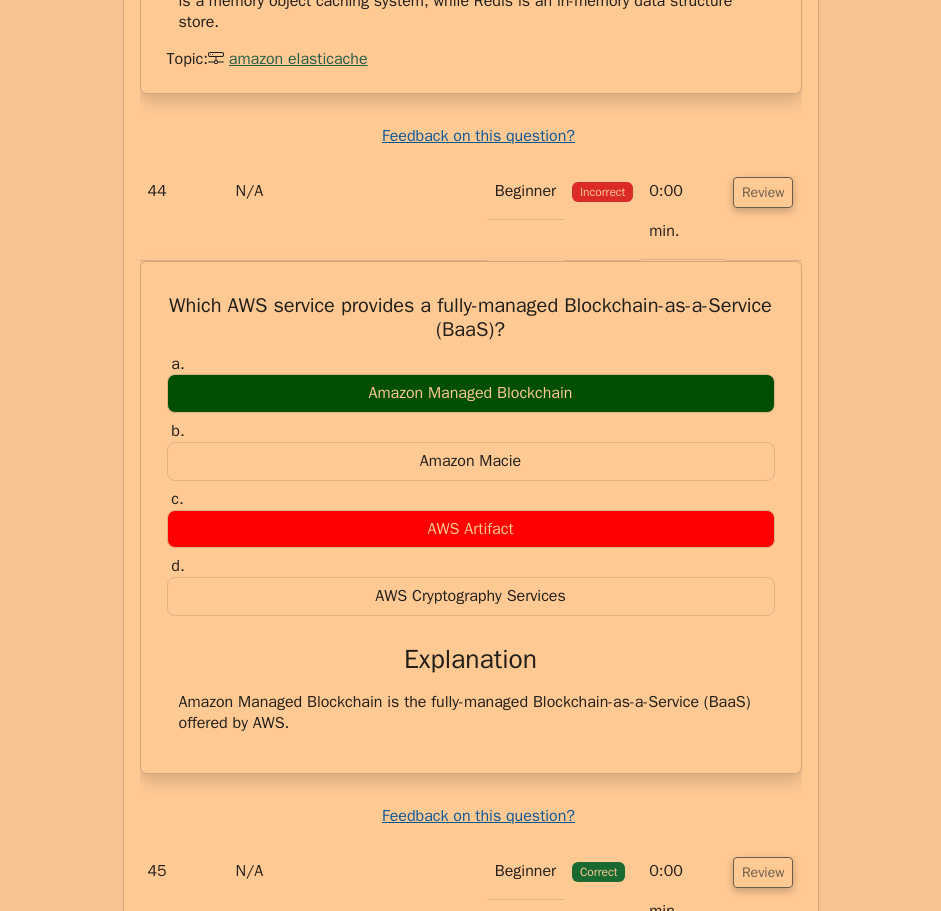 drag, startPoint x: 749, startPoint y: 111, endPoint x: 756, endPoint y: 155, distance: 44.553337 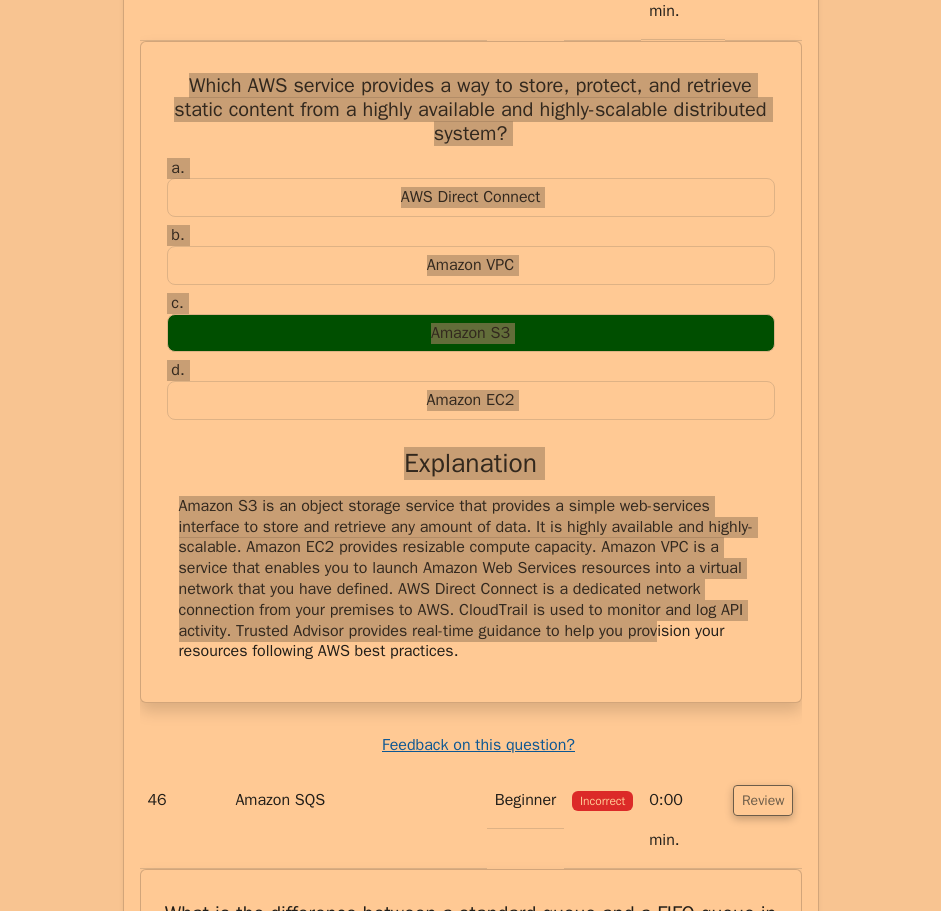 scroll, scrollTop: 35200, scrollLeft: 0, axis: vertical 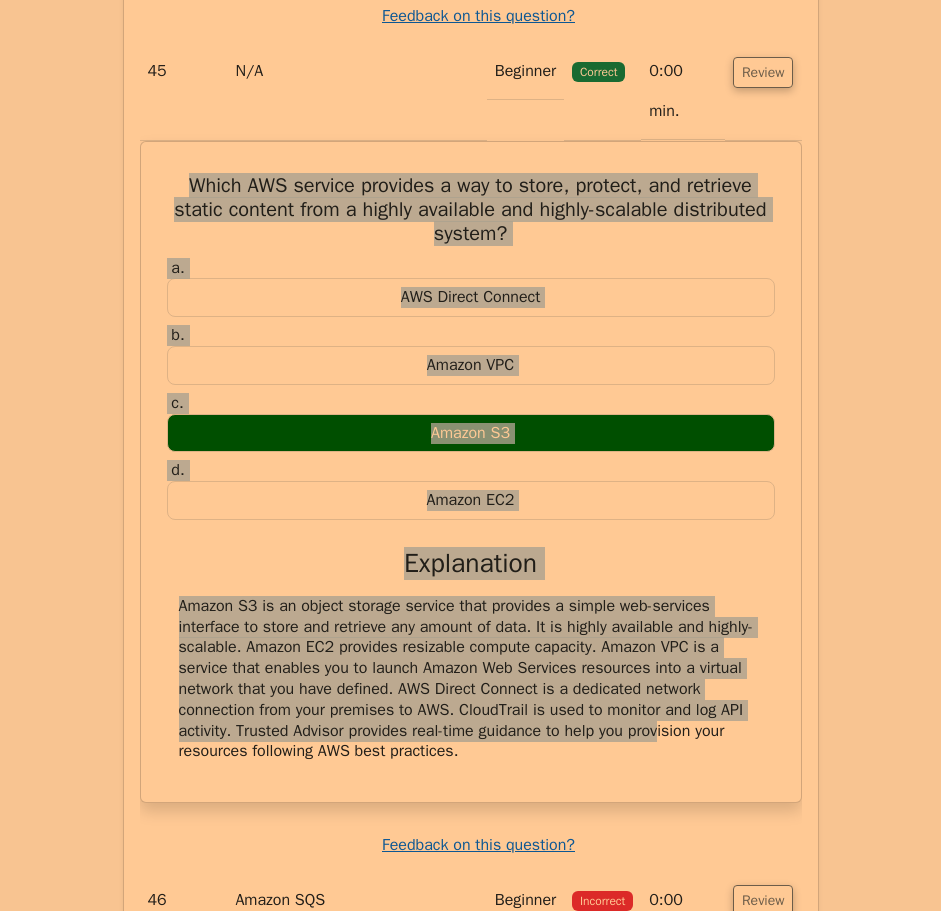 click on "Review" at bounding box center [763, 1726] 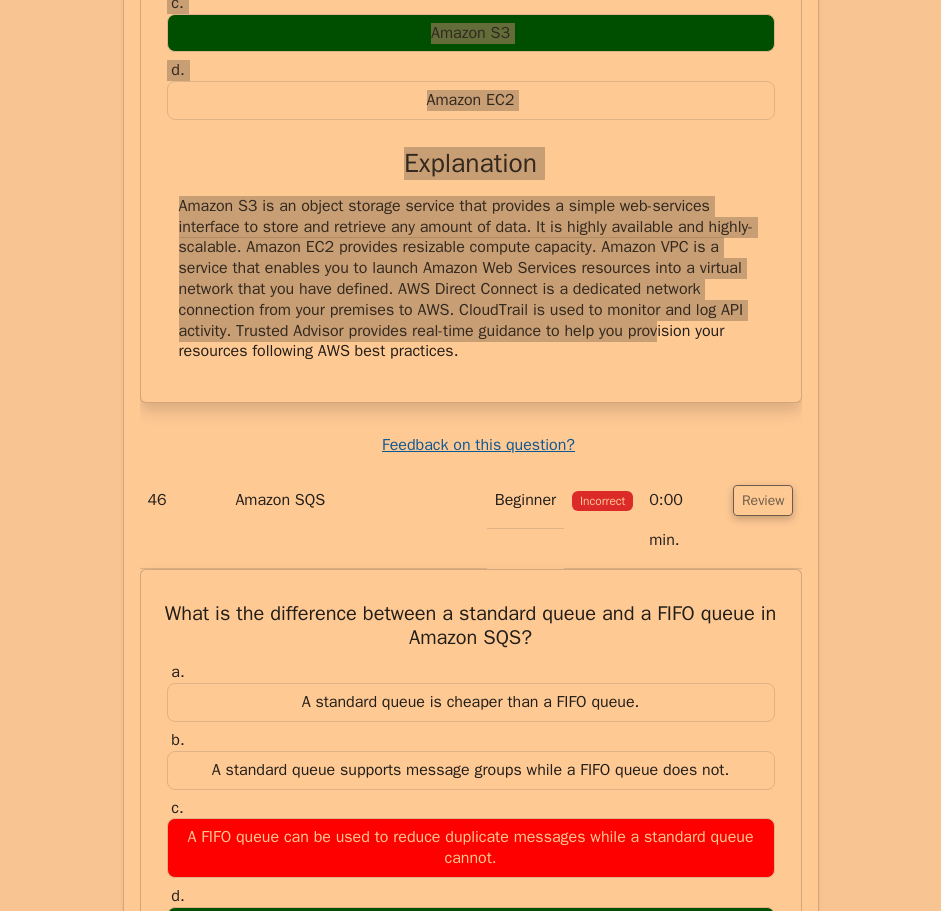 scroll, scrollTop: 35900, scrollLeft: 0, axis: vertical 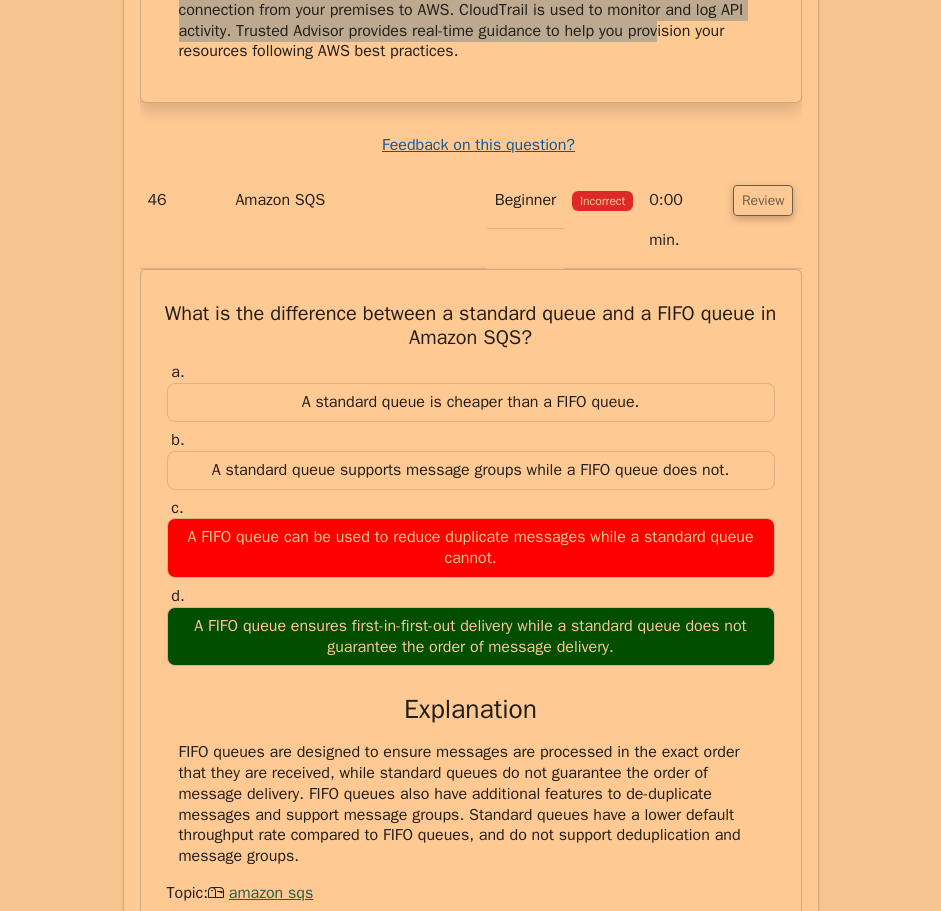 click on "Review" at bounding box center (763, 1813) 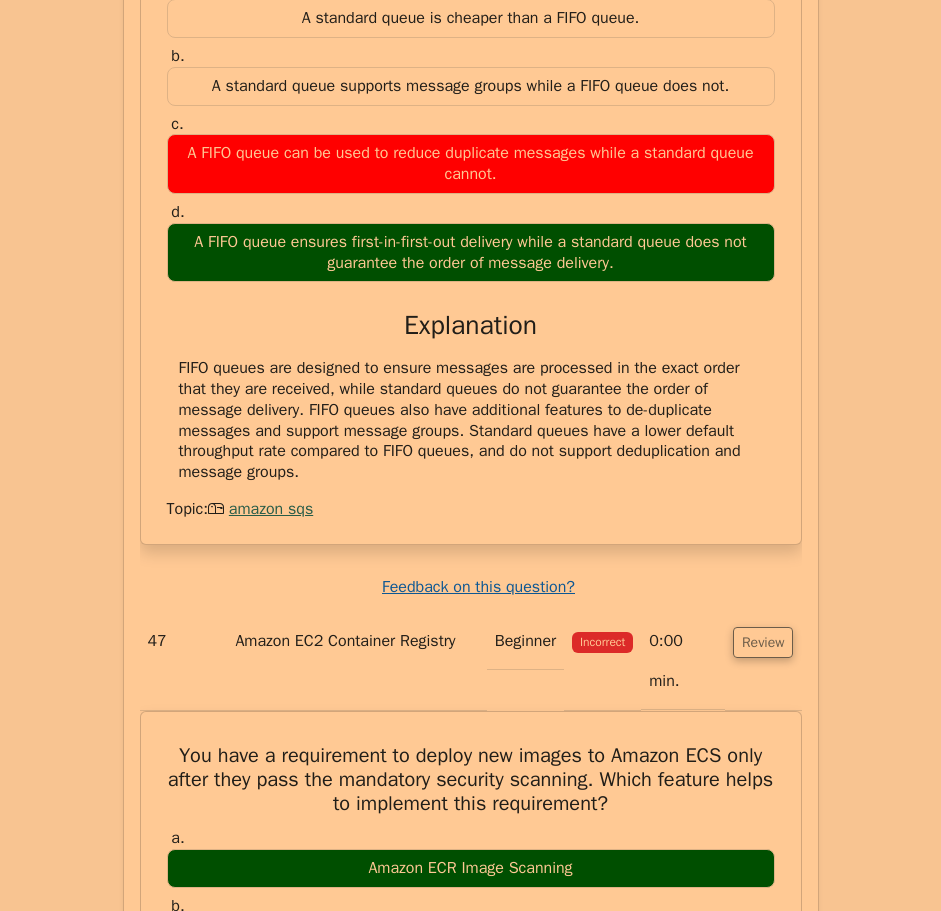 scroll, scrollTop: 36300, scrollLeft: 0, axis: vertical 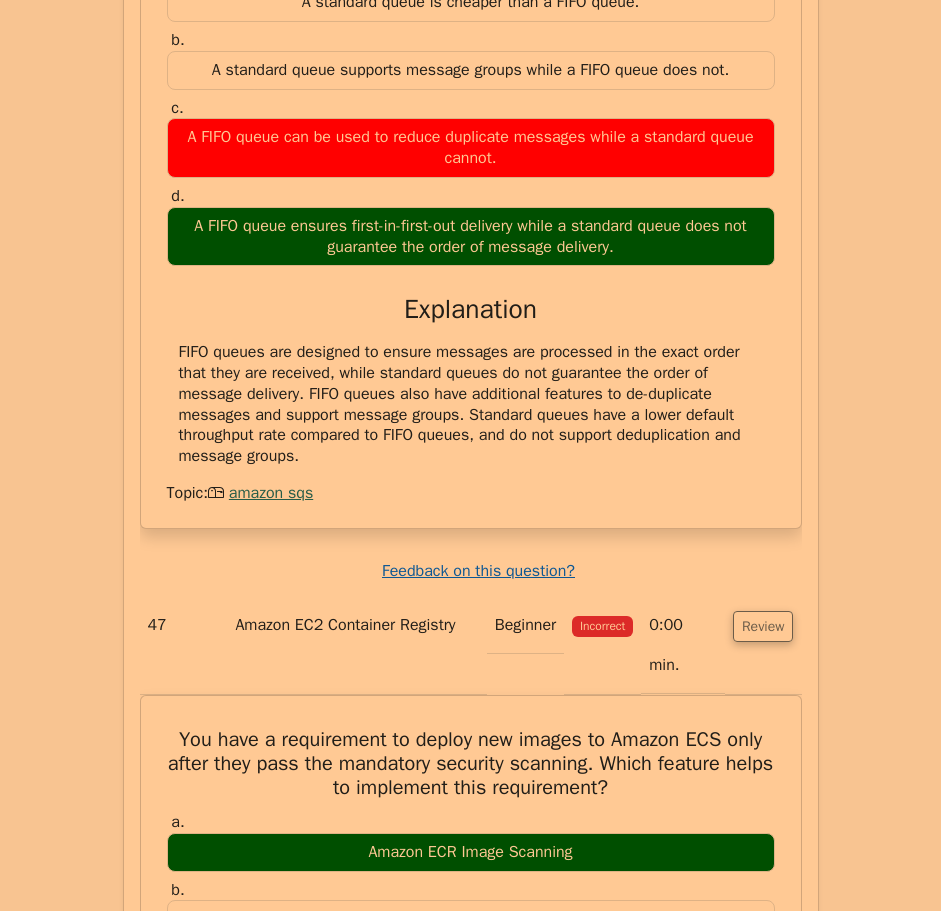 drag, startPoint x: 162, startPoint y: 215, endPoint x: 518, endPoint y: 636, distance: 551.34106 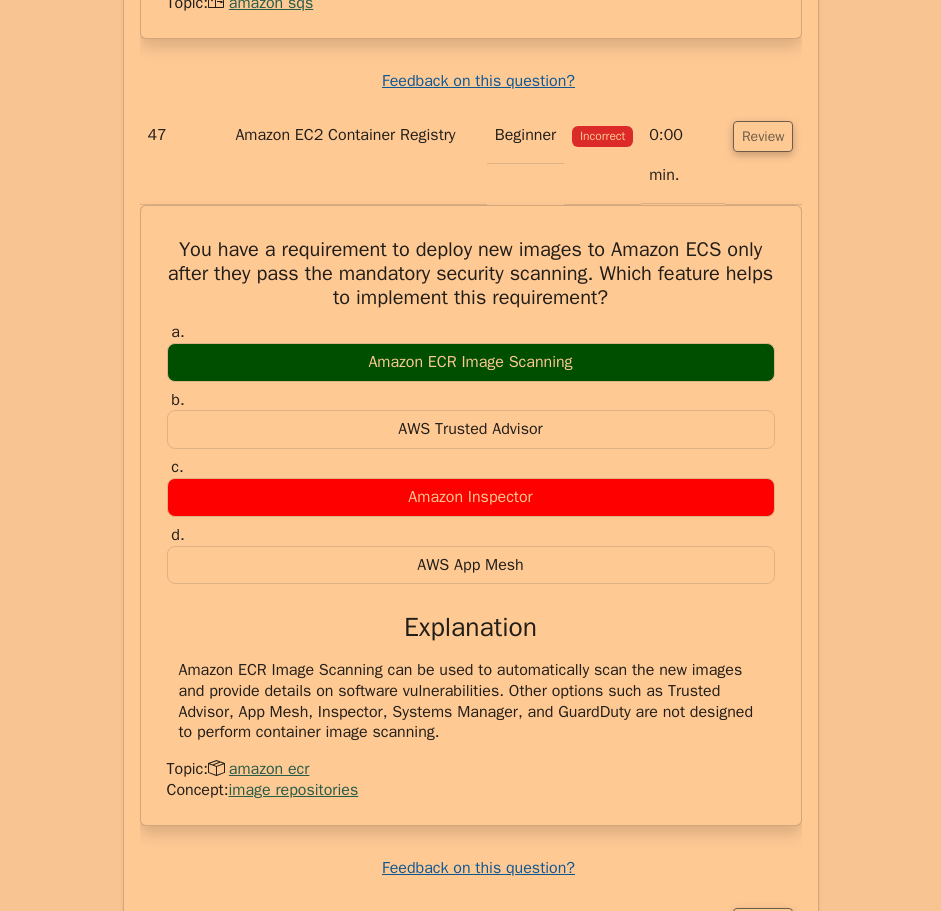 scroll, scrollTop: 36900, scrollLeft: 0, axis: vertical 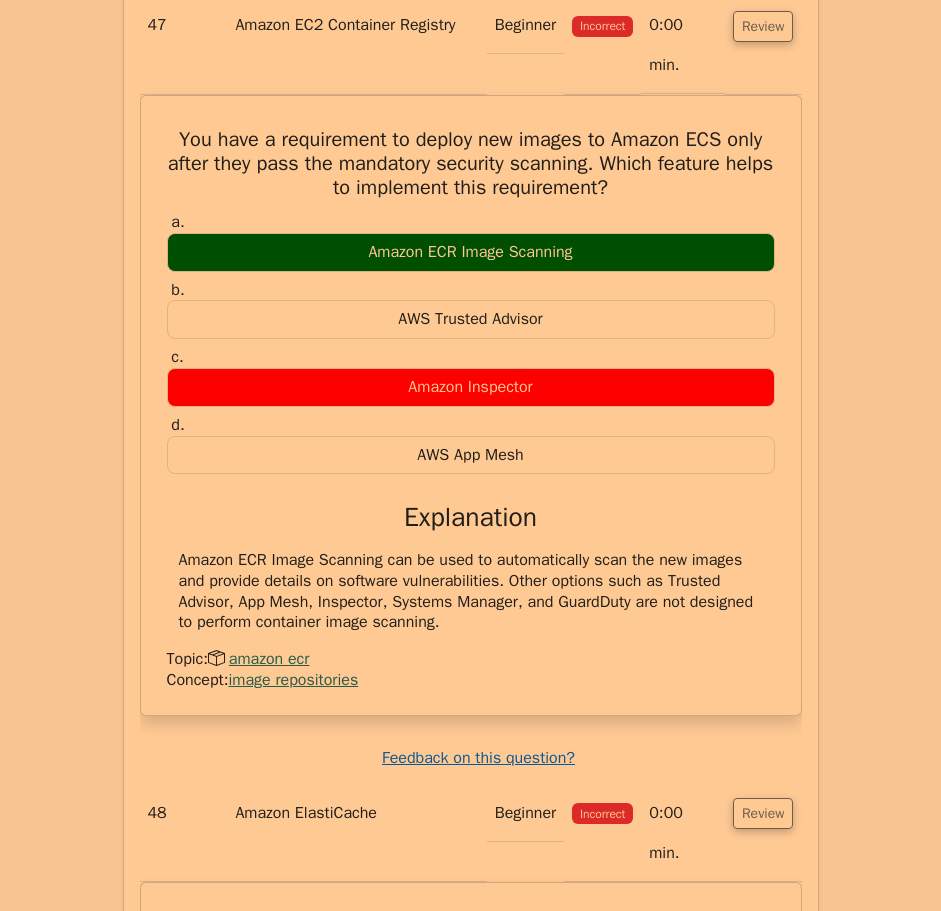 click on "Review" at bounding box center (763, 1936) 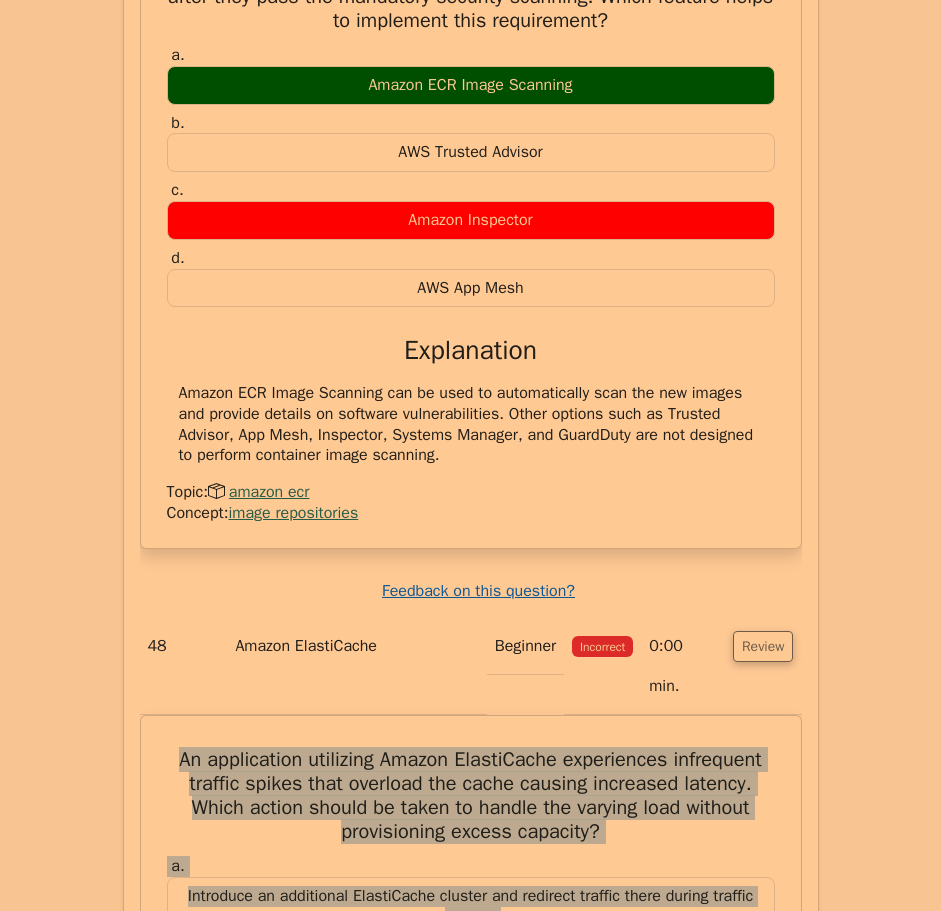 scroll, scrollTop: 37100, scrollLeft: 0, axis: vertical 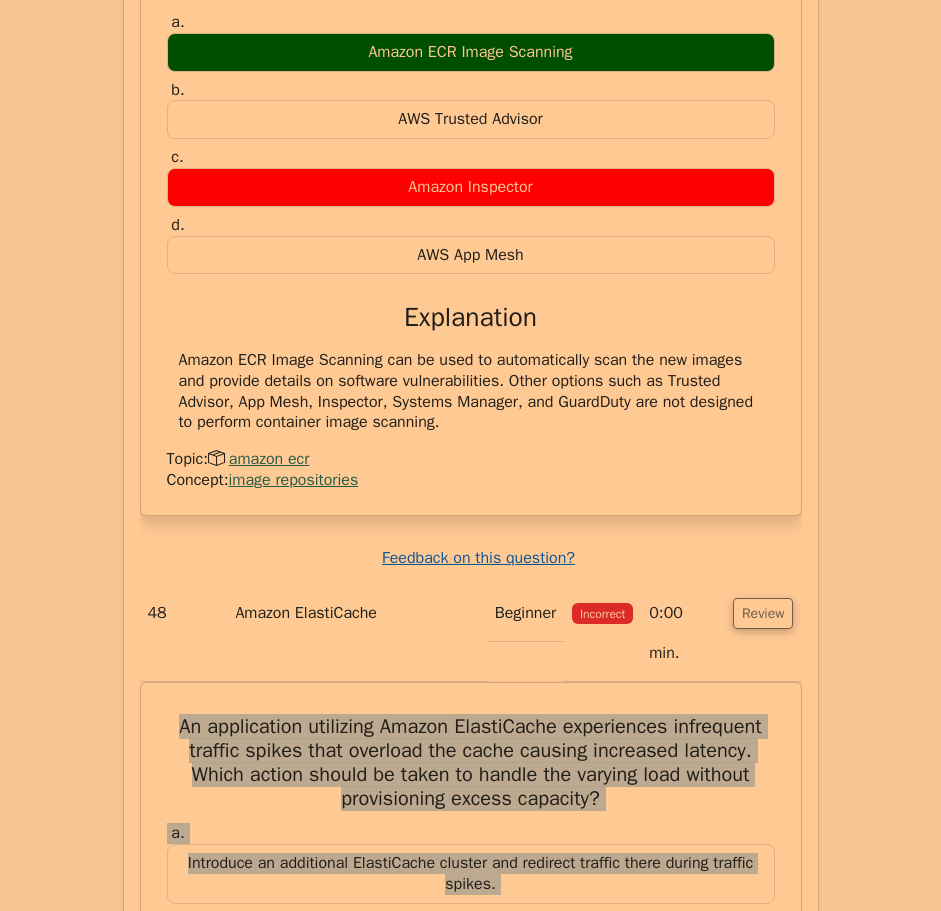 drag, startPoint x: 167, startPoint y: 97, endPoint x: 369, endPoint y: 637, distance: 576.54486 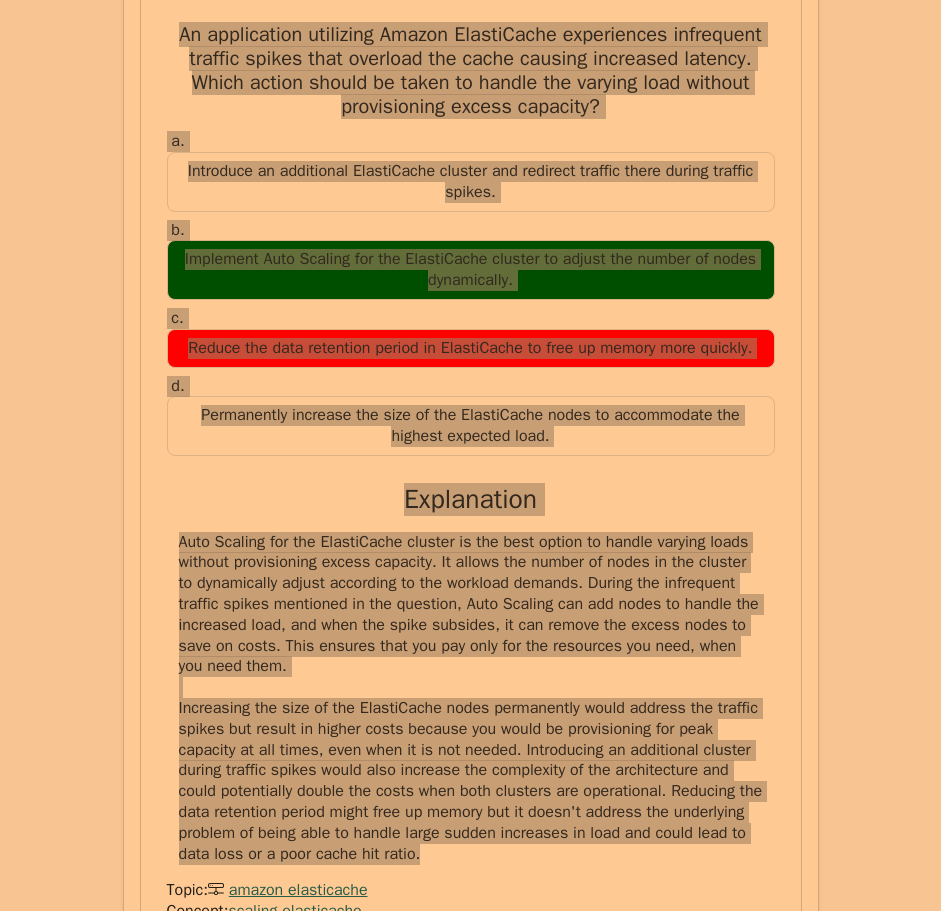 scroll, scrollTop: 37800, scrollLeft: 0, axis: vertical 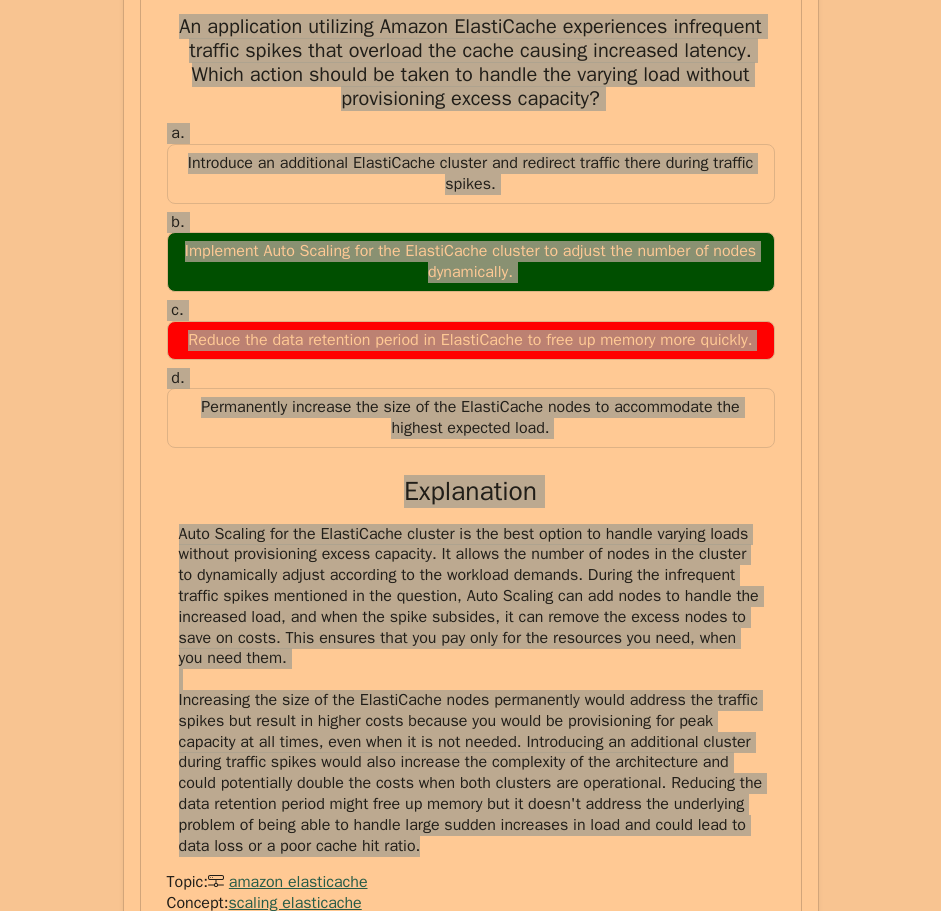 click on "Review" at bounding box center [763, 1862] 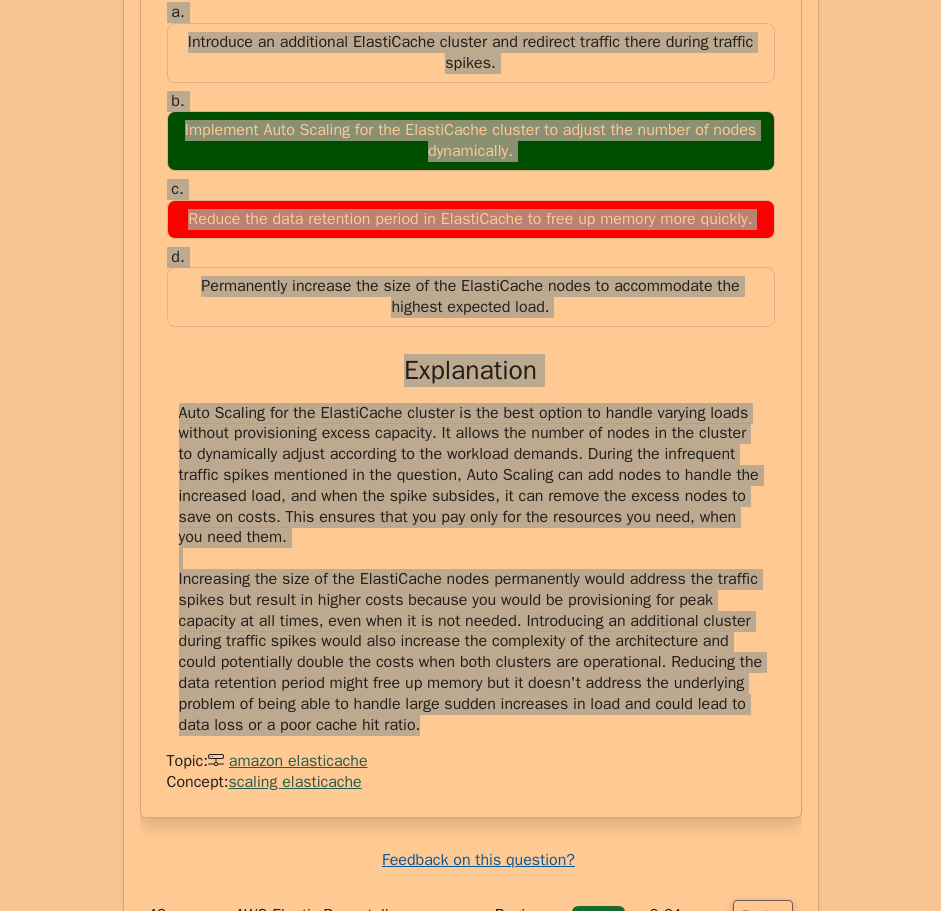 scroll, scrollTop: 38000, scrollLeft: 0, axis: vertical 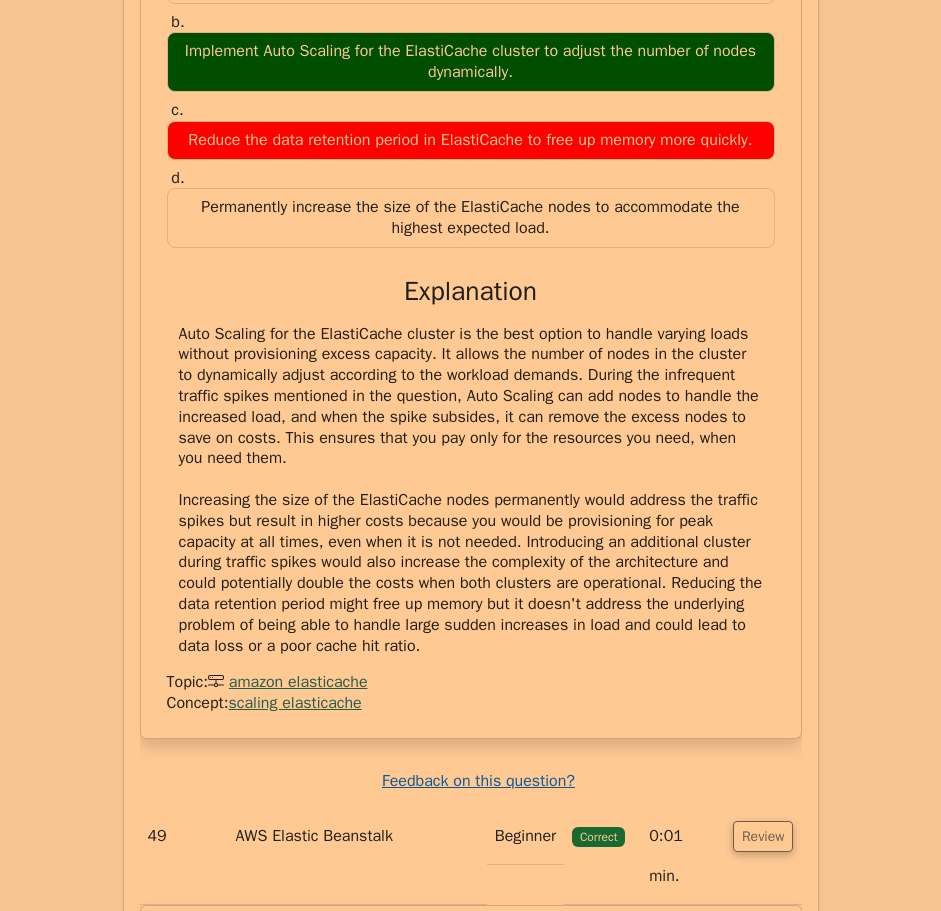 drag, startPoint x: 179, startPoint y: 34, endPoint x: 676, endPoint y: 655, distance: 795.393 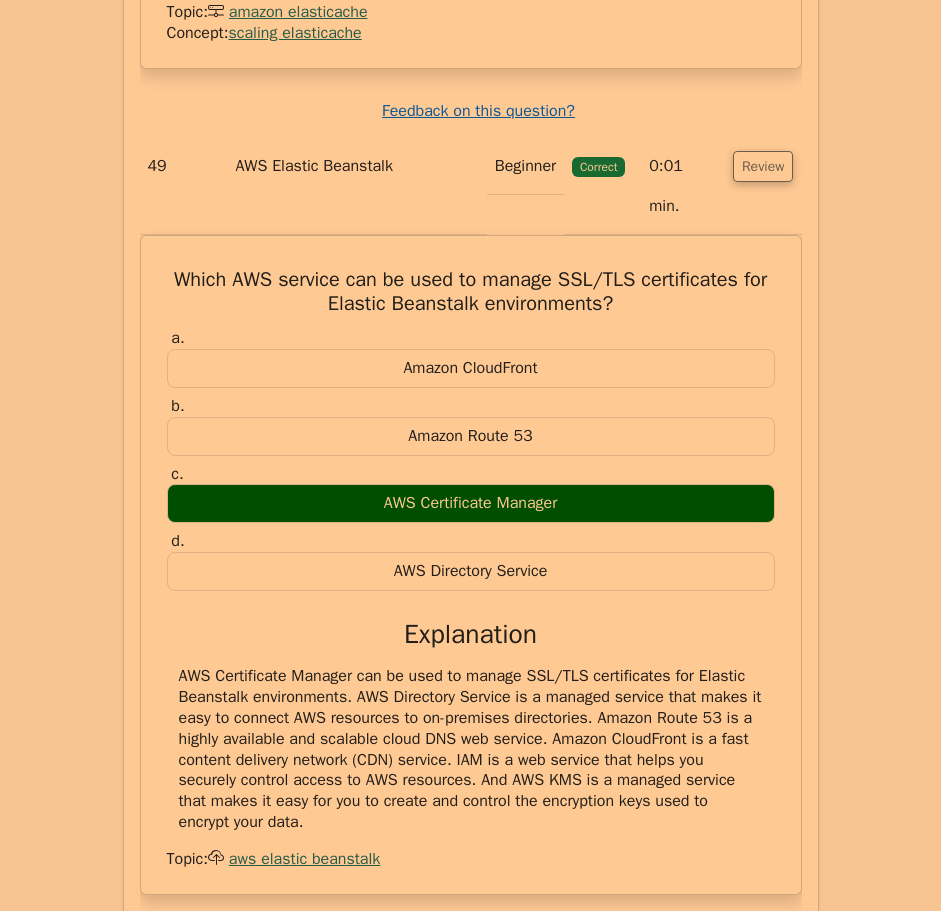 scroll, scrollTop: 38700, scrollLeft: 0, axis: vertical 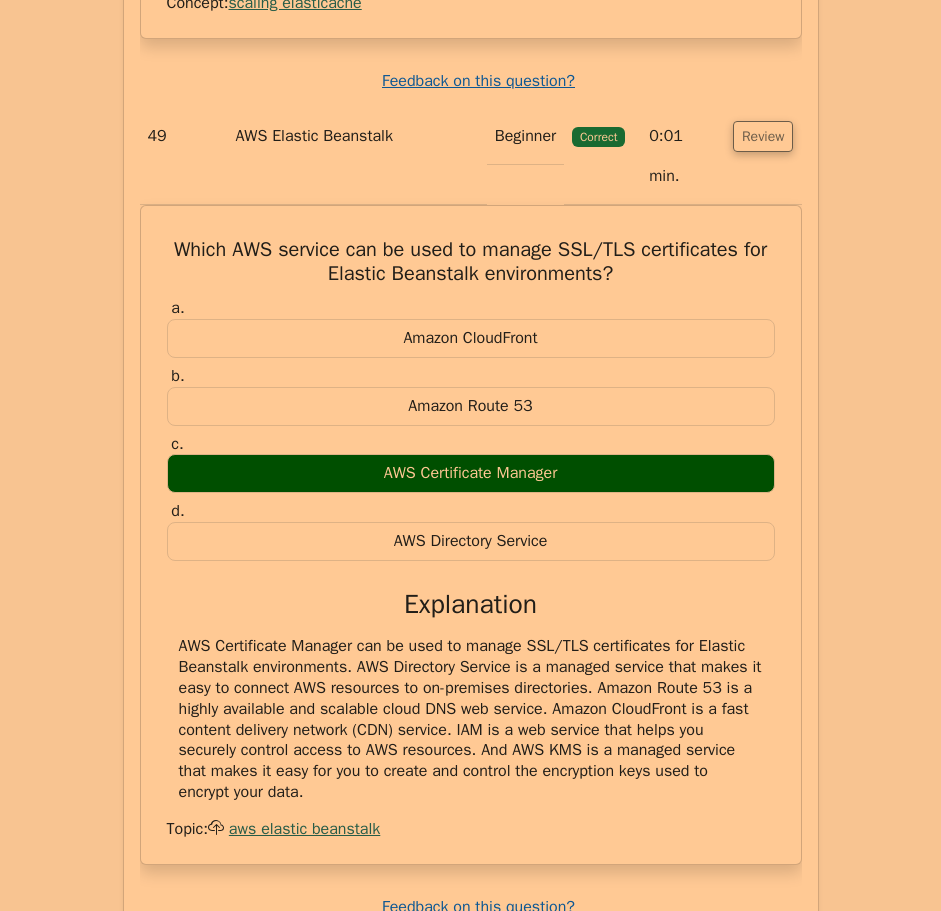 click on "Review" at bounding box center (763, 1891) 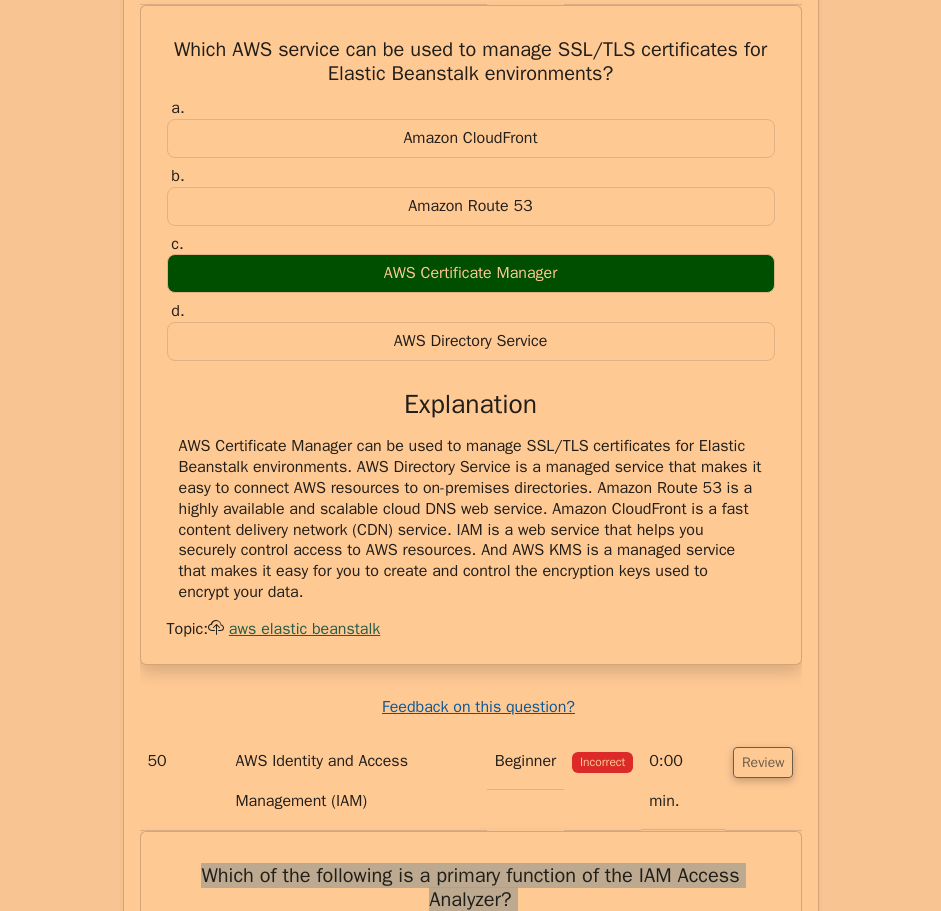 drag, startPoint x: 243, startPoint y: 14, endPoint x: 734, endPoint y: 454, distance: 659.3034 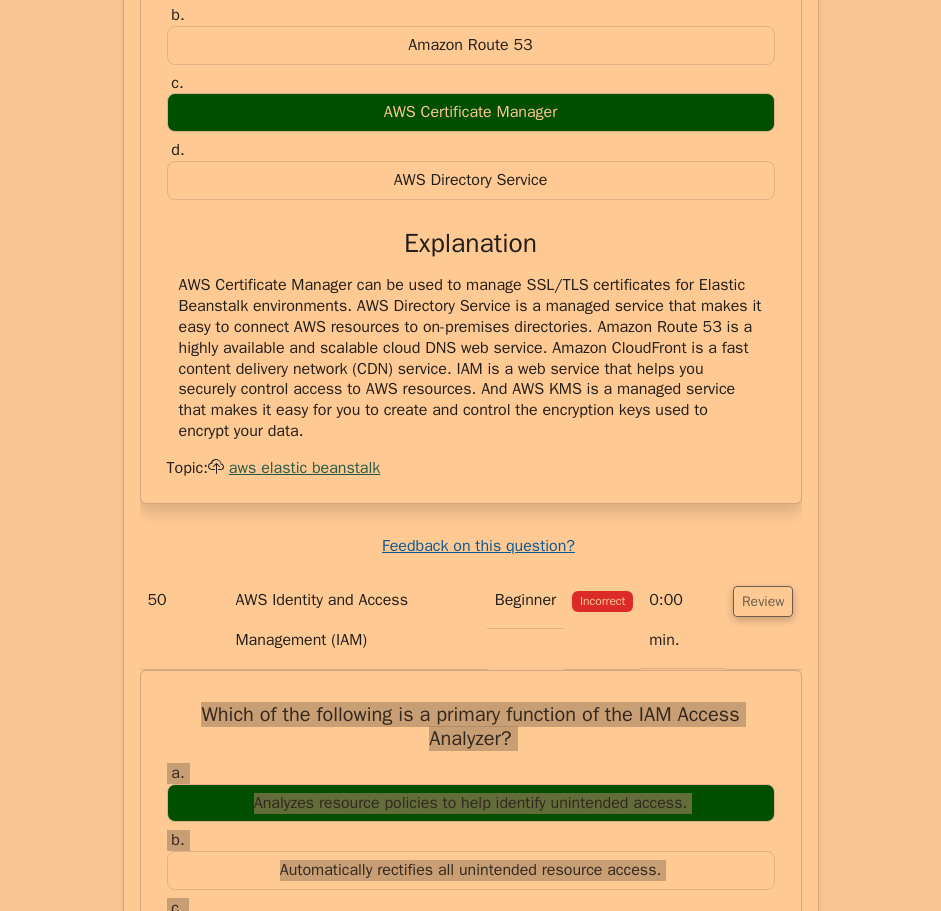 scroll, scrollTop: 39200, scrollLeft: 0, axis: vertical 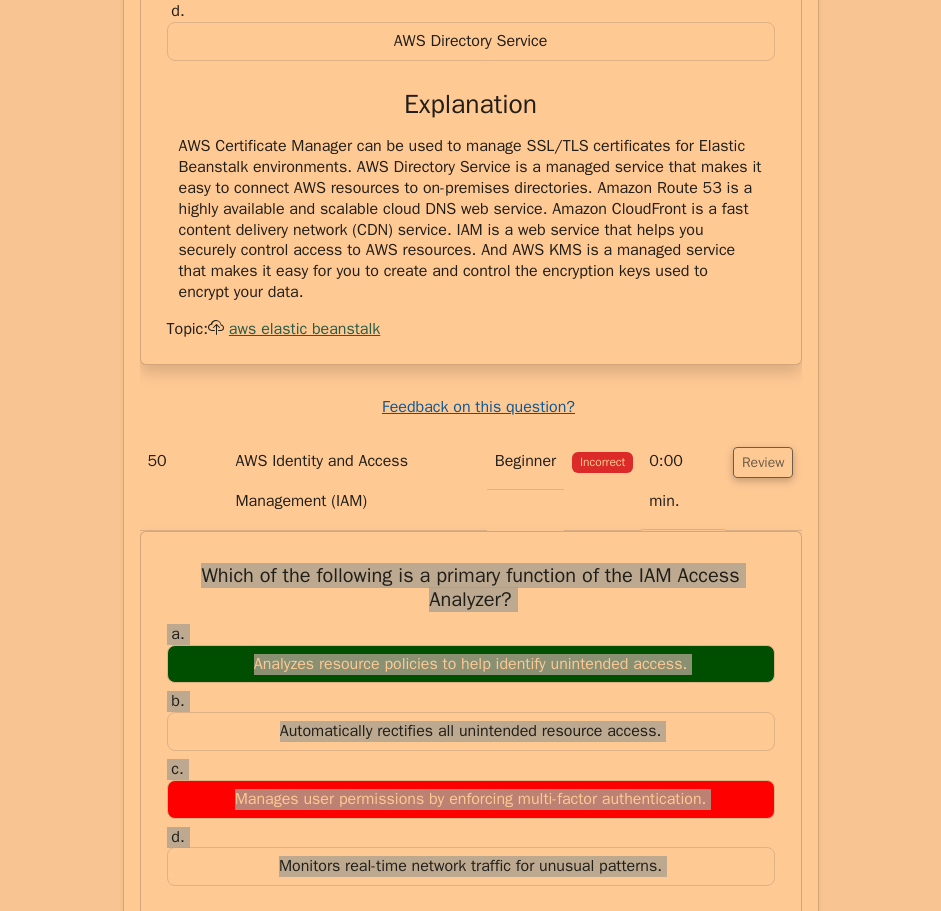 click on "Review" at bounding box center [763, 2110] 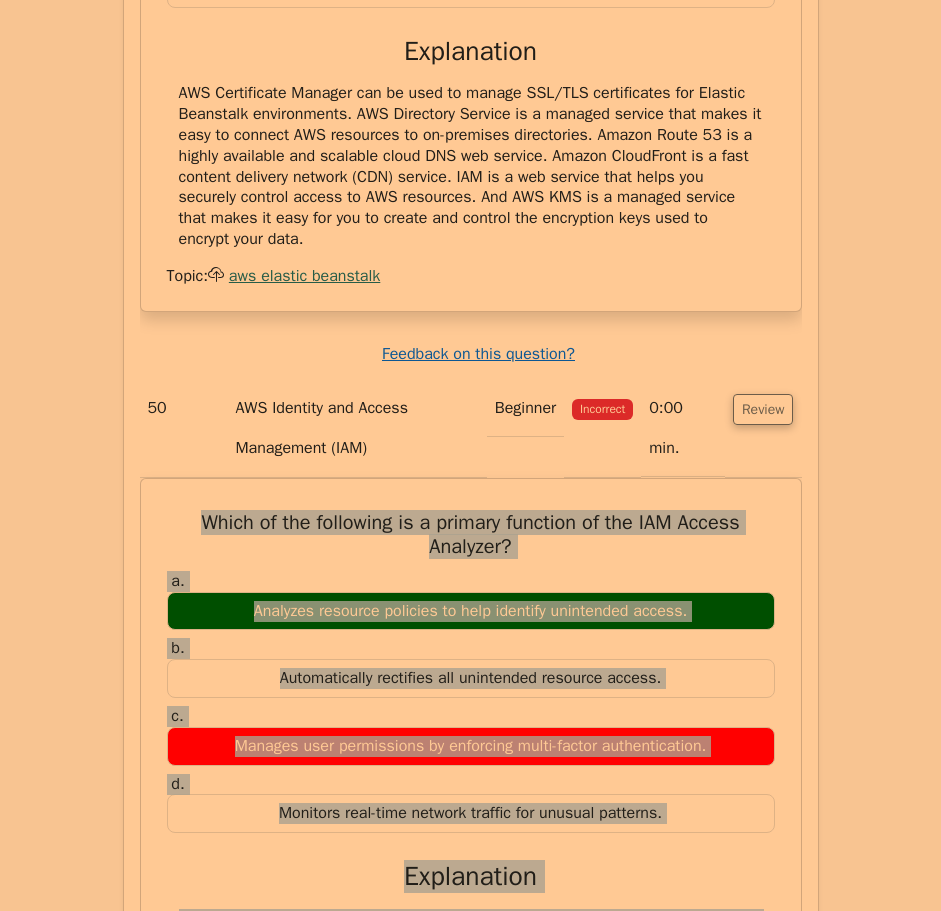 scroll, scrollTop: 39300, scrollLeft: 0, axis: vertical 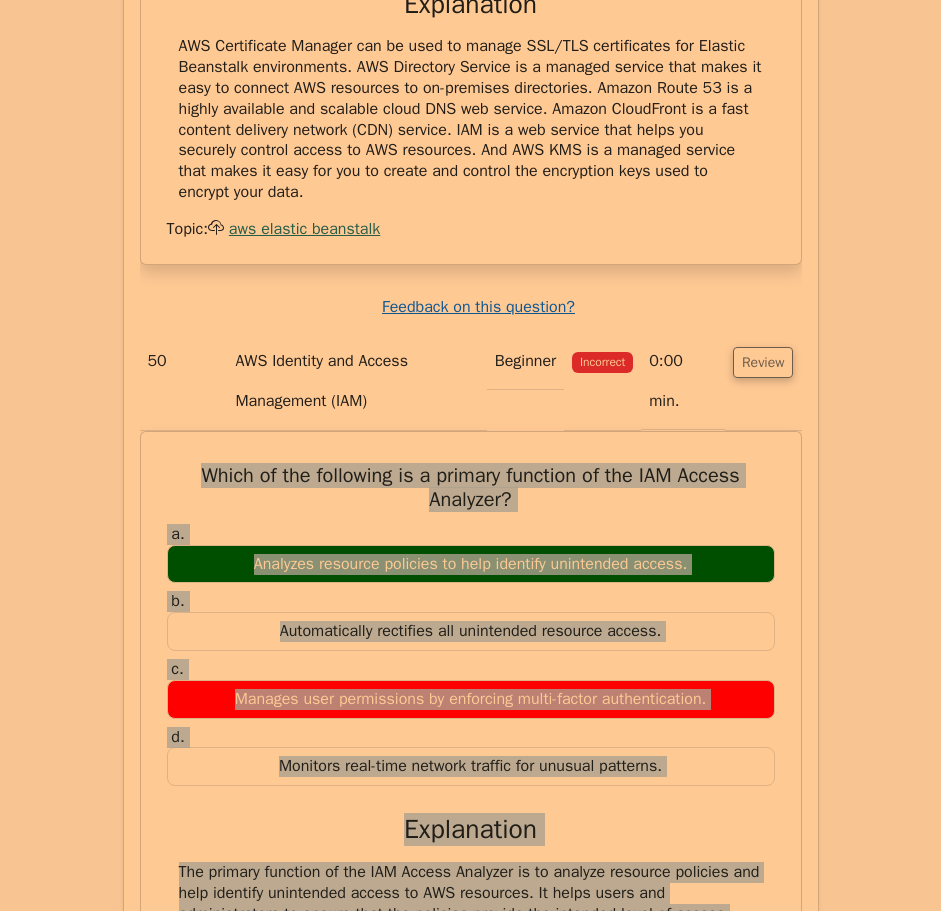 drag, startPoint x: 175, startPoint y: 291, endPoint x: 612, endPoint y: 718, distance: 610.9812 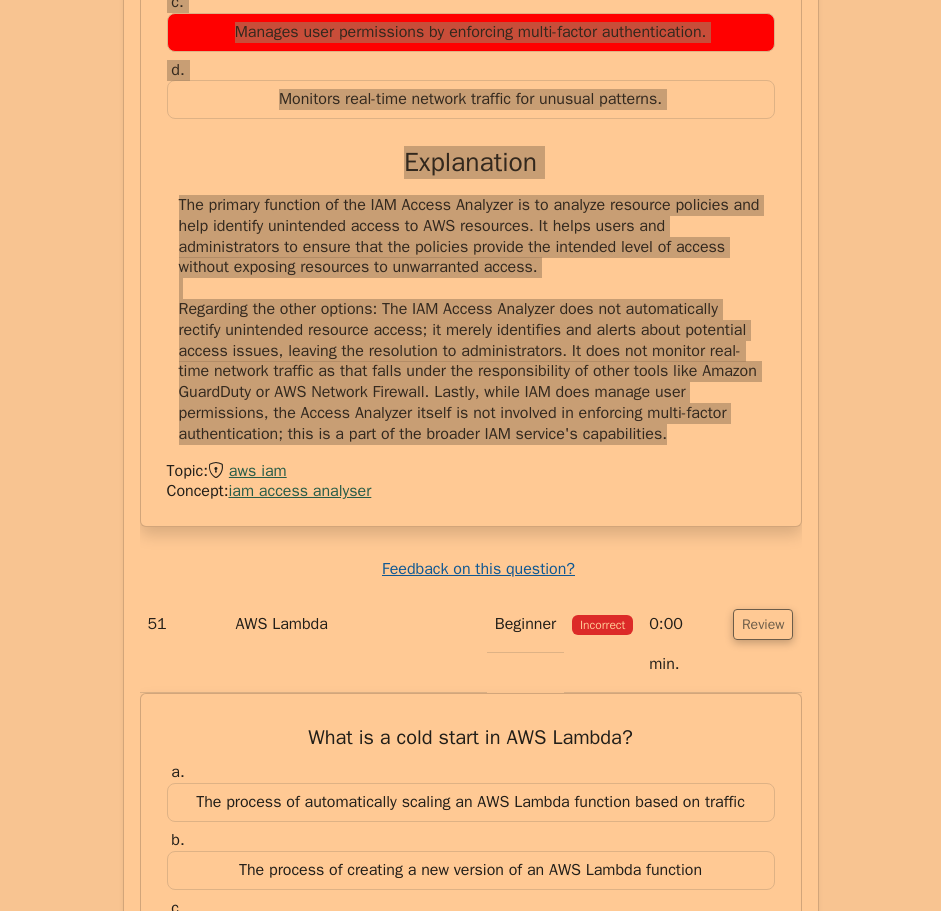 scroll, scrollTop: 40000, scrollLeft: 0, axis: vertical 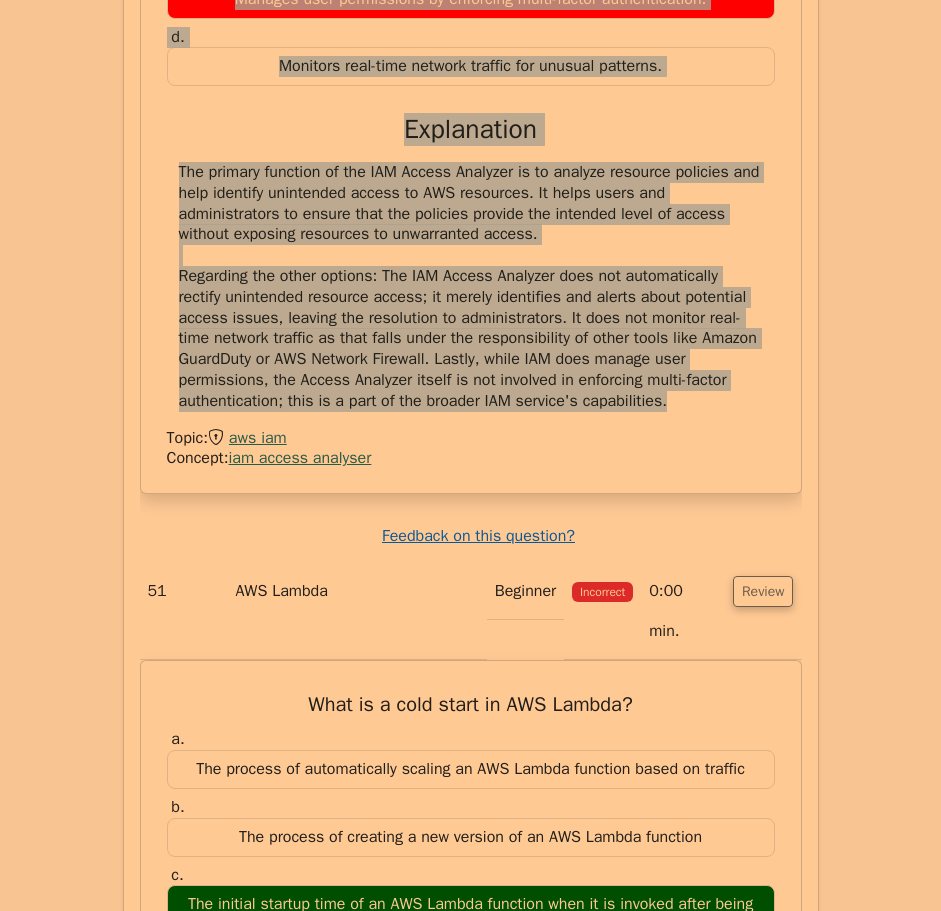 click on "Review" at bounding box center (763, 2011) 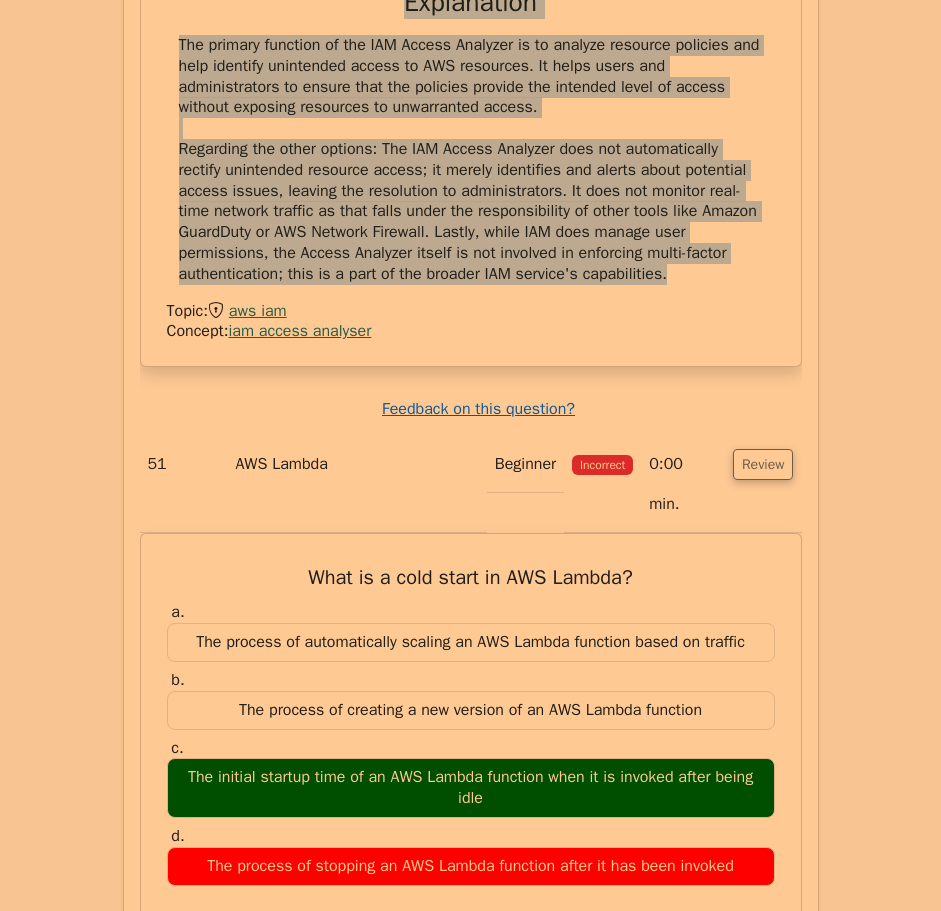 scroll, scrollTop: 40200, scrollLeft: 0, axis: vertical 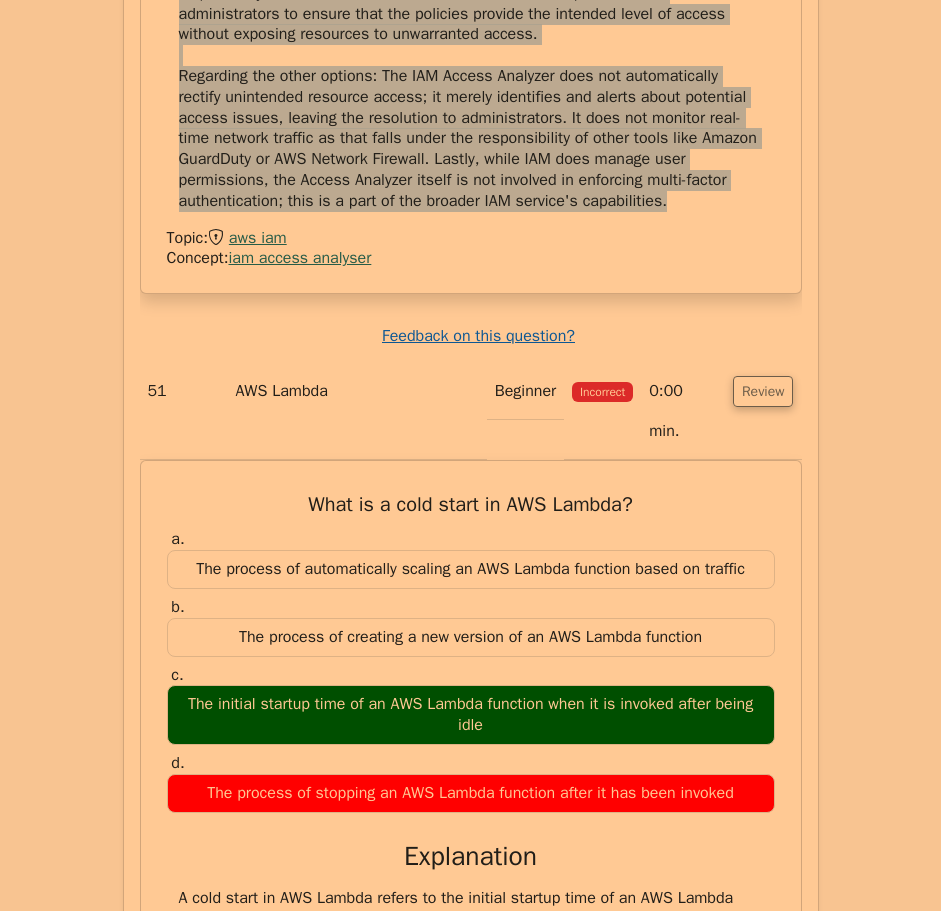 drag, startPoint x: 160, startPoint y: 58, endPoint x: 634, endPoint y: 682, distance: 783.6147 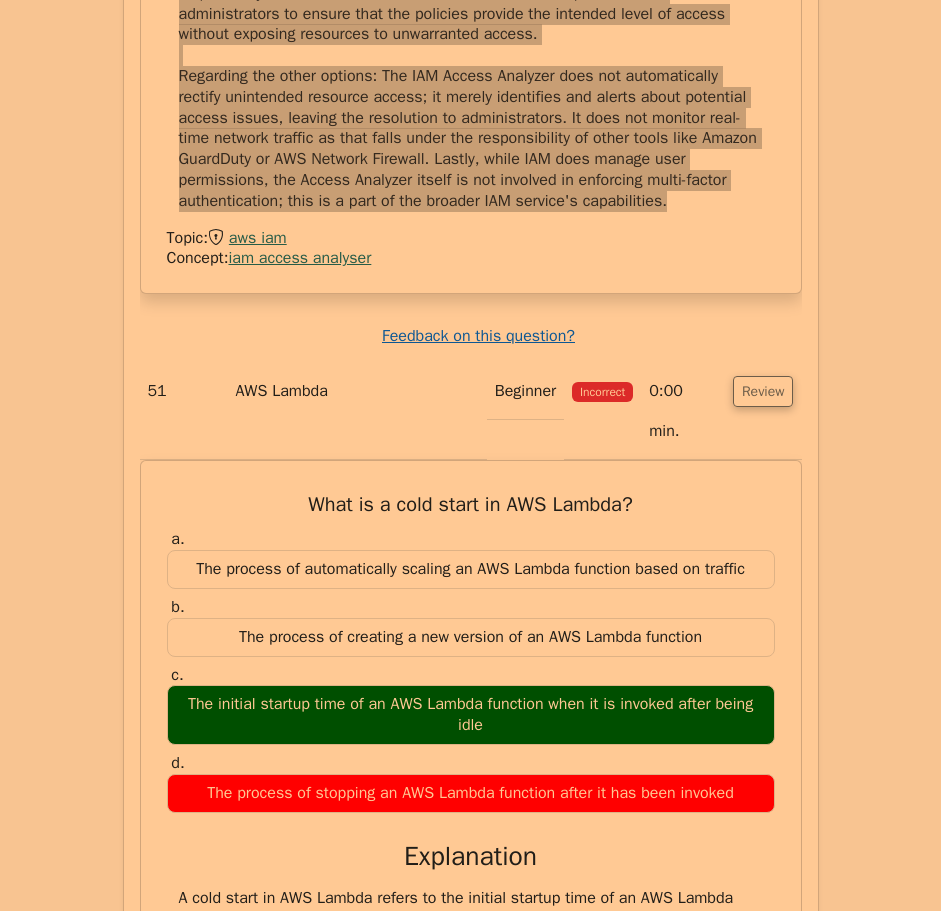 scroll, scrollTop: 40600, scrollLeft: 0, axis: vertical 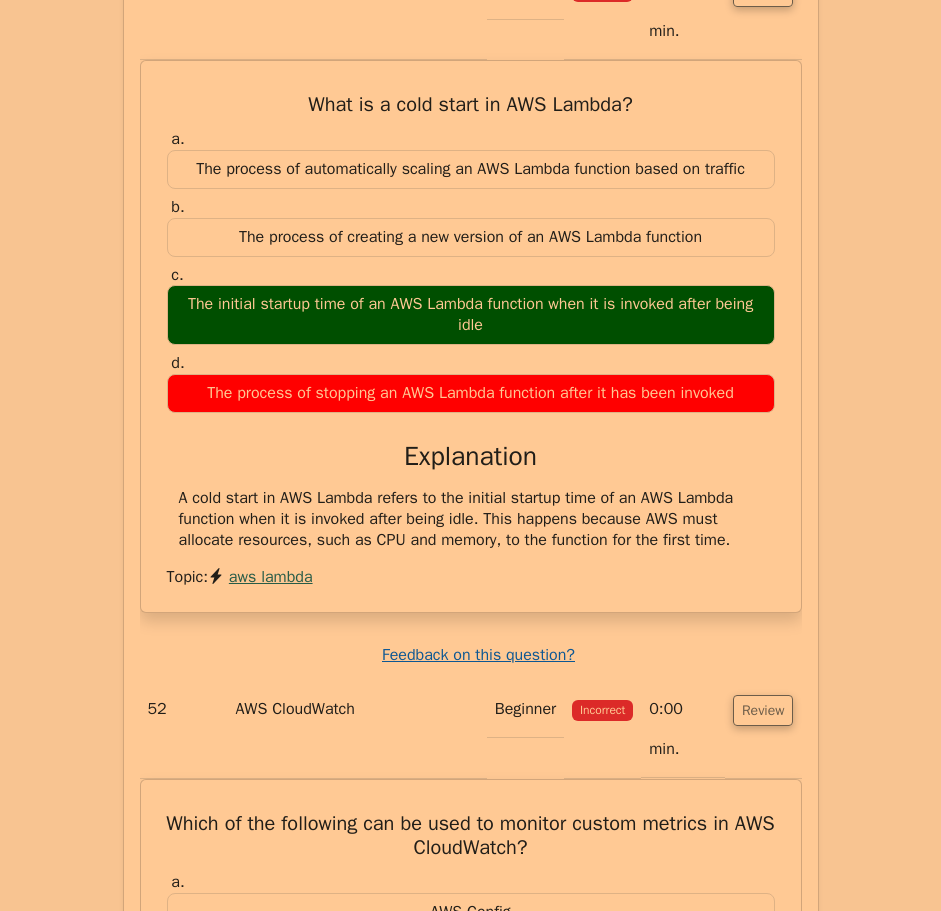 drag, startPoint x: 765, startPoint y: 465, endPoint x: 735, endPoint y: 465, distance: 30 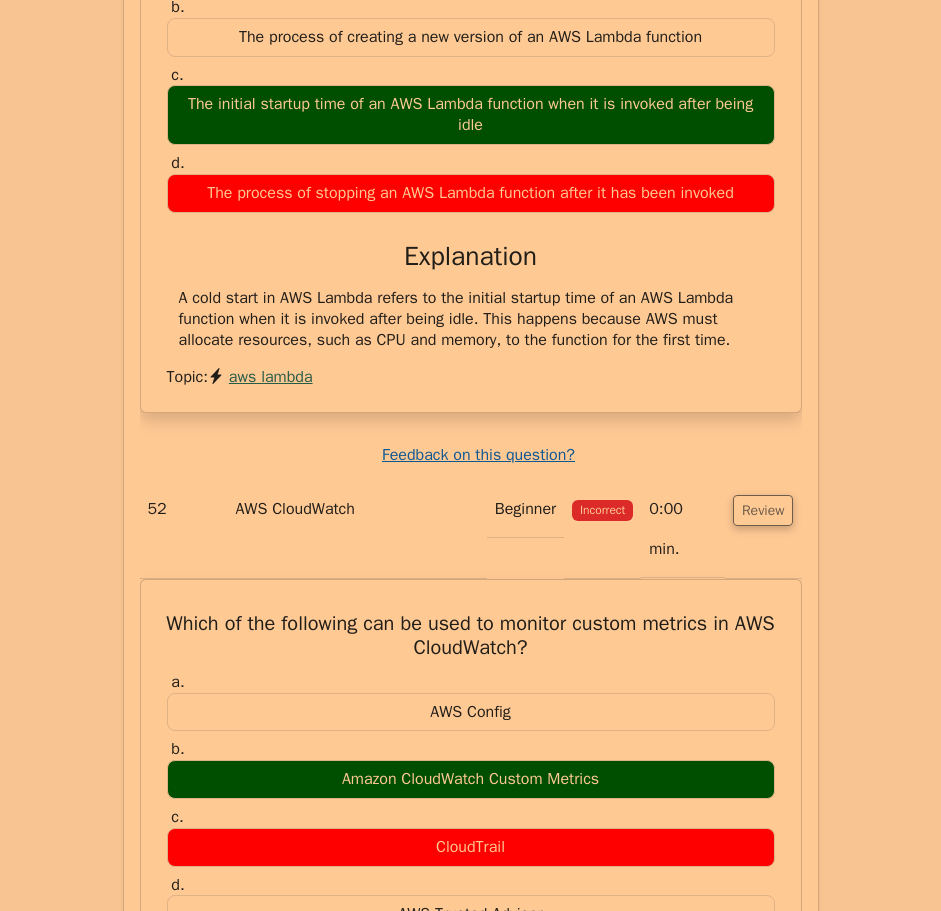 scroll, scrollTop: 41000, scrollLeft: 0, axis: vertical 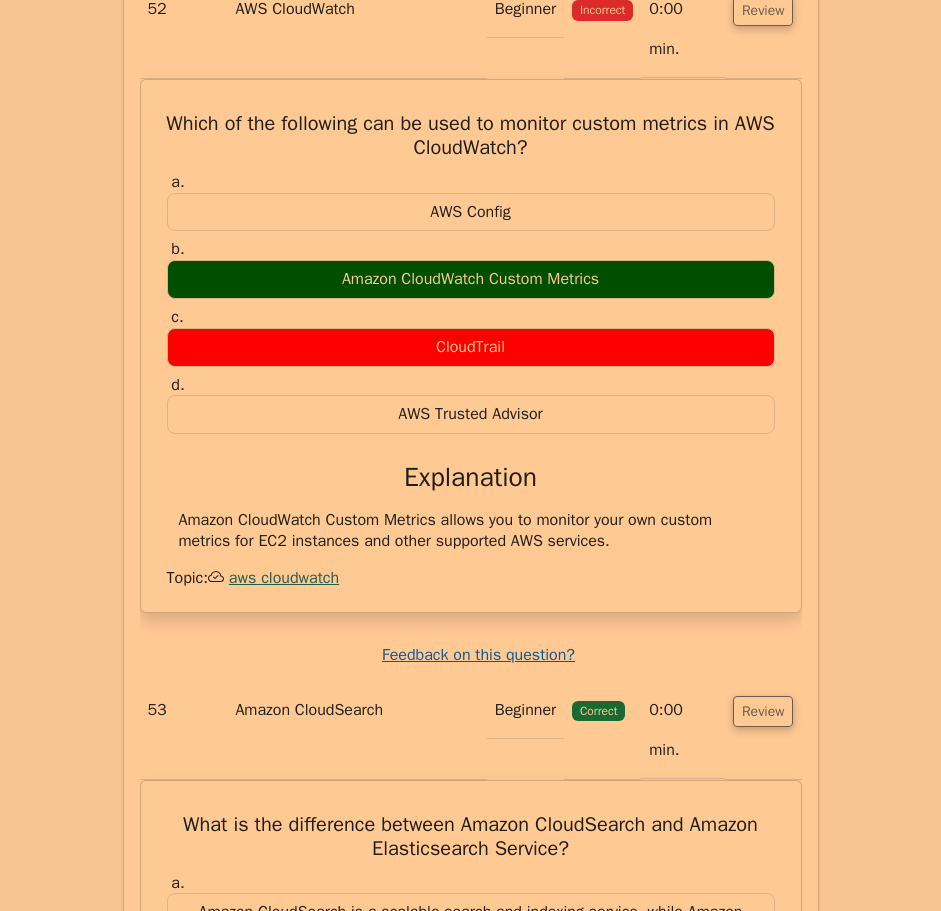 drag, startPoint x: 162, startPoint y: 130, endPoint x: 682, endPoint y: 561, distance: 675.3969 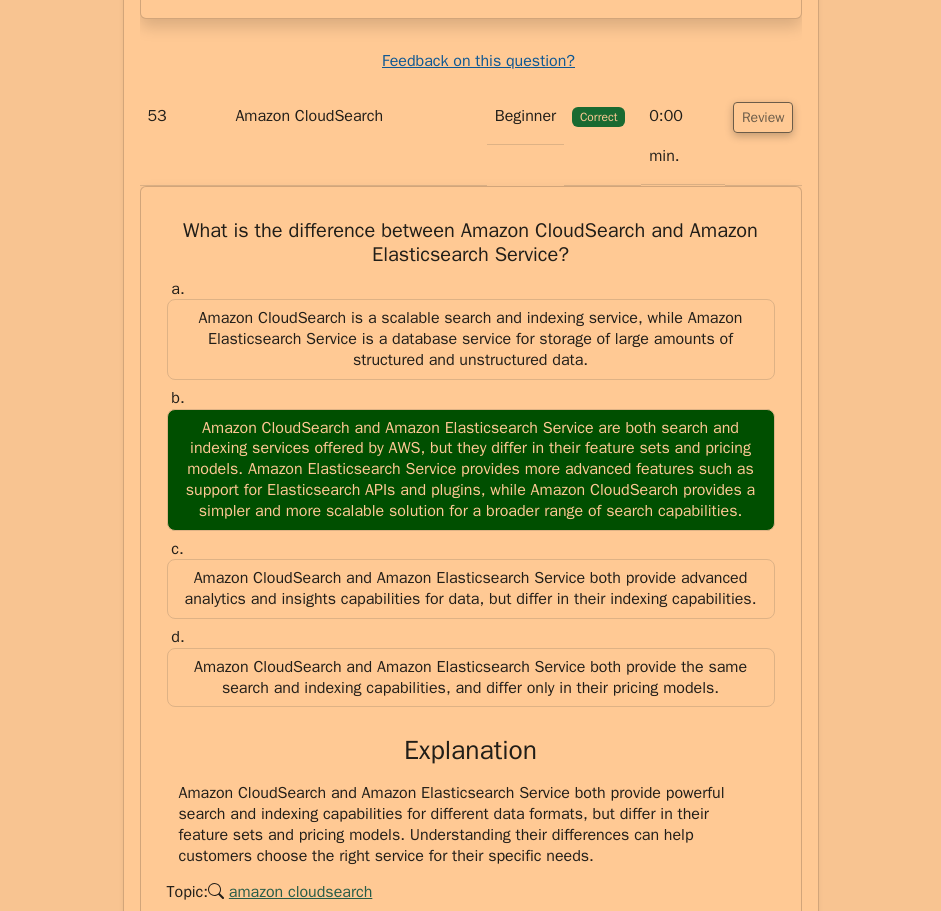 scroll, scrollTop: 41900, scrollLeft: 0, axis: vertical 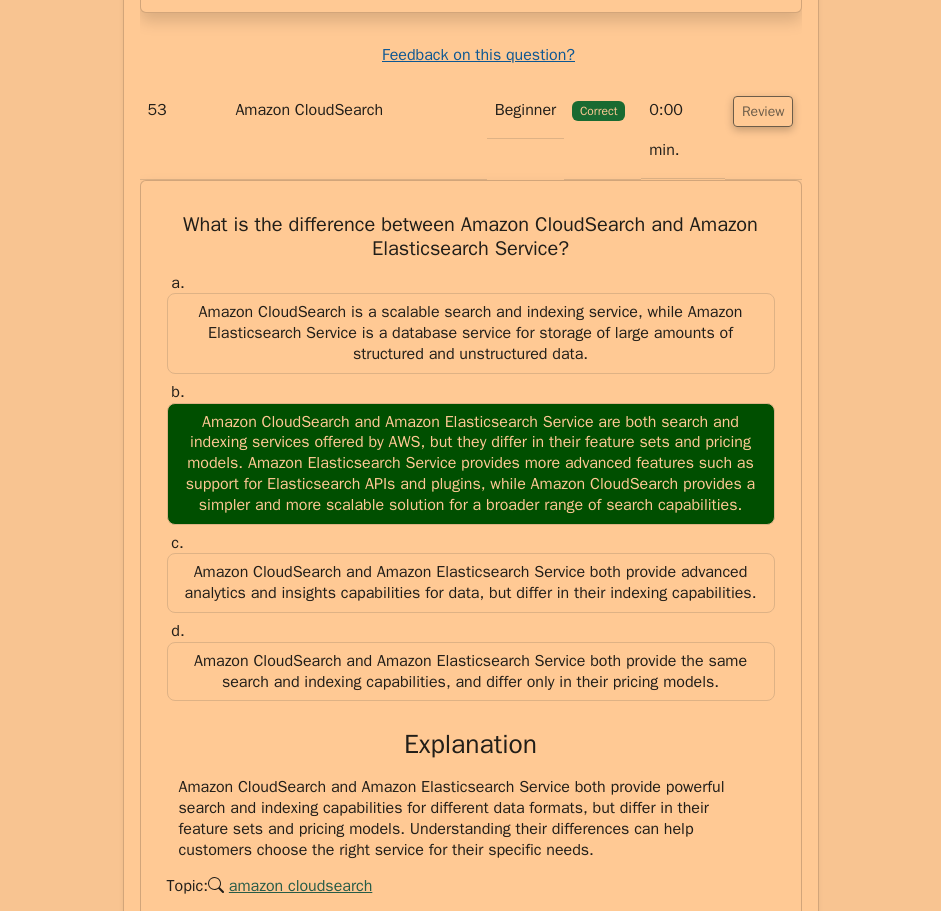 click on "Review" at bounding box center (763, 2059) 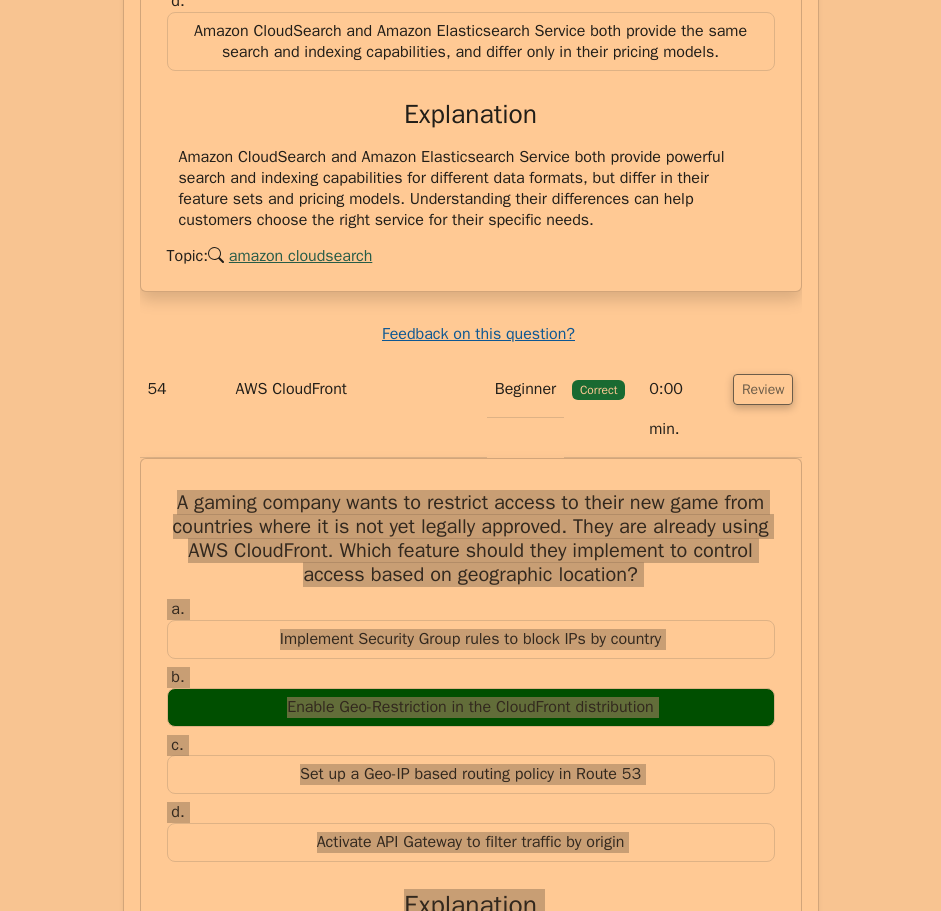 scroll, scrollTop: 42600, scrollLeft: 0, axis: vertical 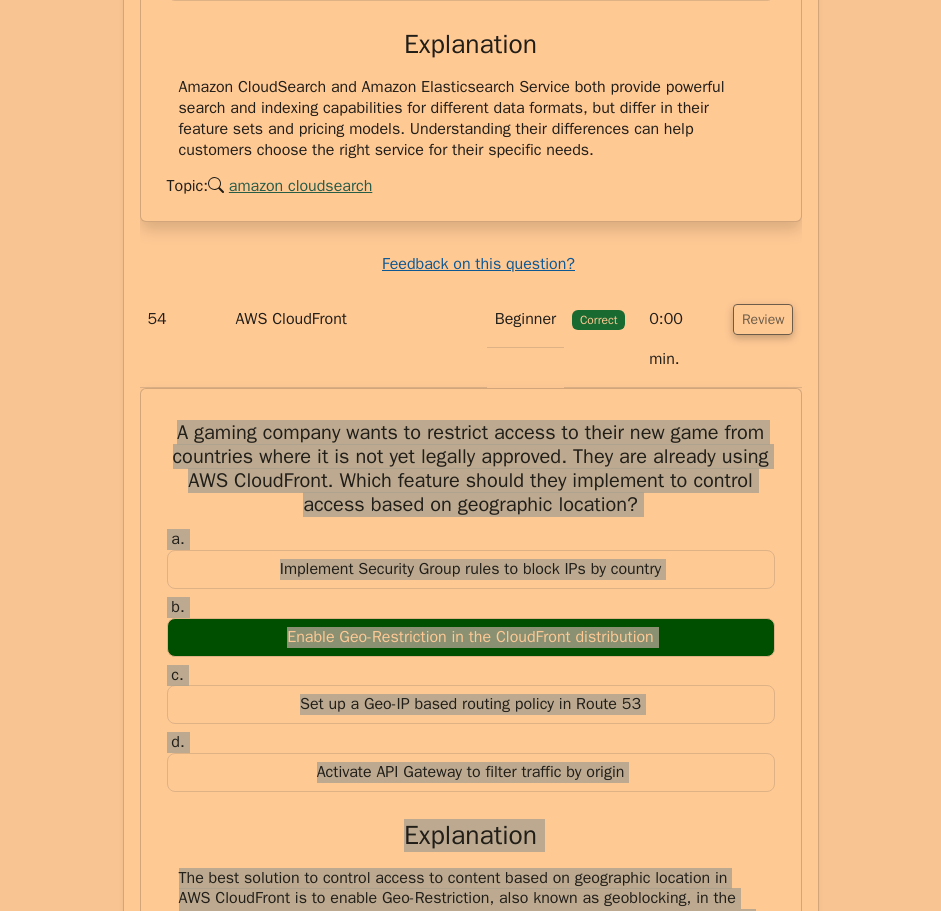 click on "Review" at bounding box center (763, 2126) 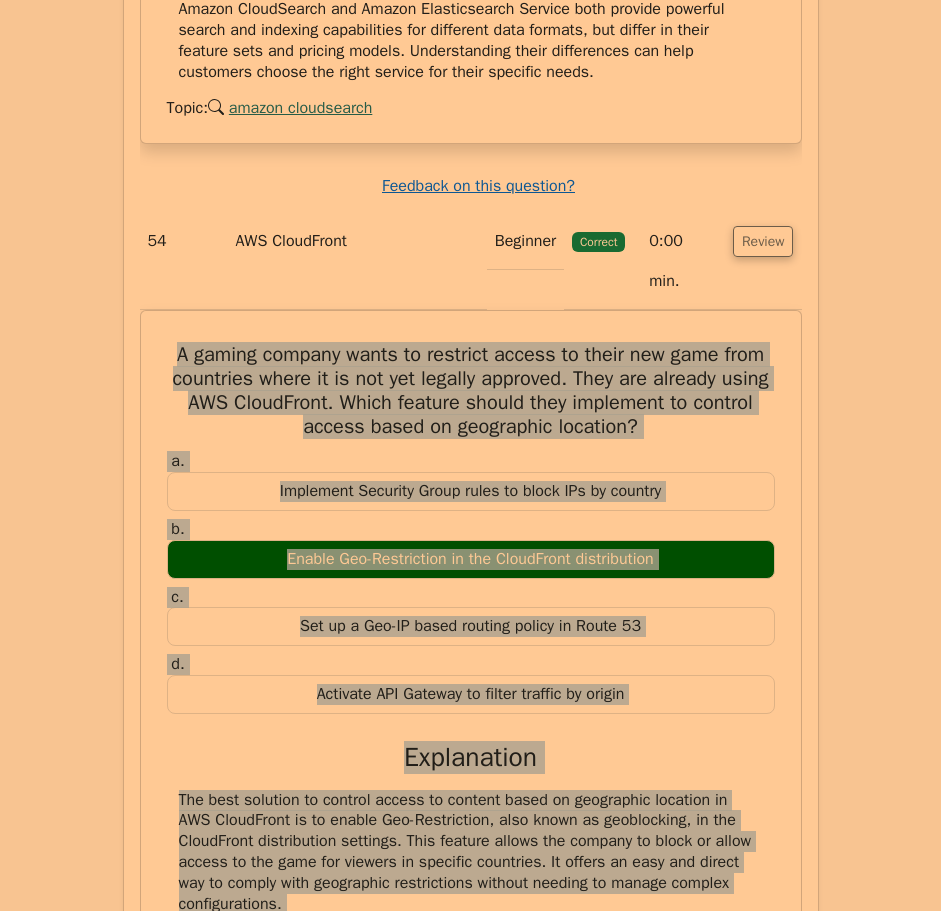 scroll, scrollTop: 42700, scrollLeft: 0, axis: vertical 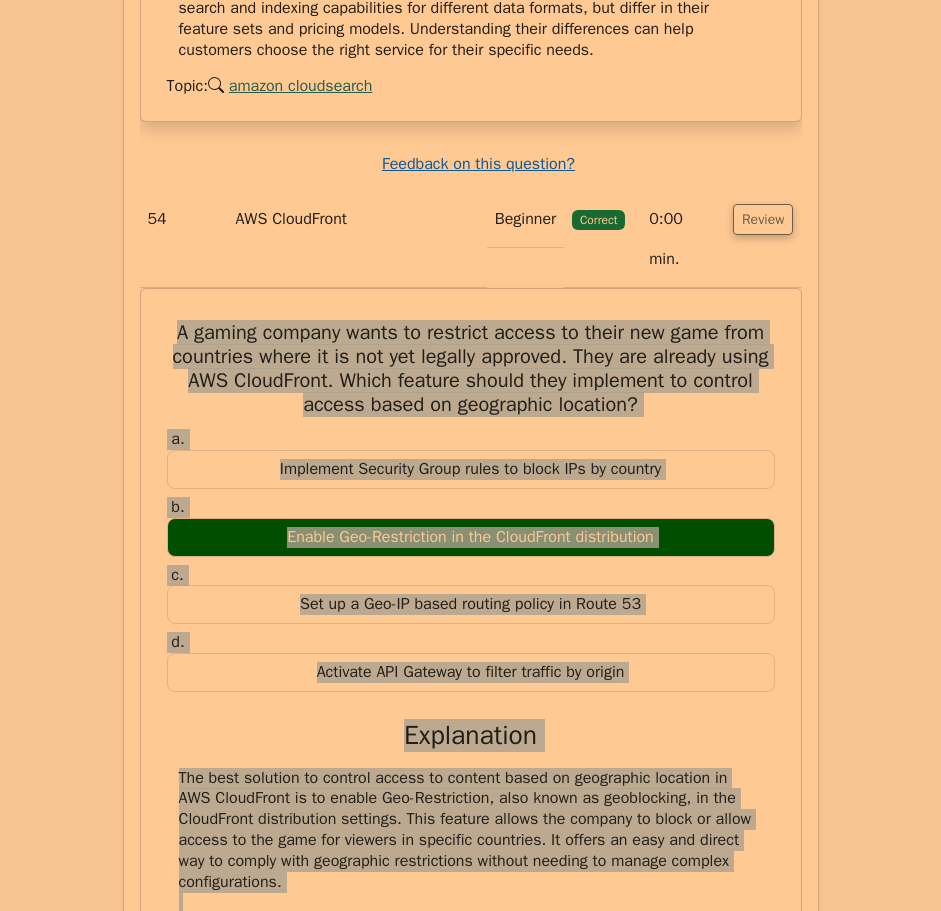 drag, startPoint x: 203, startPoint y: 190, endPoint x: 570, endPoint y: 657, distance: 593.9512 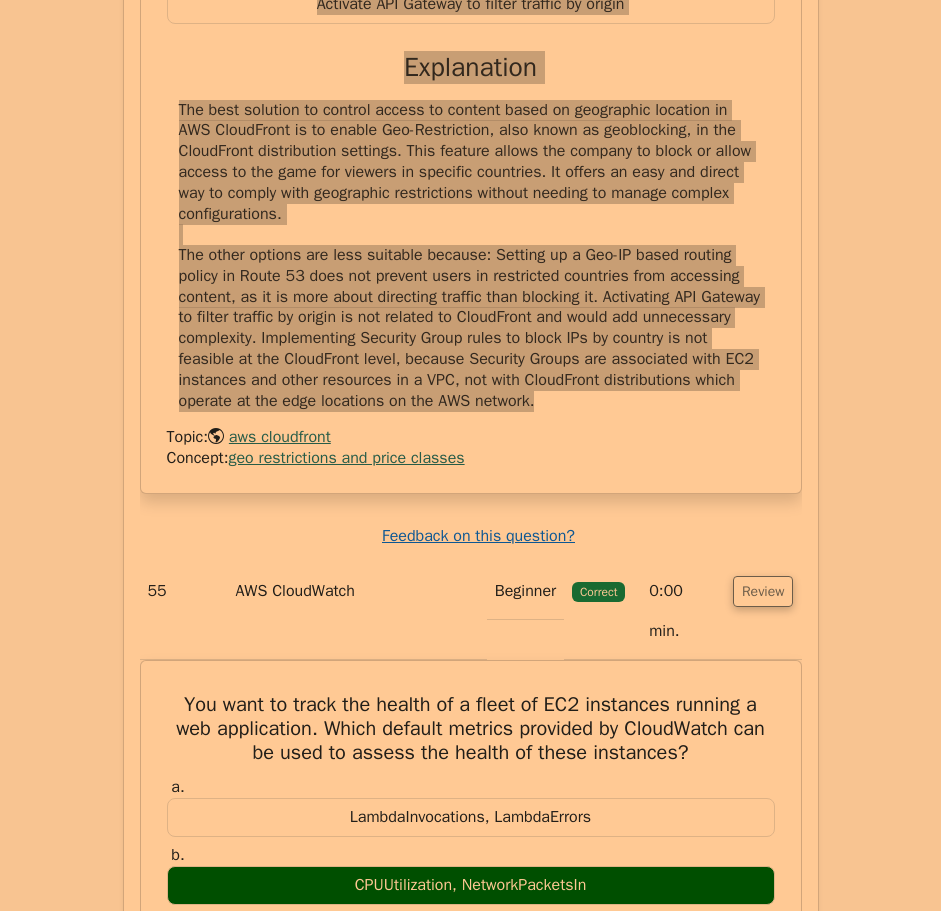 scroll, scrollTop: 43400, scrollLeft: 0, axis: vertical 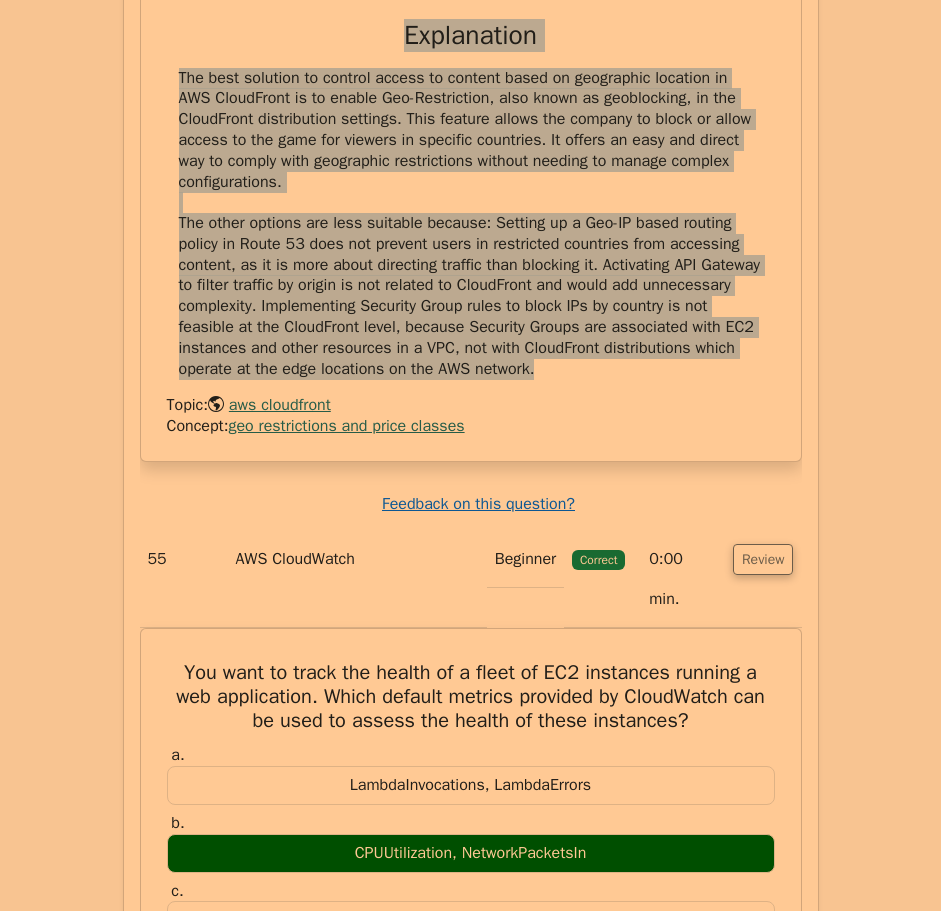 click on "Review" at bounding box center [763, 2086] 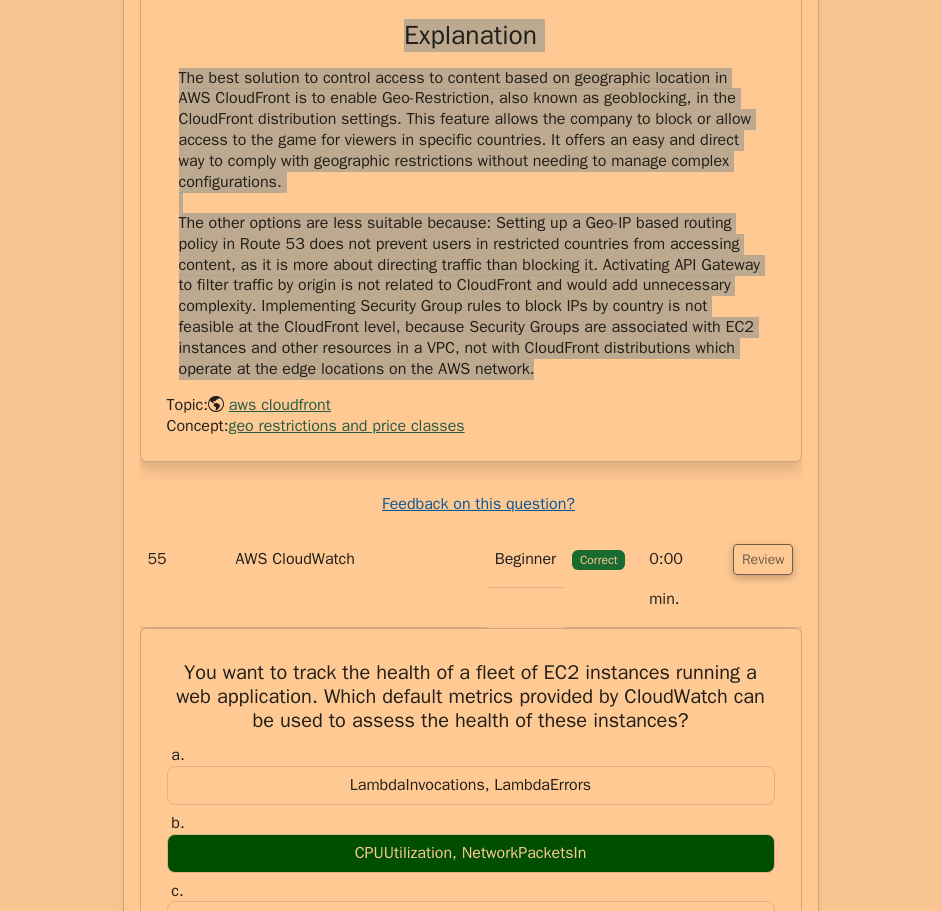drag, startPoint x: 222, startPoint y: 206, endPoint x: 550, endPoint y: 621, distance: 528.9697 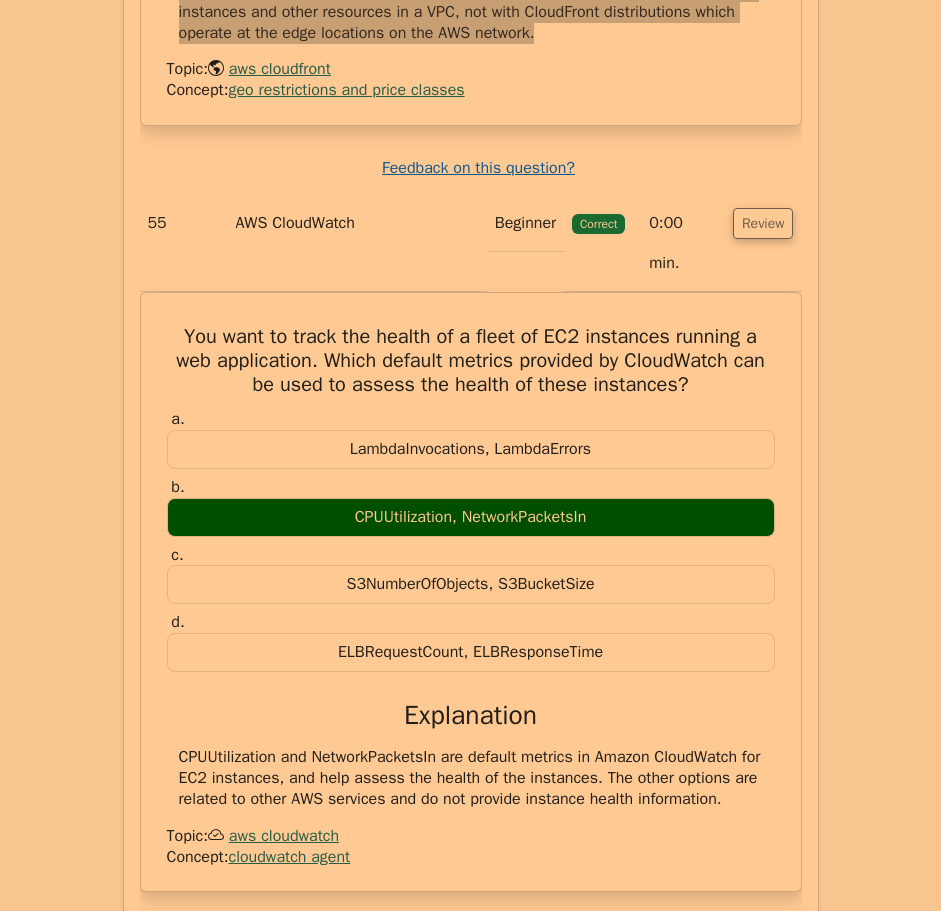scroll, scrollTop: 43800, scrollLeft: 0, axis: vertical 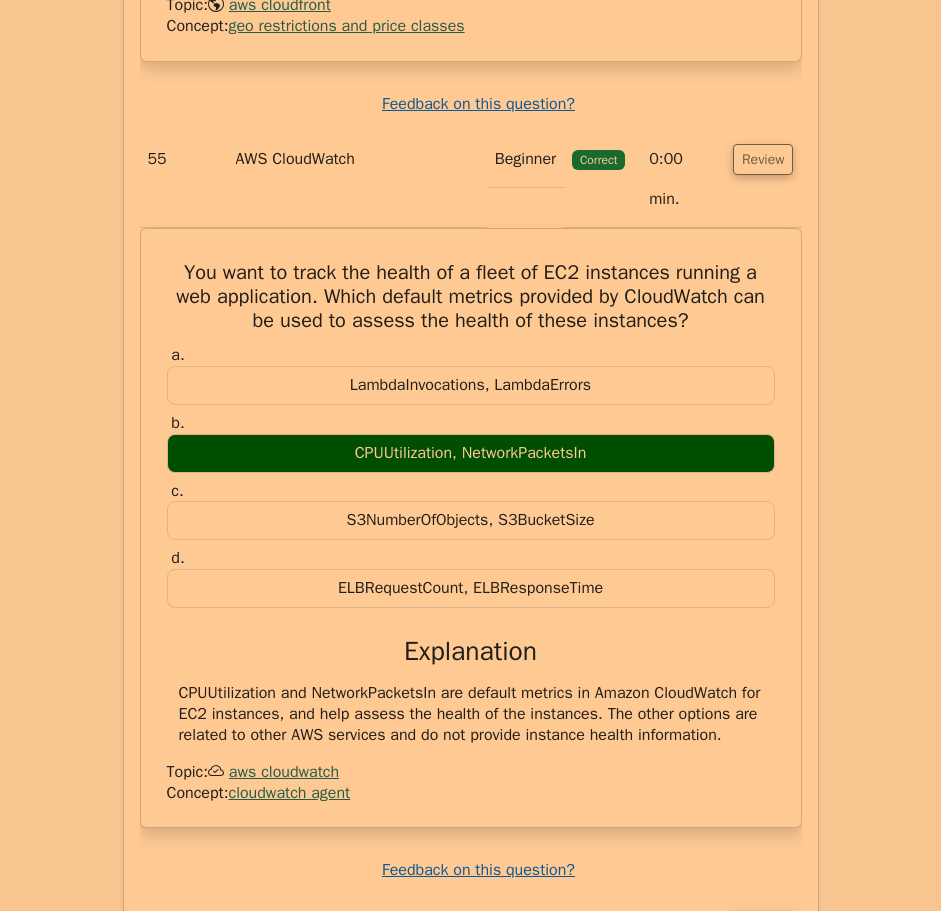 click on "Review" at bounding box center (763, 2383) 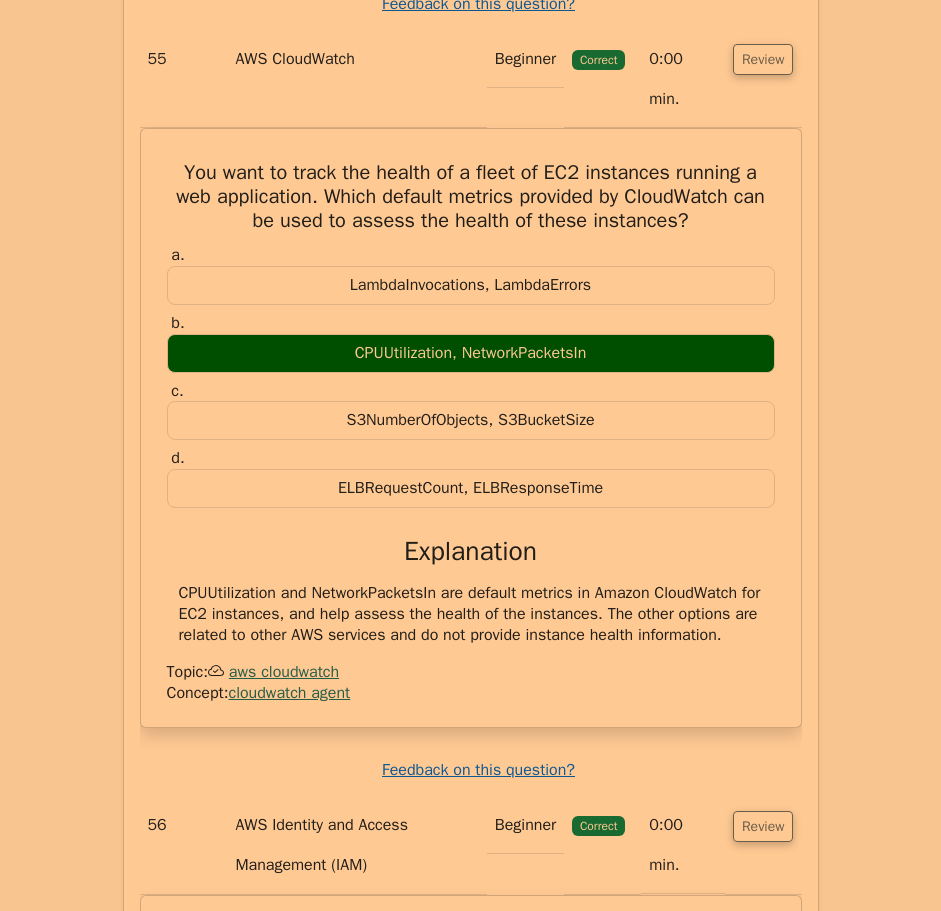 drag, startPoint x: 161, startPoint y: 368, endPoint x: 620, endPoint y: 832, distance: 652.6691 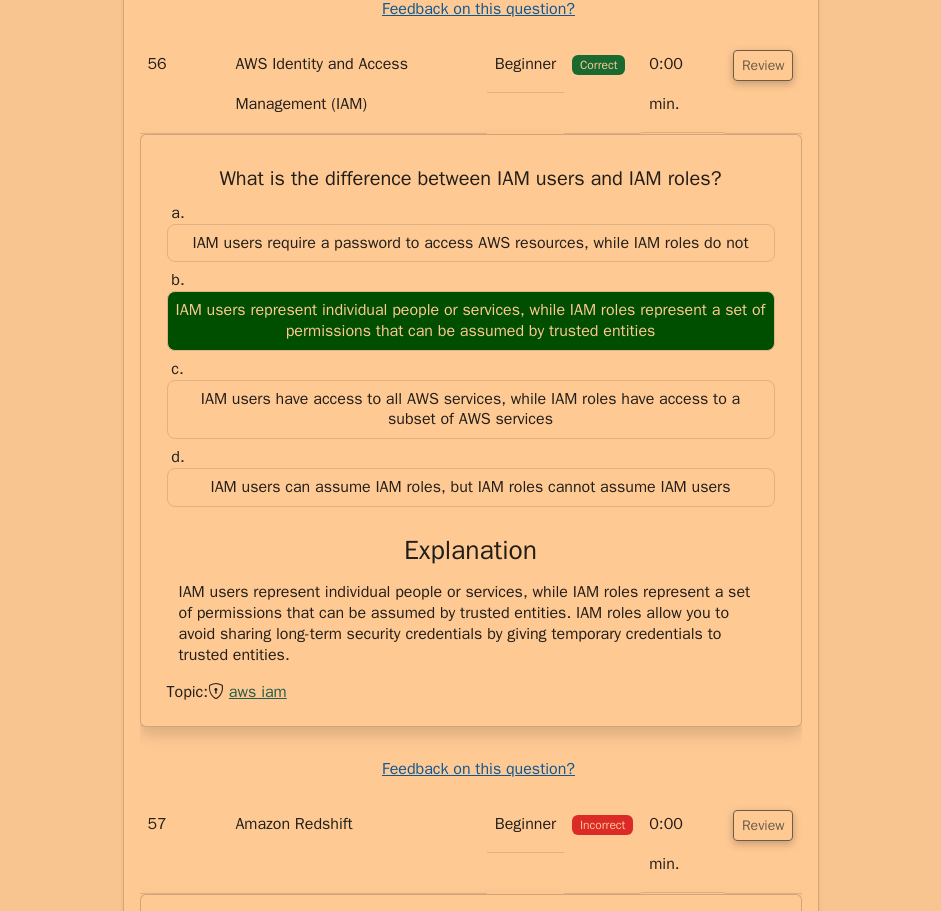 scroll, scrollTop: 44700, scrollLeft: 0, axis: vertical 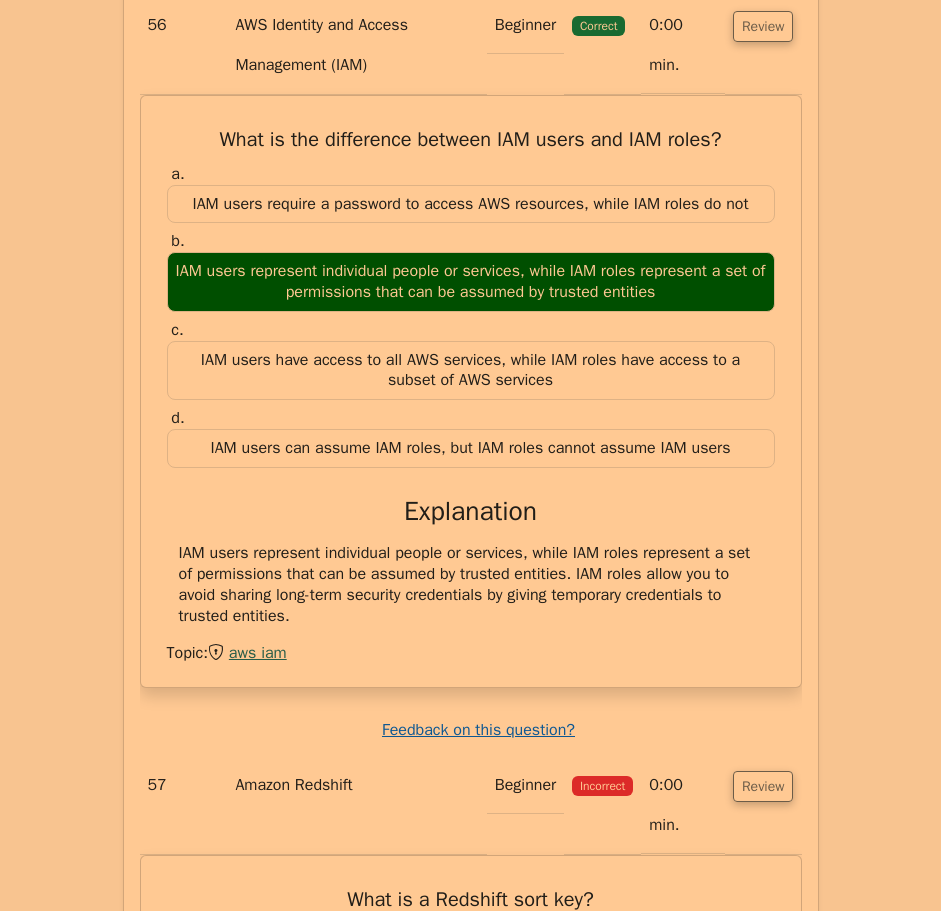 click on "Review" at bounding box center [763, 2202] 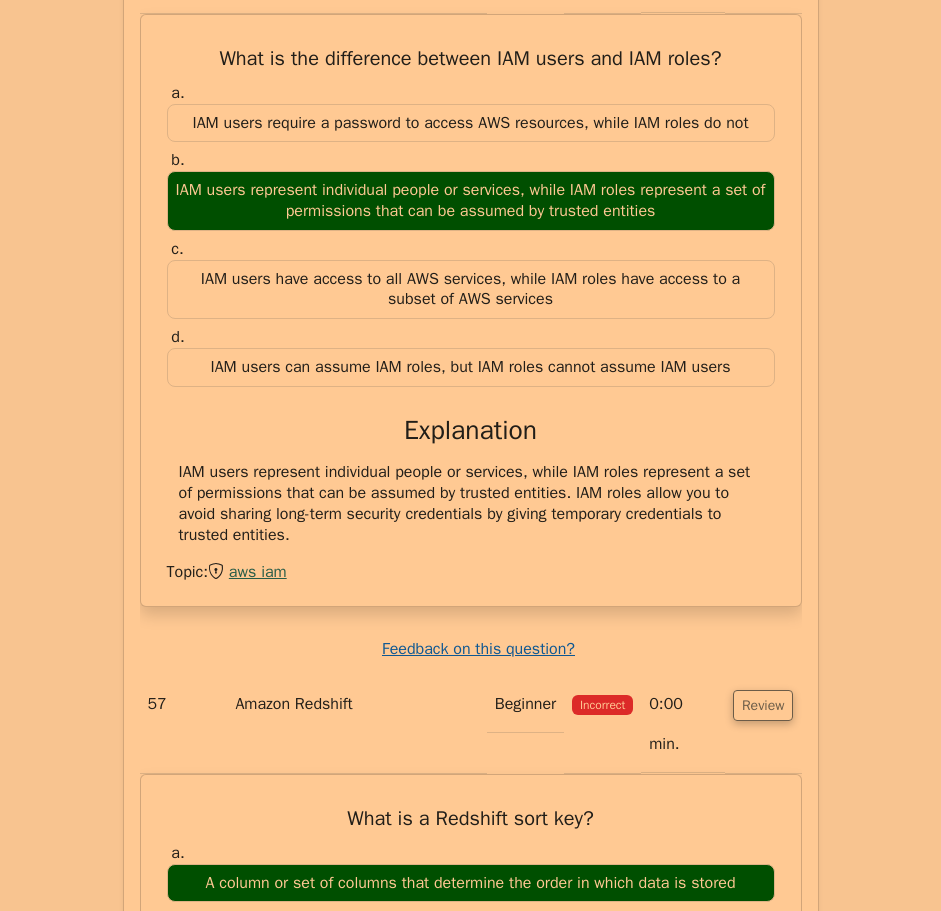 scroll, scrollTop: 44900, scrollLeft: 0, axis: vertical 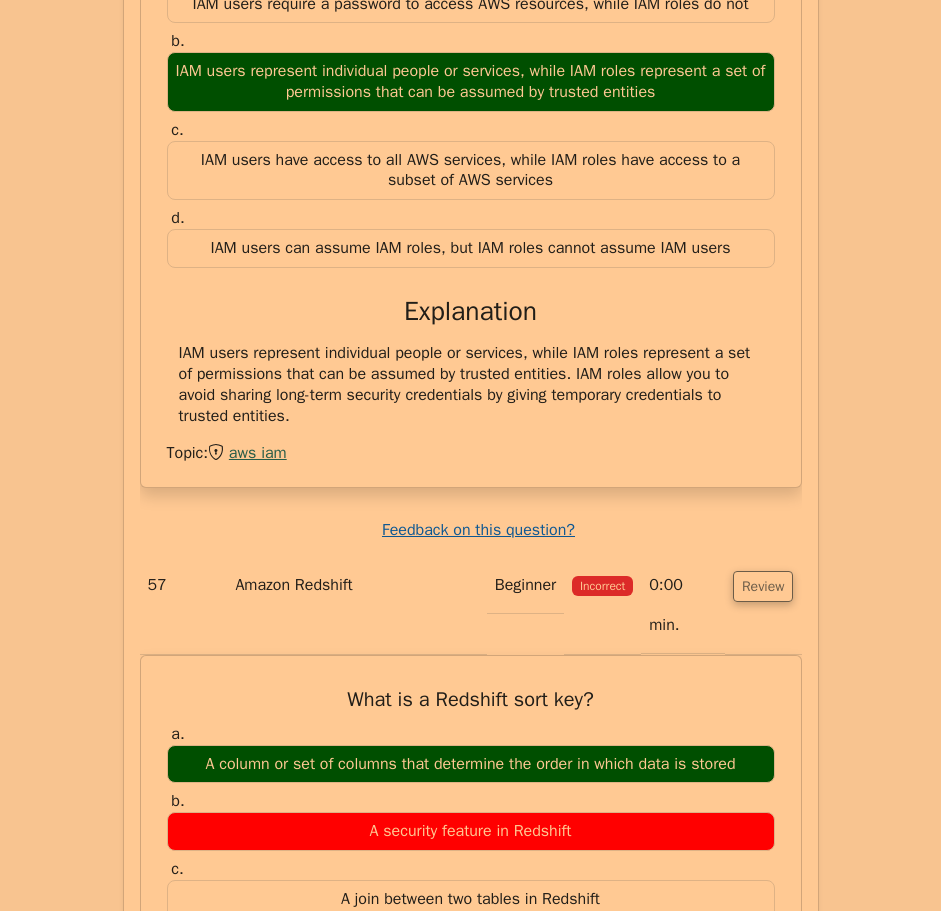 drag, startPoint x: 176, startPoint y: 76, endPoint x: 448, endPoint y: 524, distance: 524.1069 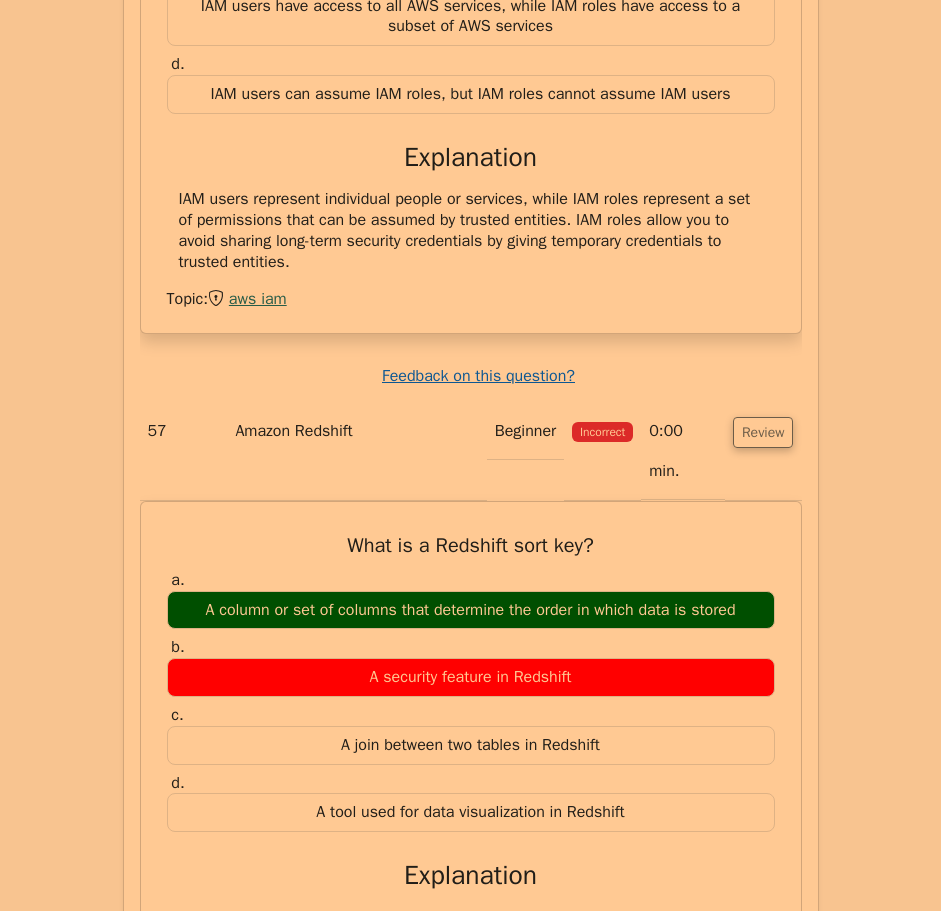 scroll, scrollTop: 45200, scrollLeft: 0, axis: vertical 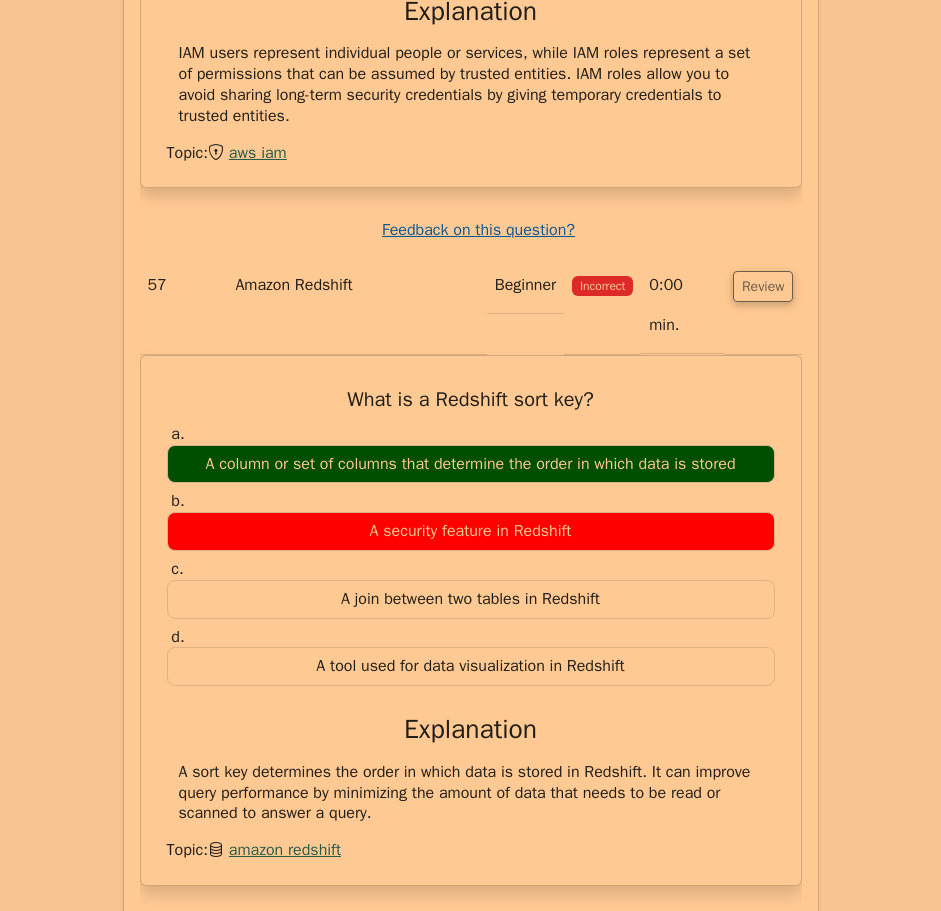 drag, startPoint x: 772, startPoint y: 450, endPoint x: 765, endPoint y: 461, distance: 13.038404 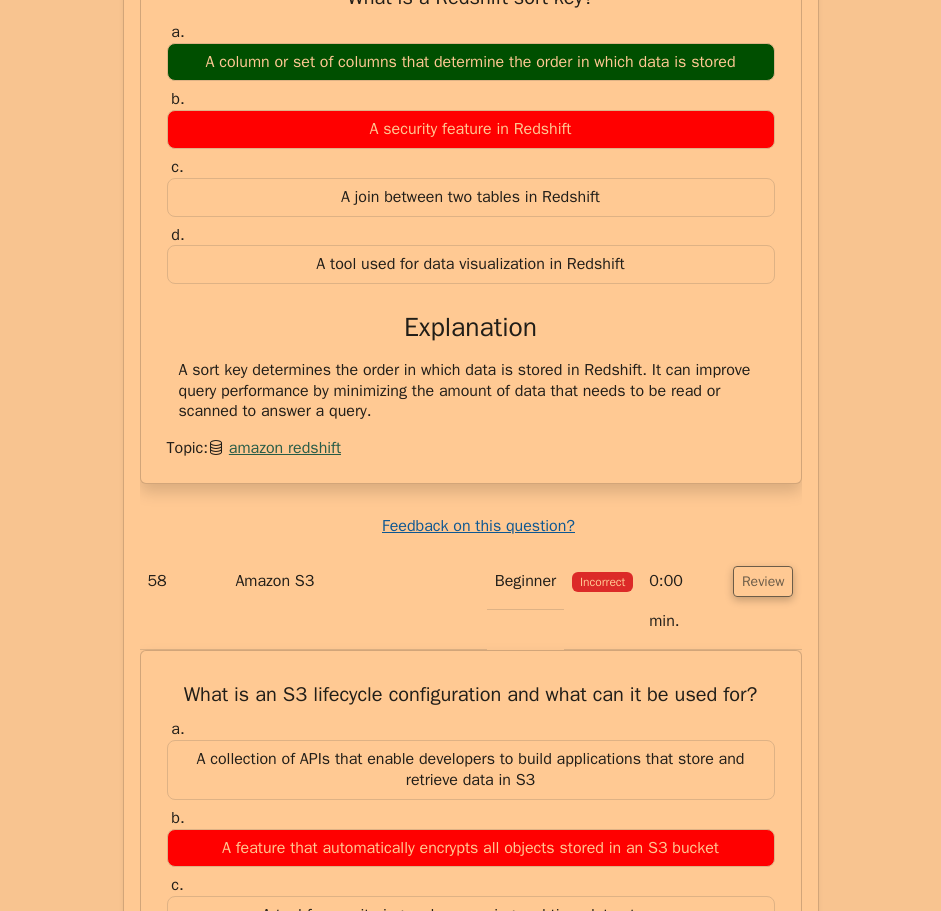 scroll, scrollTop: 45700, scrollLeft: 0, axis: vertical 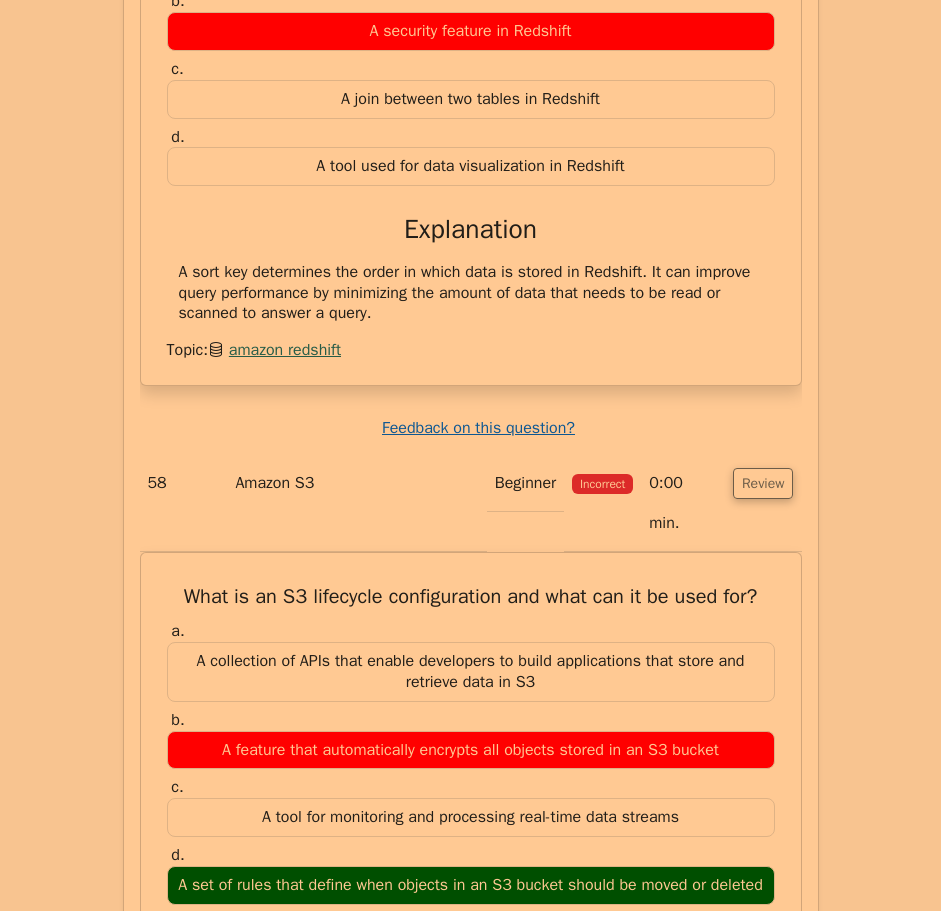 drag, startPoint x: 206, startPoint y: 19, endPoint x: 594, endPoint y: 563, distance: 668.1916 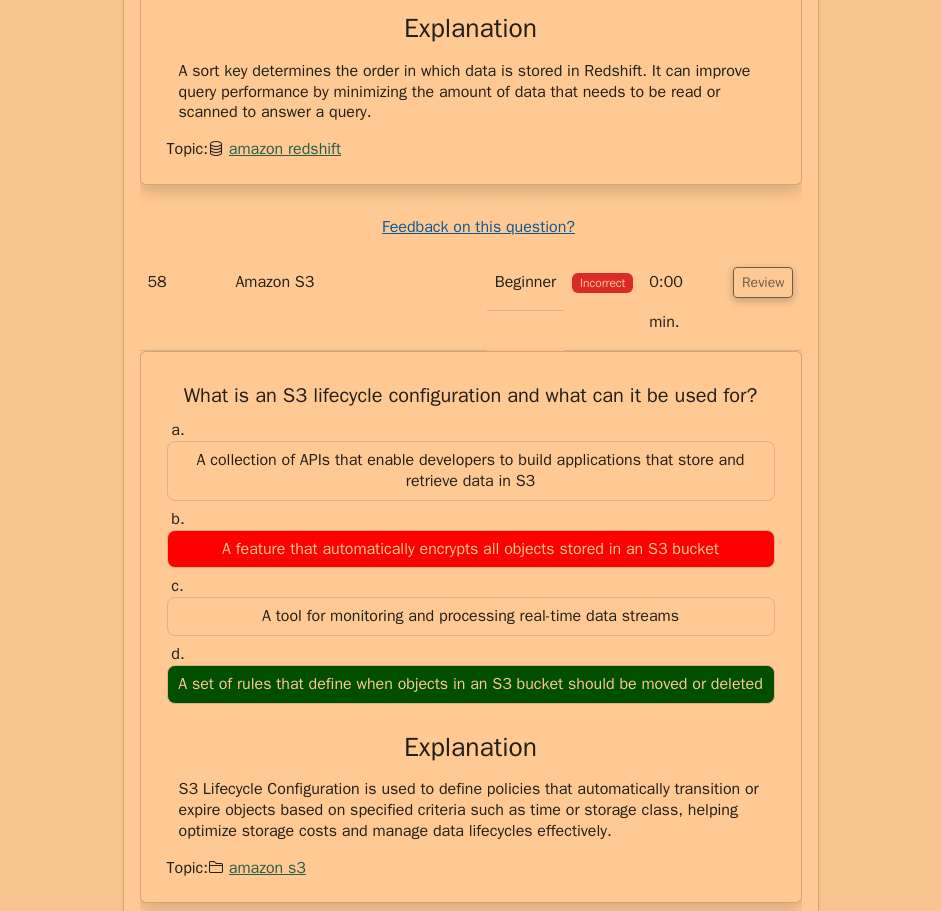 scroll, scrollTop: 46000, scrollLeft: 0, axis: vertical 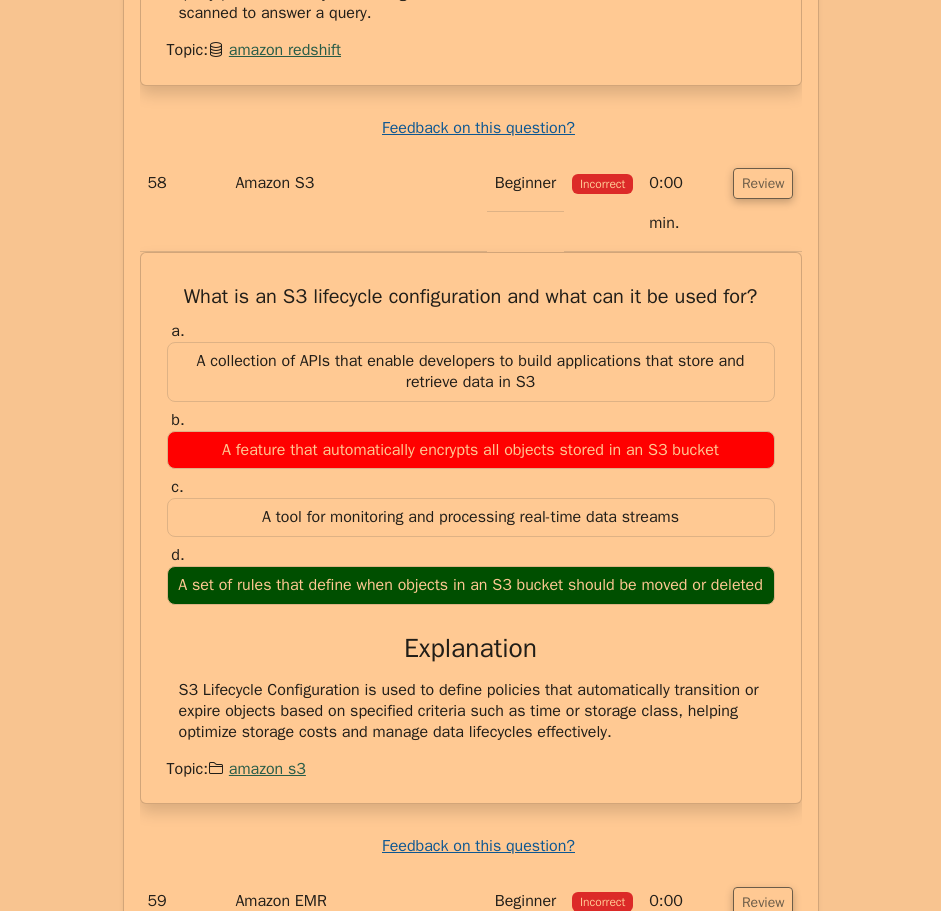 click on "Review" at bounding box center [763, 2518] 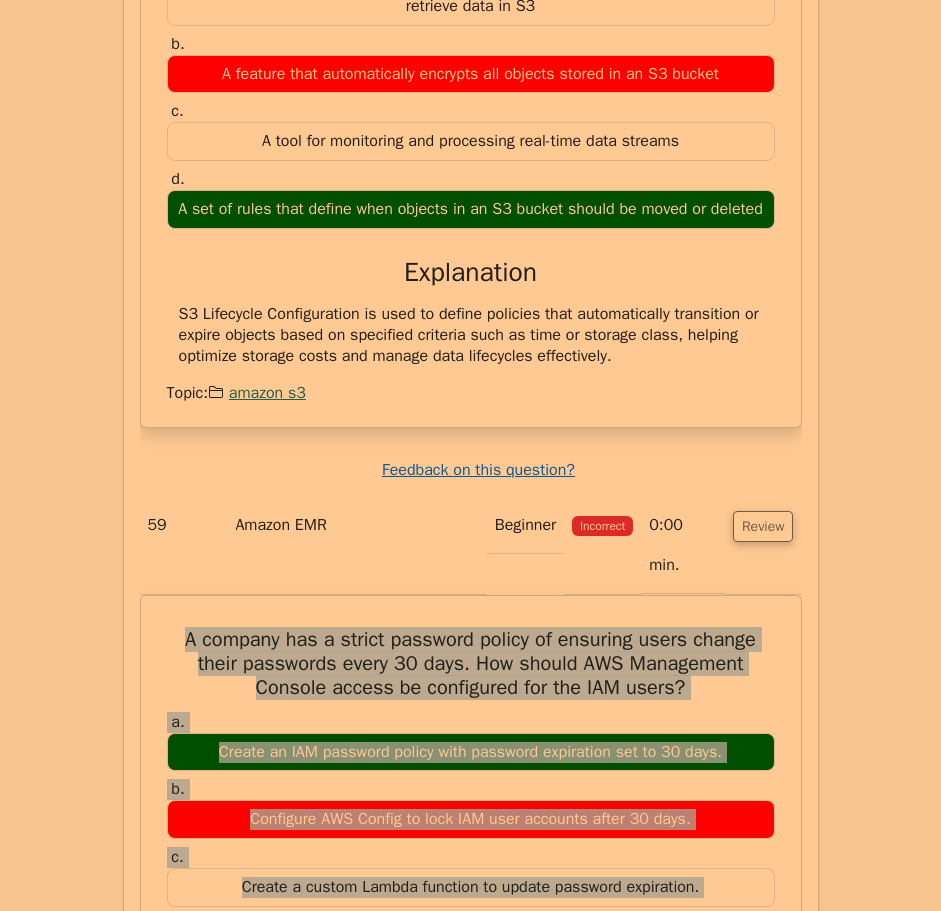 scroll, scrollTop: 46400, scrollLeft: 0, axis: vertical 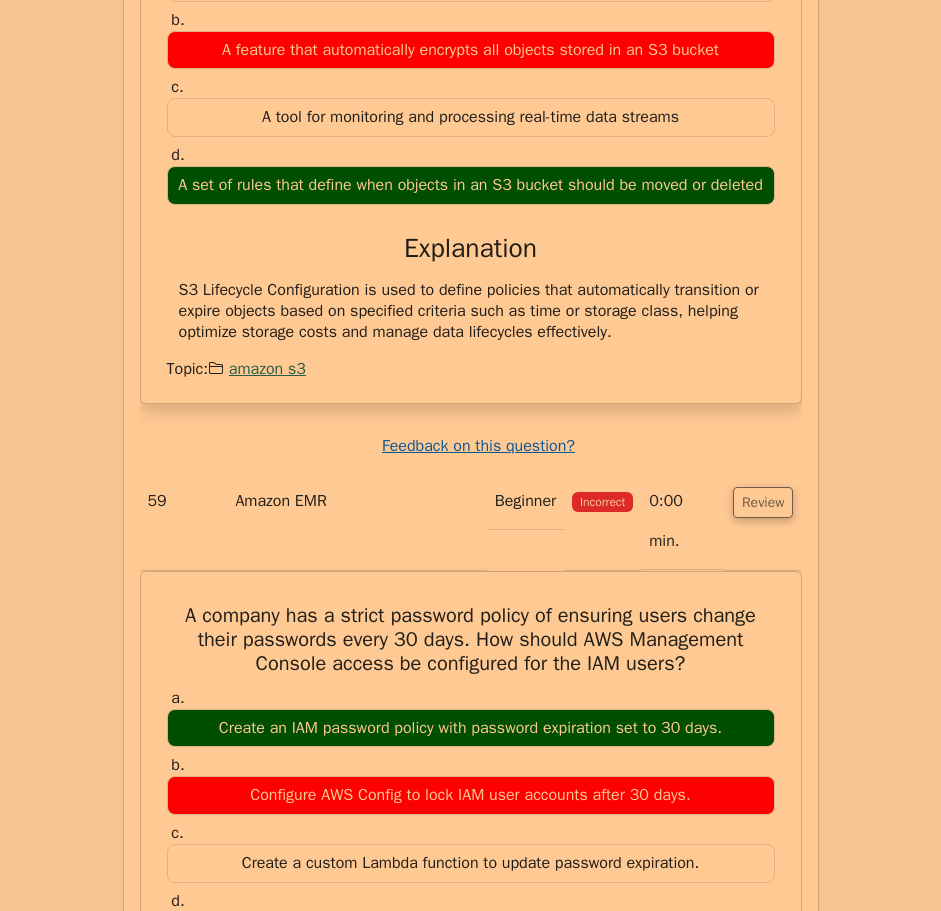 click on "An organization is planning to deploy an Amazon RDS instance for a critical application requiring automated failover to a standby instance in case of an outage. Which feature should they enable to meet this requirement?" at bounding box center [471, 2263] 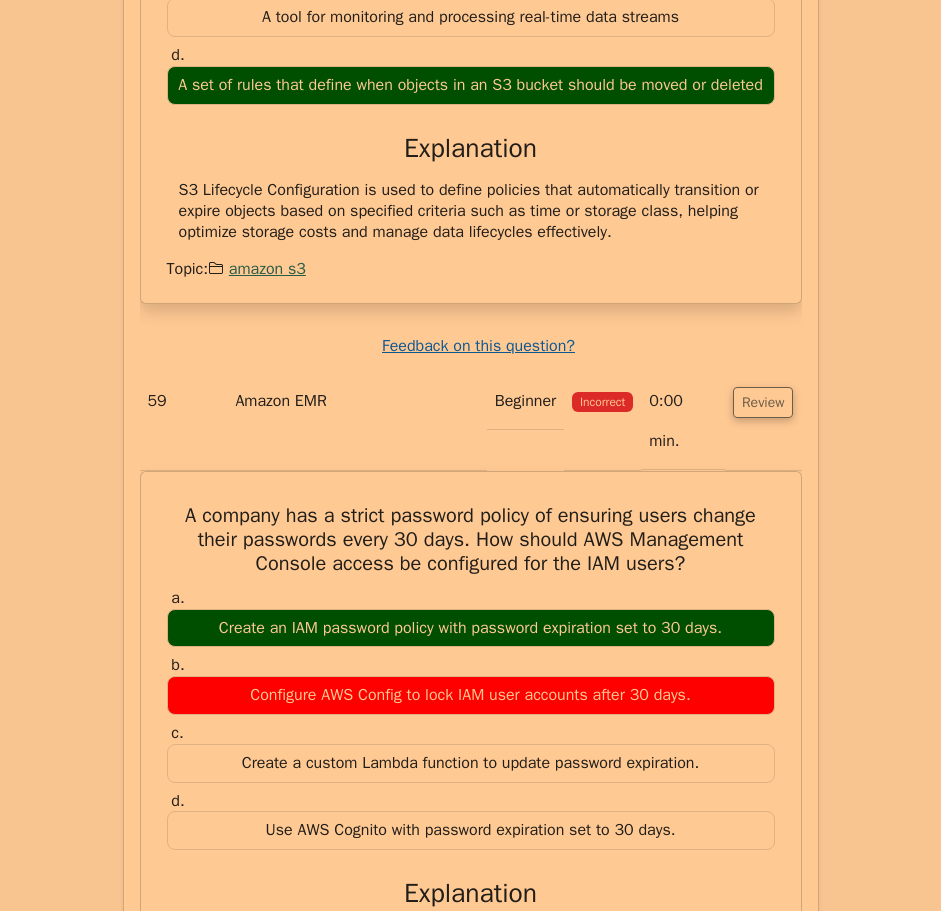 scroll, scrollTop: 46600, scrollLeft: 0, axis: vertical 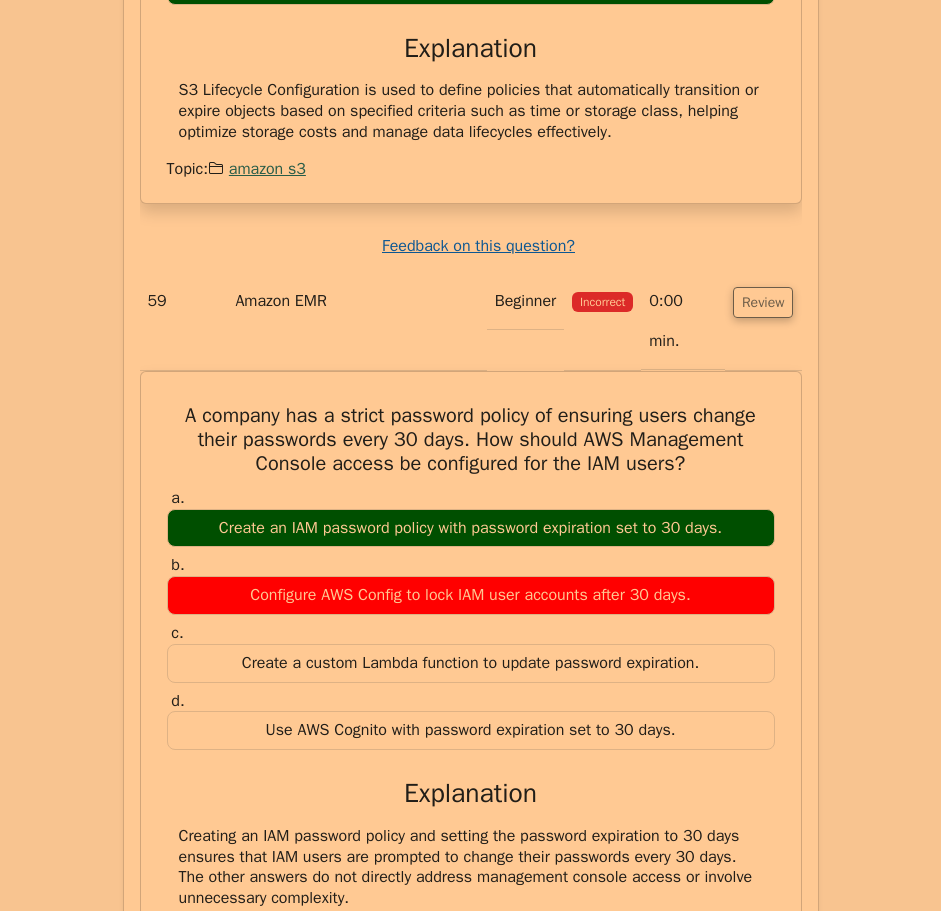 drag, startPoint x: 171, startPoint y: 125, endPoint x: 605, endPoint y: 675, distance: 700.61115 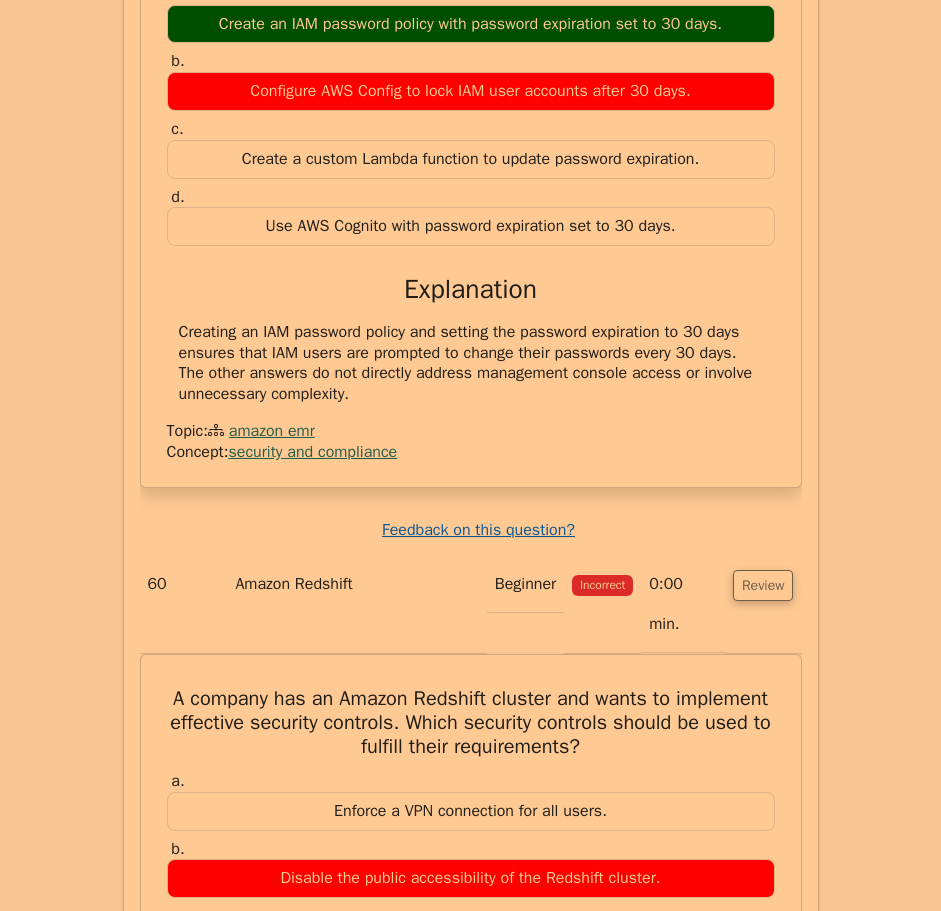 scroll, scrollTop: 47200, scrollLeft: 0, axis: vertical 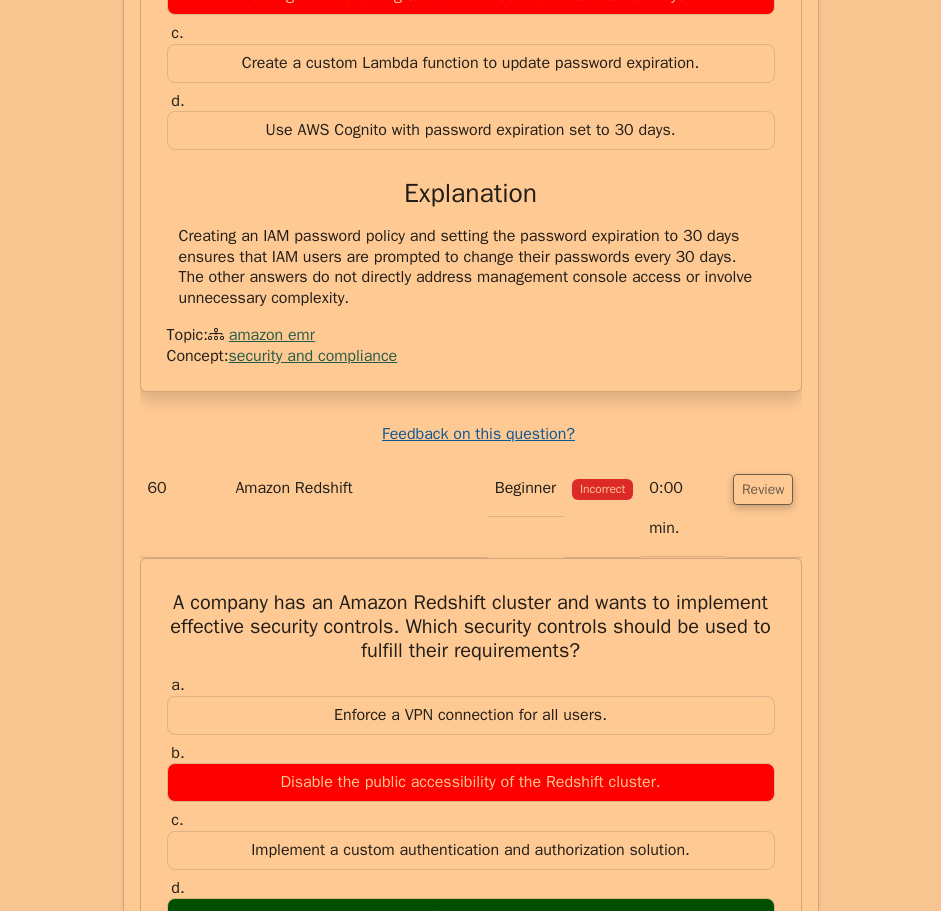 click on "Review" at bounding box center [763, 2378] 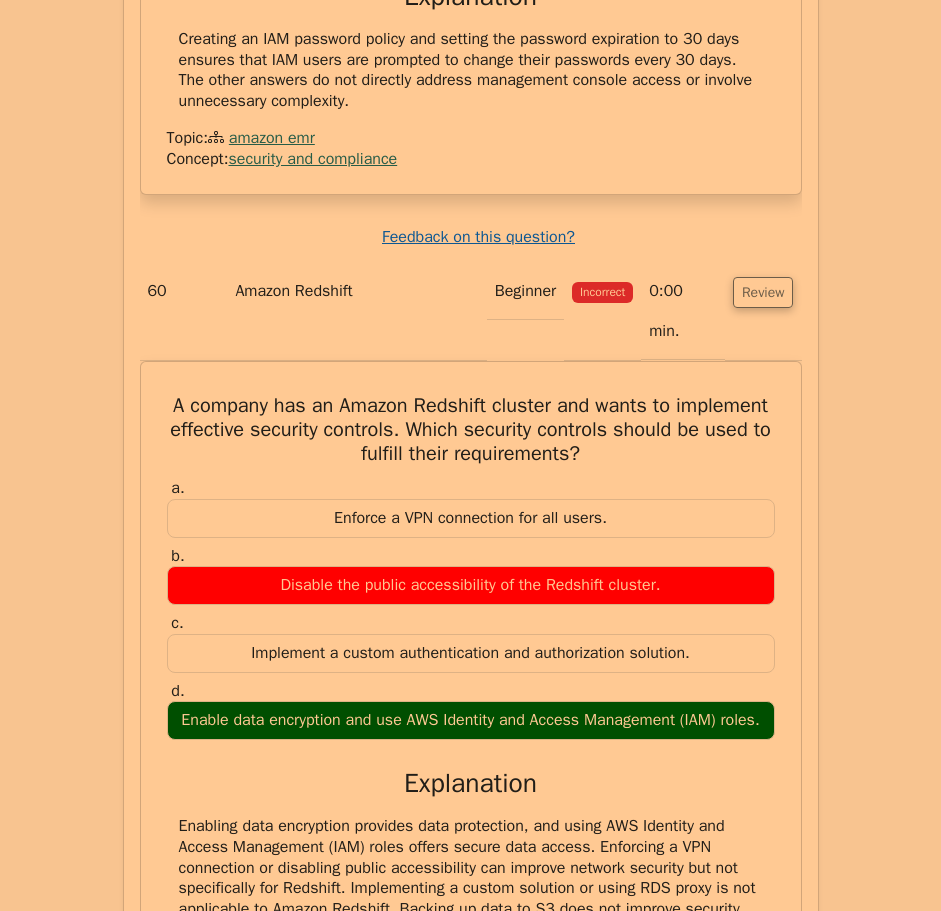 scroll, scrollTop: 47400, scrollLeft: 0, axis: vertical 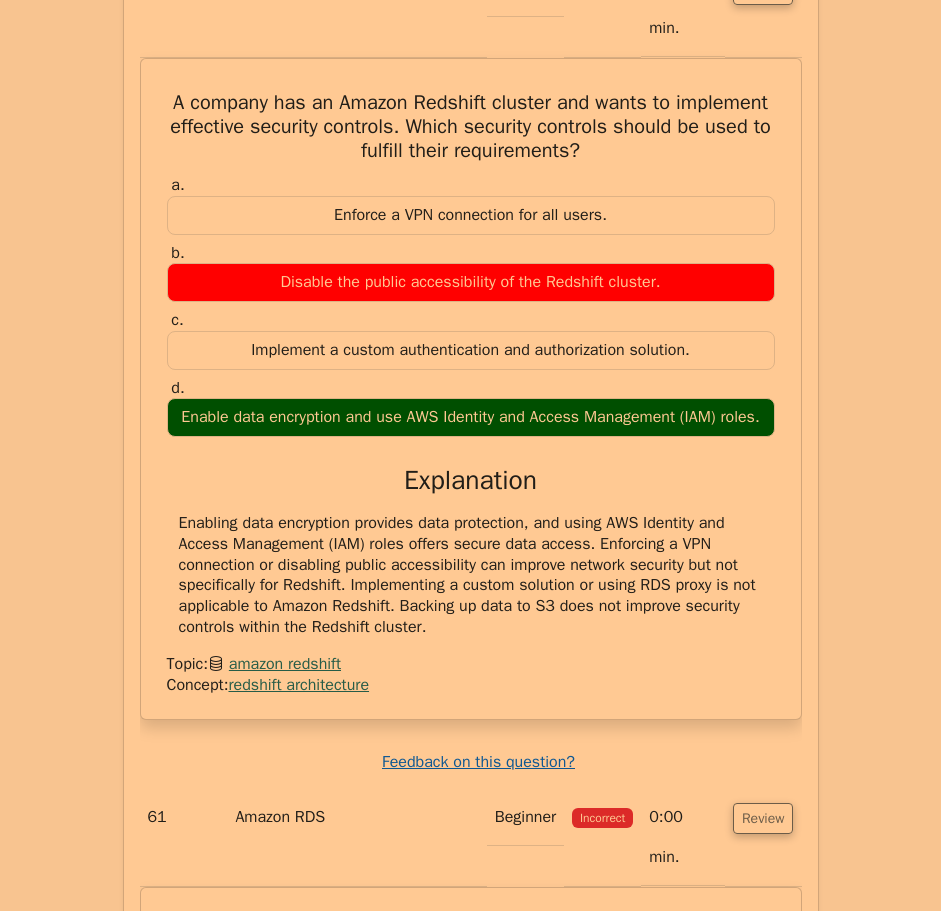 drag, startPoint x: 176, startPoint y: 145, endPoint x: 665, endPoint y: 665, distance: 713.8074 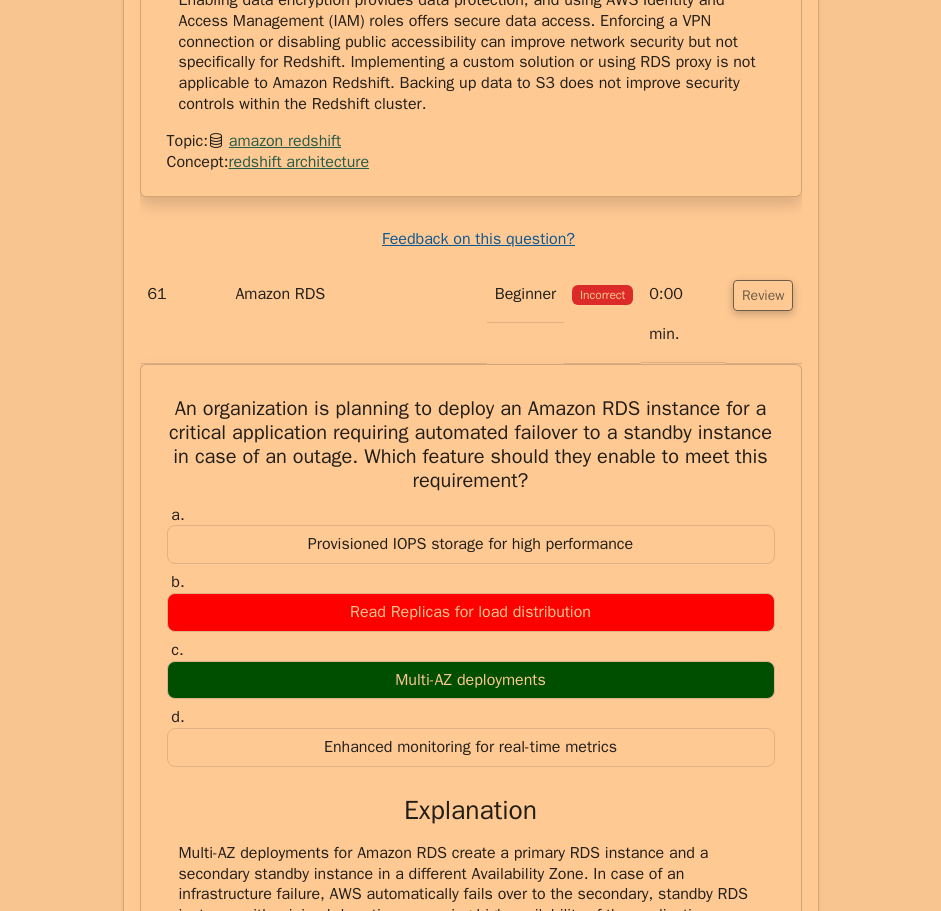 scroll, scrollTop: 48239, scrollLeft: 0, axis: vertical 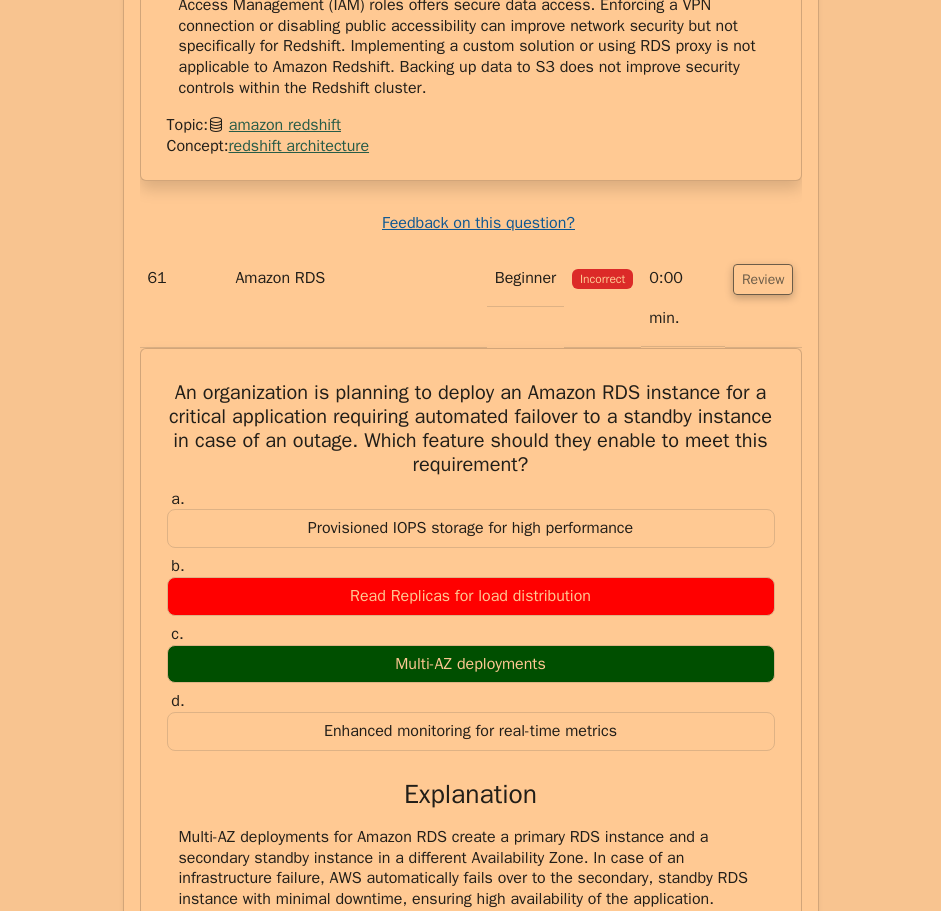 click on "Review" at bounding box center [763, 2463] 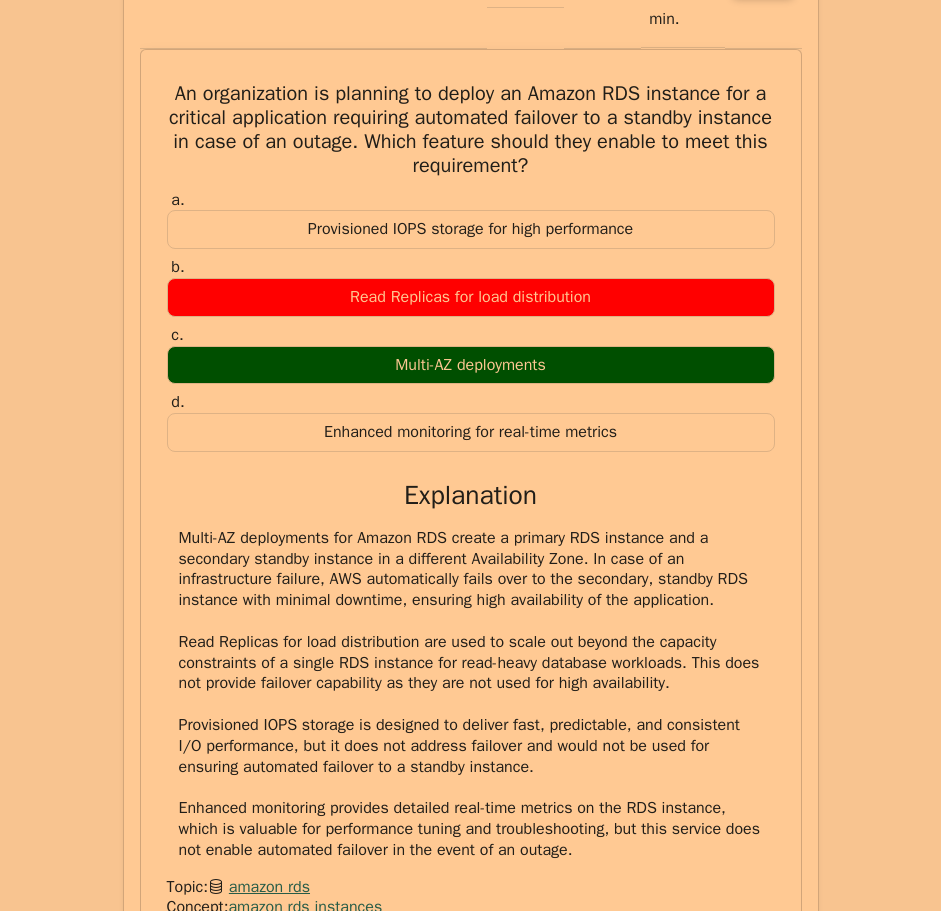 scroll, scrollTop: 48539, scrollLeft: 0, axis: vertical 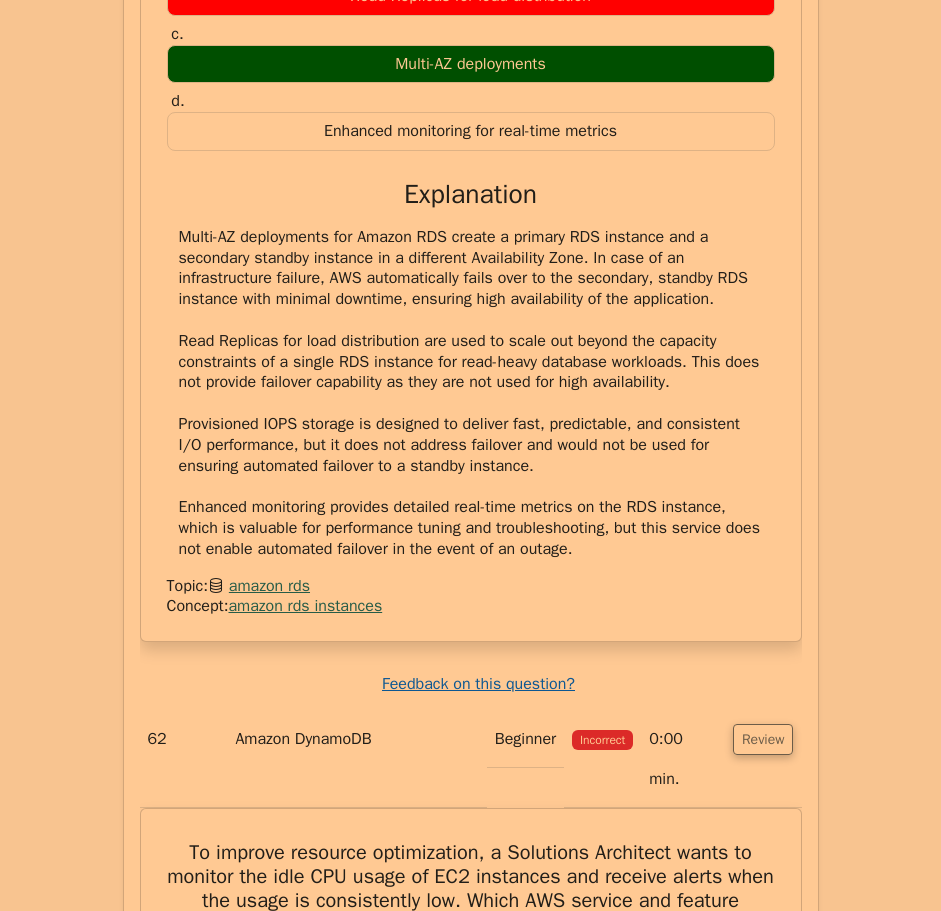 drag, startPoint x: 197, startPoint y: 83, endPoint x: 617, endPoint y: 649, distance: 704.8092 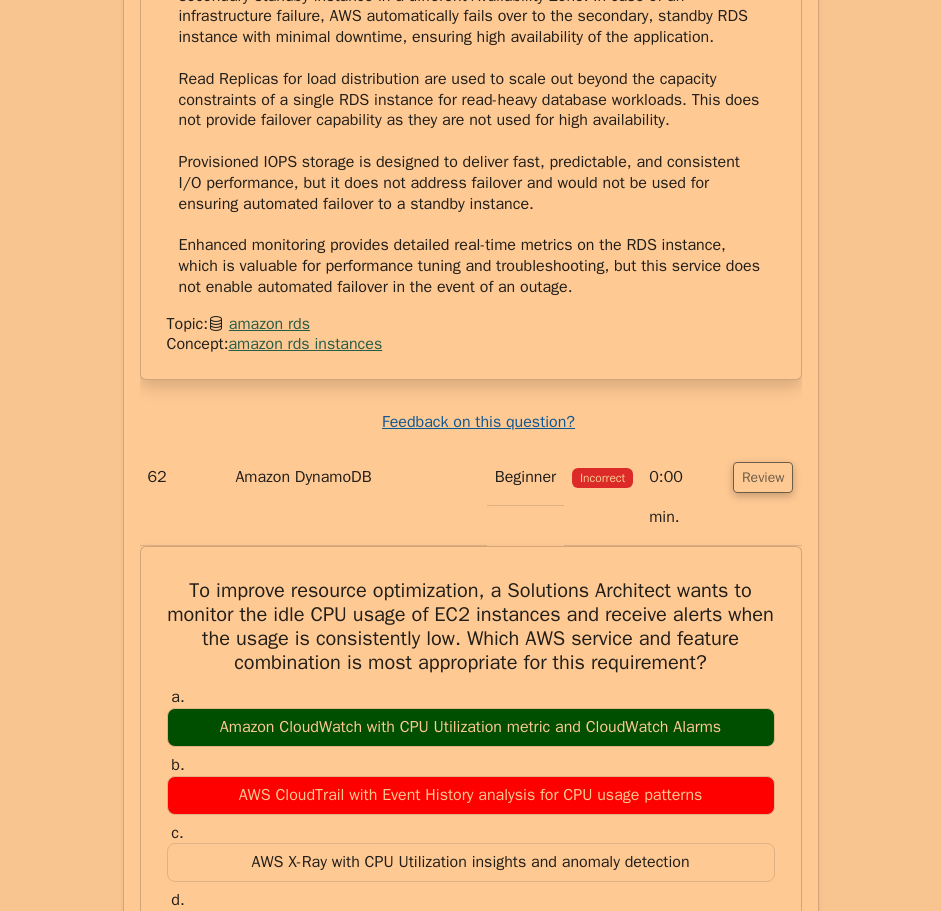 scroll, scrollTop: 49239, scrollLeft: 0, axis: vertical 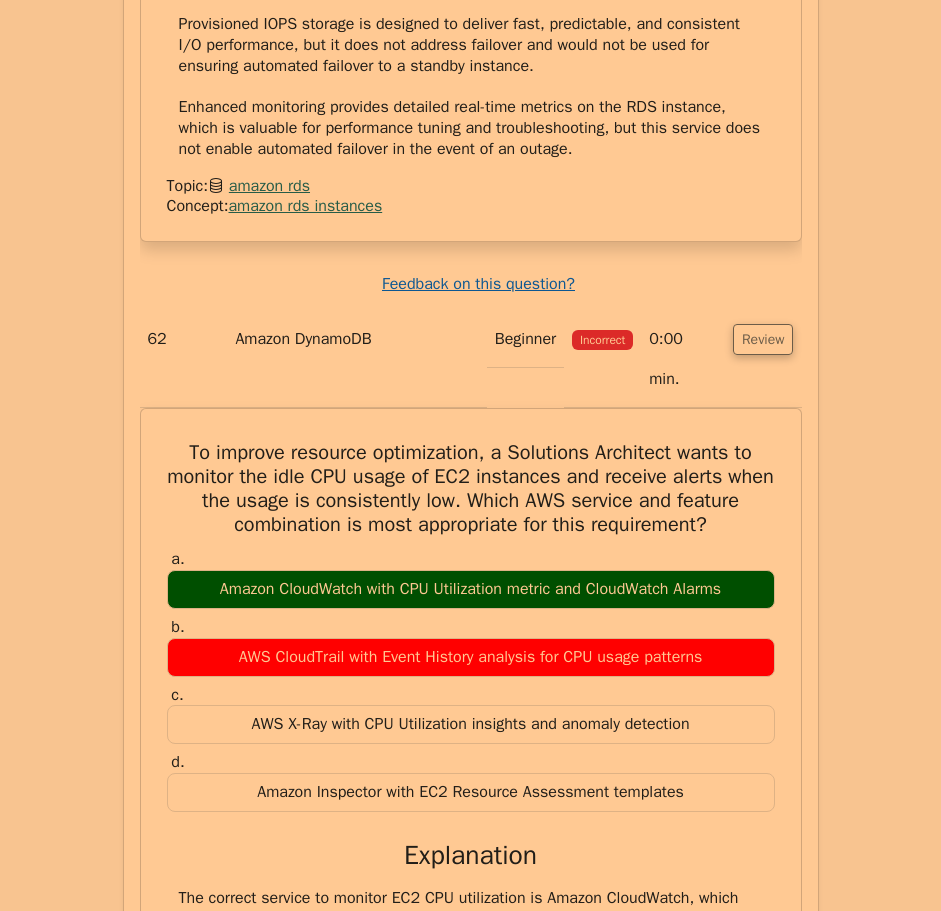 click on "Review" at bounding box center [763, 2603] 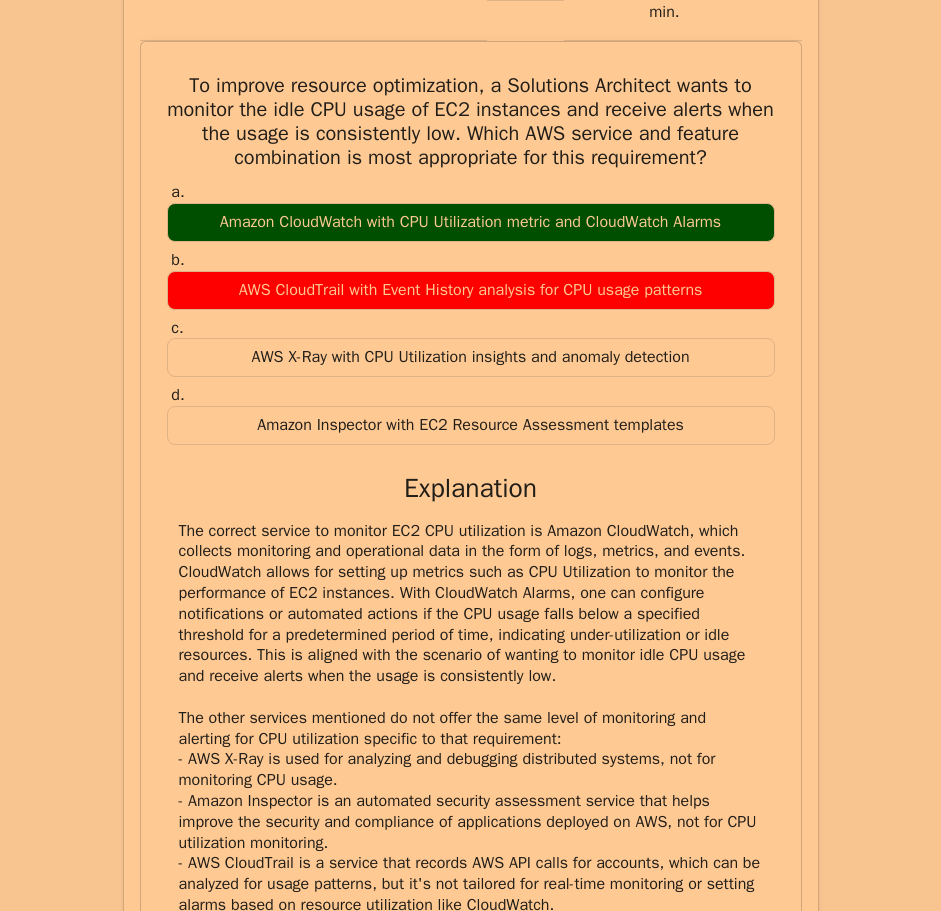 scroll, scrollTop: 49639, scrollLeft: 0, axis: vertical 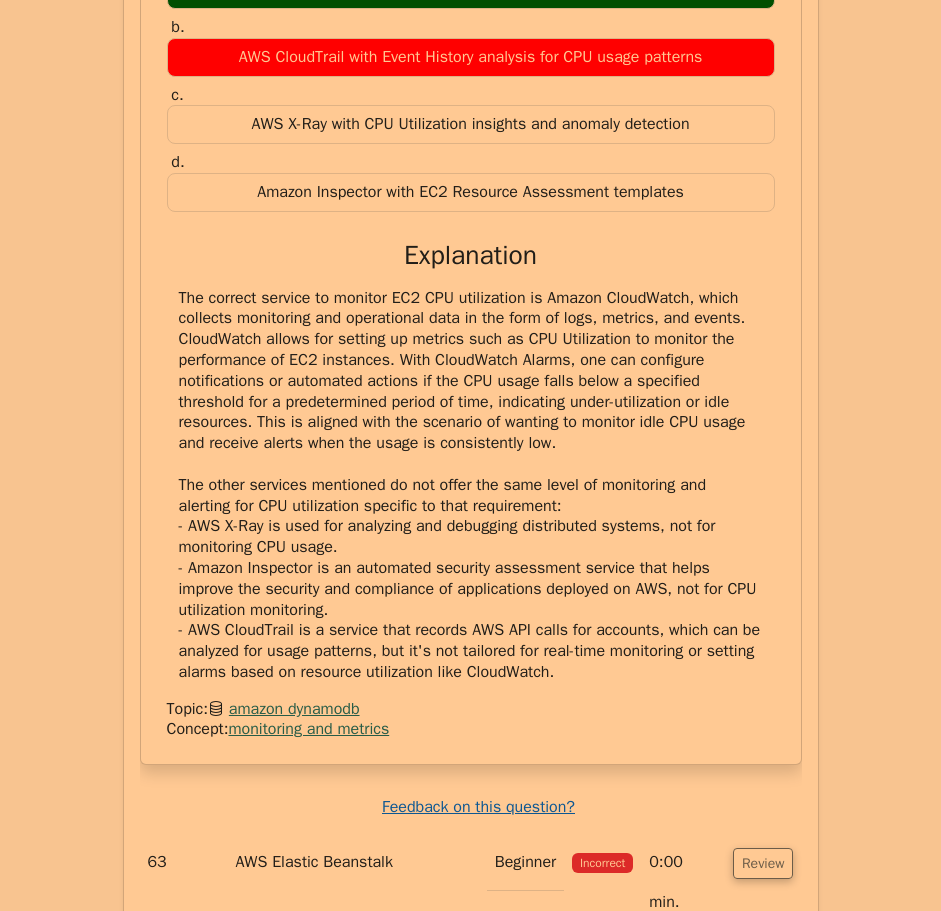 drag, startPoint x: 191, startPoint y: 118, endPoint x: 478, endPoint y: 740, distance: 685.02045 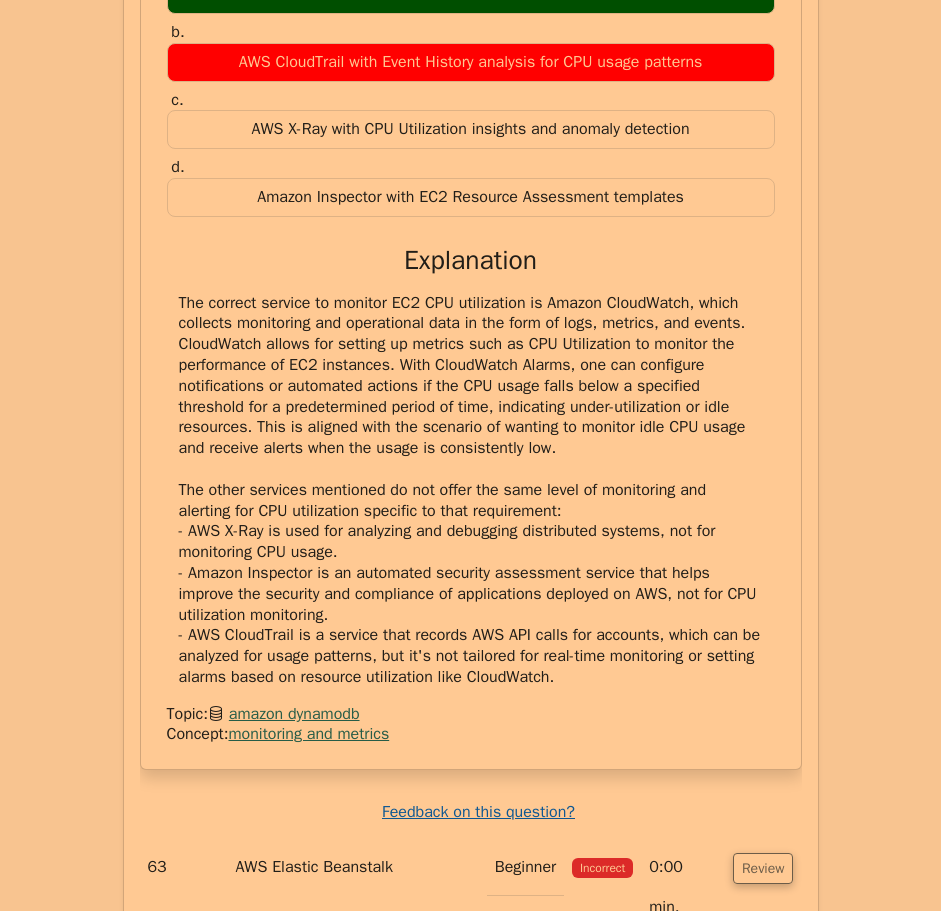 scroll, scrollTop: 50239, scrollLeft: 0, axis: vertical 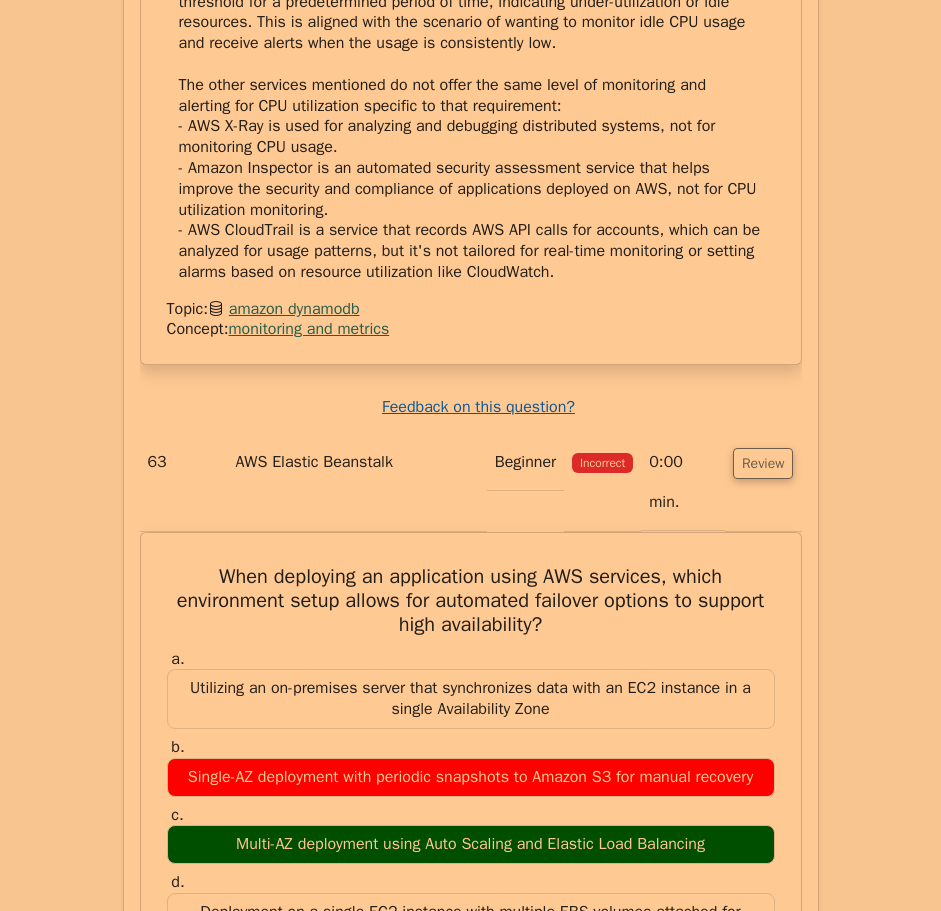 drag, startPoint x: 757, startPoint y: 539, endPoint x: 735, endPoint y: 560, distance: 30.413813 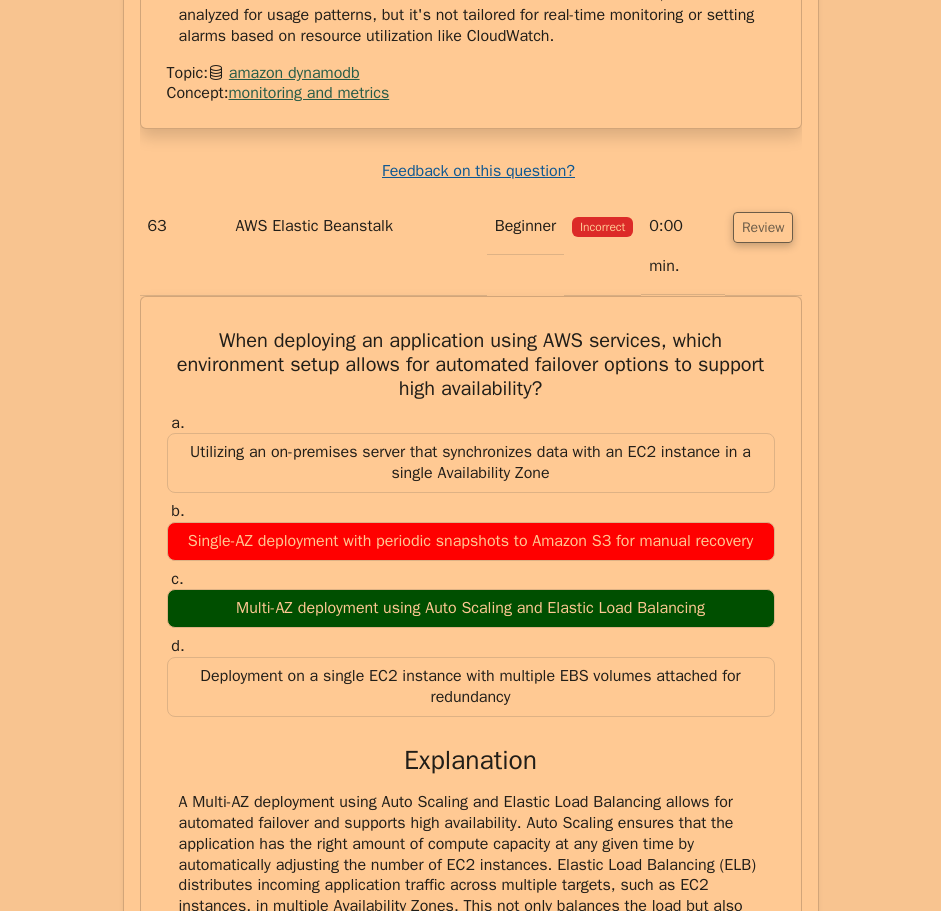 scroll, scrollTop: 50639, scrollLeft: 0, axis: vertical 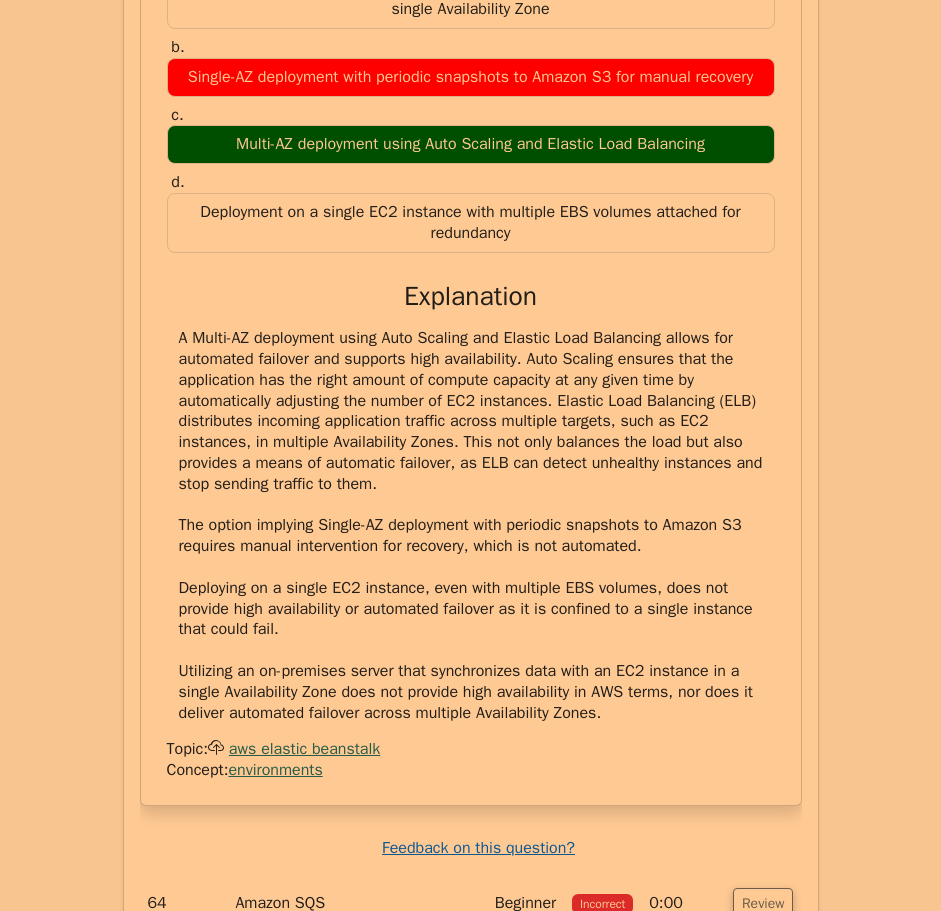 drag, startPoint x: 178, startPoint y: 212, endPoint x: 485, endPoint y: 721, distance: 594.41565 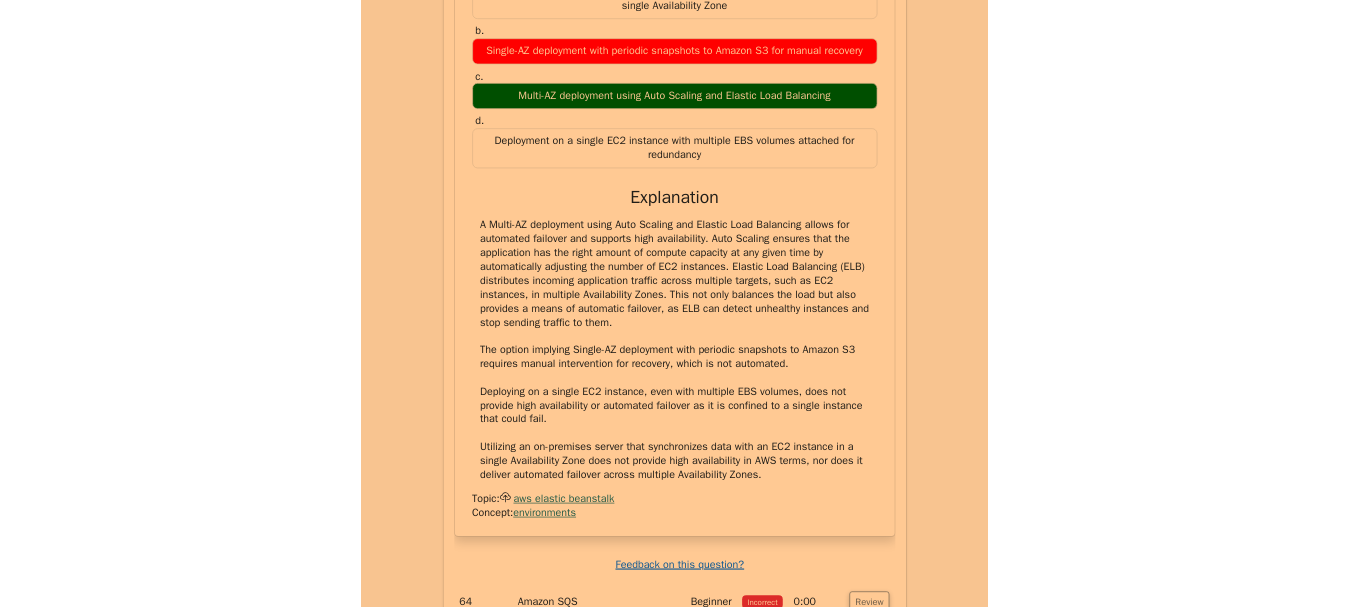 scroll, scrollTop: 50845, scrollLeft: 0, axis: vertical 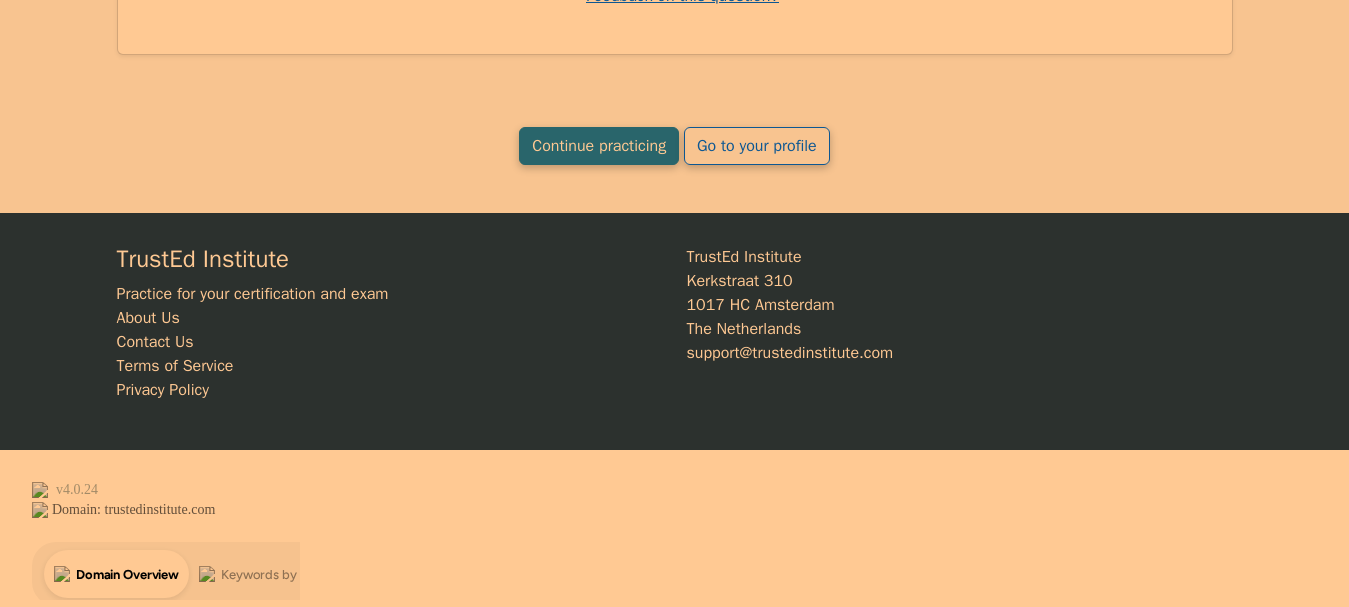 click on "Continue practicing" at bounding box center (599, 146) 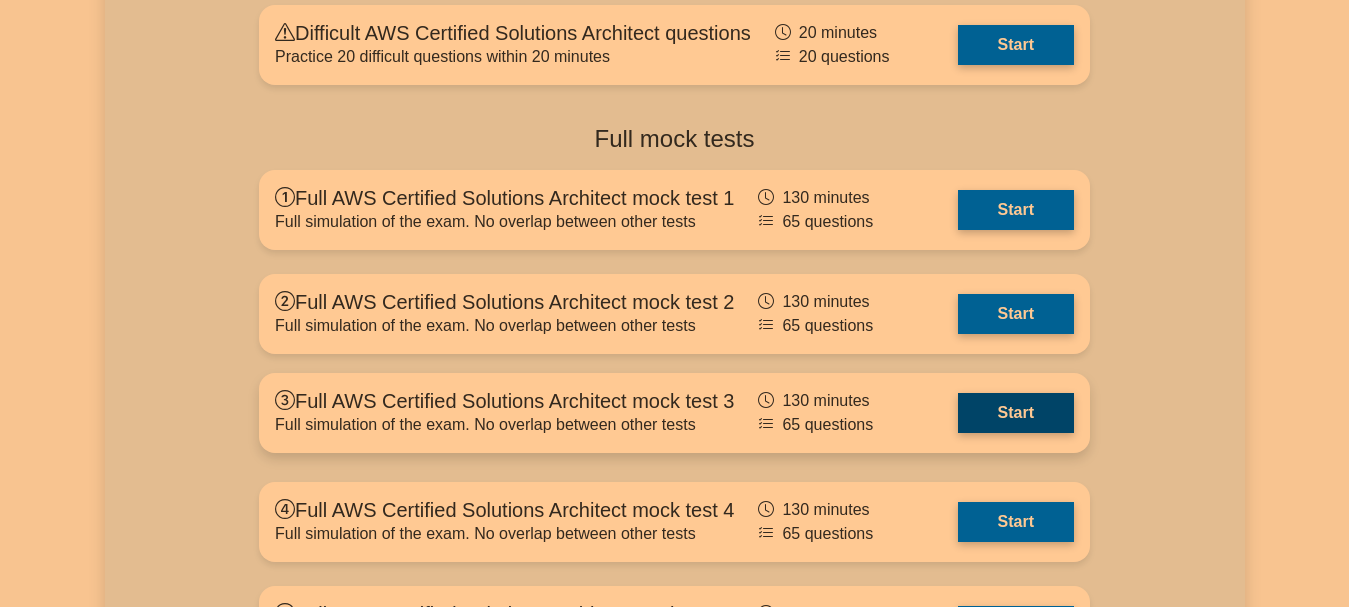 scroll, scrollTop: 5068, scrollLeft: 0, axis: vertical 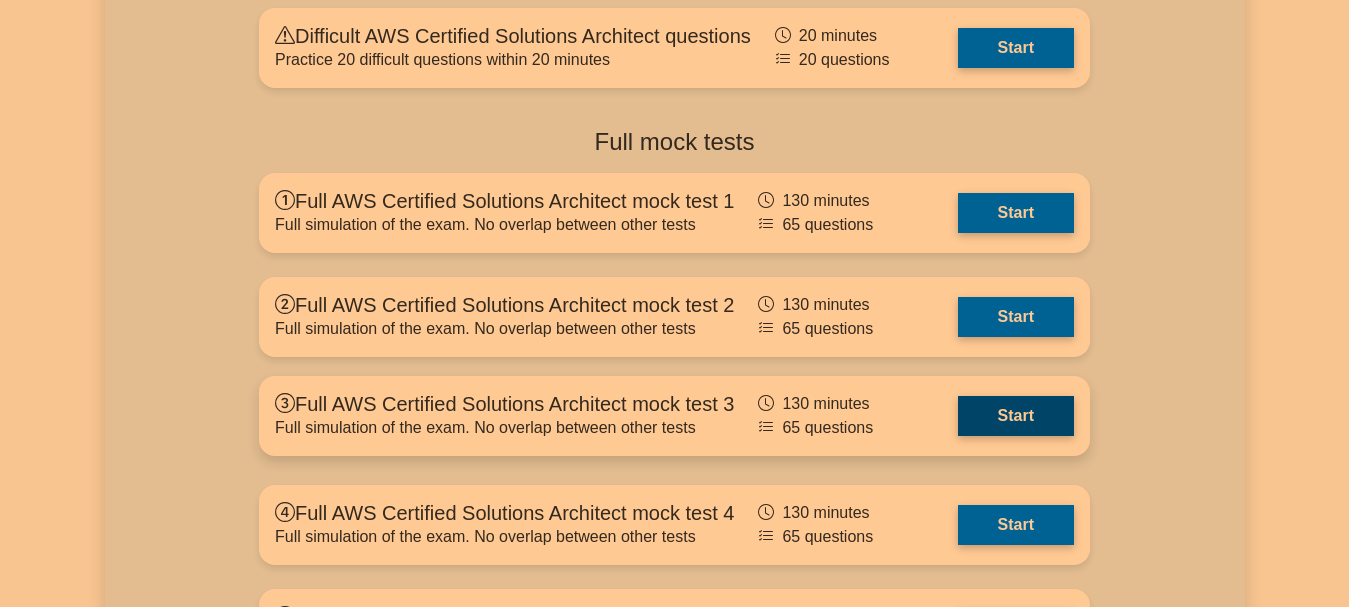 click on "Start" at bounding box center [1016, 416] 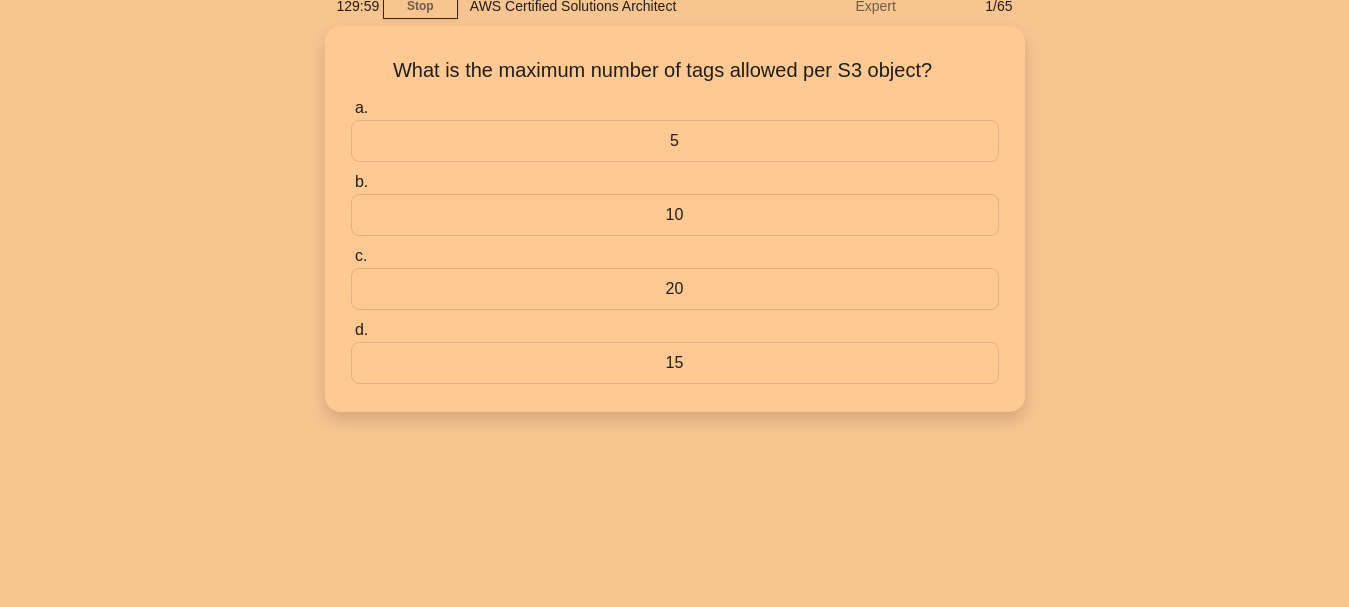 scroll, scrollTop: 100, scrollLeft: 0, axis: vertical 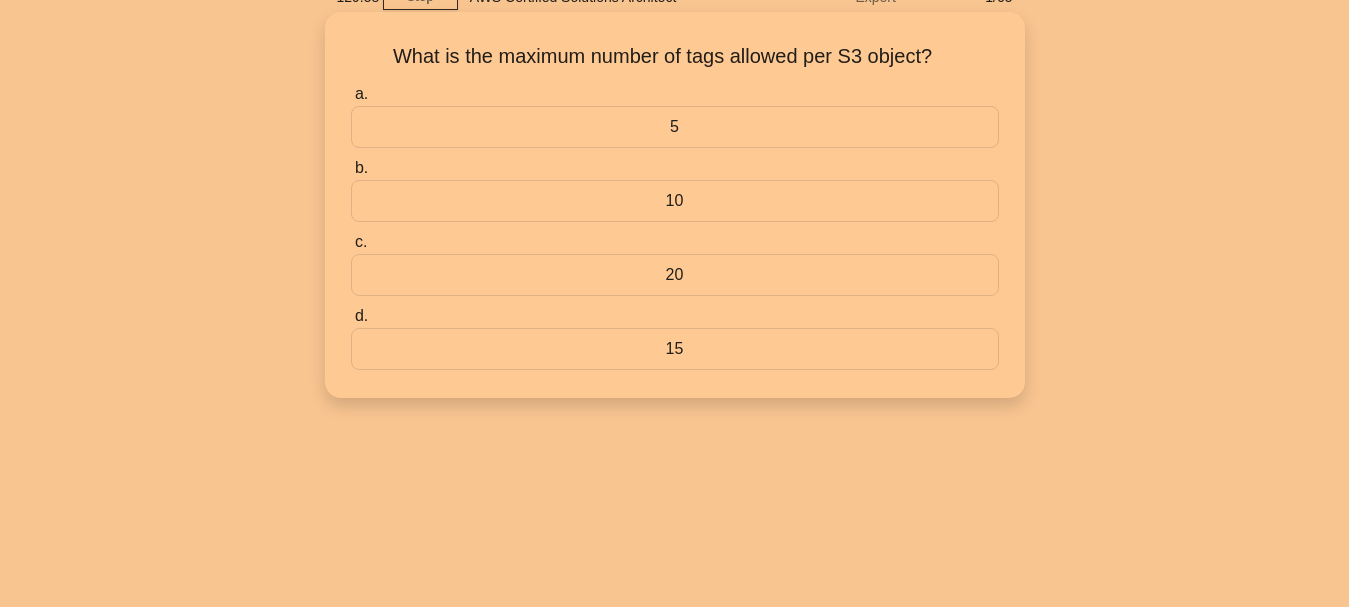 click on "10" at bounding box center [675, 201] 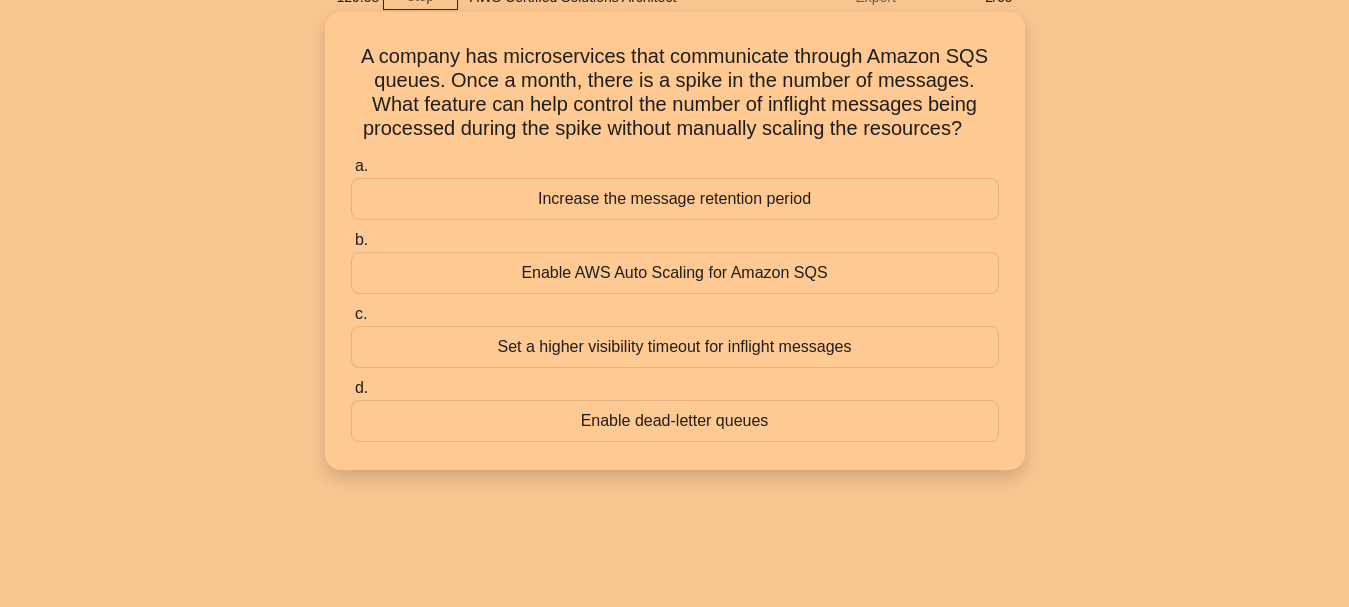 scroll, scrollTop: 0, scrollLeft: 0, axis: both 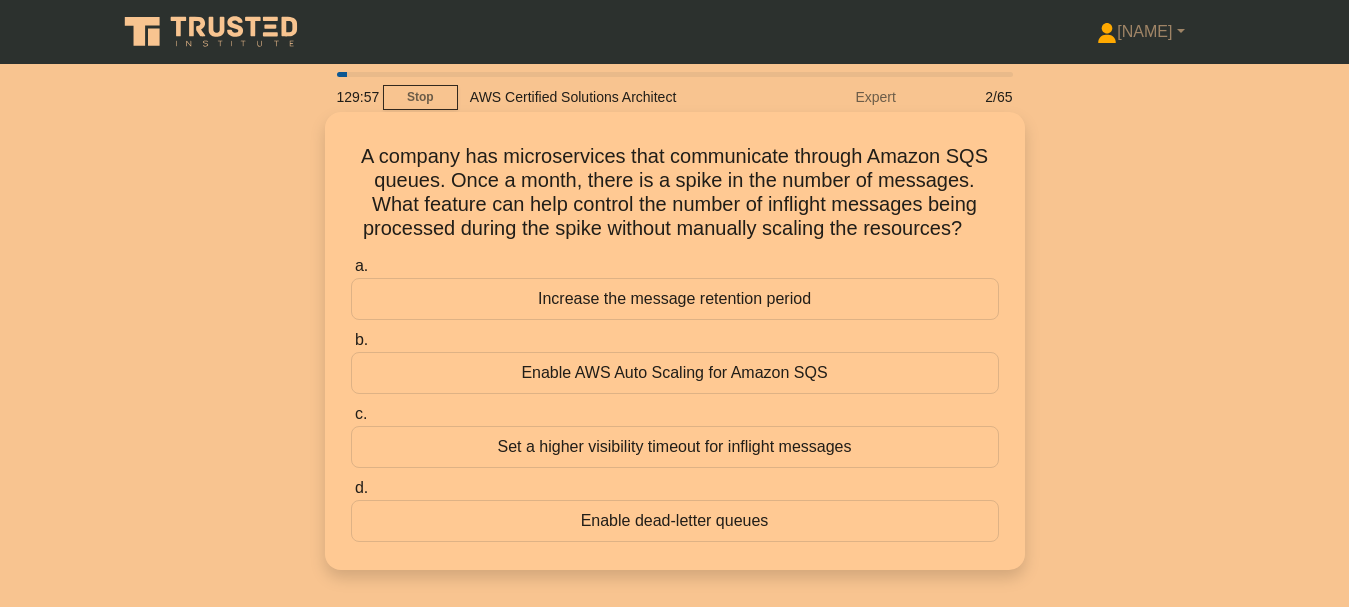 click on "Enable AWS Auto Scaling for Amazon SQS" at bounding box center [675, 373] 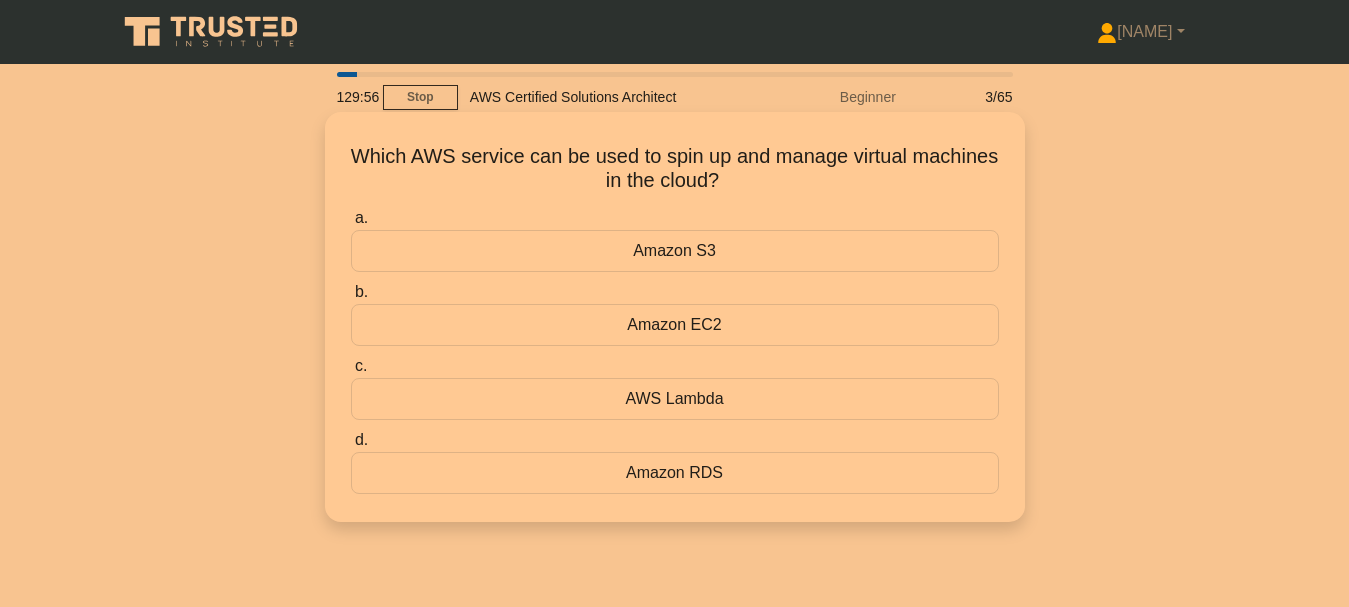 click on "Amazon EC2" at bounding box center [675, 325] 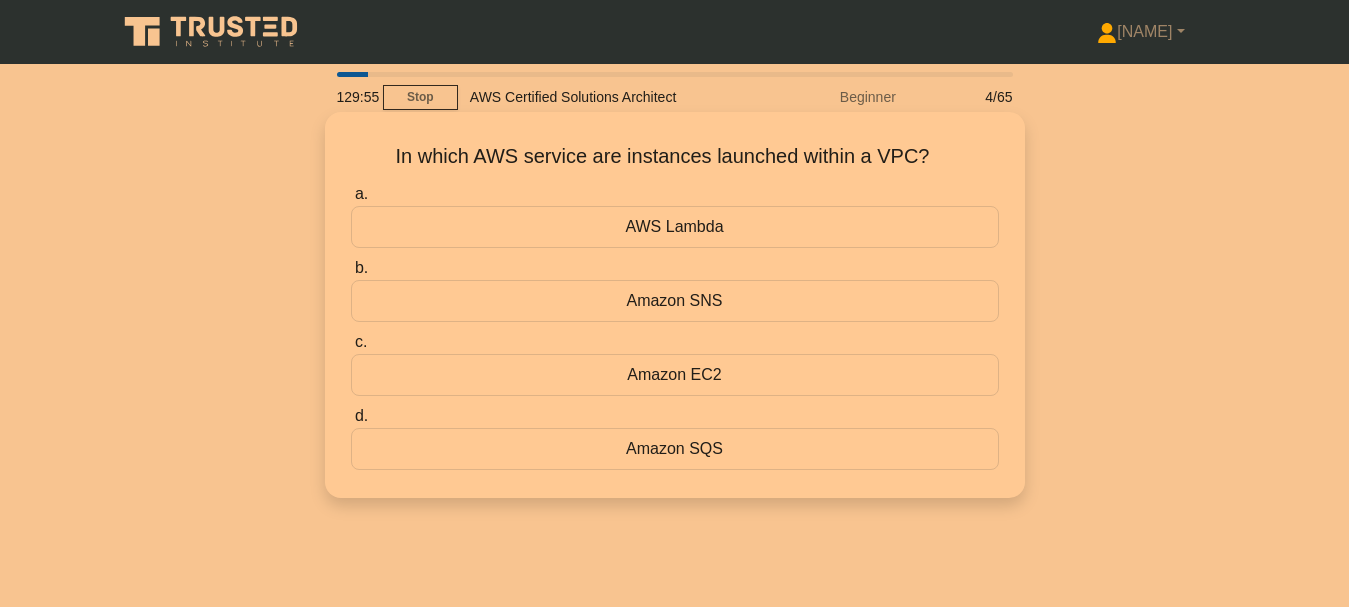 click on "Amazon SNS" at bounding box center [675, 301] 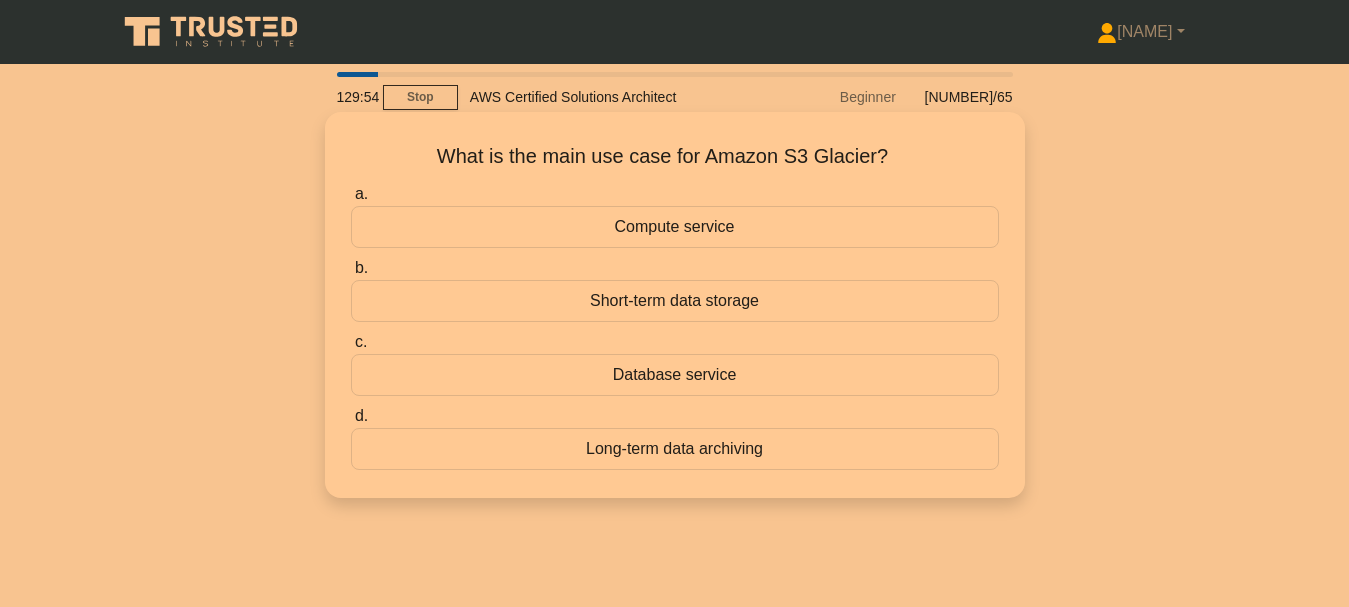 click on "Short-term data storage" at bounding box center [675, 301] 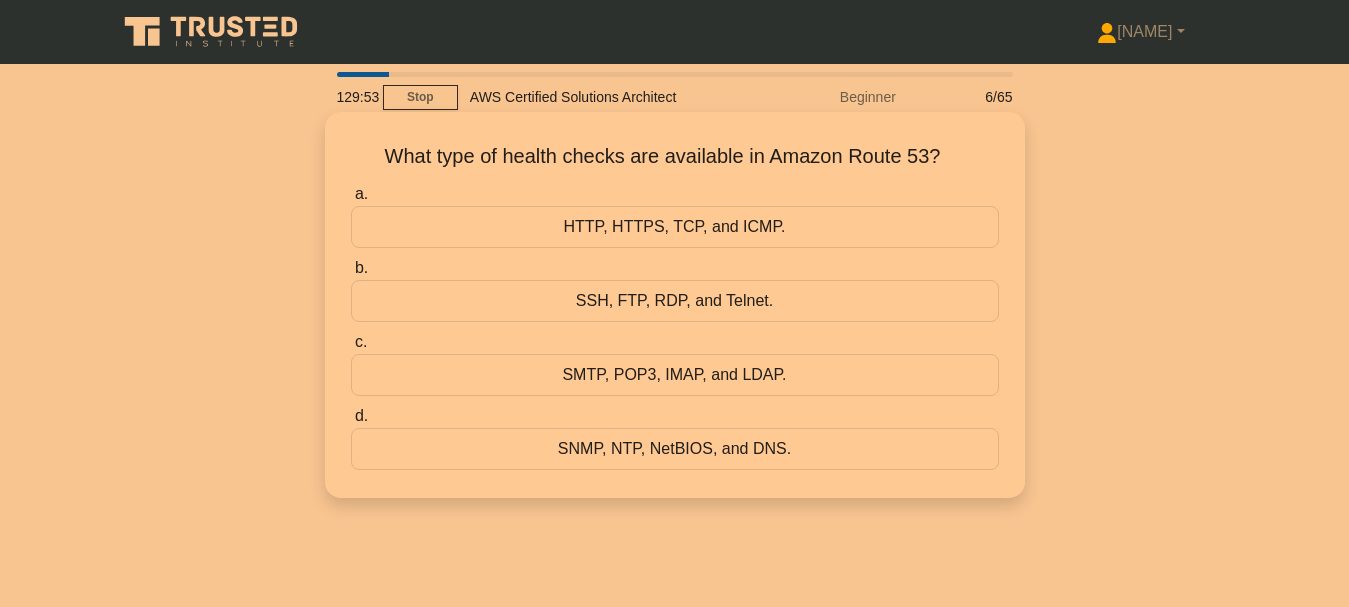 click on "SSH, FTP, RDP, and Telnet." at bounding box center (675, 301) 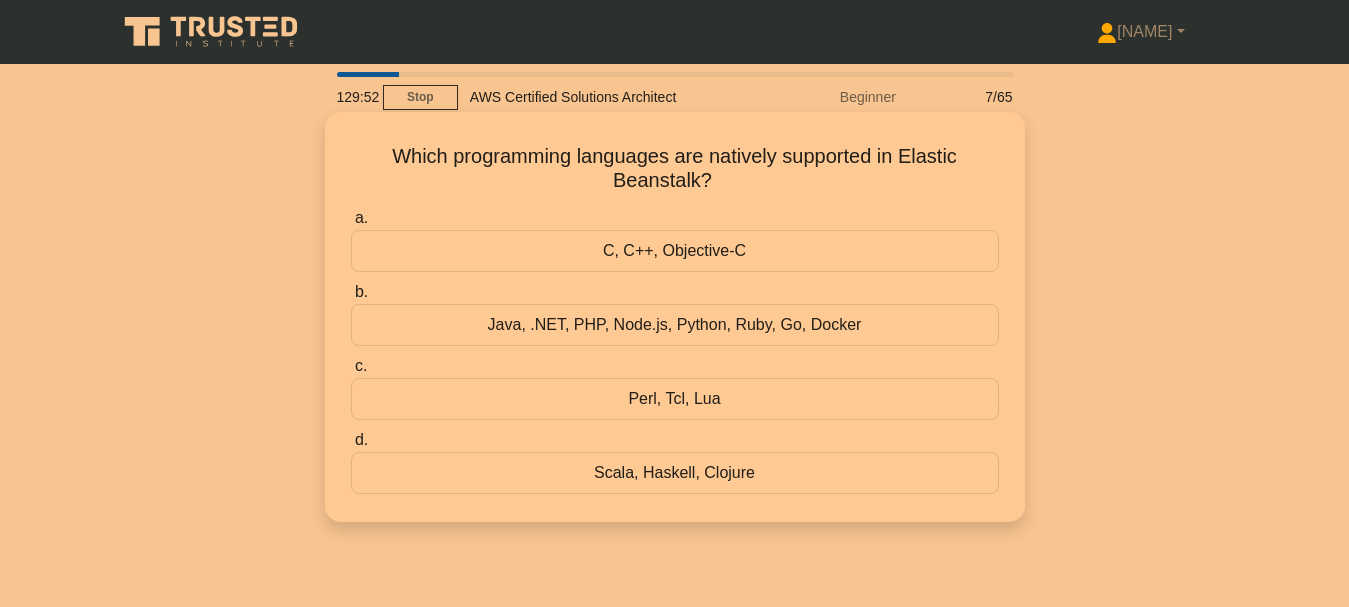 click on "Java, .NET, PHP, Node.js, Python, Ruby, Go, Docker" at bounding box center [675, 325] 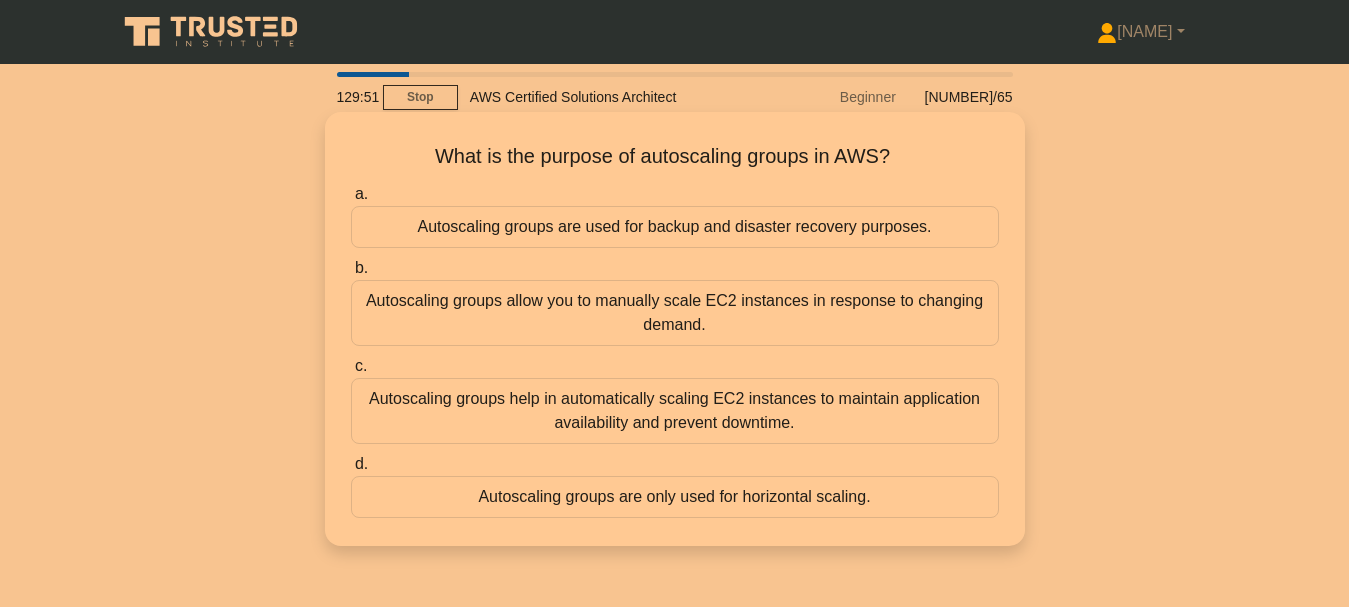 click on "Autoscaling groups allow you to manually scale EC2 instances in response to changing demand." at bounding box center (675, 313) 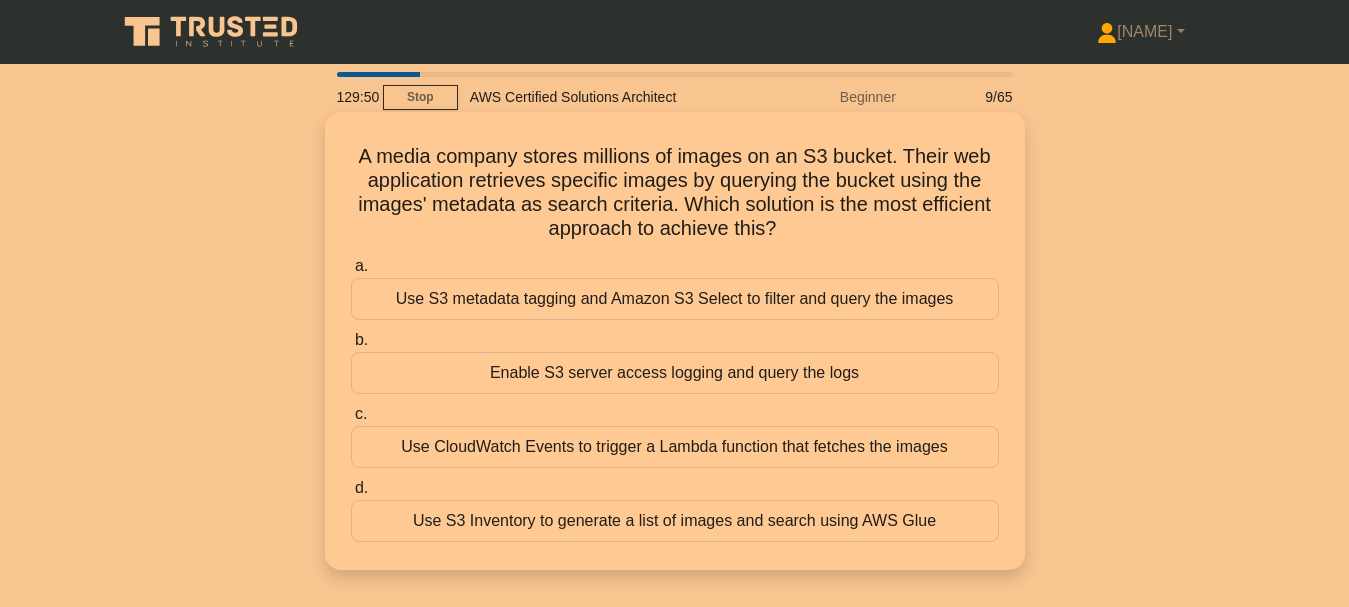 click on "Enable S3 server access logging and query the logs" at bounding box center (675, 373) 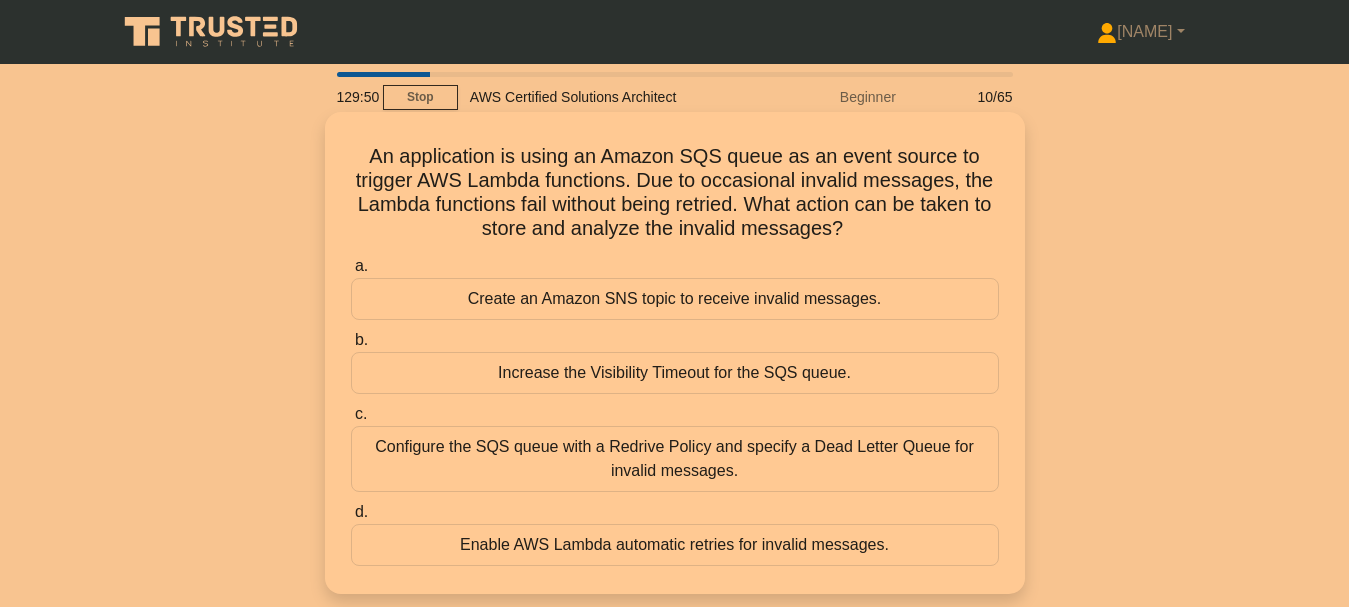 click on "Increase the Visibility Timeout for the SQS queue." at bounding box center (675, 373) 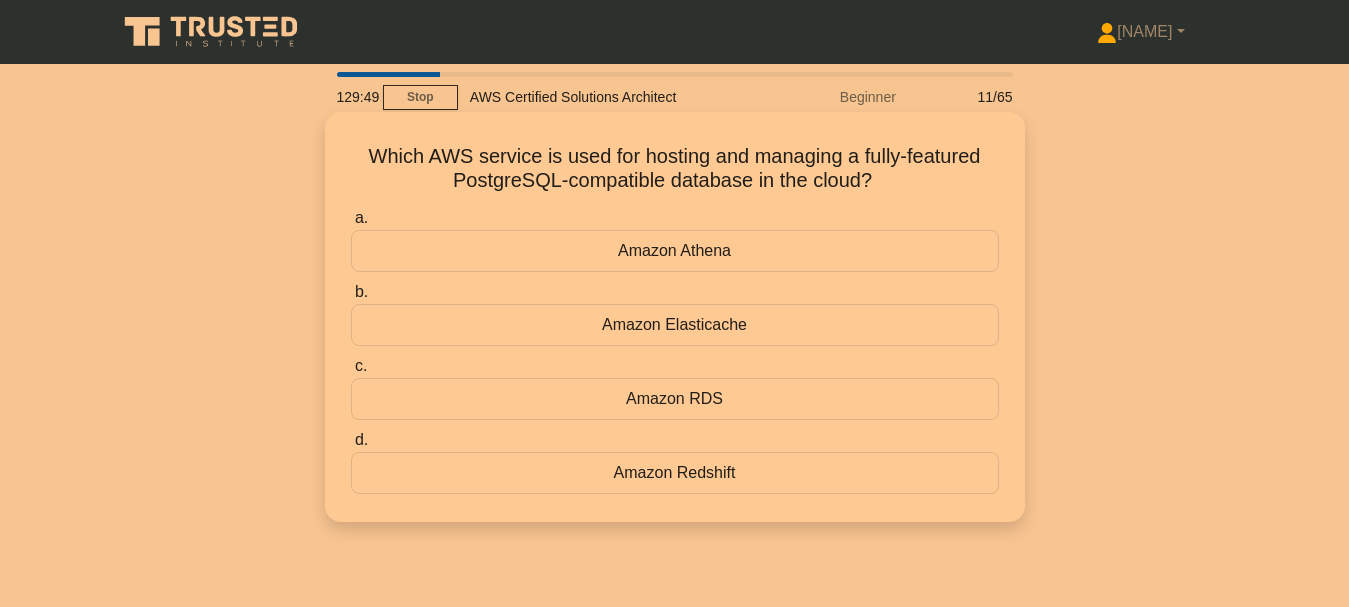 click on "Amazon Elasticache" at bounding box center [675, 325] 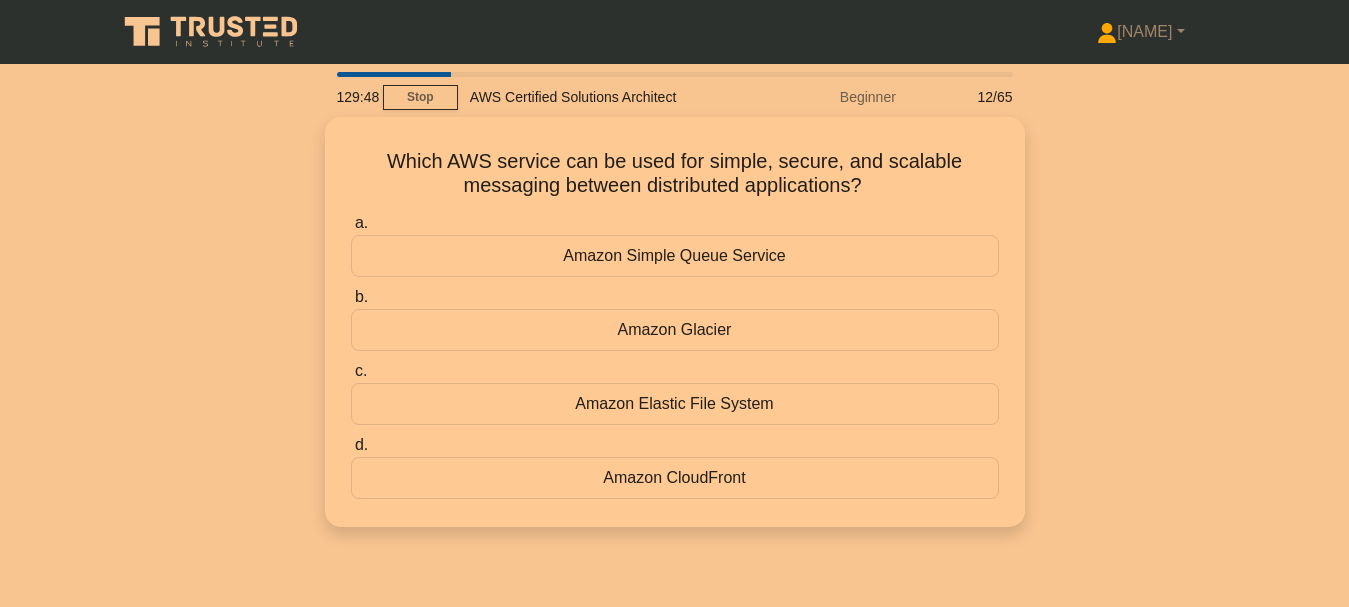 click on "Amazon Glacier" at bounding box center (675, 330) 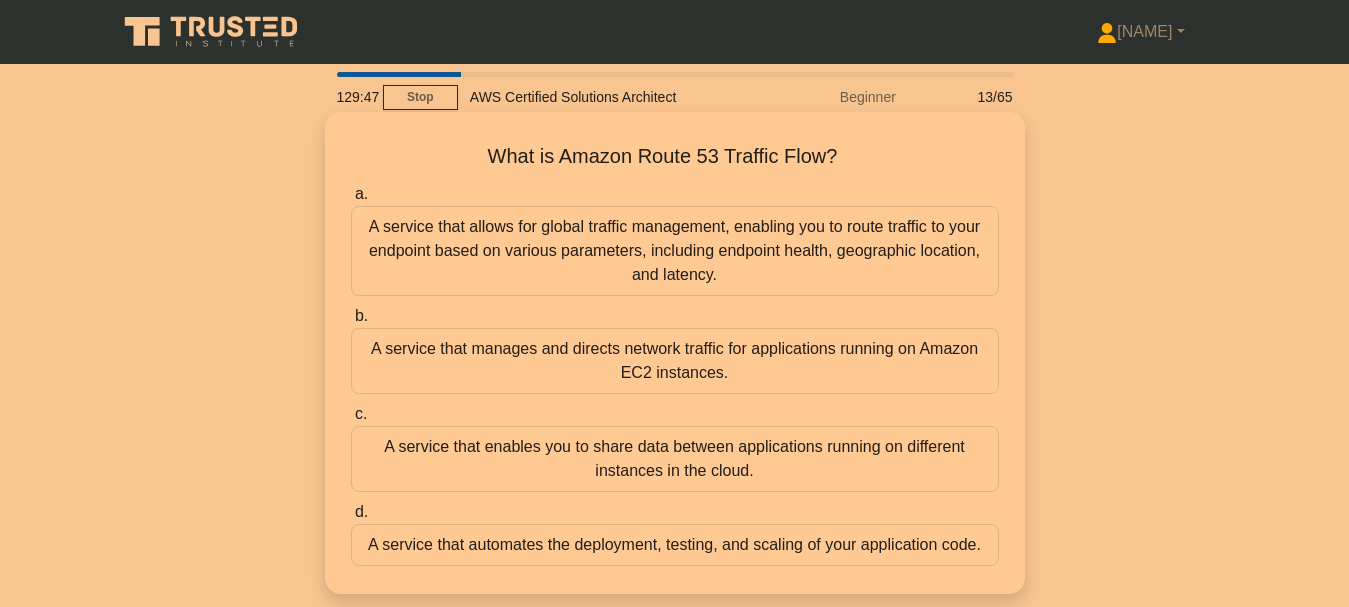 click on "A service that manages and directs network traffic for applications running on Amazon EC2 instances." at bounding box center [675, 361] 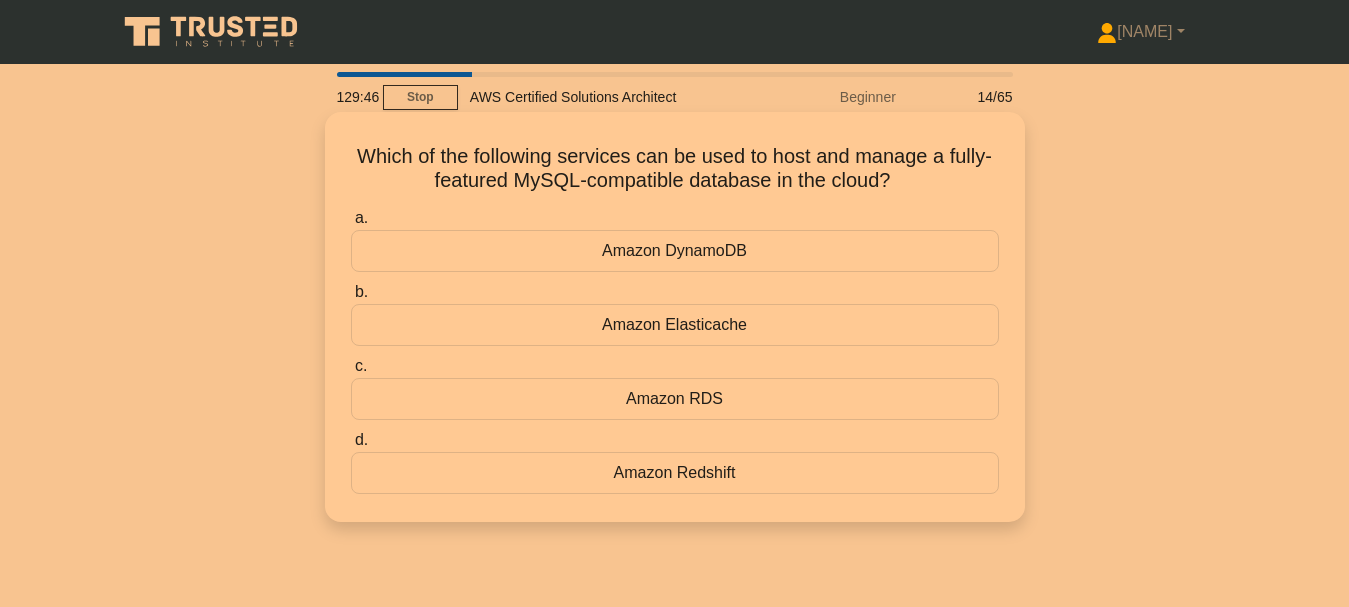 click on "Amazon Elasticache" at bounding box center (675, 325) 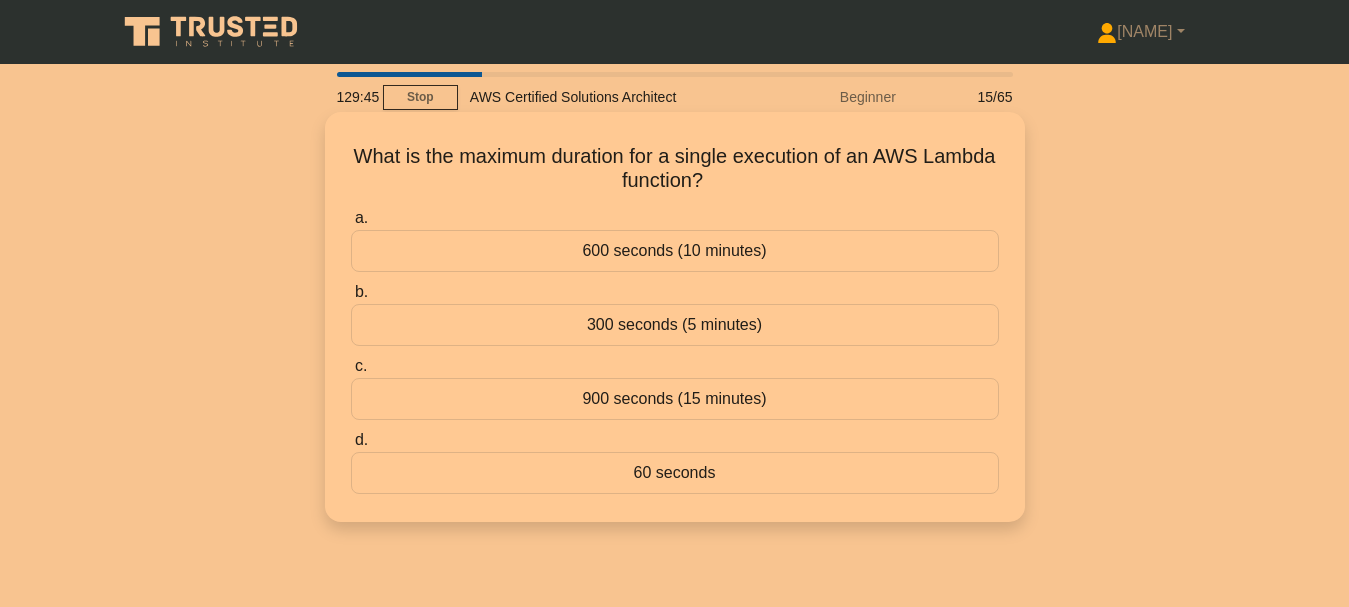 click on "300 seconds (5 minutes)" at bounding box center (675, 325) 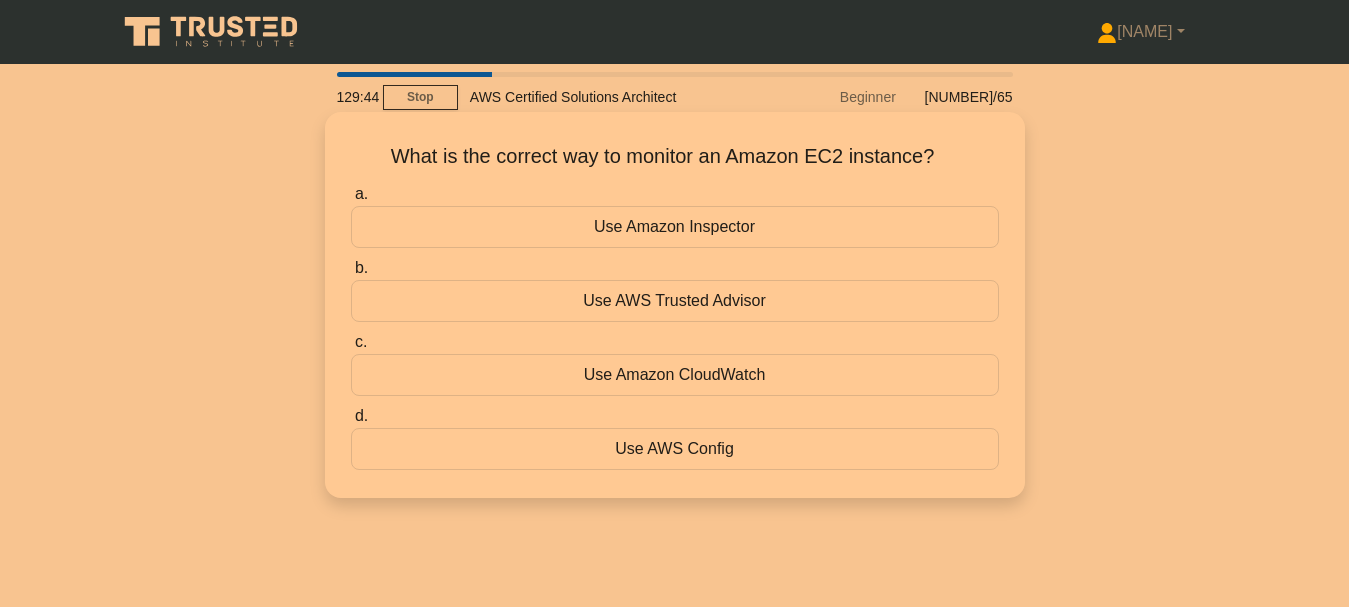 click on "Use AWS Trusted Advisor" at bounding box center [675, 301] 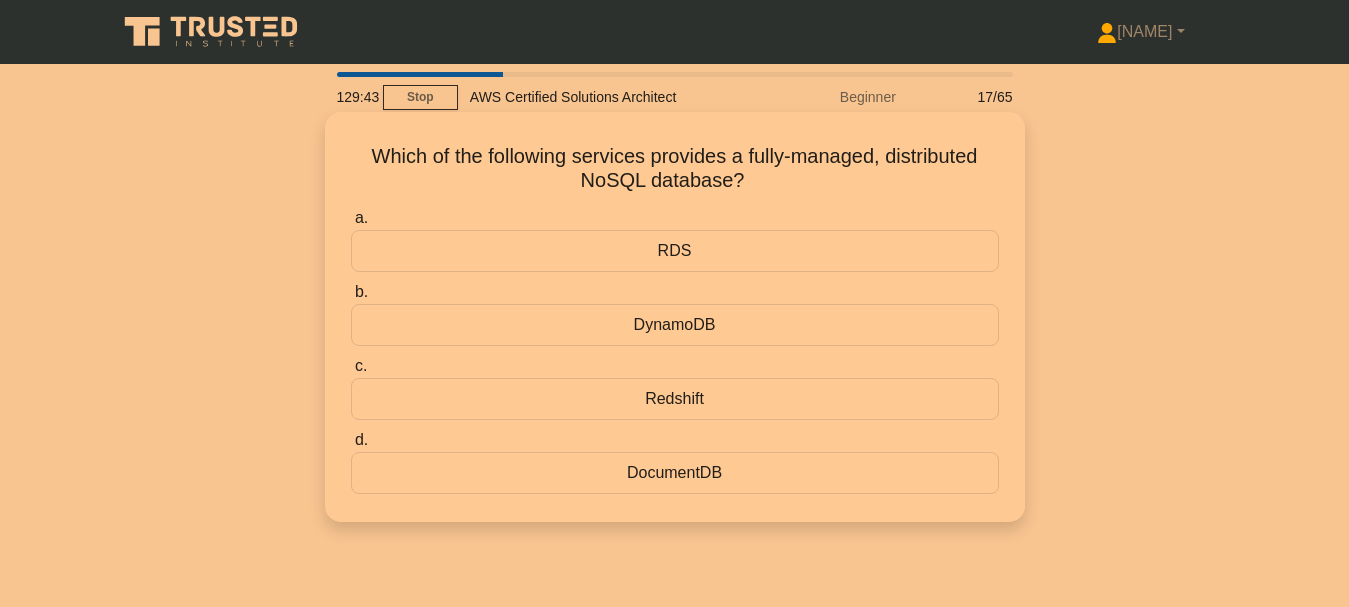 click on "DynamoDB" at bounding box center (675, 325) 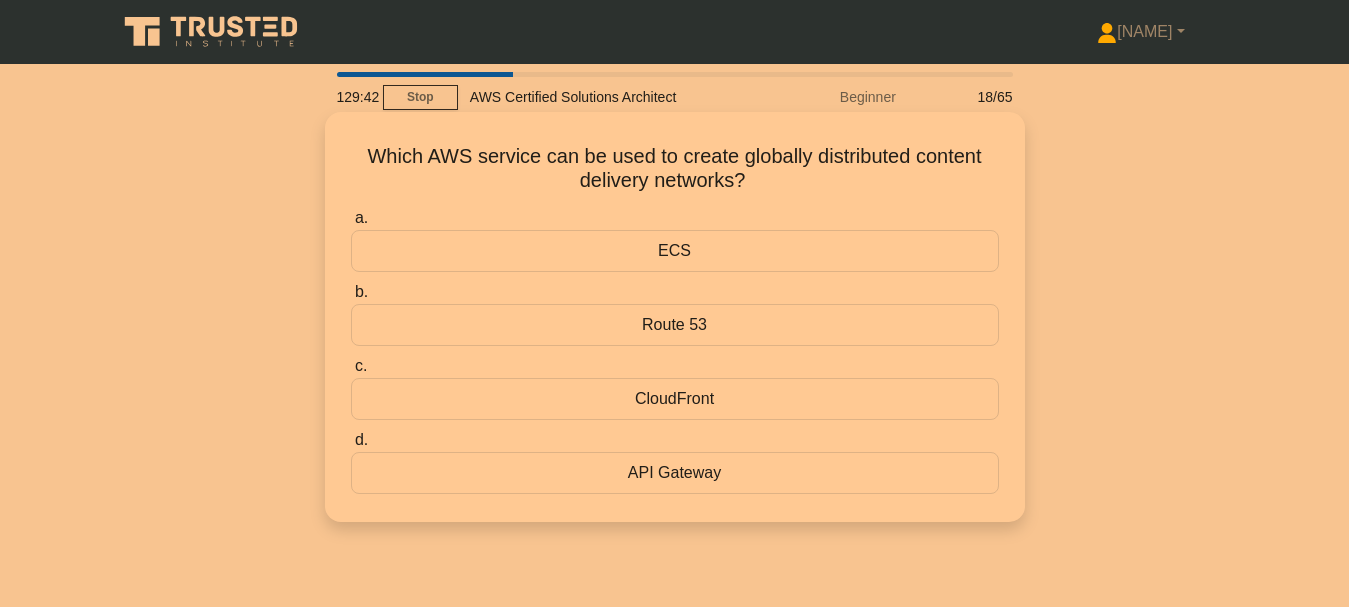 click on "Route 53" at bounding box center [675, 325] 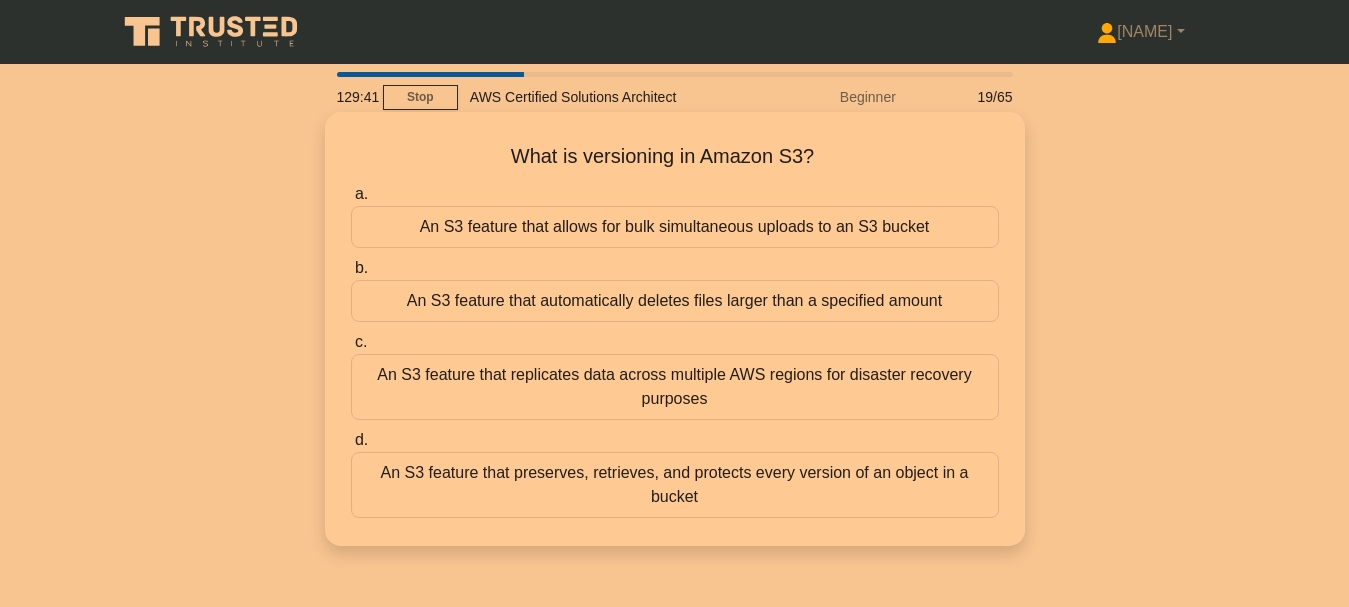 scroll, scrollTop: 0, scrollLeft: 0, axis: both 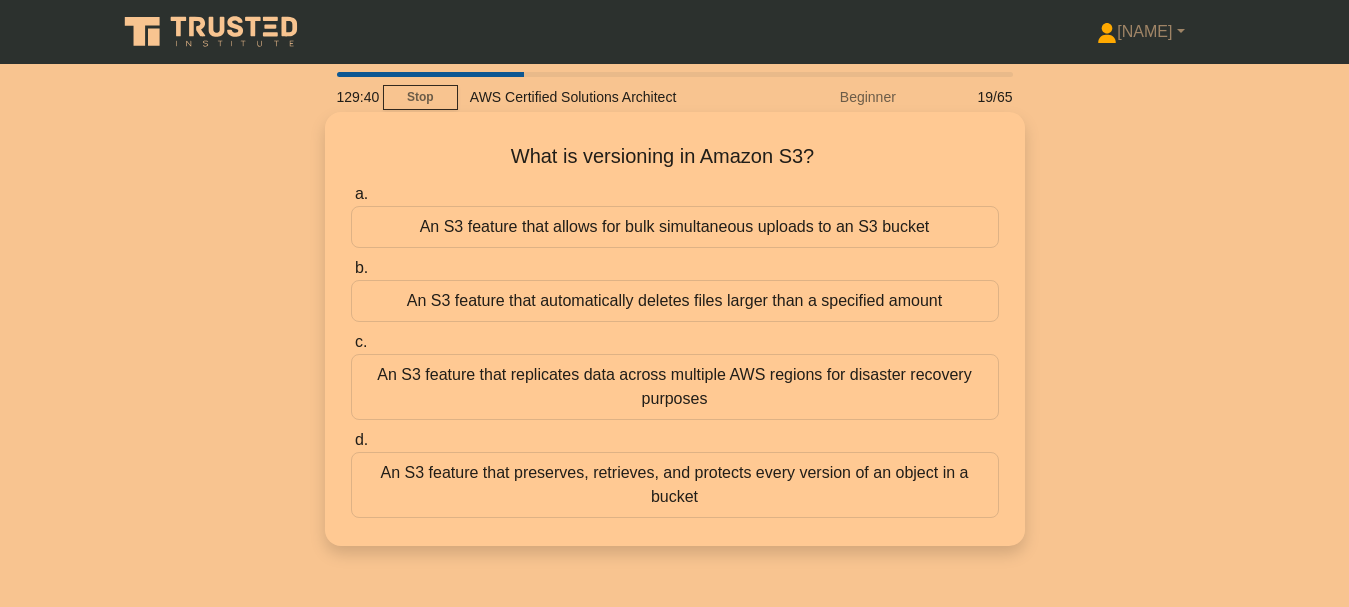 click on "An S3 feature that automatically deletes files larger than a specified amount" at bounding box center [675, 301] 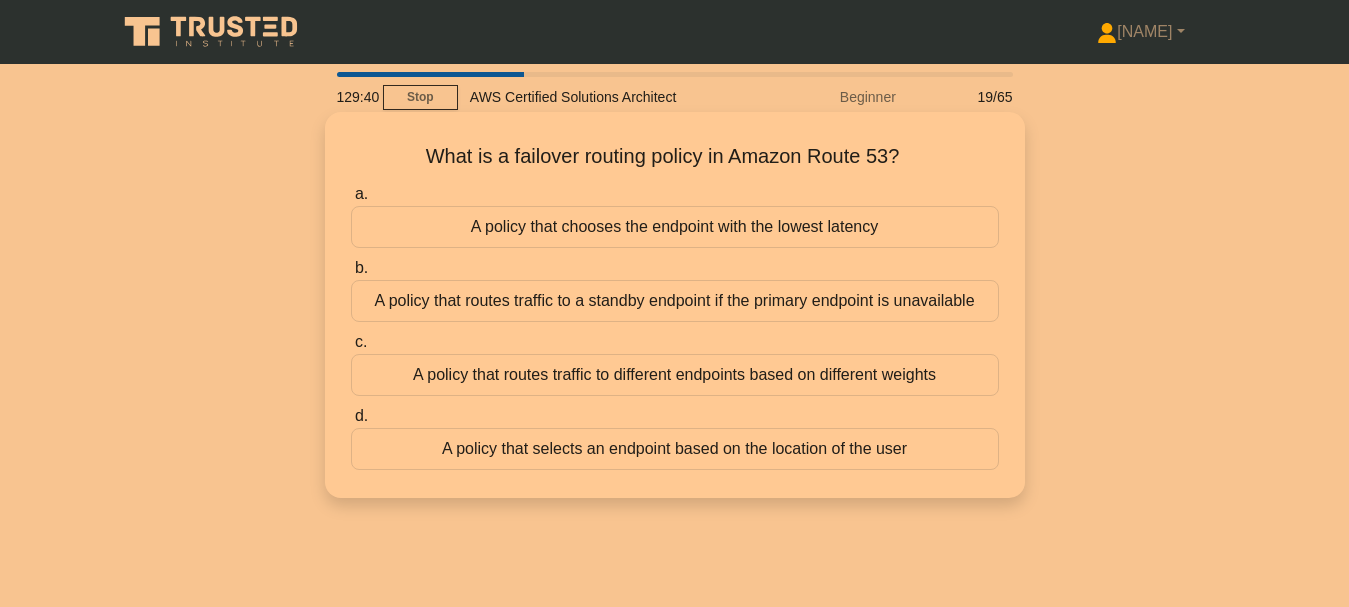 click on "A policy that routes traffic to a standby endpoint if the primary endpoint is unavailable" at bounding box center [675, 301] 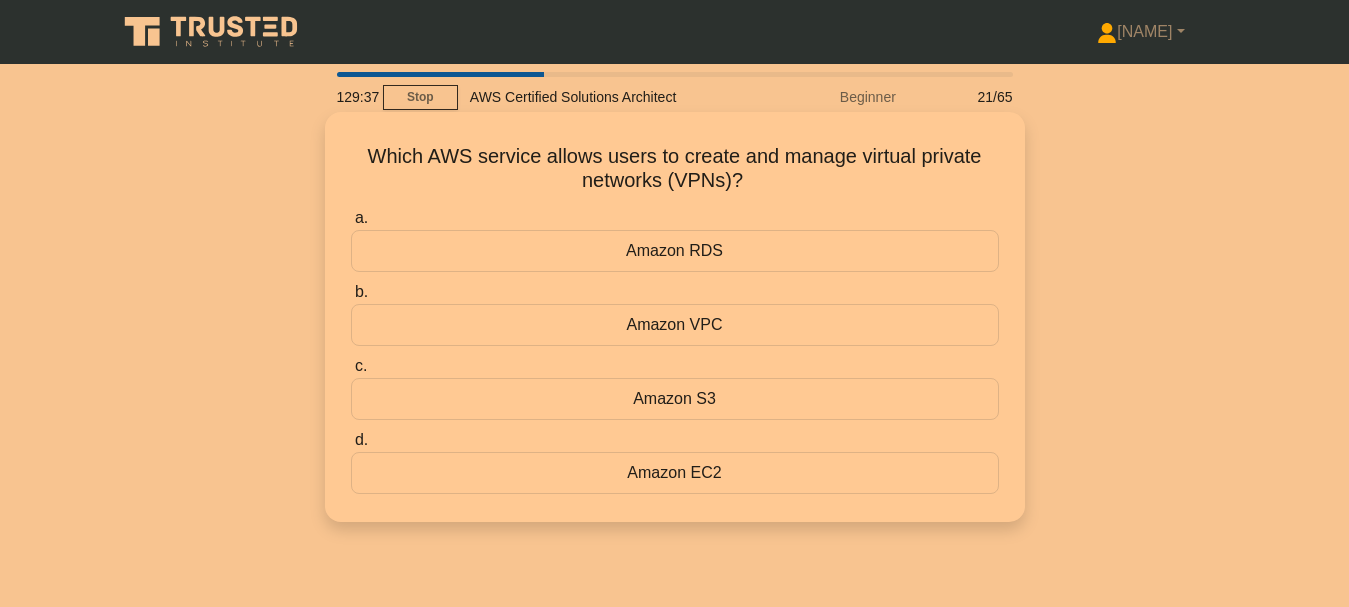 click on "Amazon VPC" at bounding box center (675, 325) 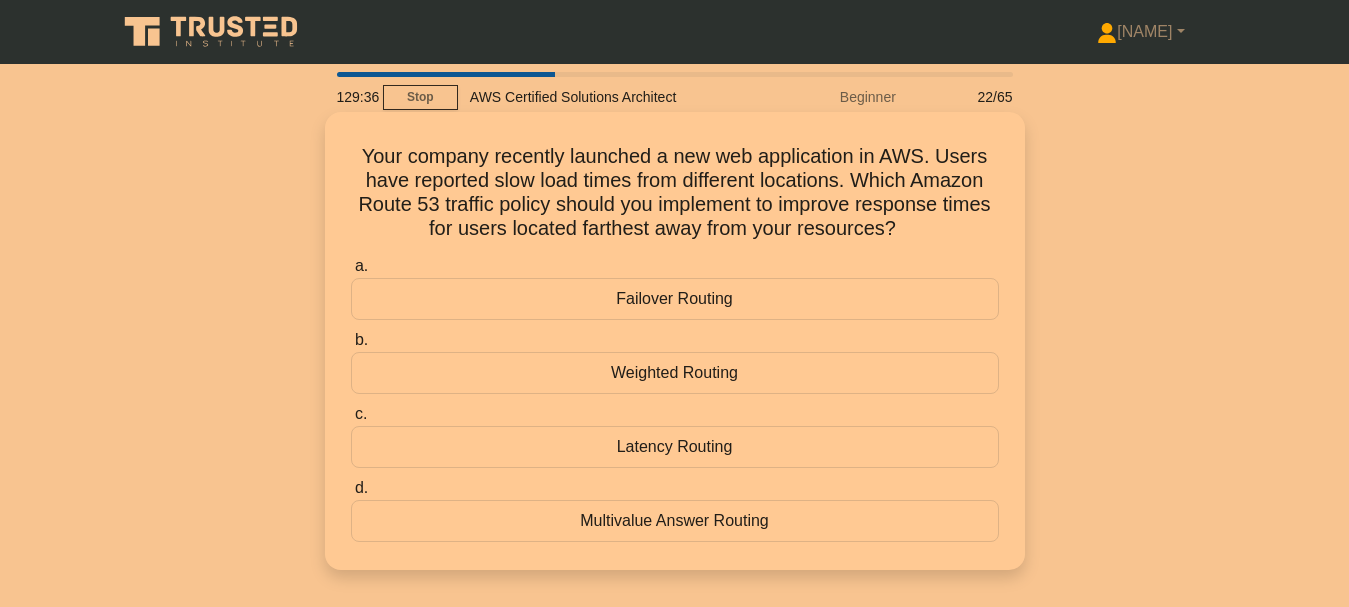 click on "Weighted Routing" at bounding box center (675, 373) 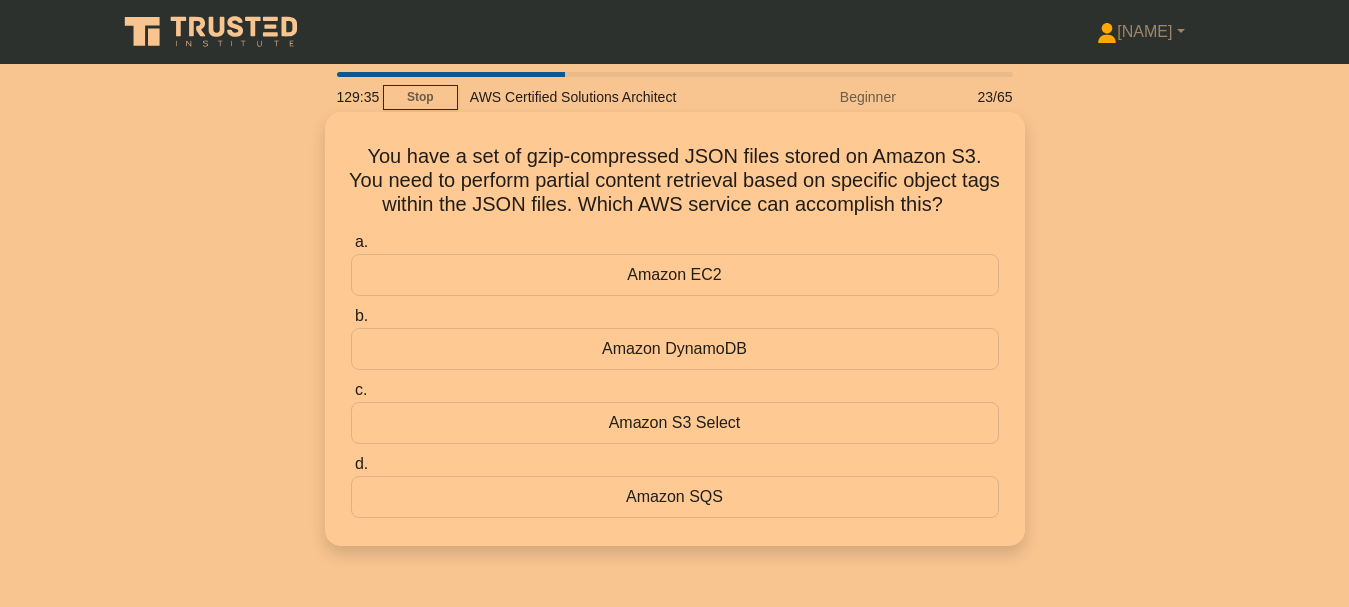 click on "Amazon DynamoDB" at bounding box center (675, 349) 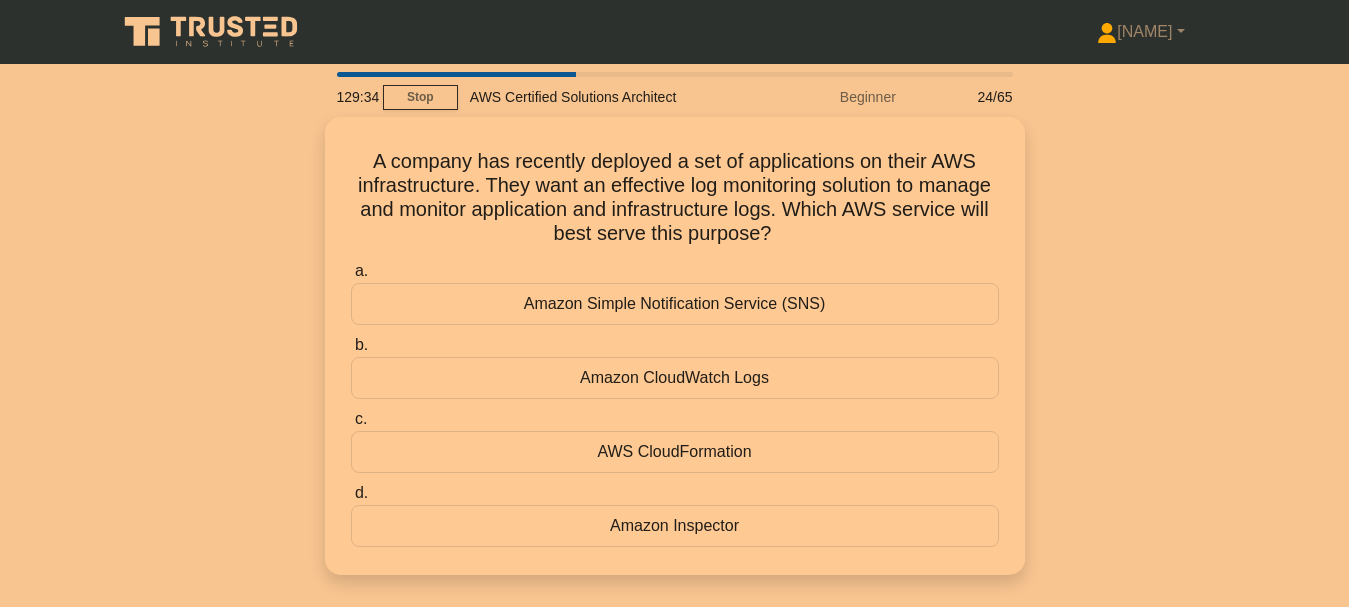 click on "Amazon CloudWatch Logs" at bounding box center [675, 378] 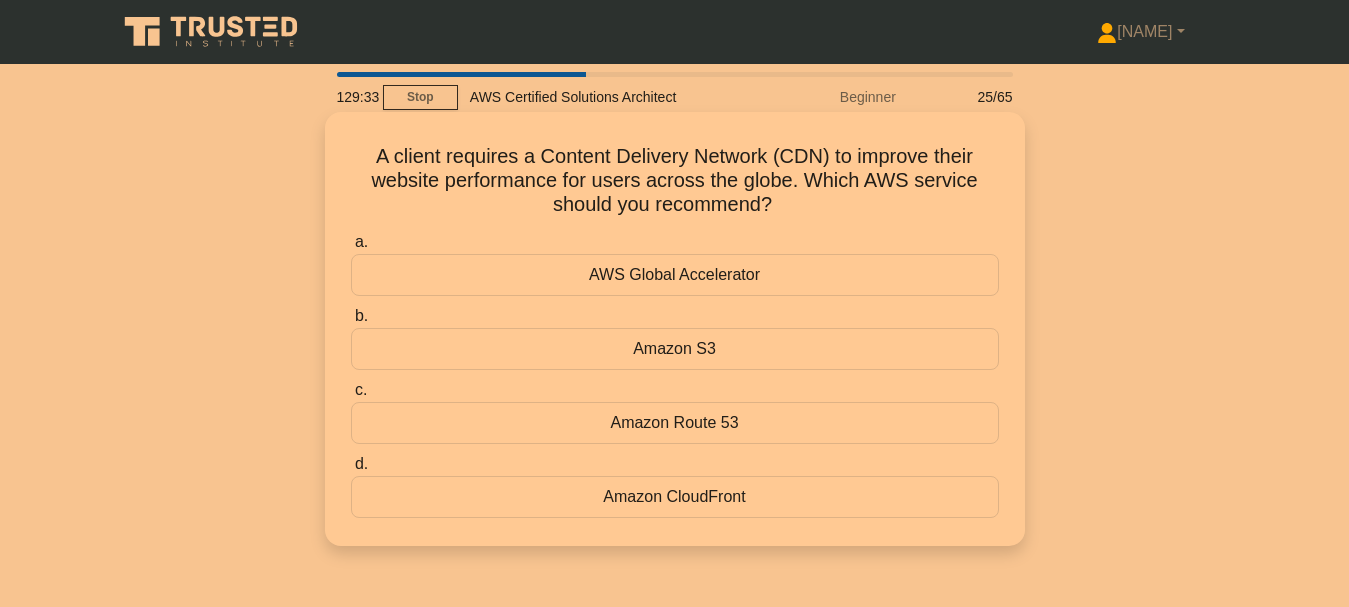 click on "Amazon S3" at bounding box center [675, 349] 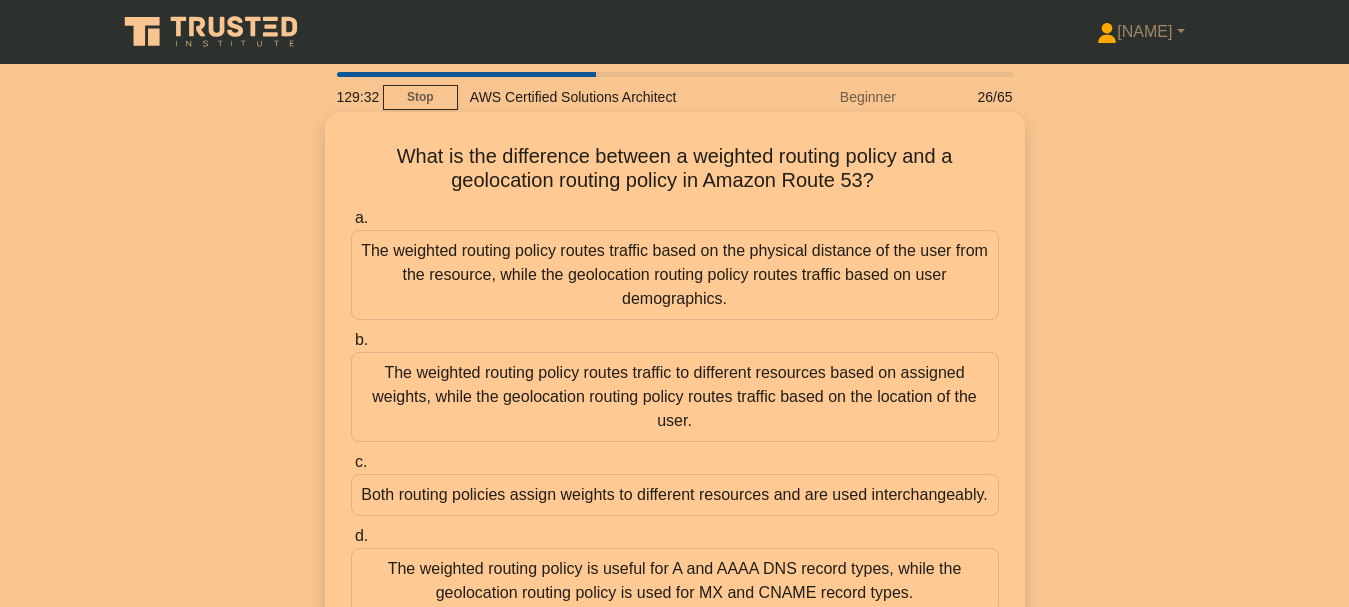 click on "The weighted routing policy routes traffic to different resources based on assigned weights, while the geolocation routing policy routes traffic based on the location of the user." at bounding box center [675, 397] 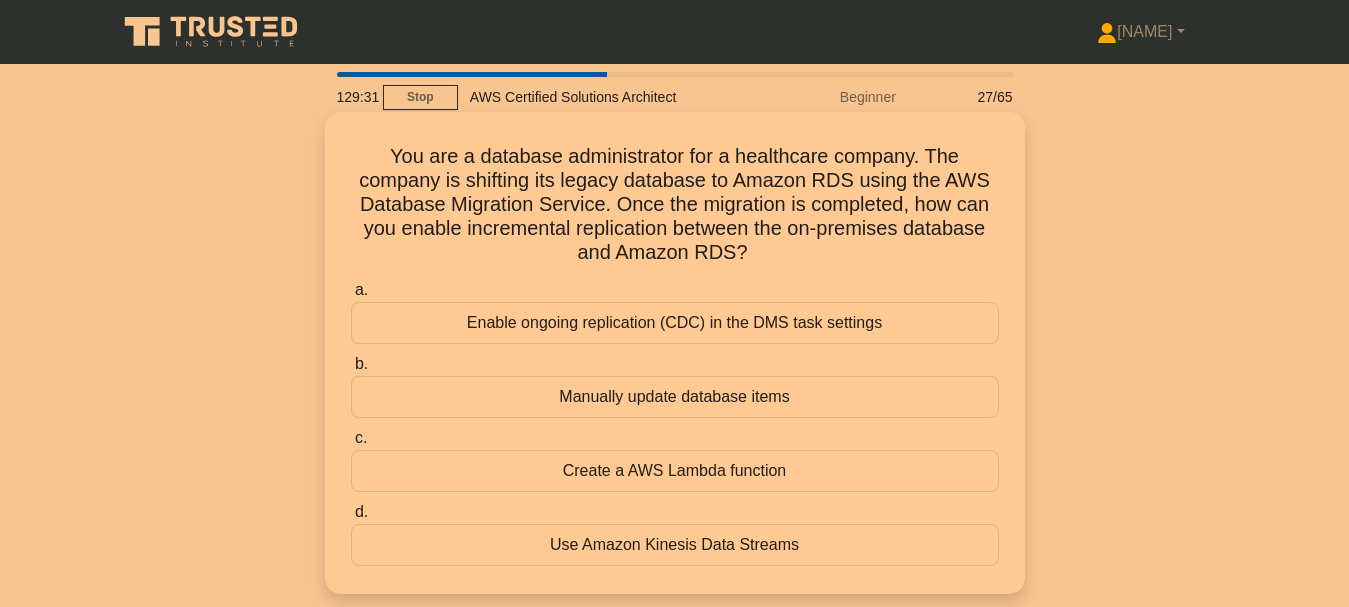 click on "Manually update database items" at bounding box center (675, 397) 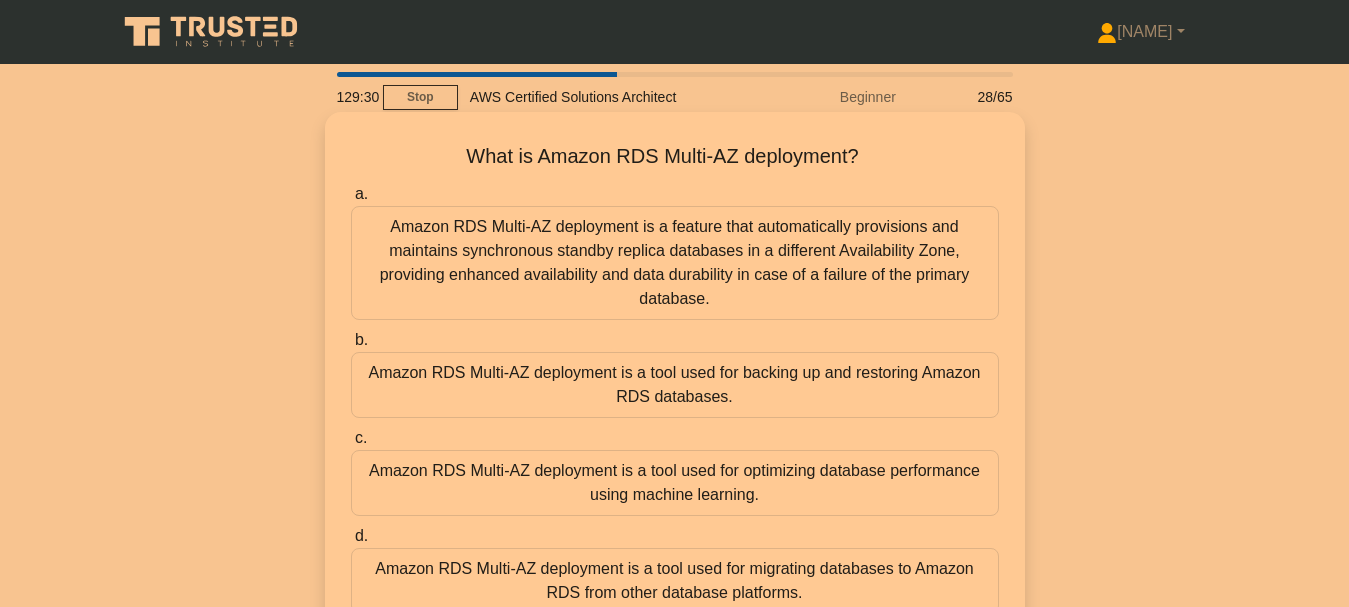 click on "Amazon RDS Multi-AZ deployment is a tool used for backing up and restoring Amazon RDS databases." at bounding box center [675, 385] 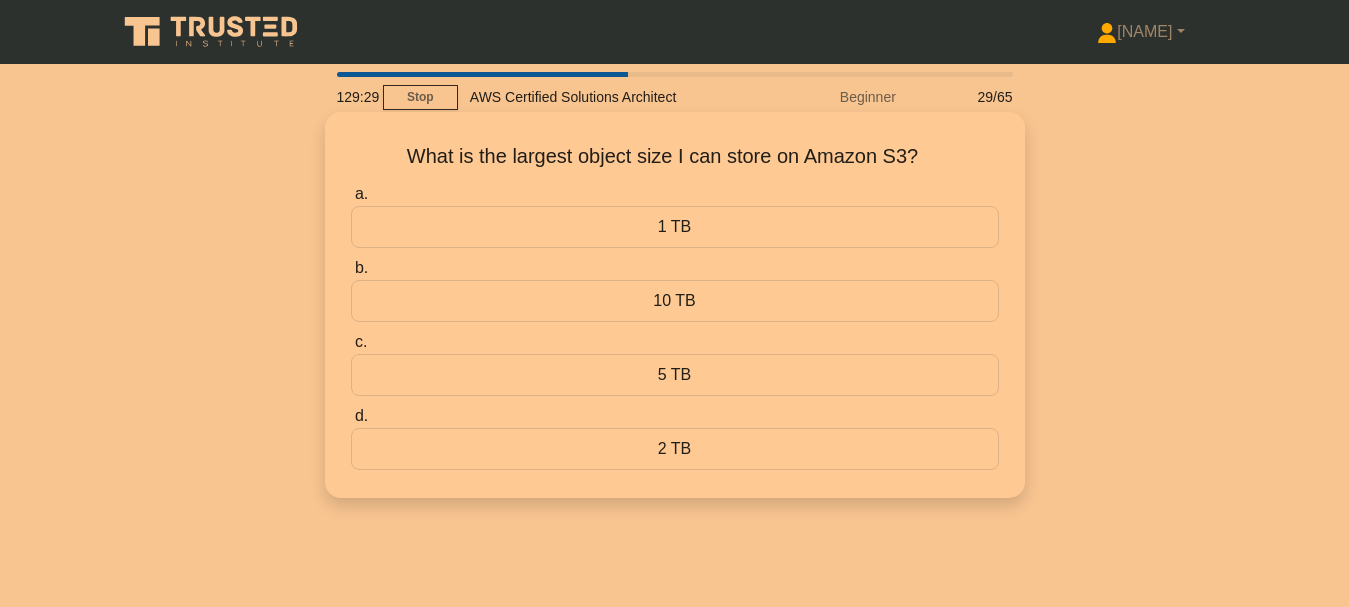 click on "10 TB" at bounding box center (675, 301) 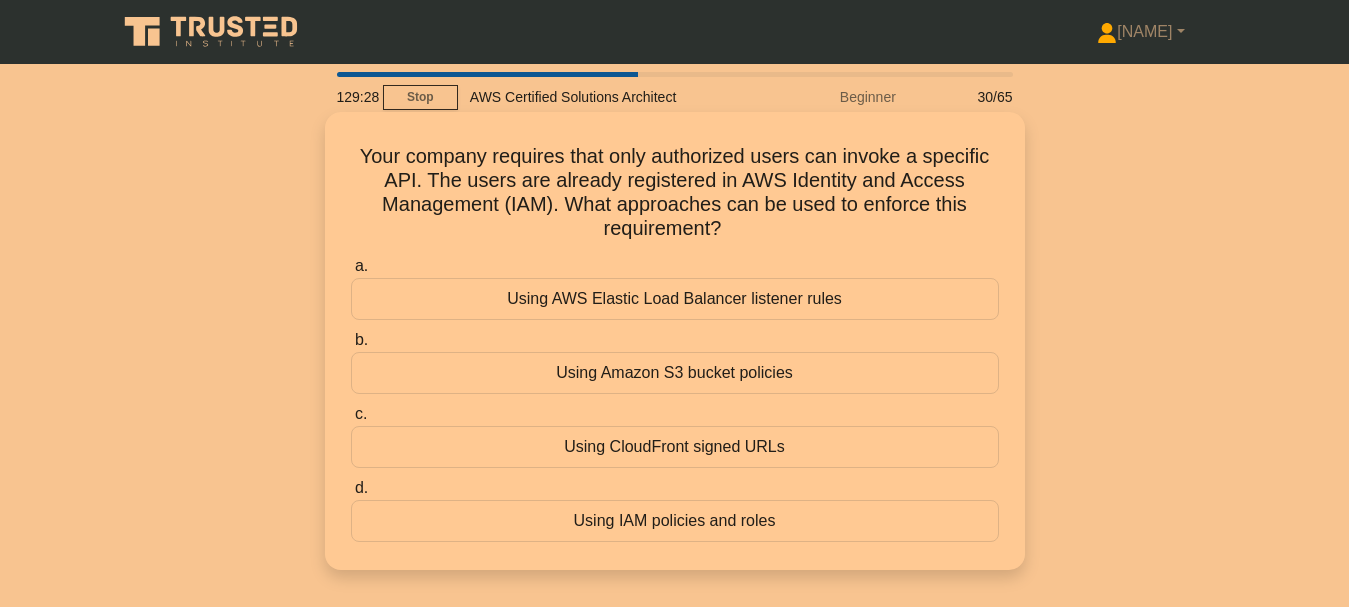 click on "Using Amazon S3 bucket policies" at bounding box center (675, 373) 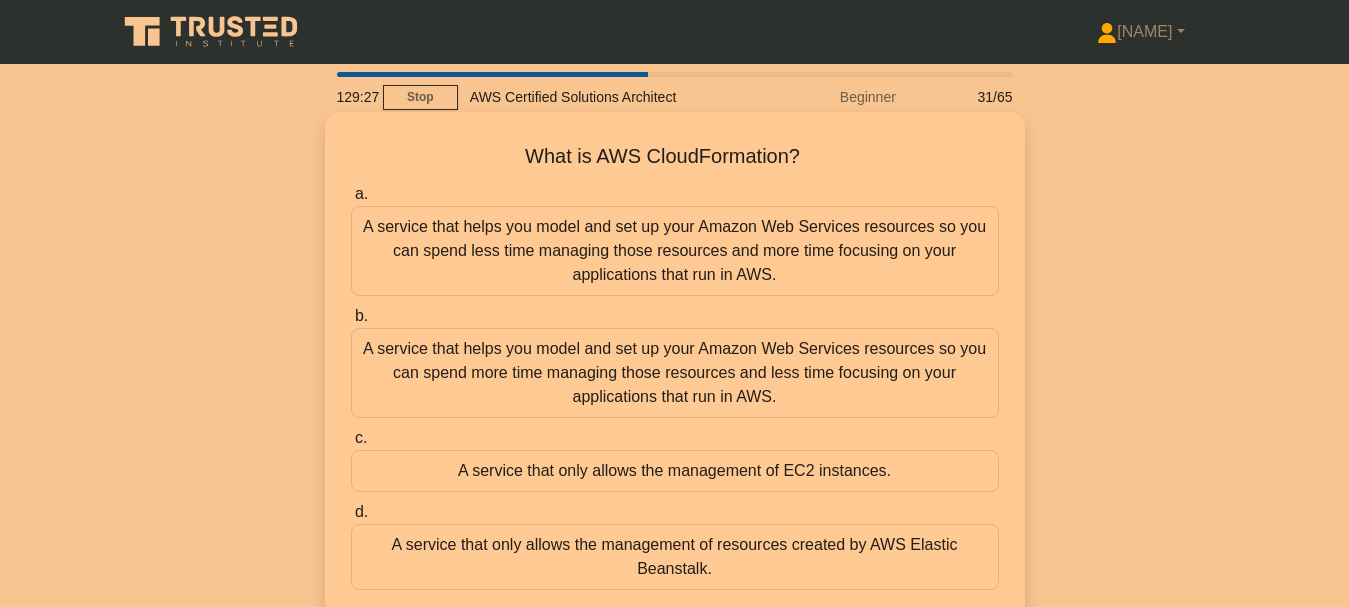 click on "A service that helps you model and set up your Amazon Web Services resources so you can spend more time managing those resources and less time focusing on your applications that run in AWS." at bounding box center [675, 373] 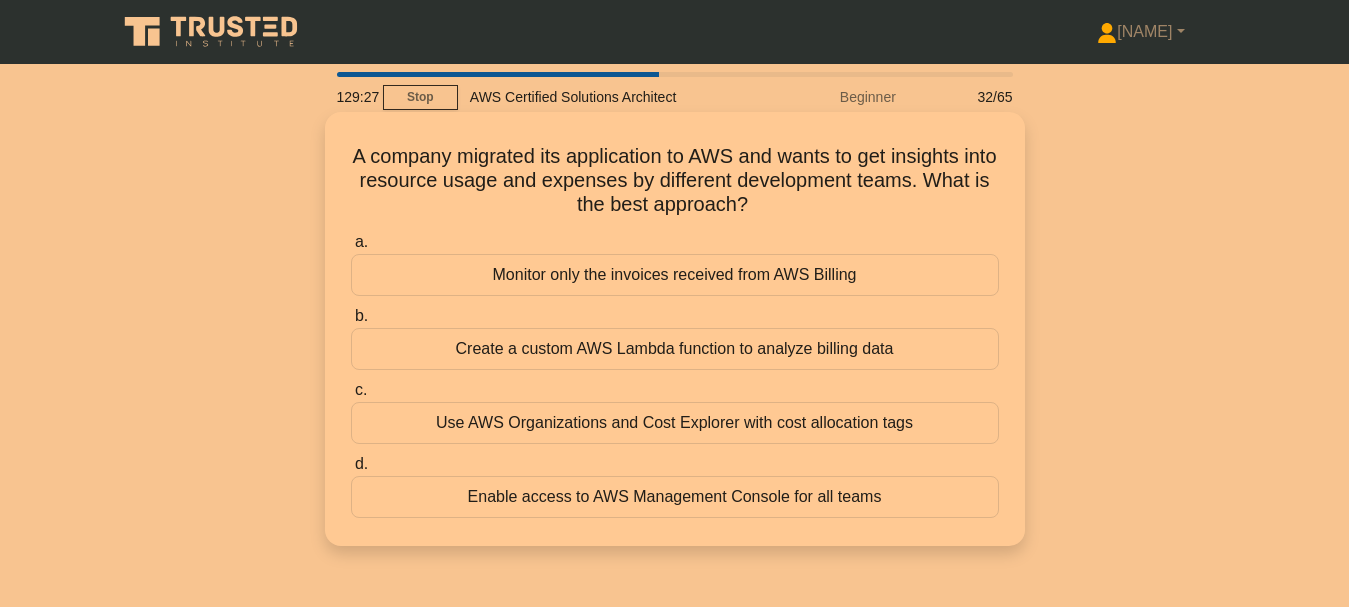 click on "Create a custom AWS Lambda function to analyze billing data" at bounding box center [675, 349] 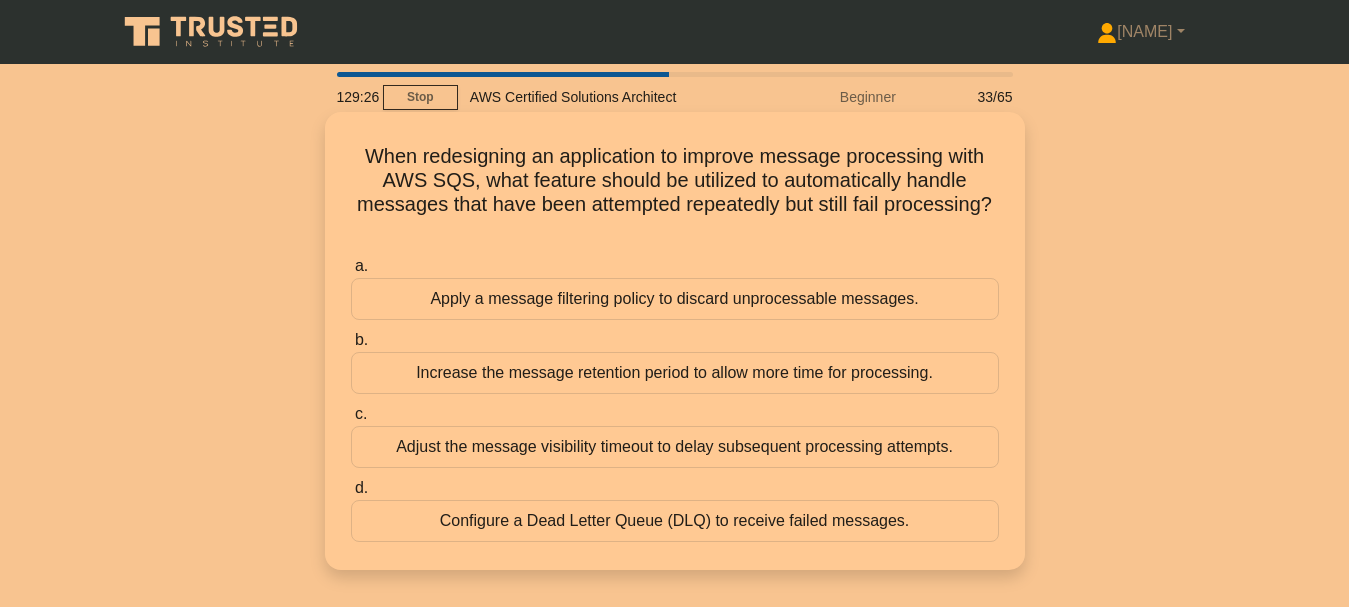 click on "Increase the message retention period to allow more time for processing." at bounding box center (675, 373) 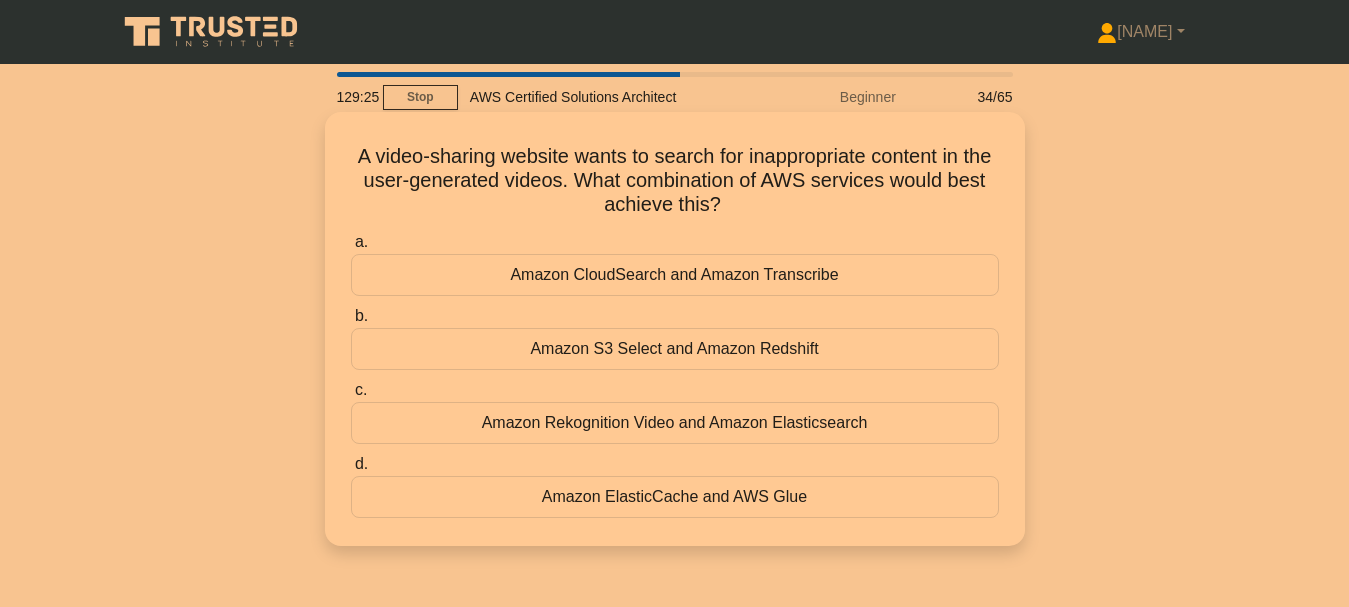 click on "Amazon S3 Select and Amazon Redshift" at bounding box center (675, 349) 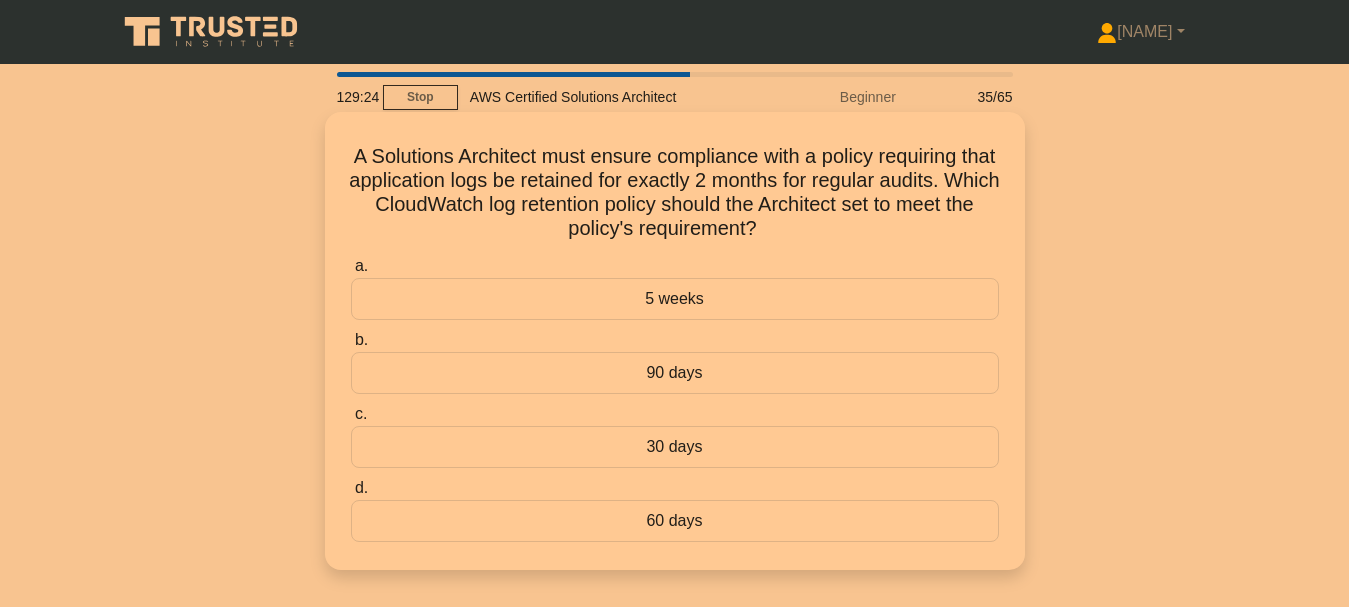 click on "90 days" at bounding box center (675, 373) 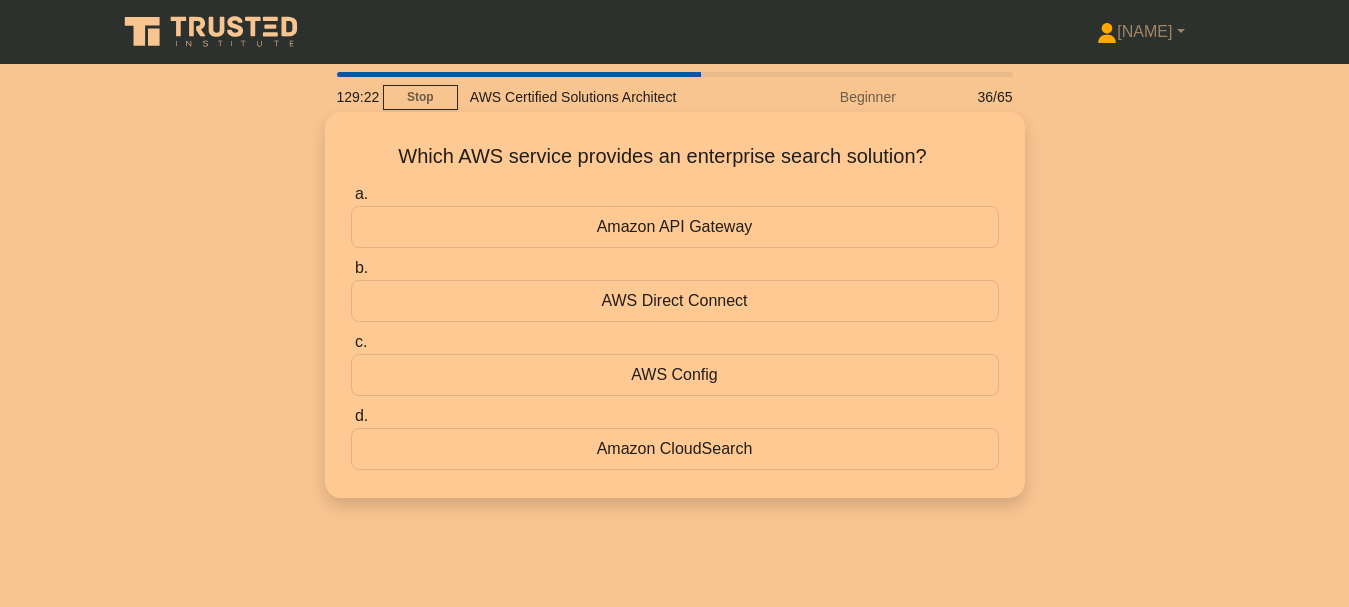click on "AWS Direct Connect" at bounding box center [675, 301] 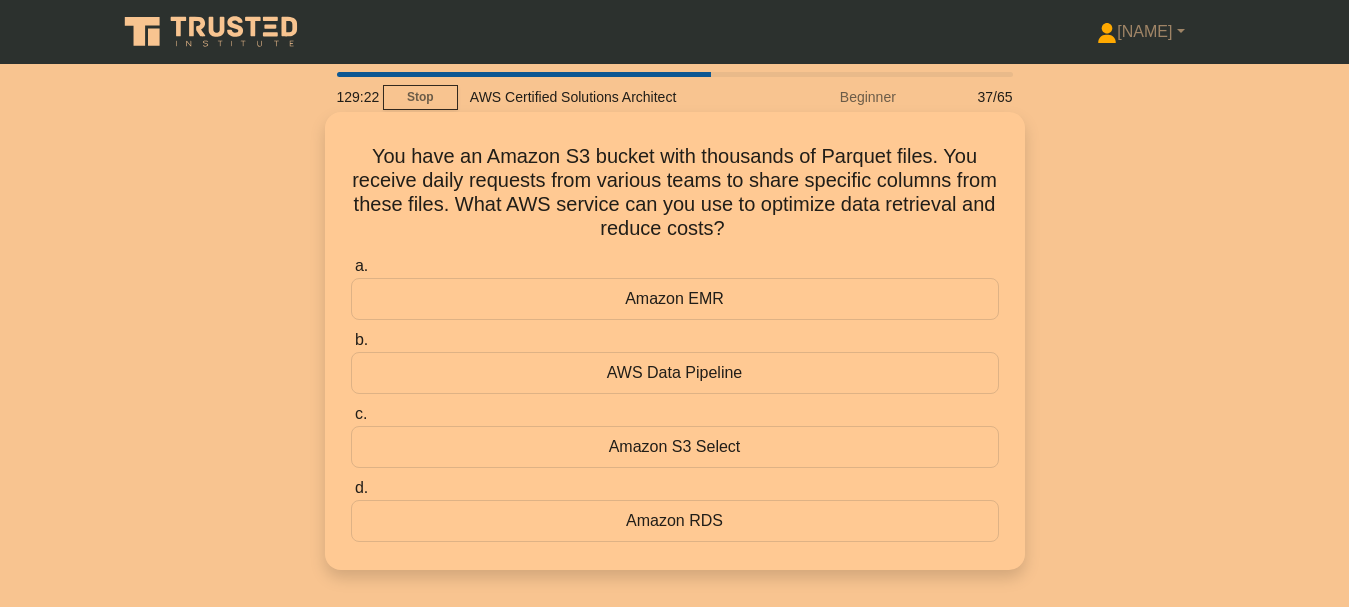 click on "AWS Data Pipeline" at bounding box center (675, 373) 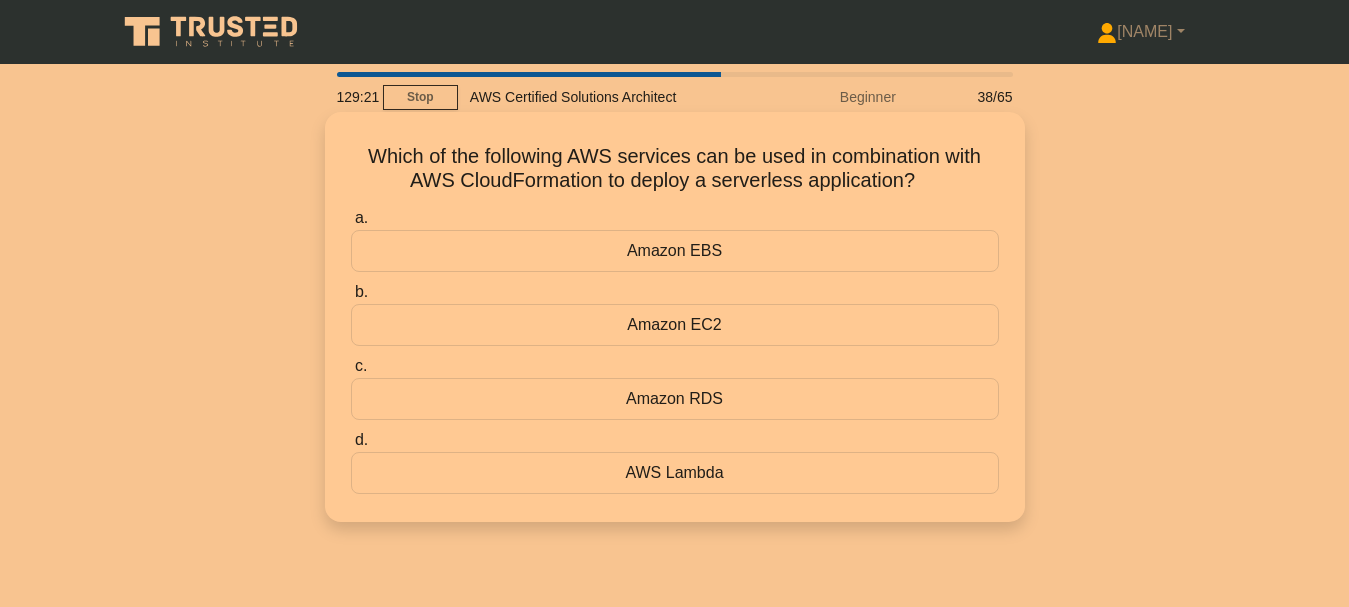 click on "Amazon EC2" at bounding box center [675, 325] 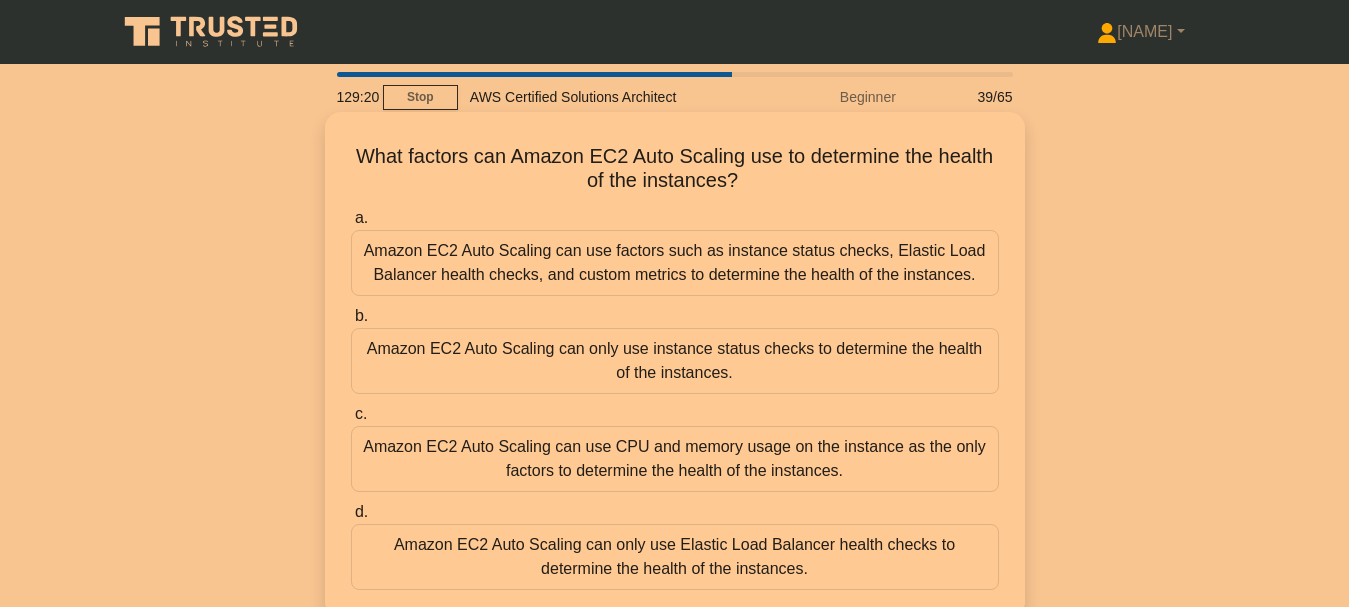 click on "Amazon EC2 Auto Scaling can only use instance status checks to determine the health of the instances." at bounding box center [675, 361] 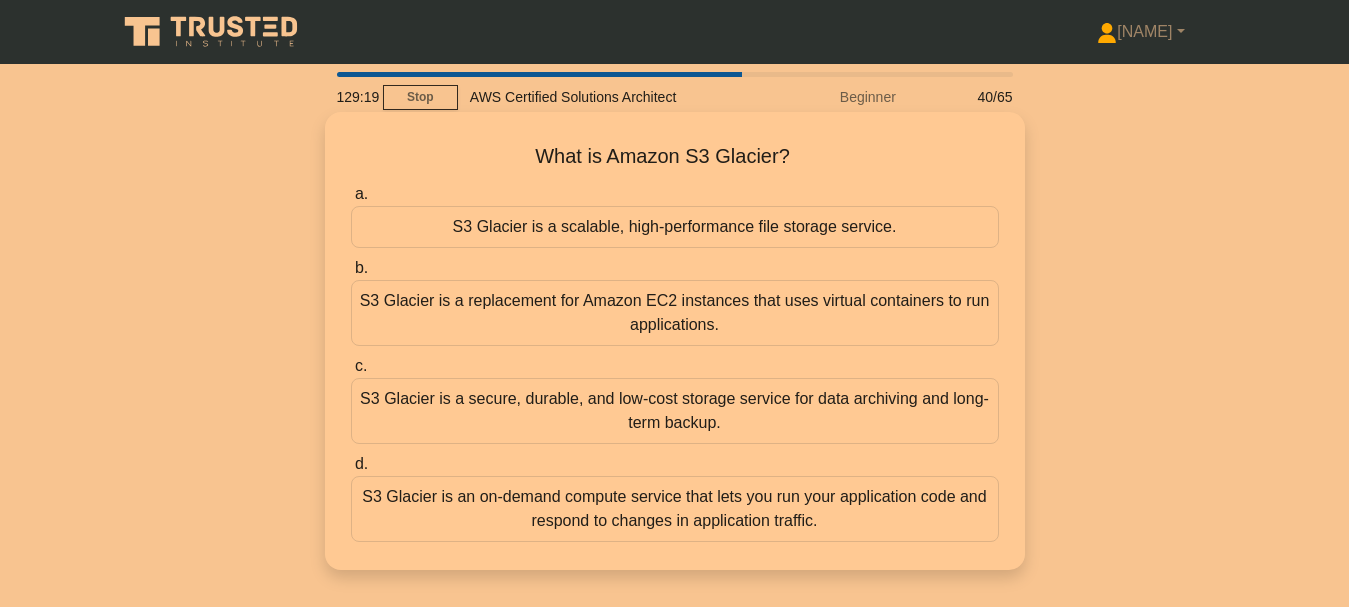 click on "S3 Glacier is a replacement for Amazon EC2 instances that uses virtual containers to run applications." at bounding box center [675, 313] 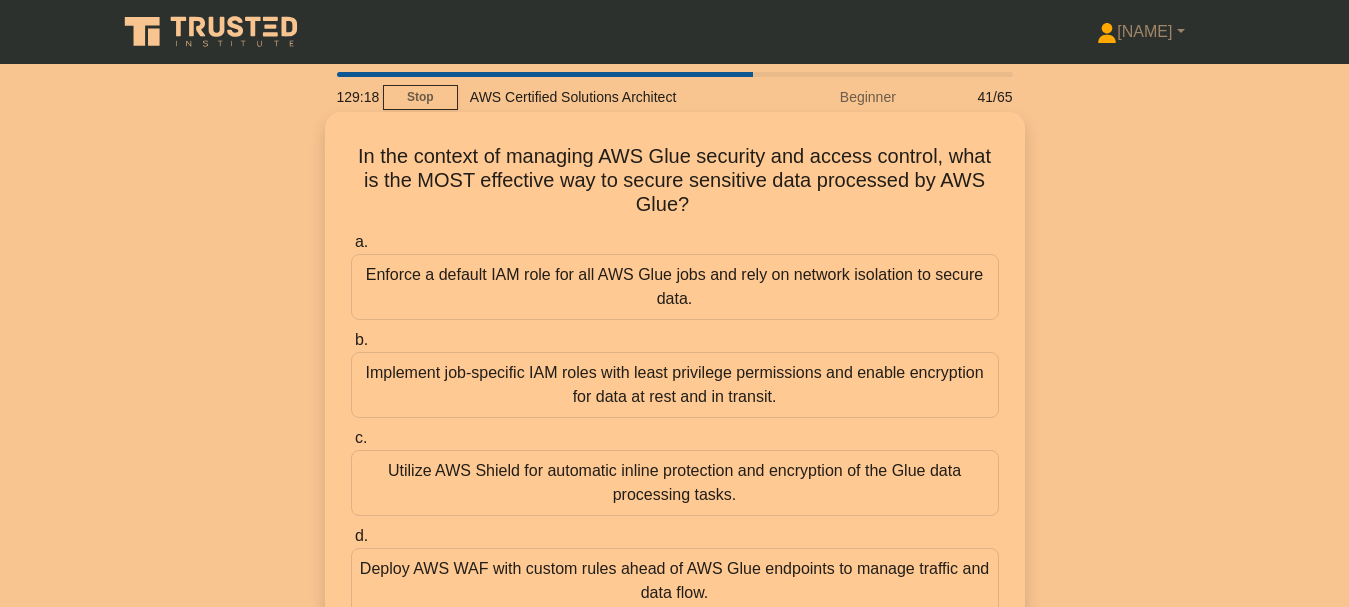 click on "Implement job-specific IAM roles with least privilege permissions and enable encryption for data at rest and in transit." at bounding box center (675, 385) 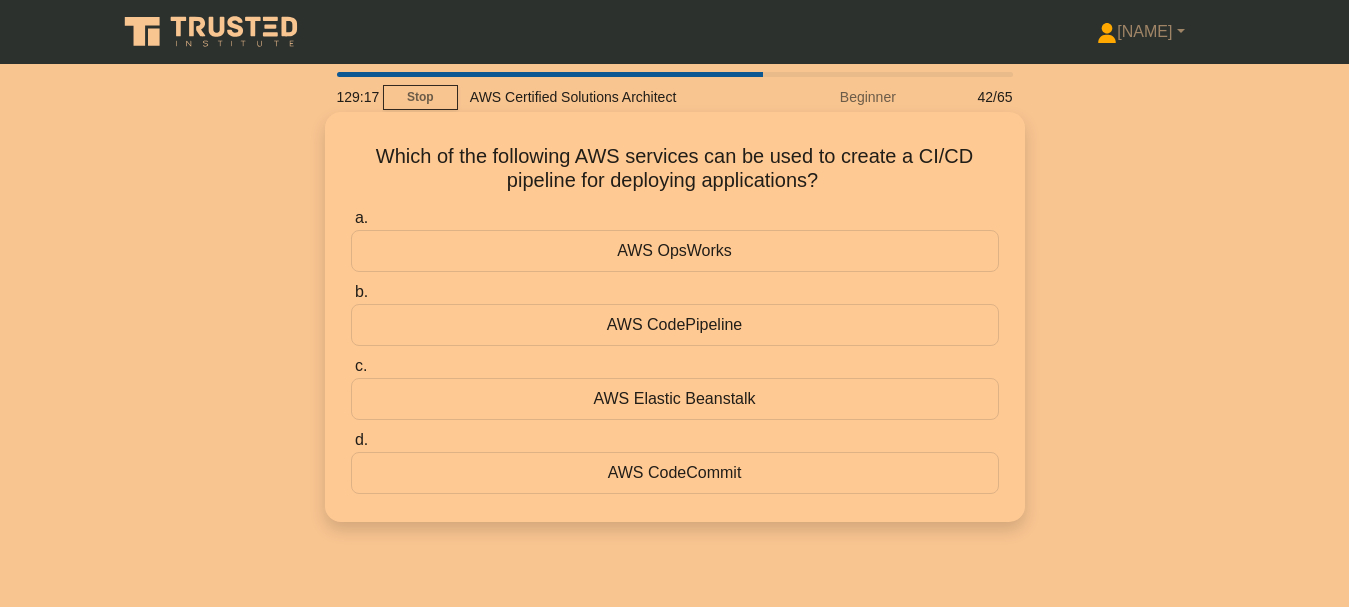 click on "AWS CodePipeline" at bounding box center [675, 325] 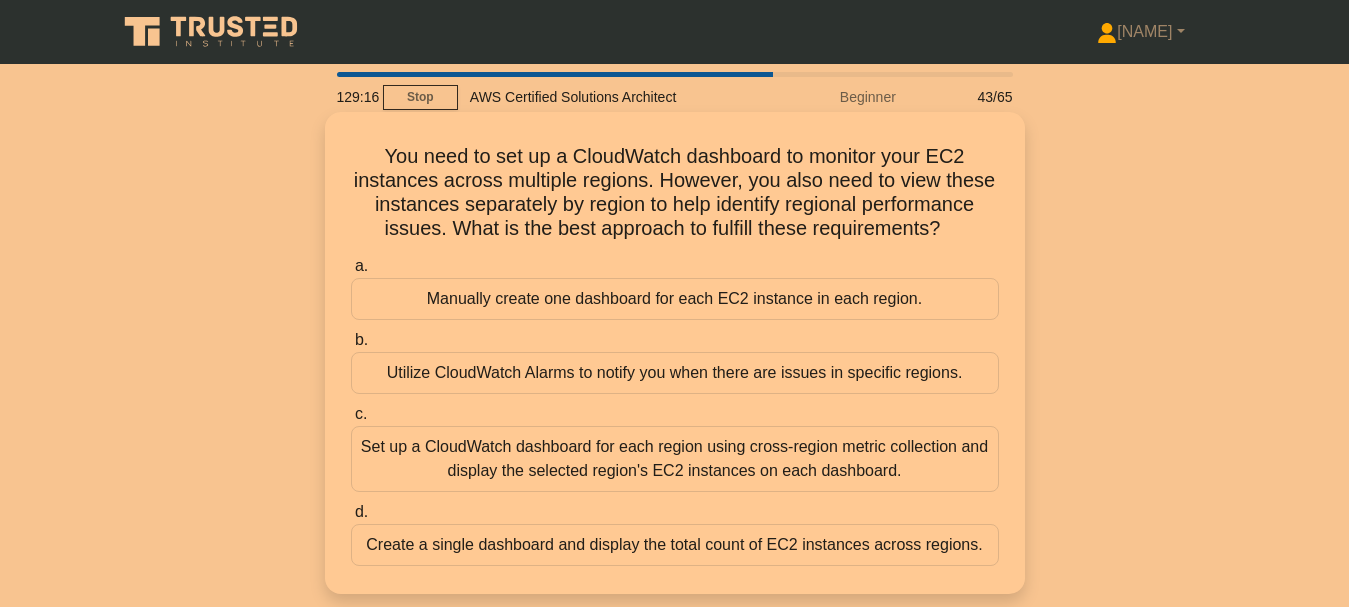 click on "Utilize CloudWatch Alarms to notify you when there are issues in specific regions." at bounding box center (675, 373) 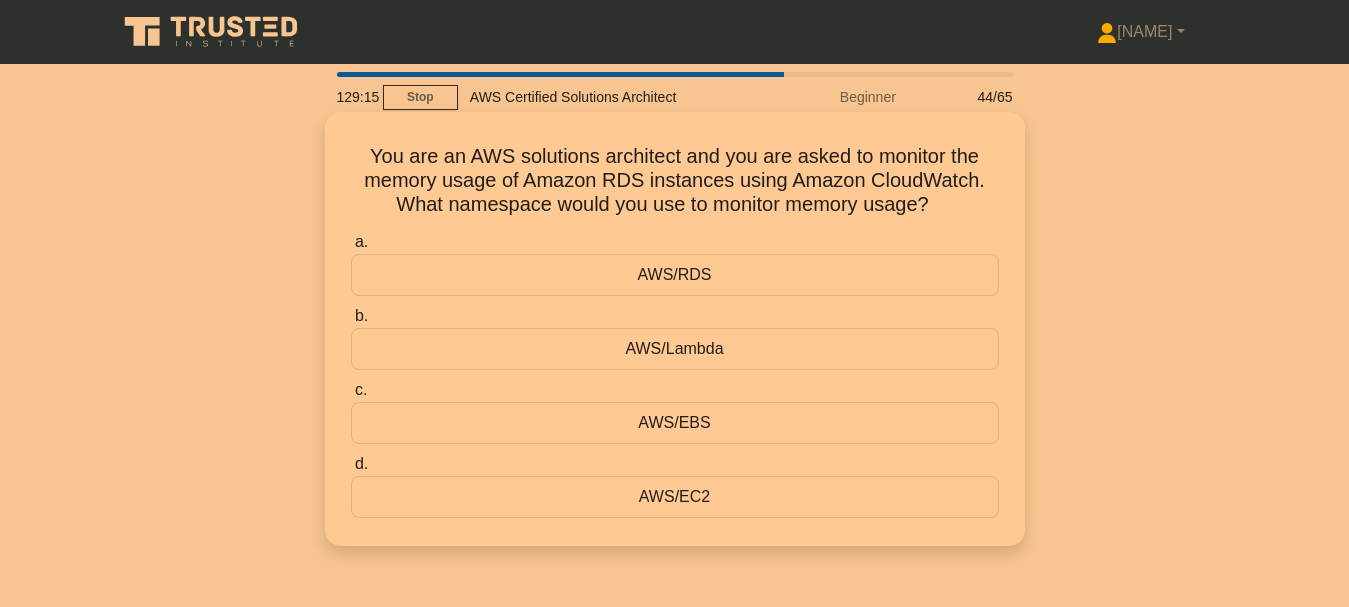 click on "AWS/Lambda" at bounding box center [675, 349] 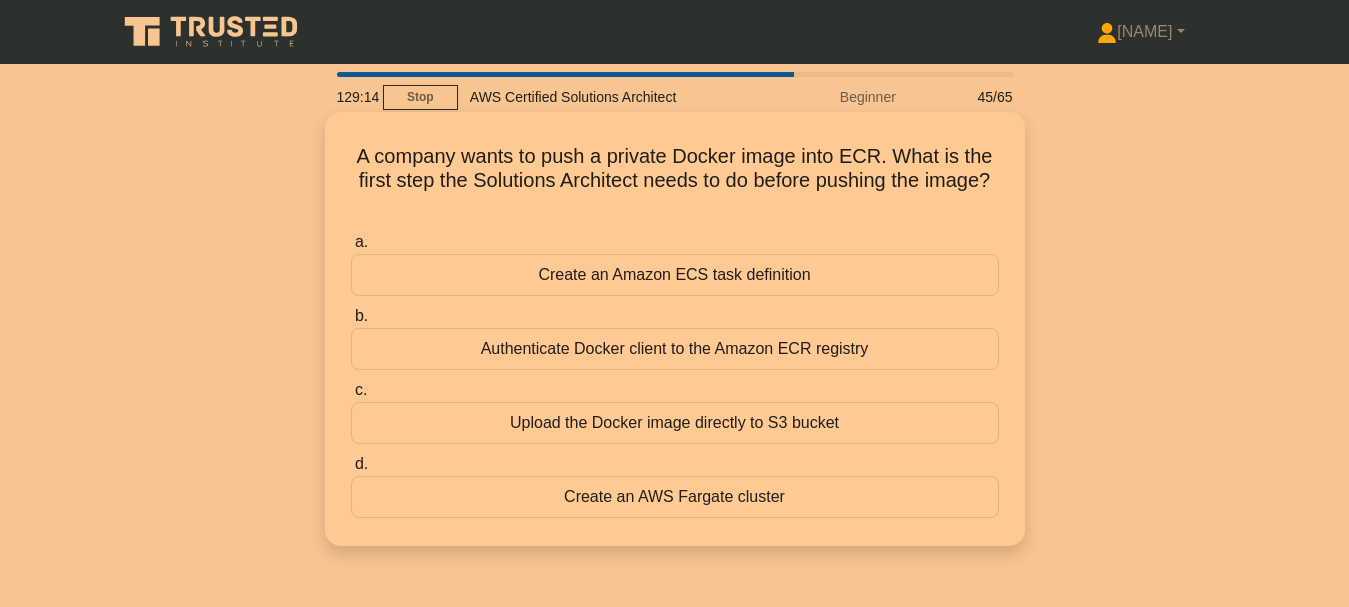 click on "Authenticate Docker client to the Amazon ECR registry" at bounding box center (675, 349) 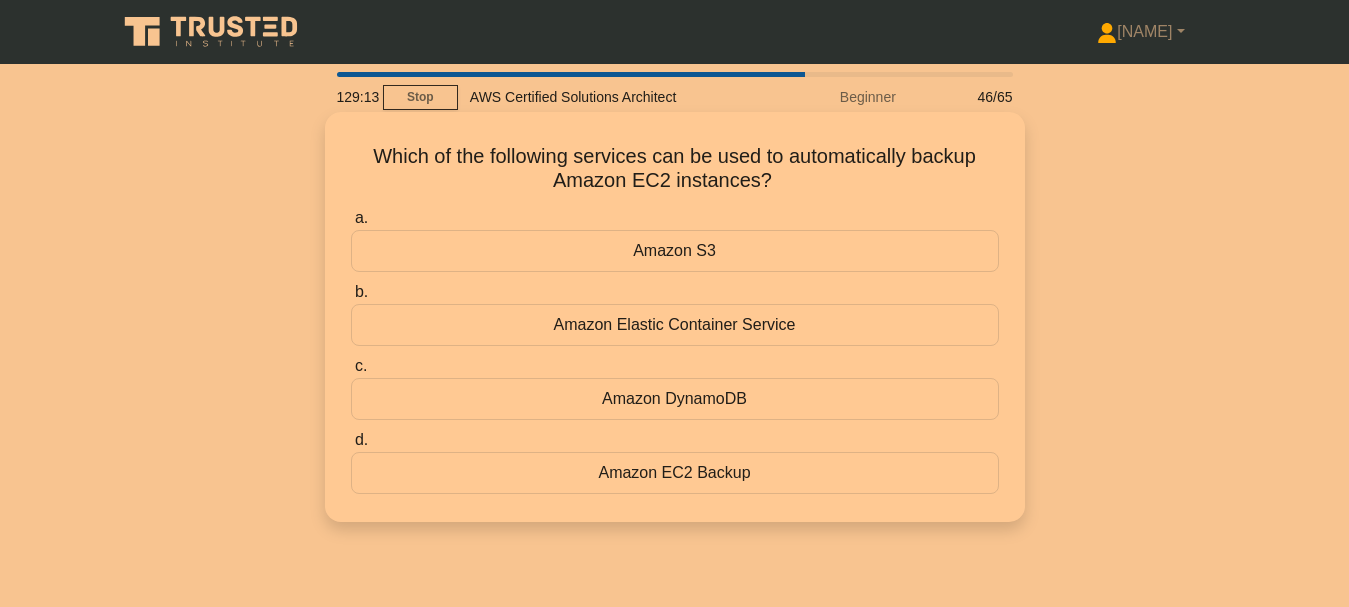 click on "Amazon Elastic Container Service" at bounding box center [675, 325] 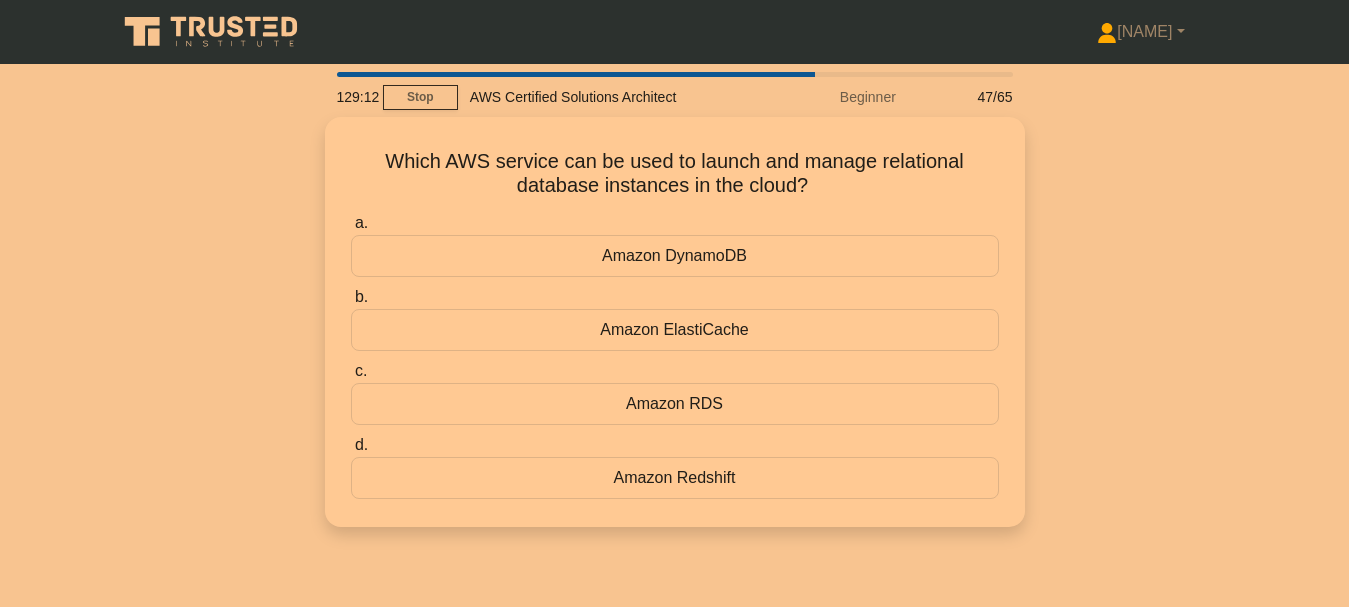 click on "Amazon ElastiCache" at bounding box center [675, 330] 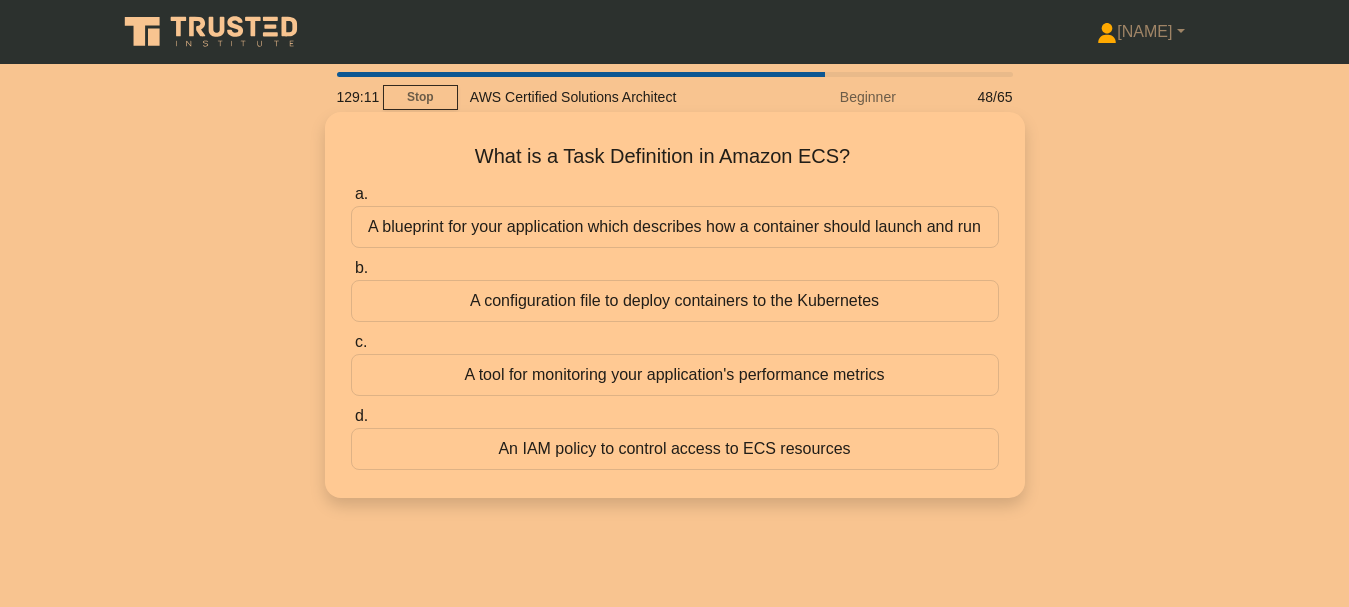 click on "A configuration file to deploy containers to the Kubernetes" at bounding box center [675, 301] 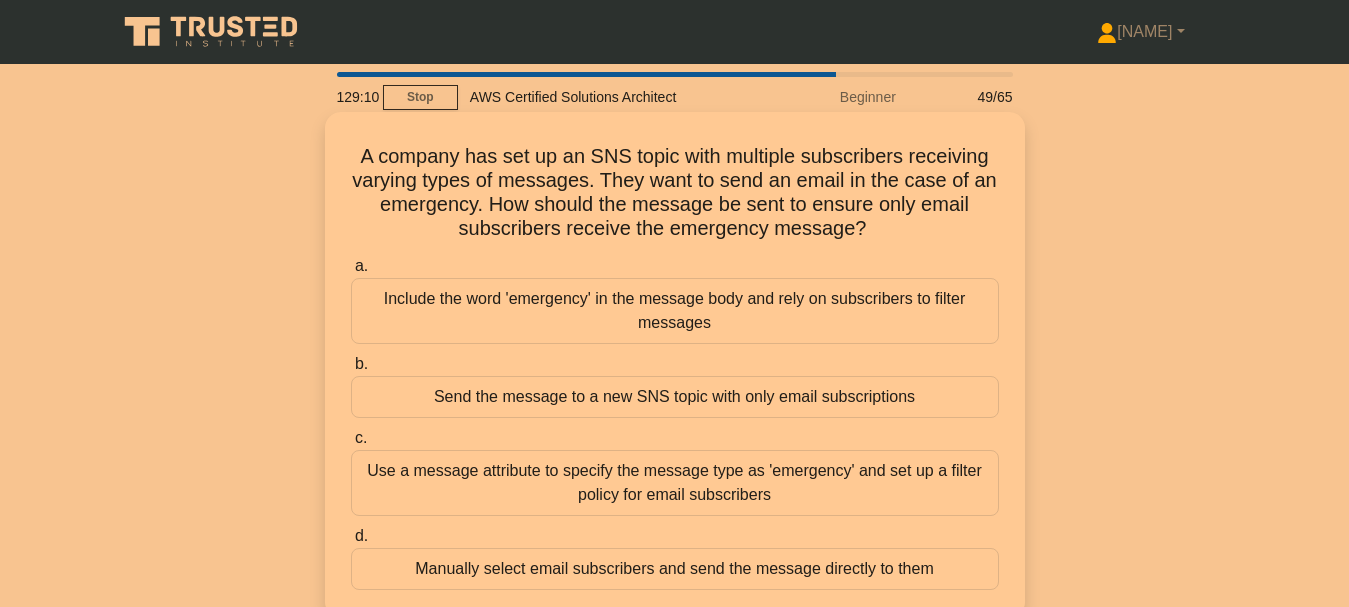 click on "Send the message to a new SNS topic with only email subscriptions" at bounding box center [675, 397] 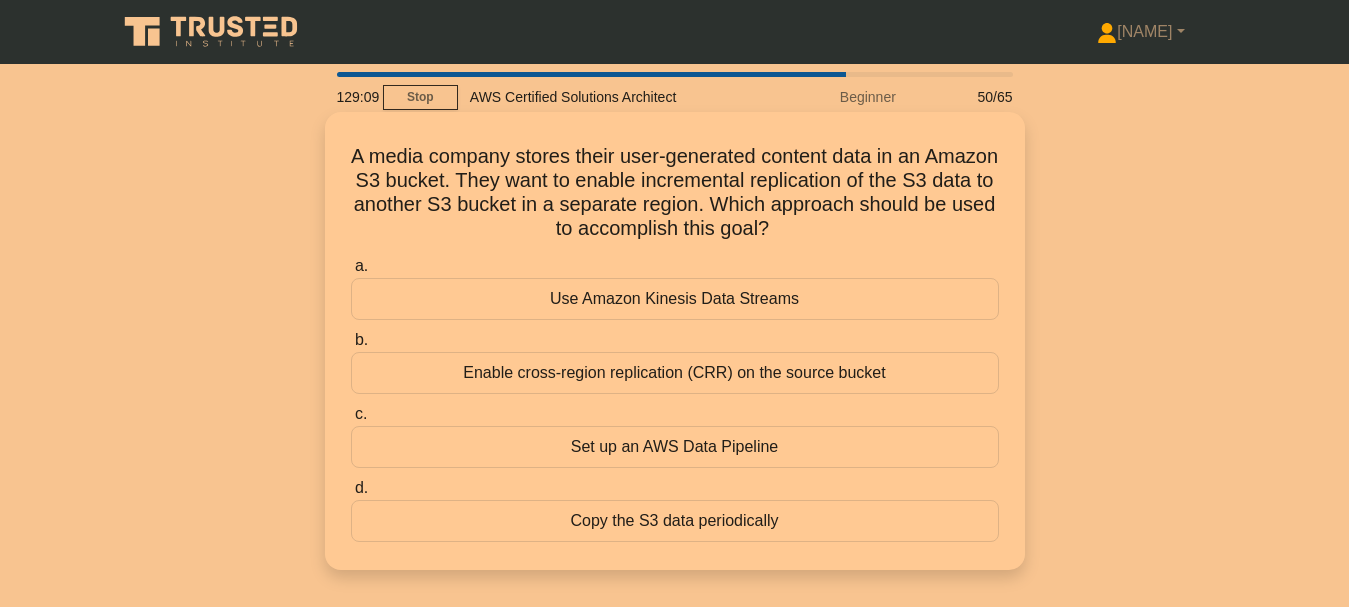 click on "Enable cross-region replication (CRR) on the source bucket" at bounding box center [675, 373] 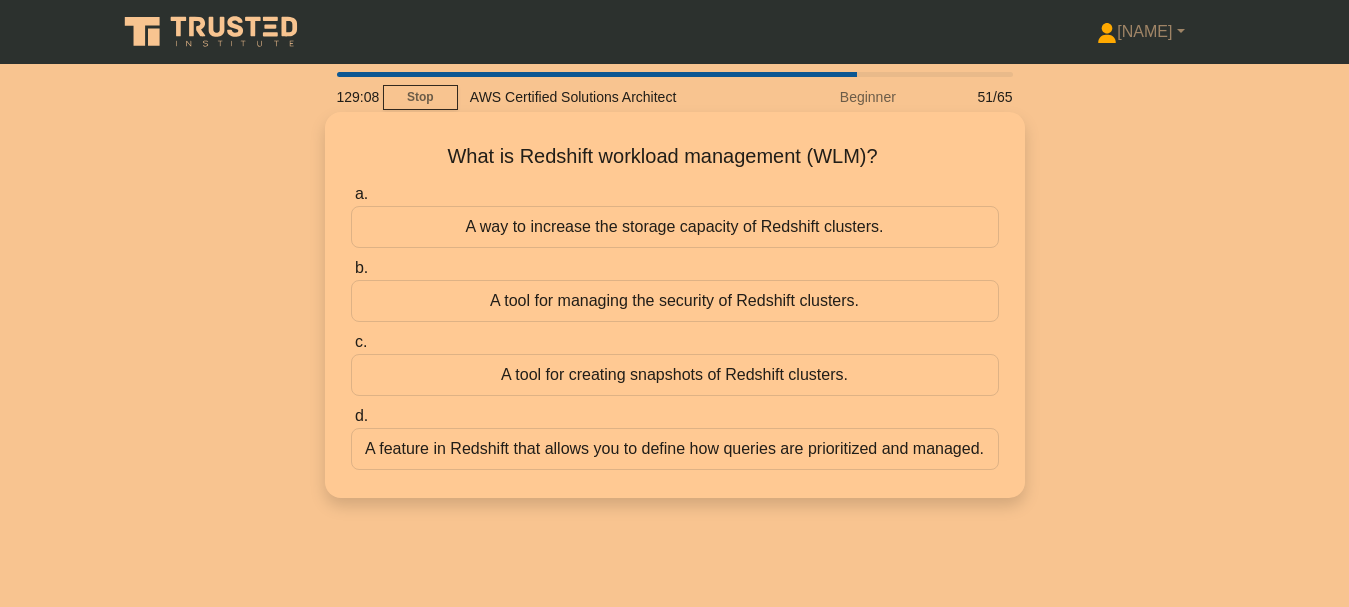 click on "A tool for managing the security of Redshift clusters." at bounding box center [675, 301] 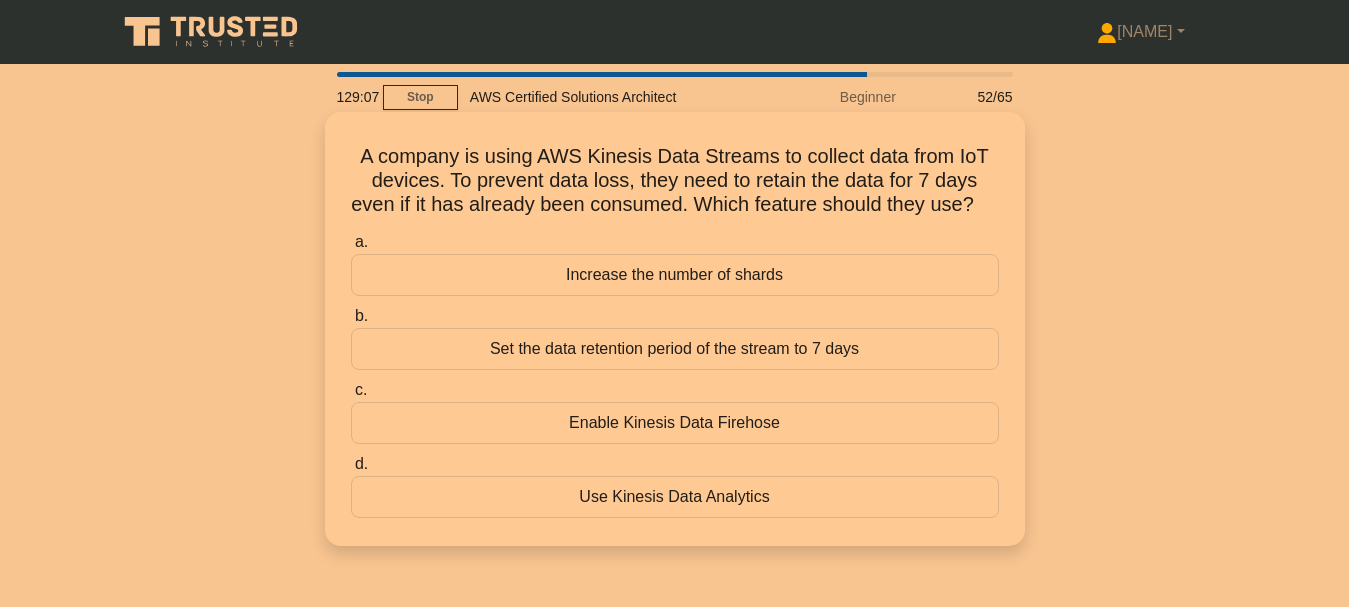 click on "Set the data retention period of the stream to 7 days" at bounding box center [675, 349] 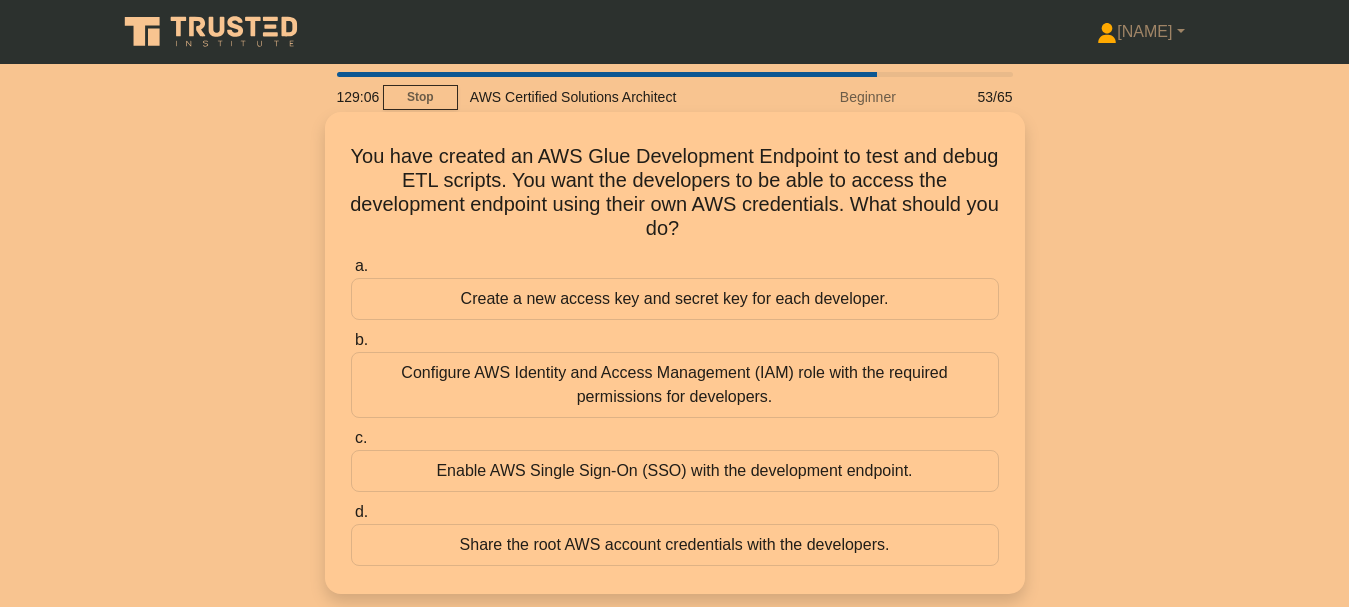 click on "Configure AWS Identity and Access Management (IAM) role with the required permissions for developers." at bounding box center [675, 385] 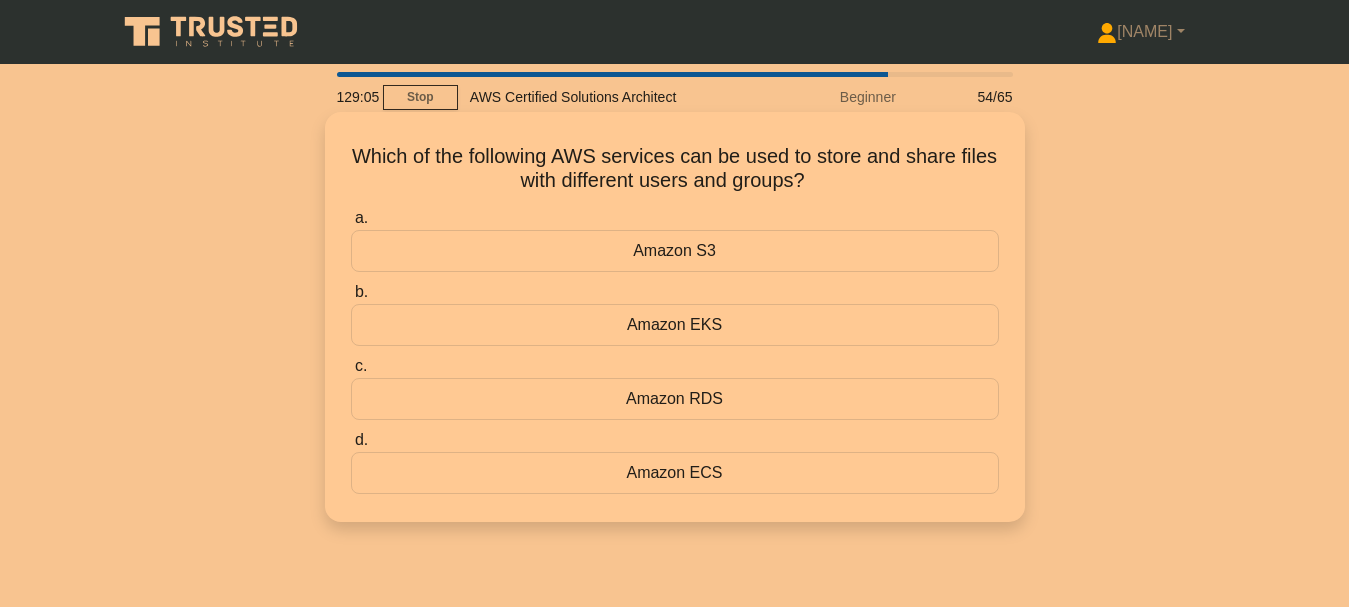 click on "Amazon EKS" at bounding box center (675, 325) 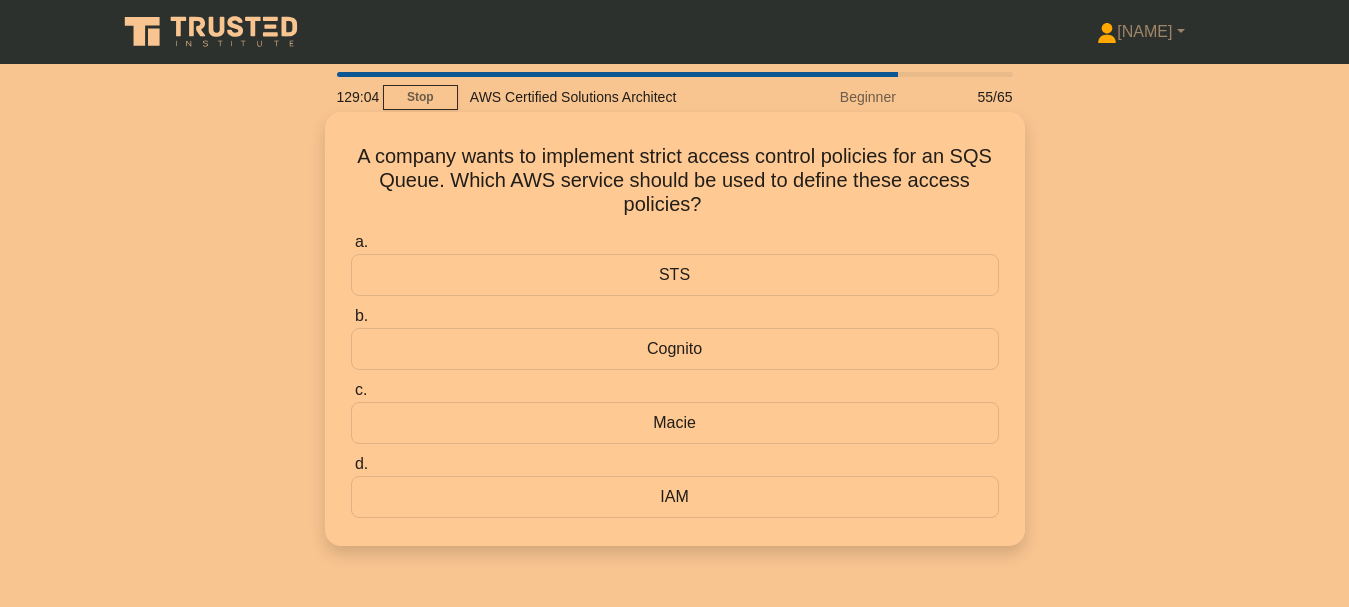 click on "Cognito" at bounding box center [675, 349] 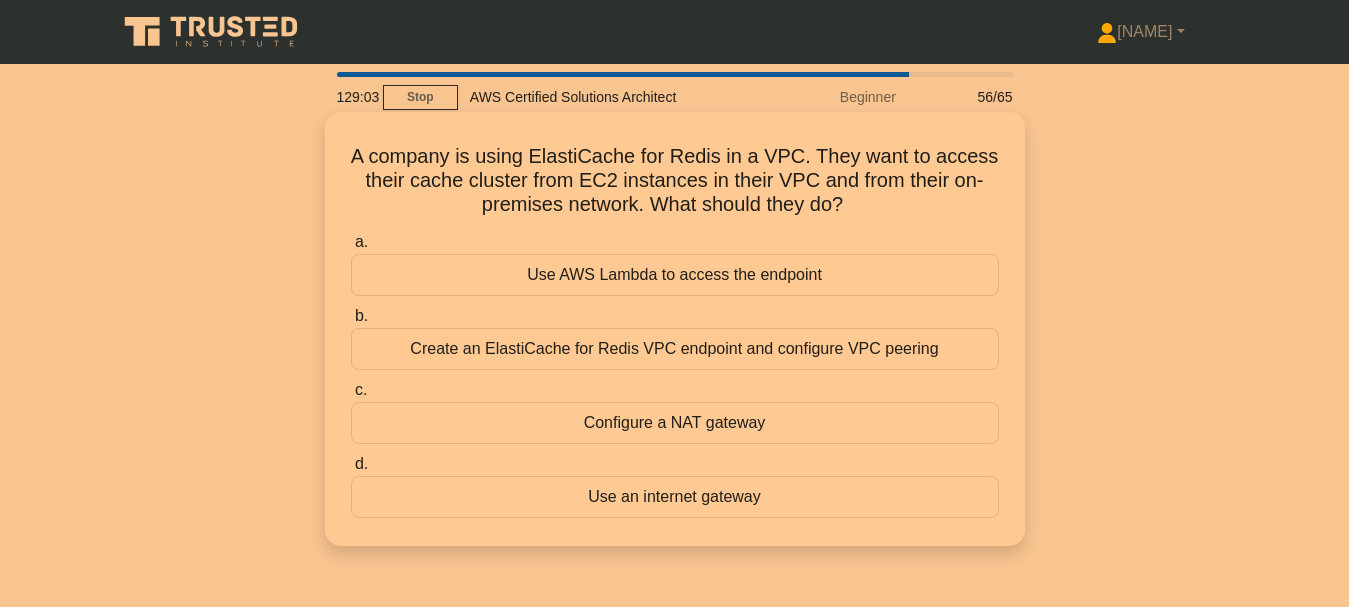click on "Create an ElastiCache for Redis VPC endpoint and configure VPC peering" at bounding box center (675, 349) 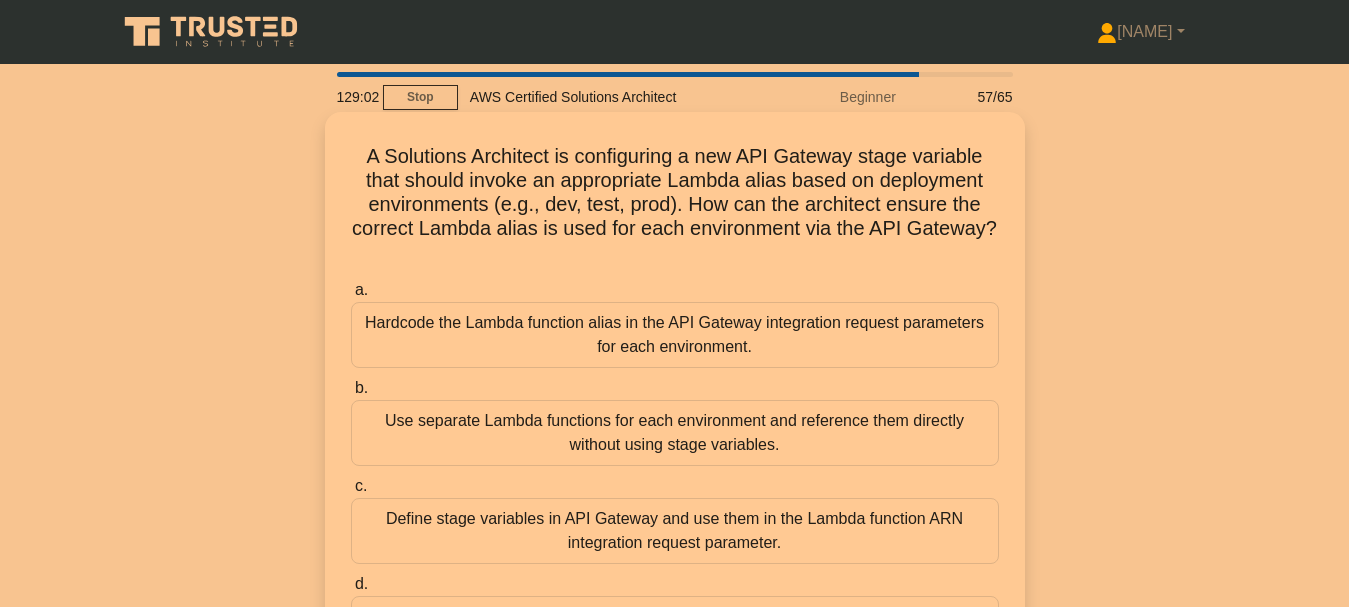 click on "Use separate Lambda functions for each environment and reference them directly without using stage variables." at bounding box center (675, 433) 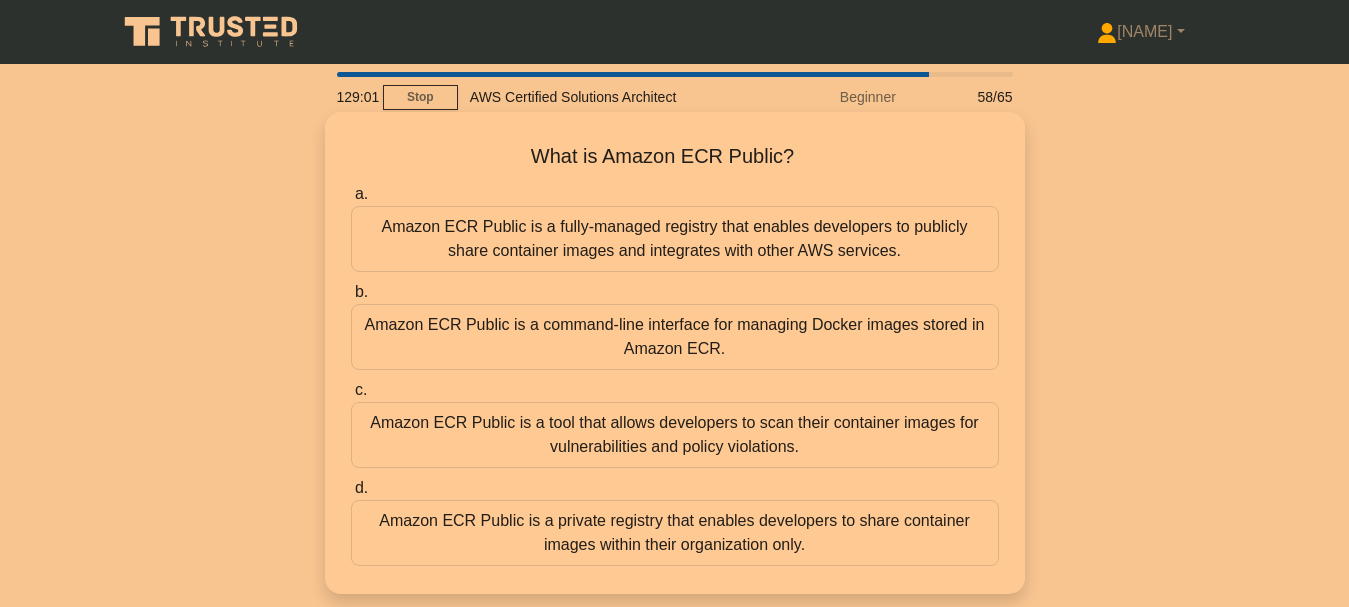 click on "Amazon ECR Public is a command-line interface for managing Docker images stored in Amazon ECR." at bounding box center (675, 337) 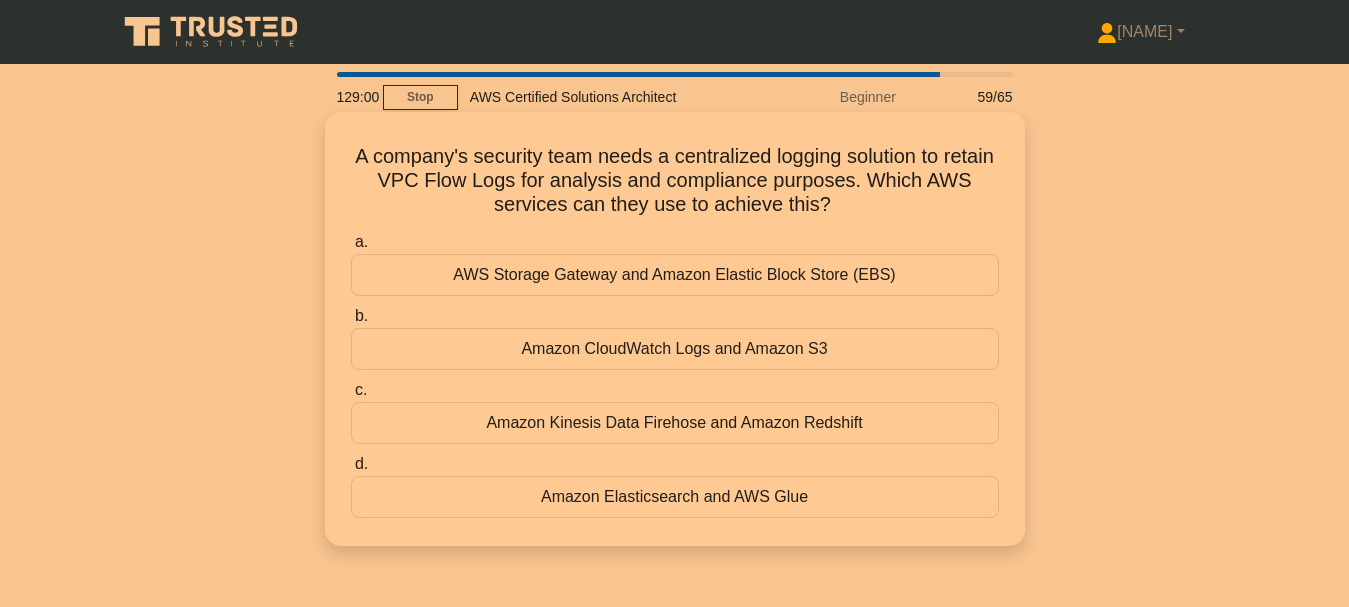 click on "Amazon CloudWatch Logs and Amazon S3" at bounding box center (675, 349) 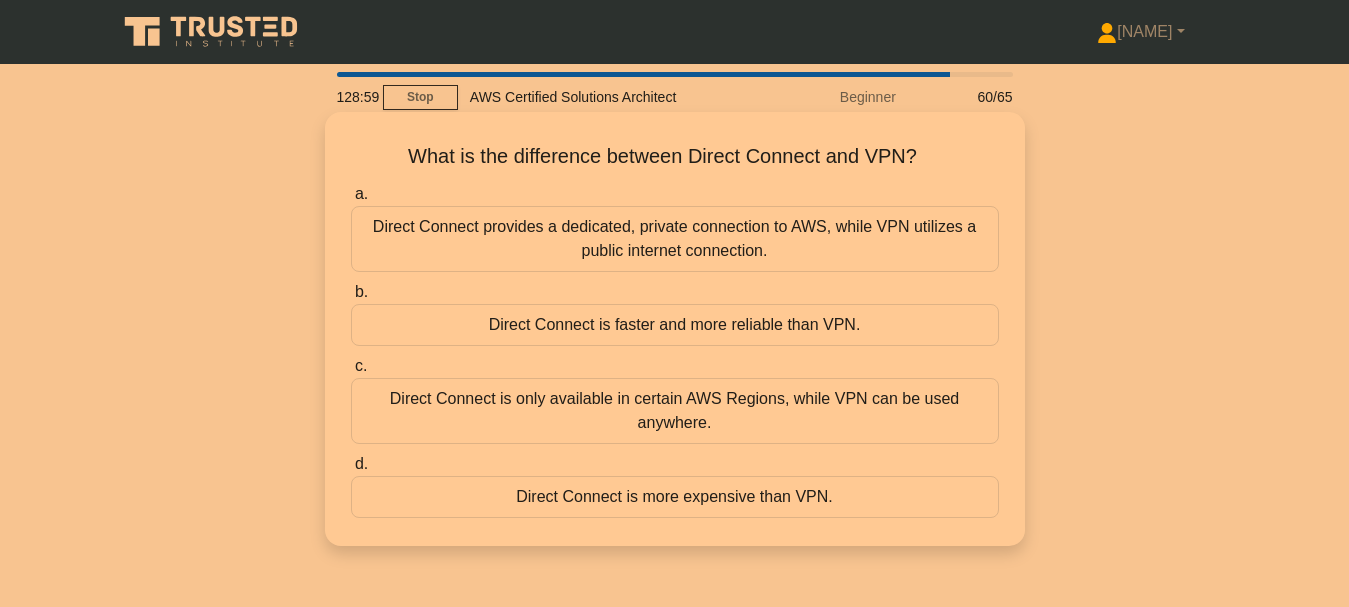 click on "Direct Connect is faster and more reliable than VPN." at bounding box center [675, 325] 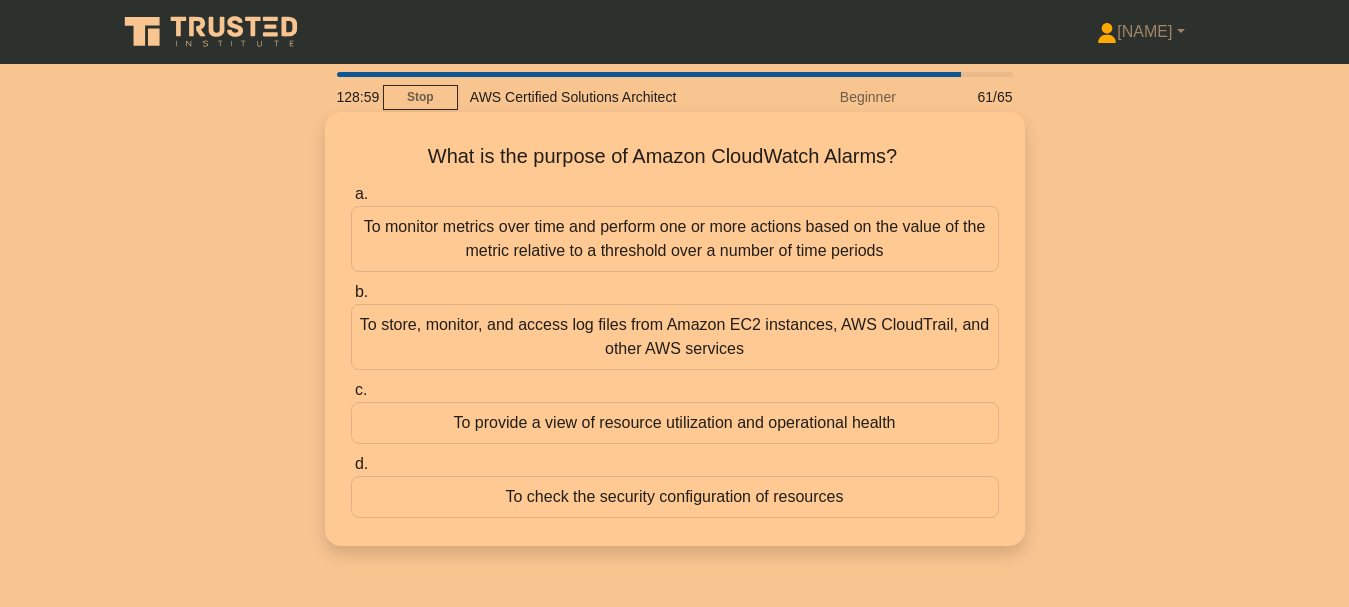 click on "To store, monitor, and access log files from Amazon EC2 instances, AWS CloudTrail, and other AWS services" at bounding box center [675, 337] 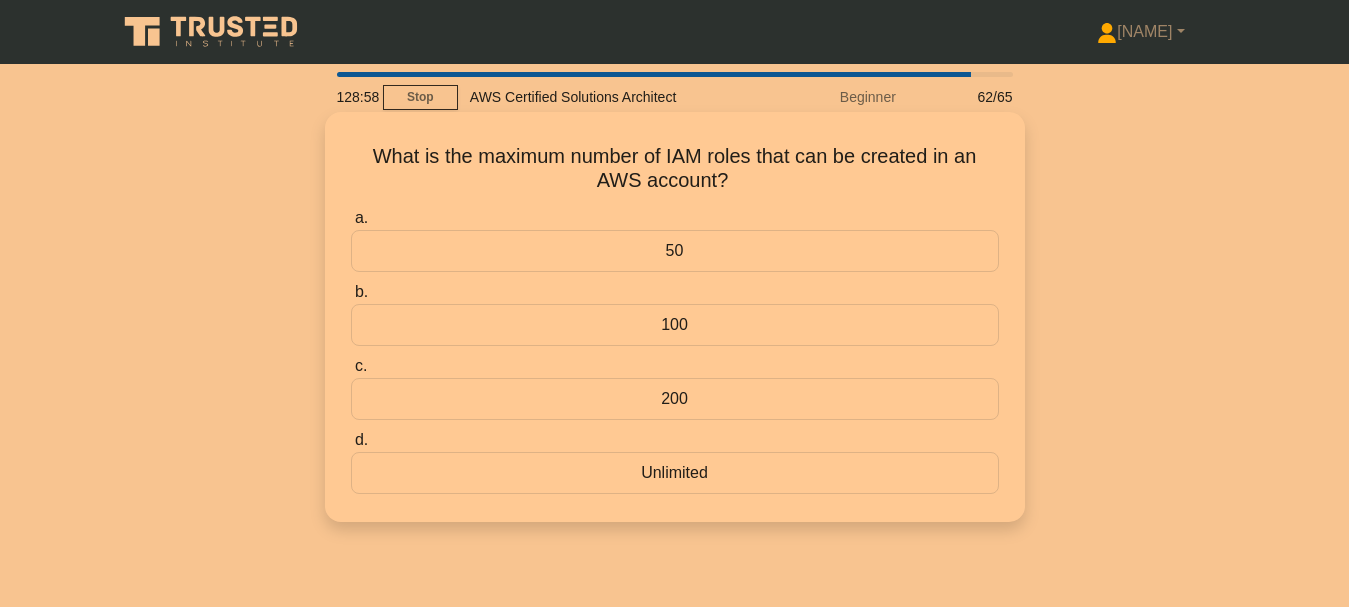 click on "100" at bounding box center (675, 325) 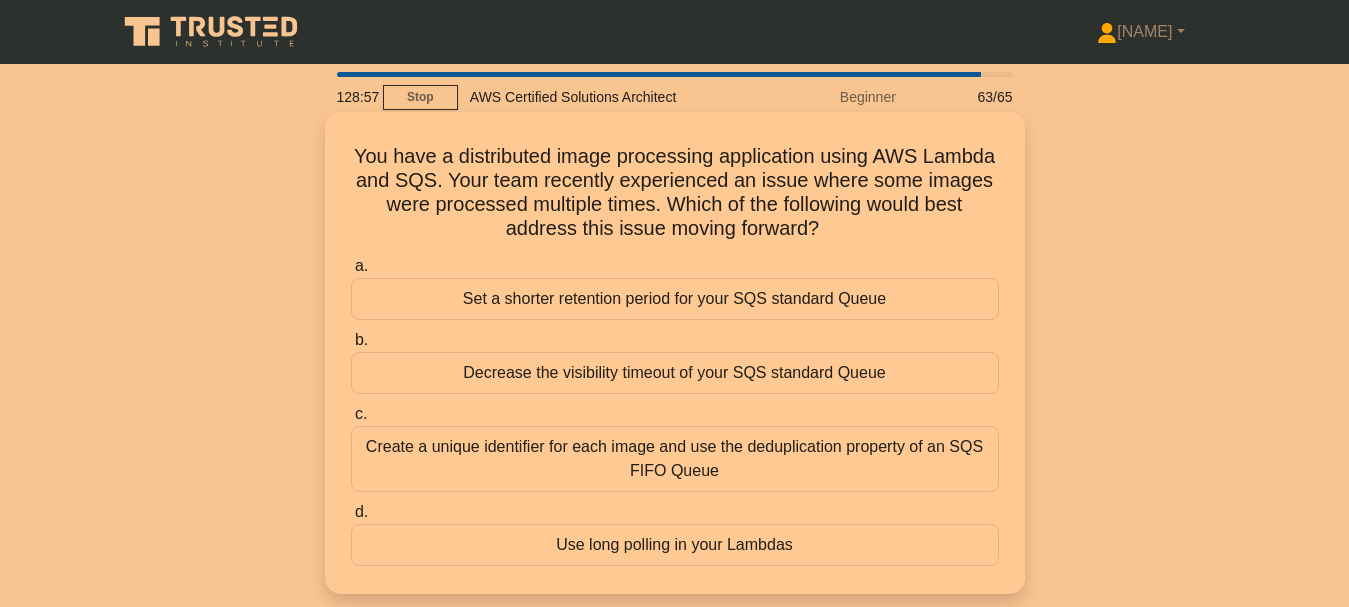 click on "Decrease the visibility timeout of your SQS standard Queue" at bounding box center (675, 373) 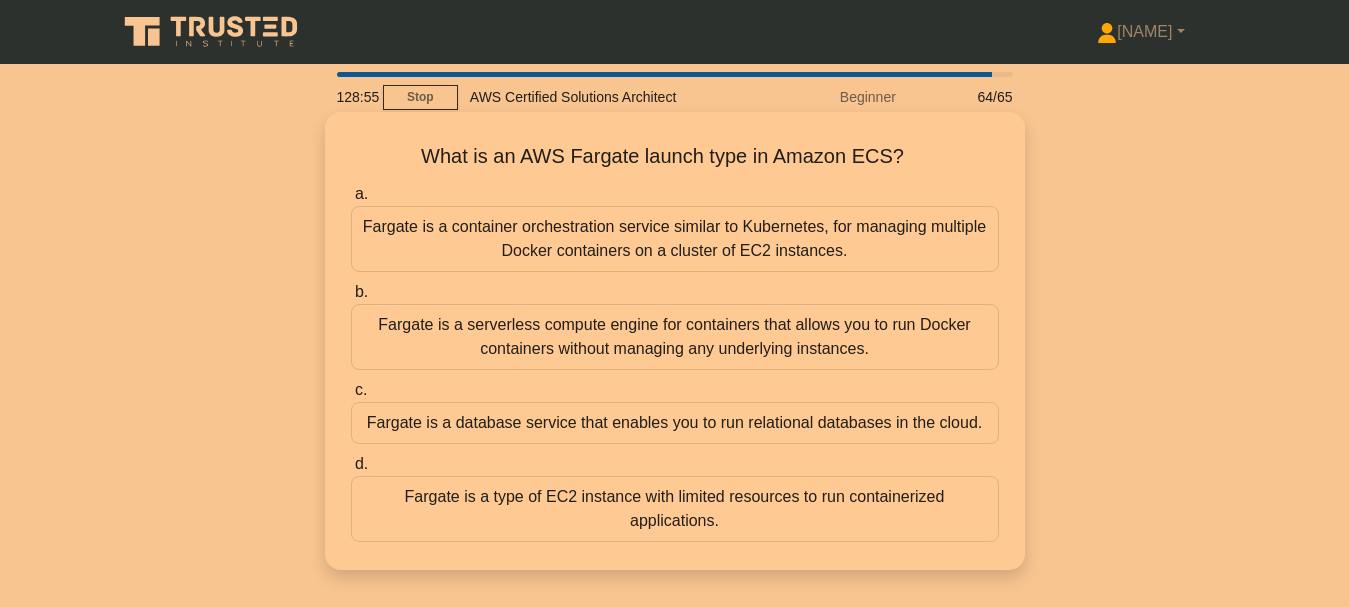 click on "Fargate is a serverless compute engine for containers that allows you to run Docker containers without managing any underlying instances." at bounding box center (675, 337) 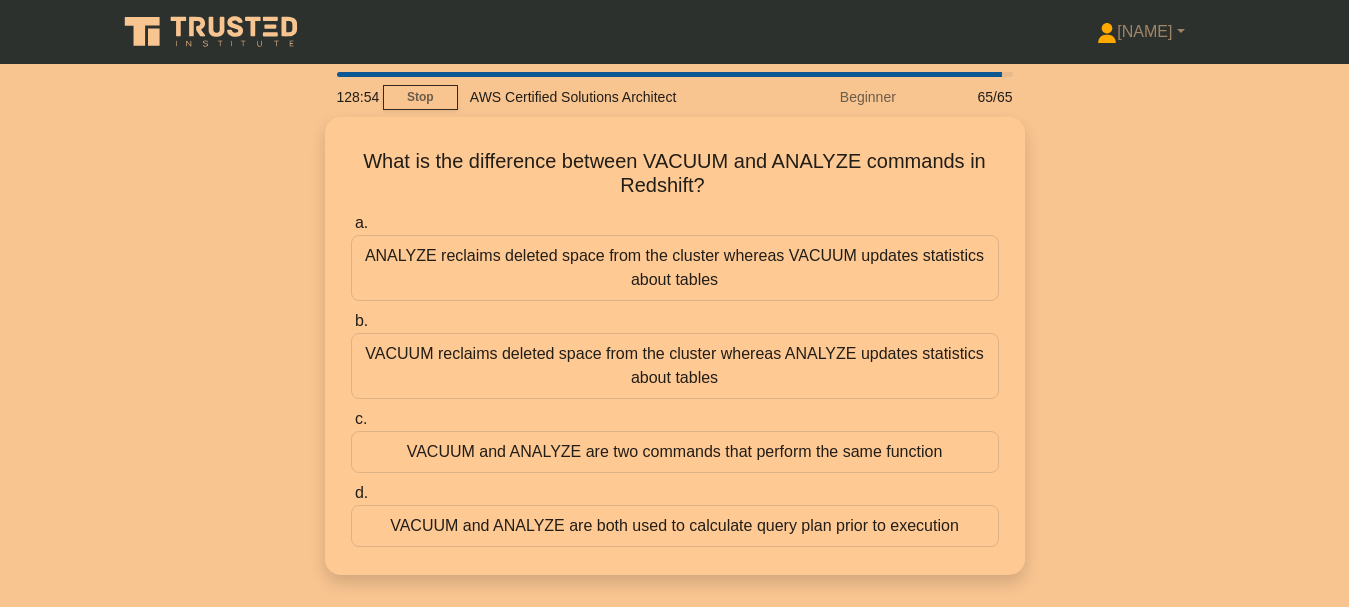 click on "VACUUM reclaims deleted space from the cluster whereas ANALYZE updates statistics about tables" at bounding box center (675, 366) 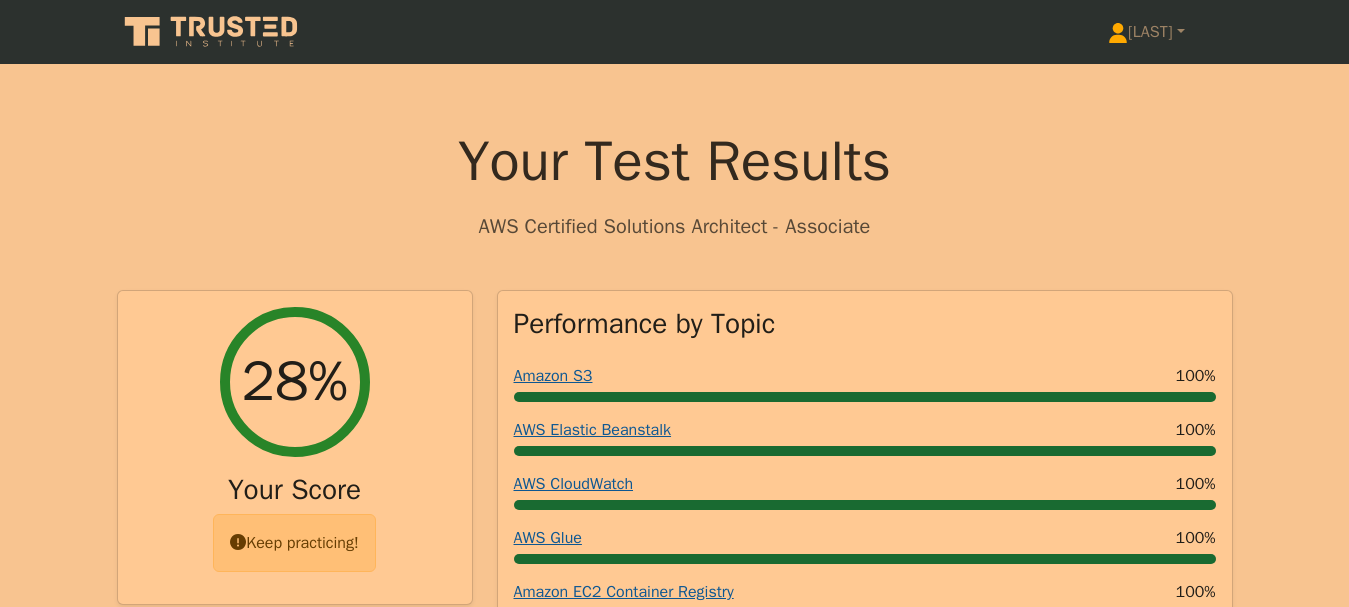 scroll, scrollTop: 0, scrollLeft: 0, axis: both 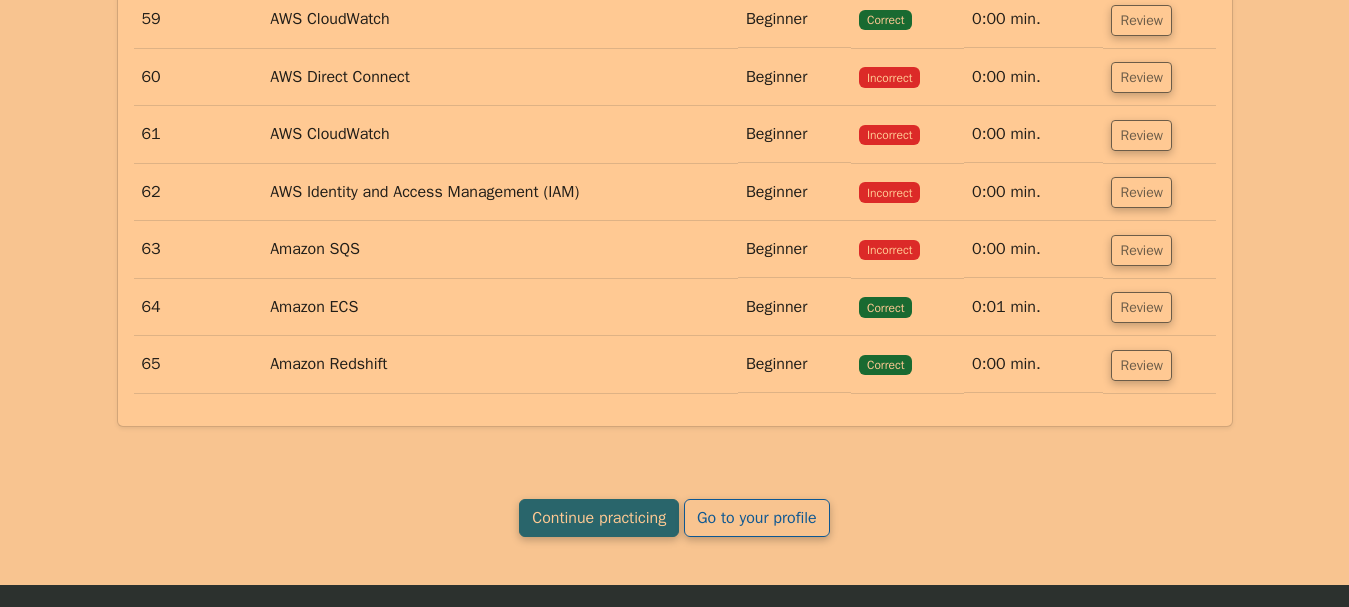 click on "Continue practicing" at bounding box center (599, 518) 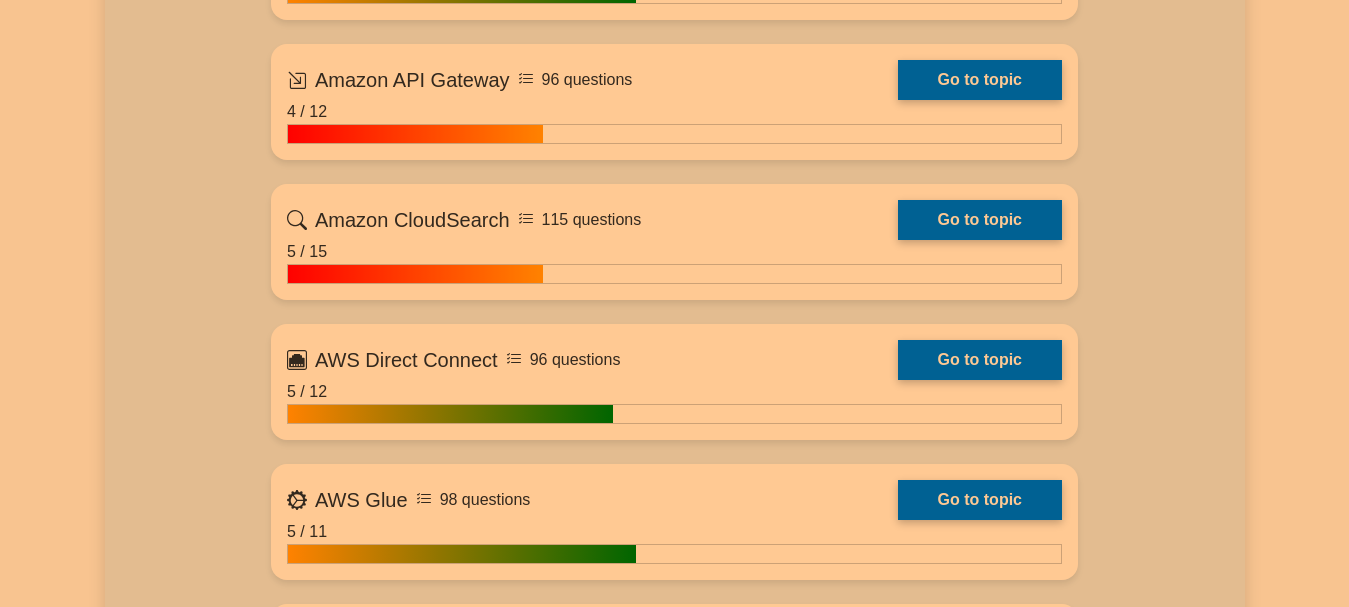 scroll, scrollTop: 4309, scrollLeft: 0, axis: vertical 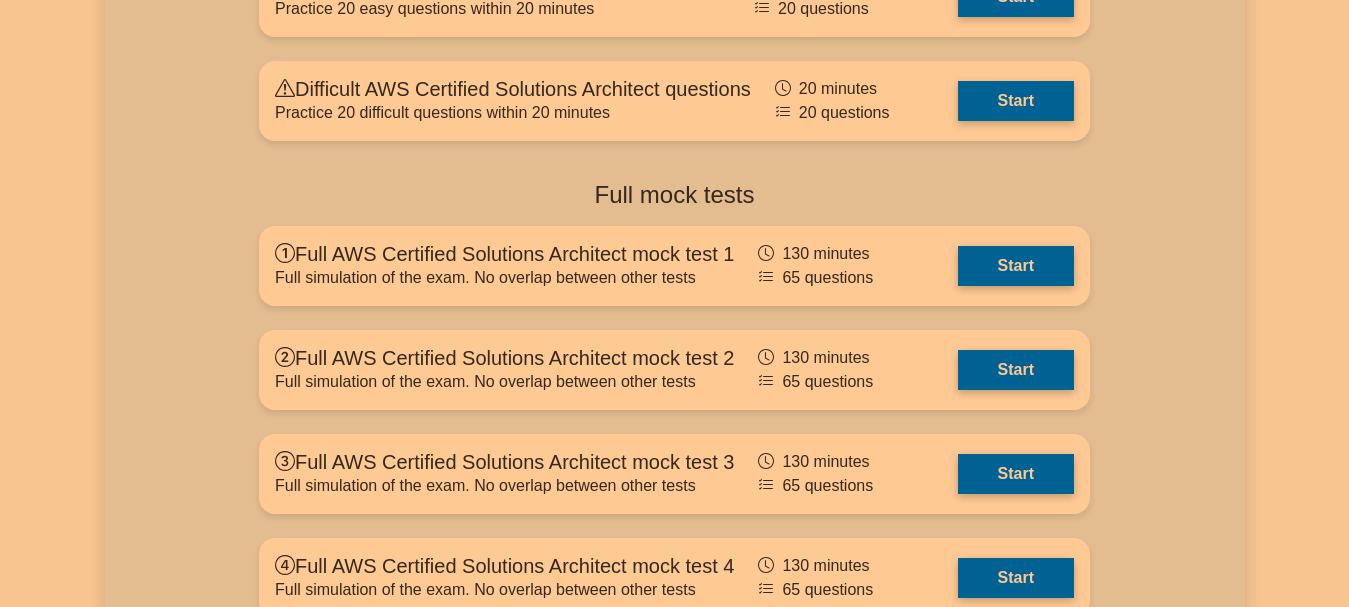click on "[LAST]
Profile
Settings
Profile" at bounding box center [674, -1977] 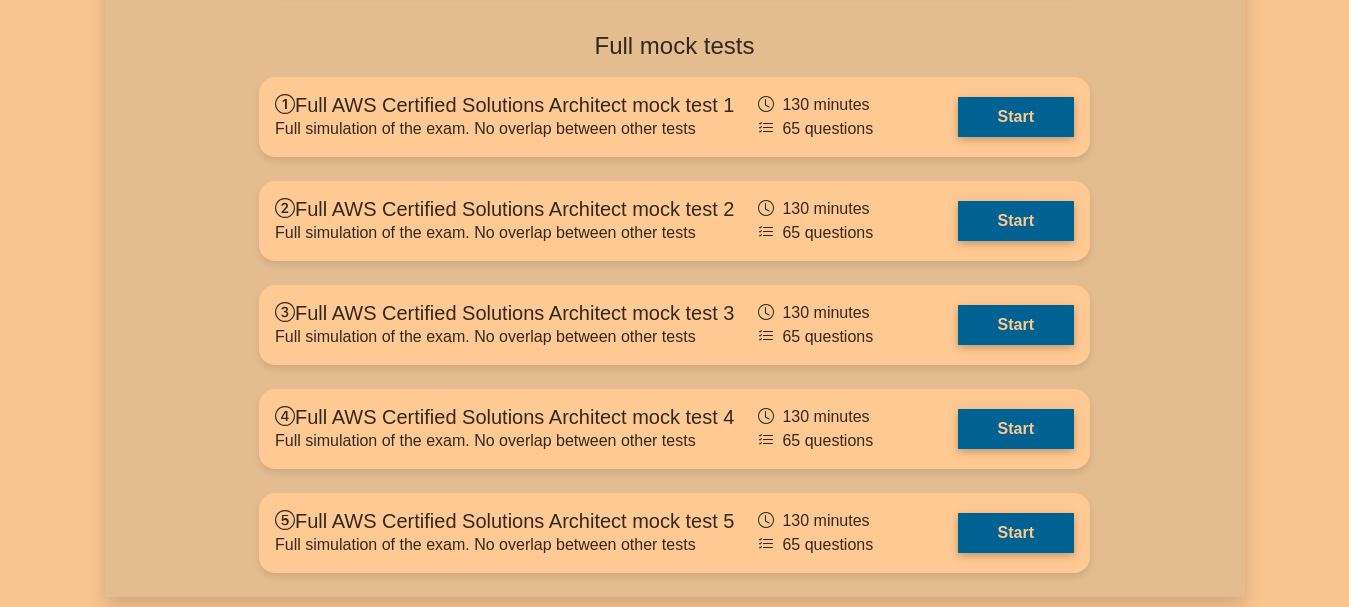 scroll, scrollTop: 5215, scrollLeft: 0, axis: vertical 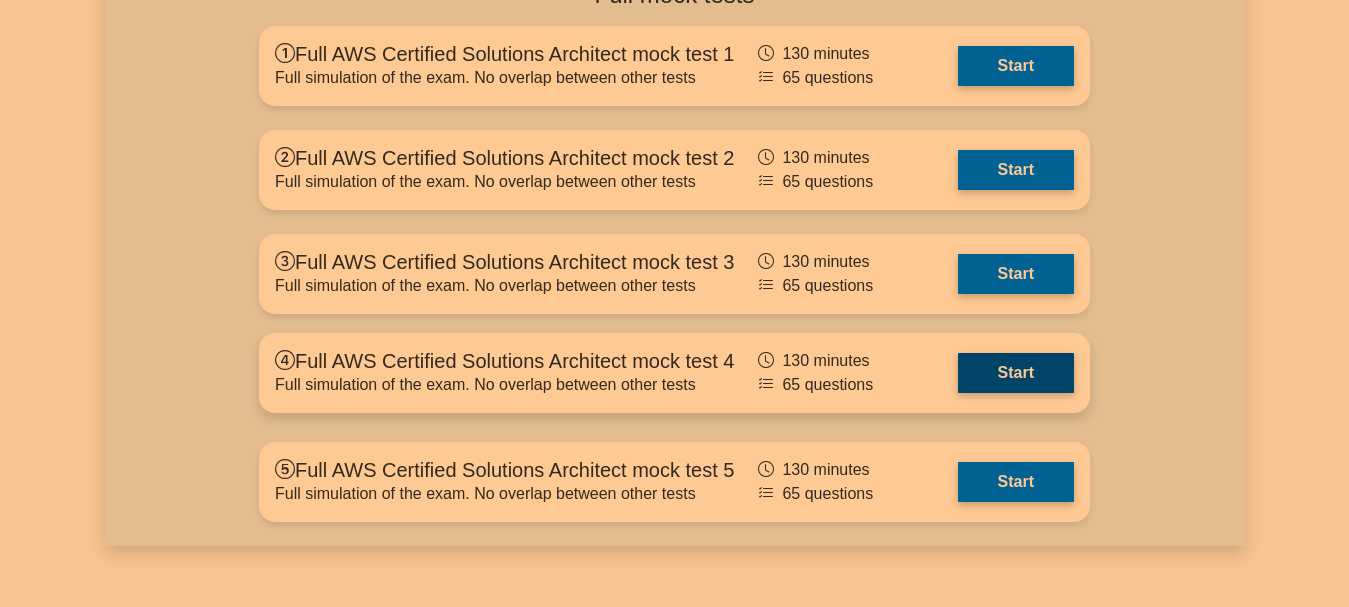 click on "Start" at bounding box center [1016, 373] 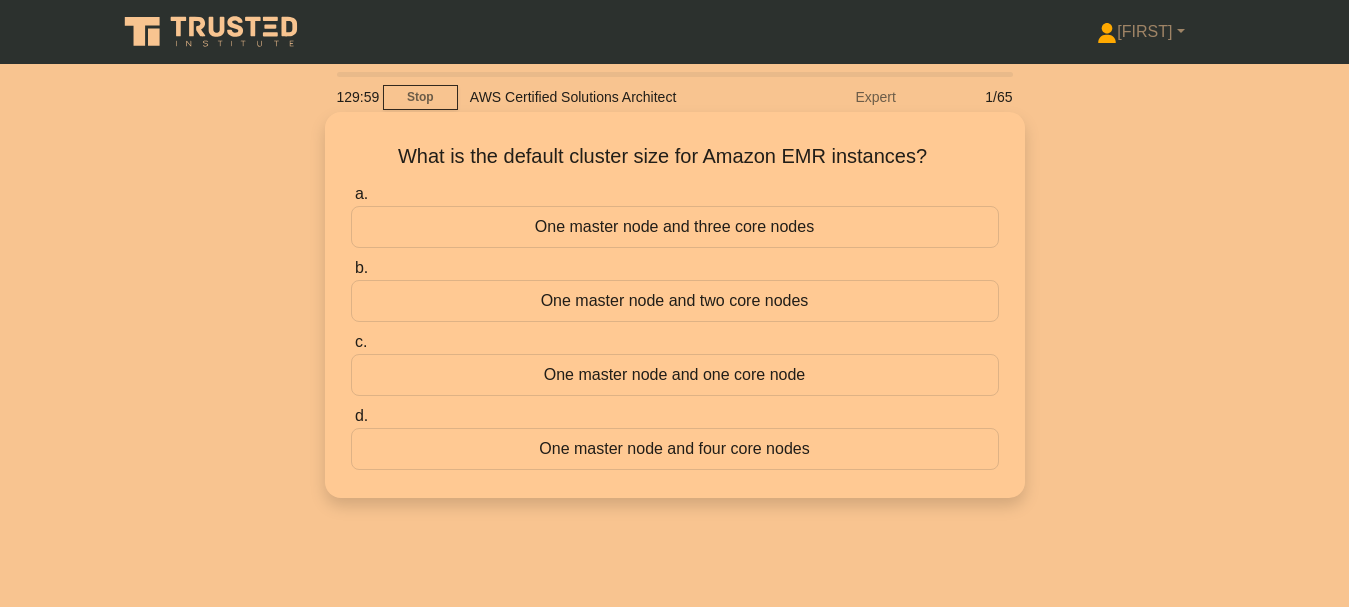 scroll, scrollTop: 0, scrollLeft: 0, axis: both 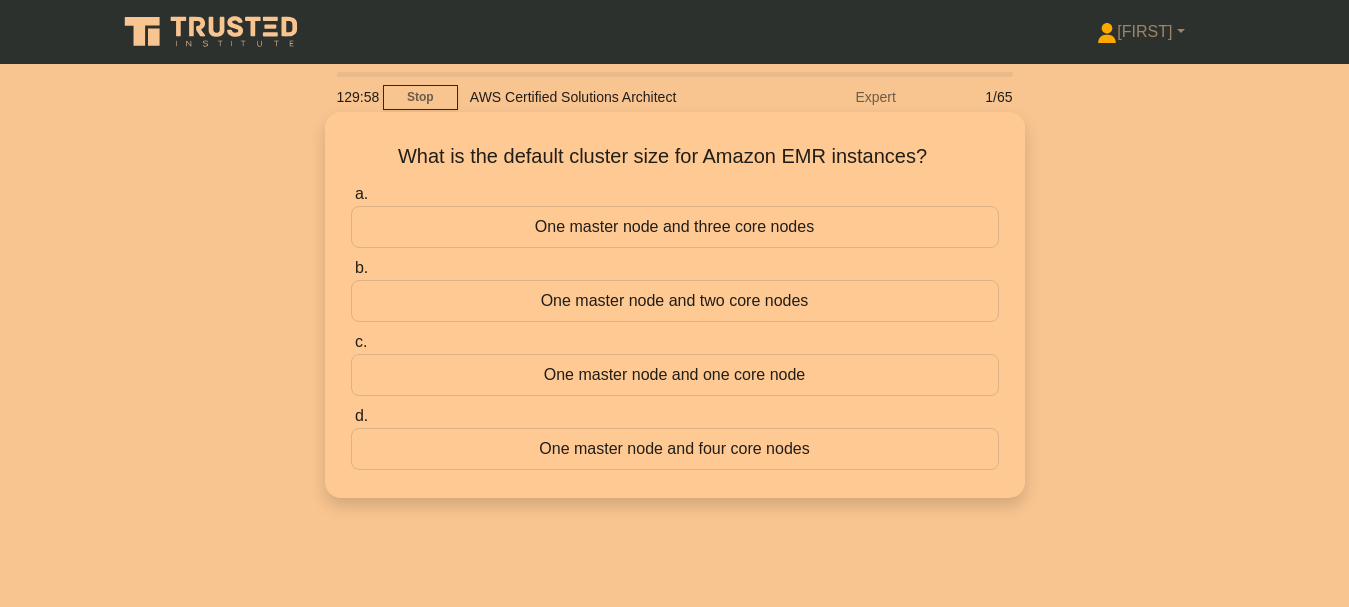 click on "One master node and two core nodes" at bounding box center [675, 301] 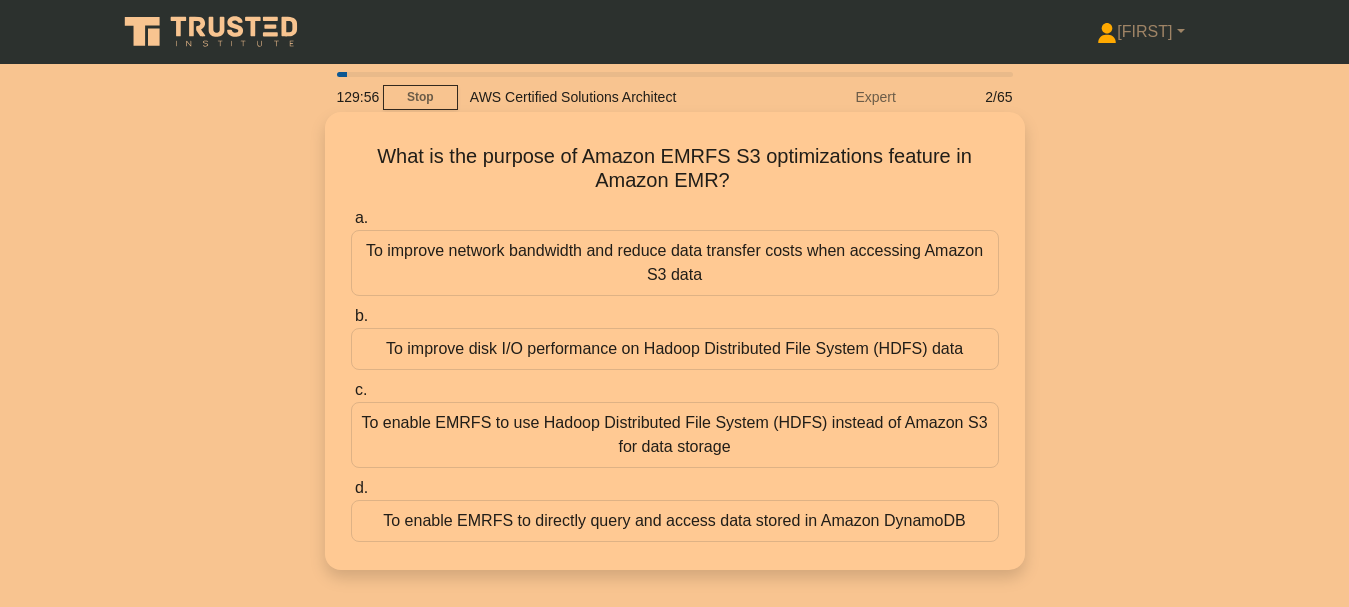 click on "To improve disk I/O performance on Hadoop Distributed File System (HDFS) data" at bounding box center (675, 349) 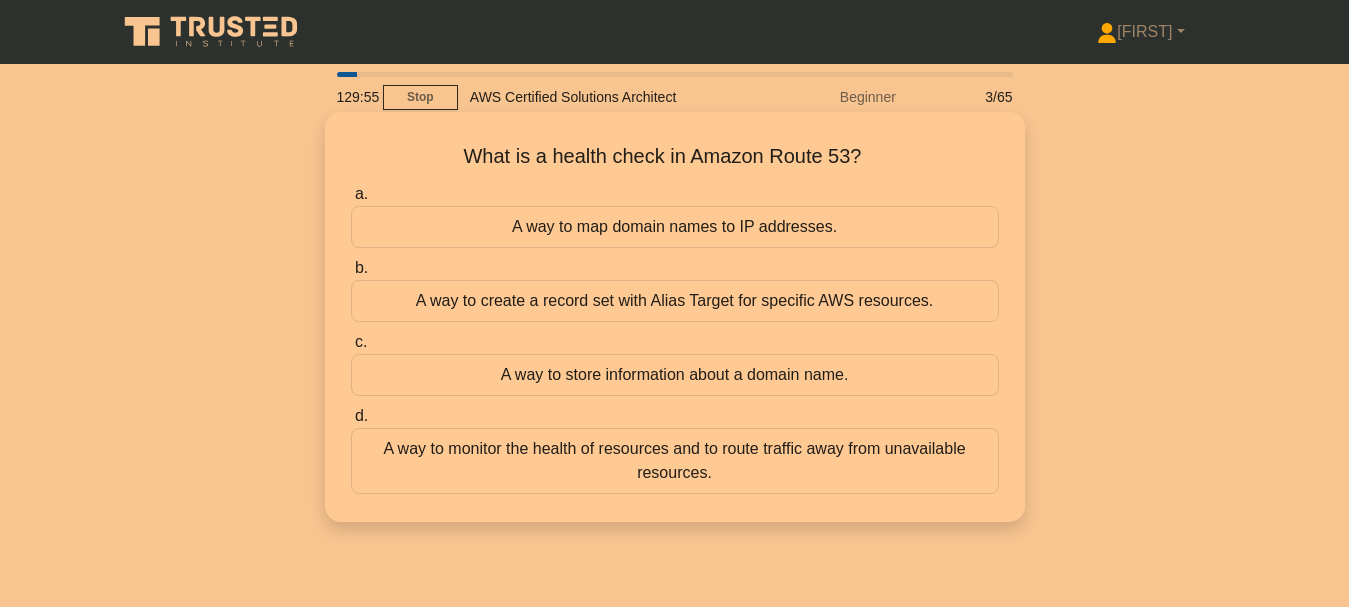 click on "A way to create a record set with Alias Target for specific AWS resources." at bounding box center (675, 301) 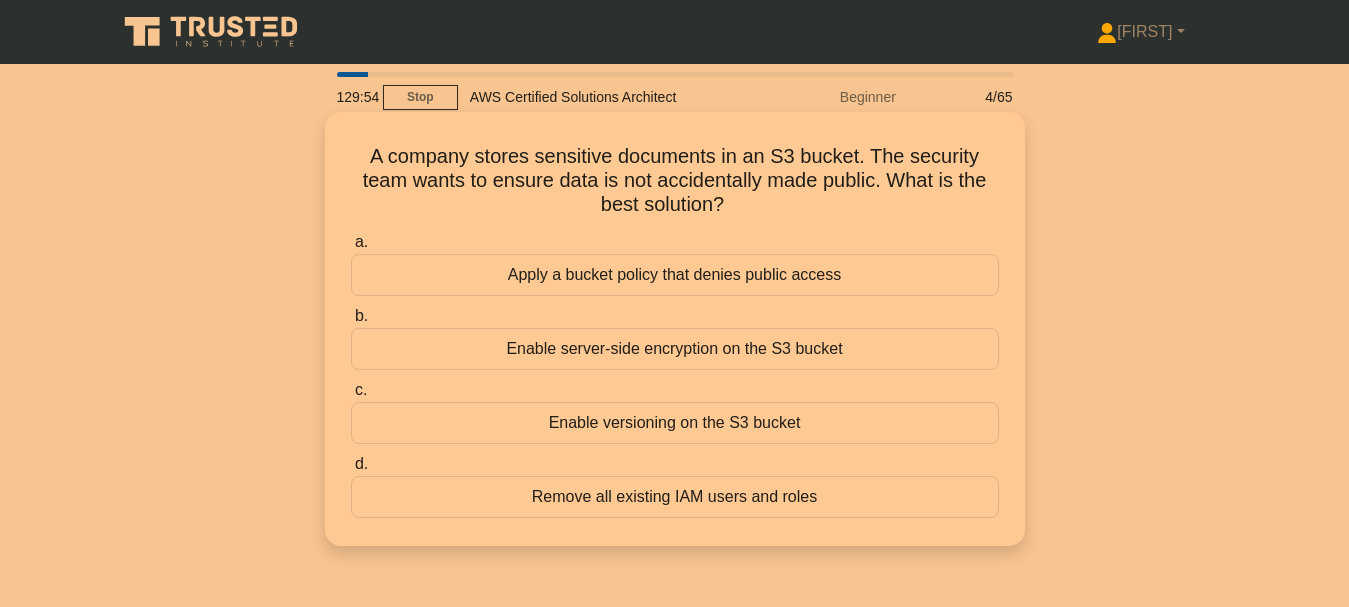 click on "Enable server-side encryption on the S3 bucket" at bounding box center (675, 349) 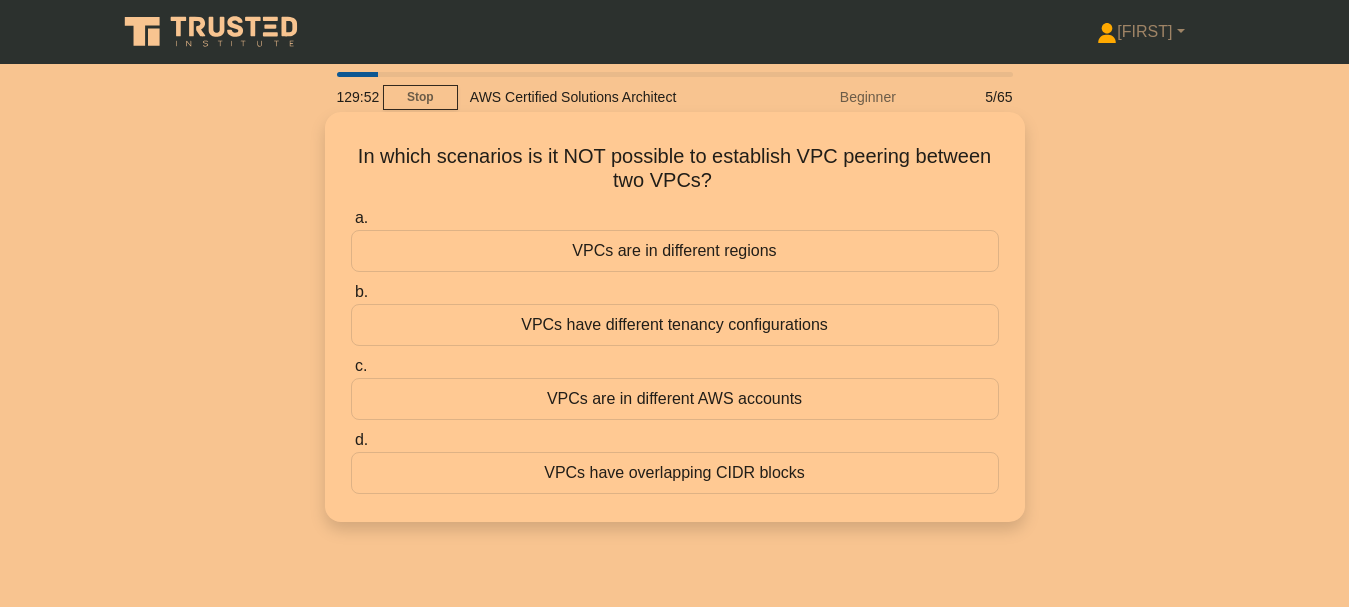 click on "VPCs have different tenancy configurations" at bounding box center [675, 325] 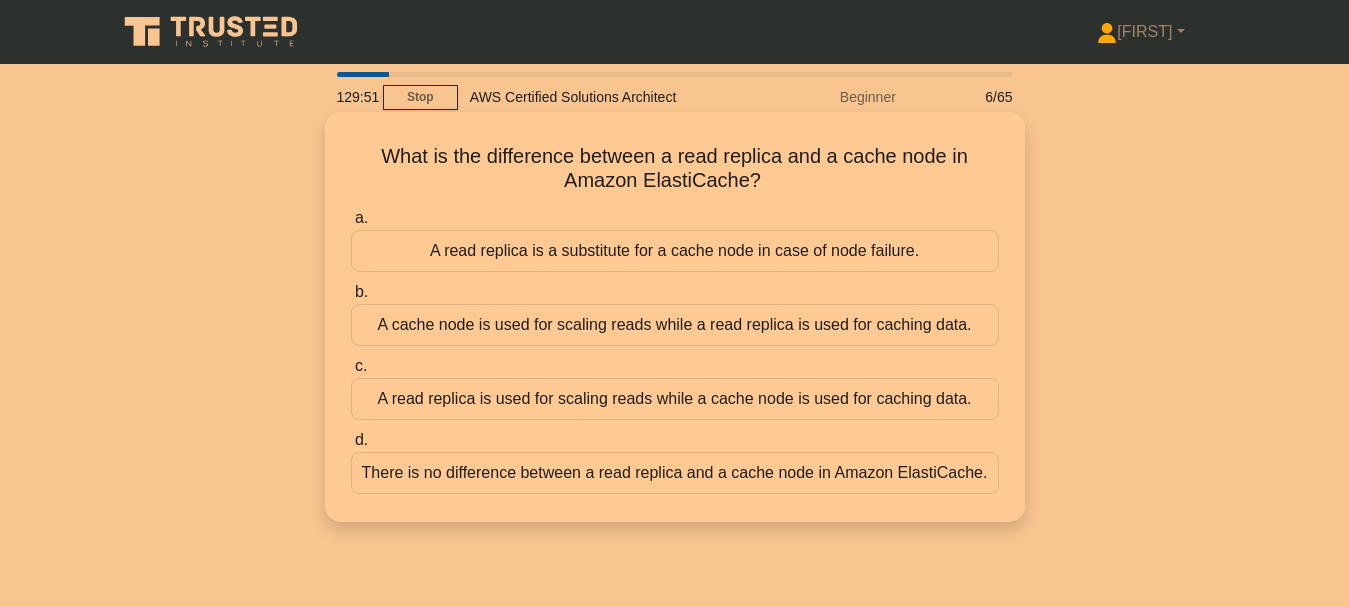click on "A cache node is used for scaling reads while a read replica is used for caching data." at bounding box center (675, 325) 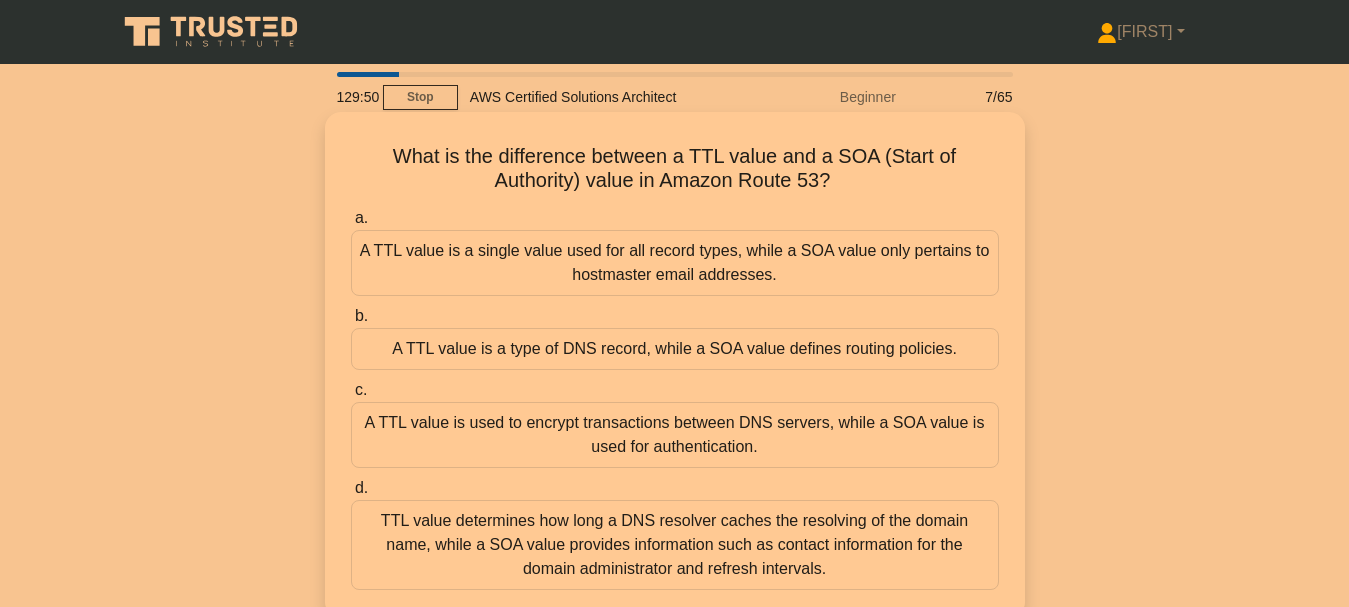 click on "A TTL value is a type of DNS record, while a SOA value defines routing policies." at bounding box center [675, 349] 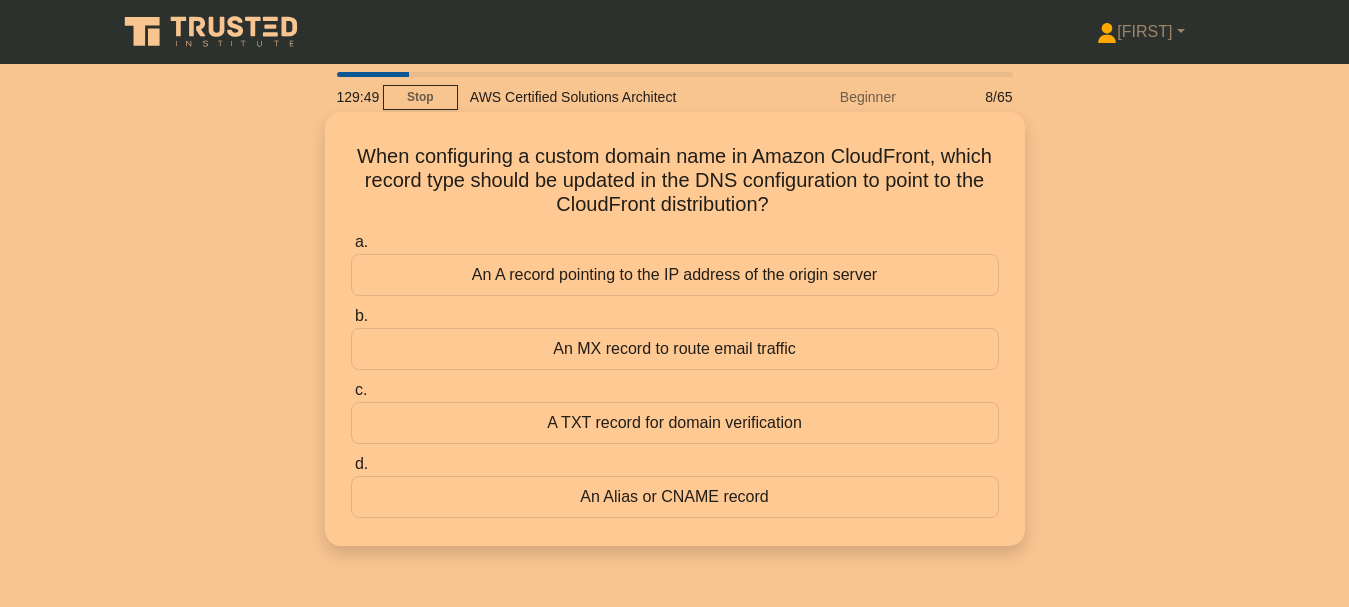 click on "An MX record to route email traffic" at bounding box center (675, 349) 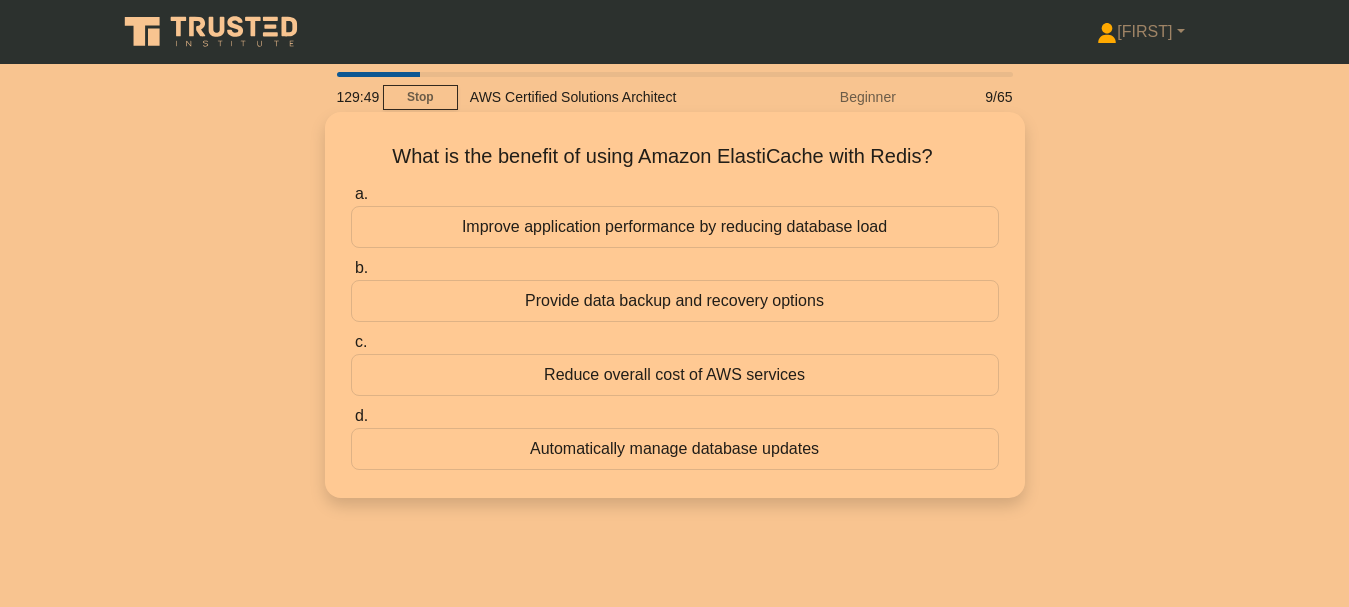 click on "Provide data backup and recovery options" at bounding box center [675, 301] 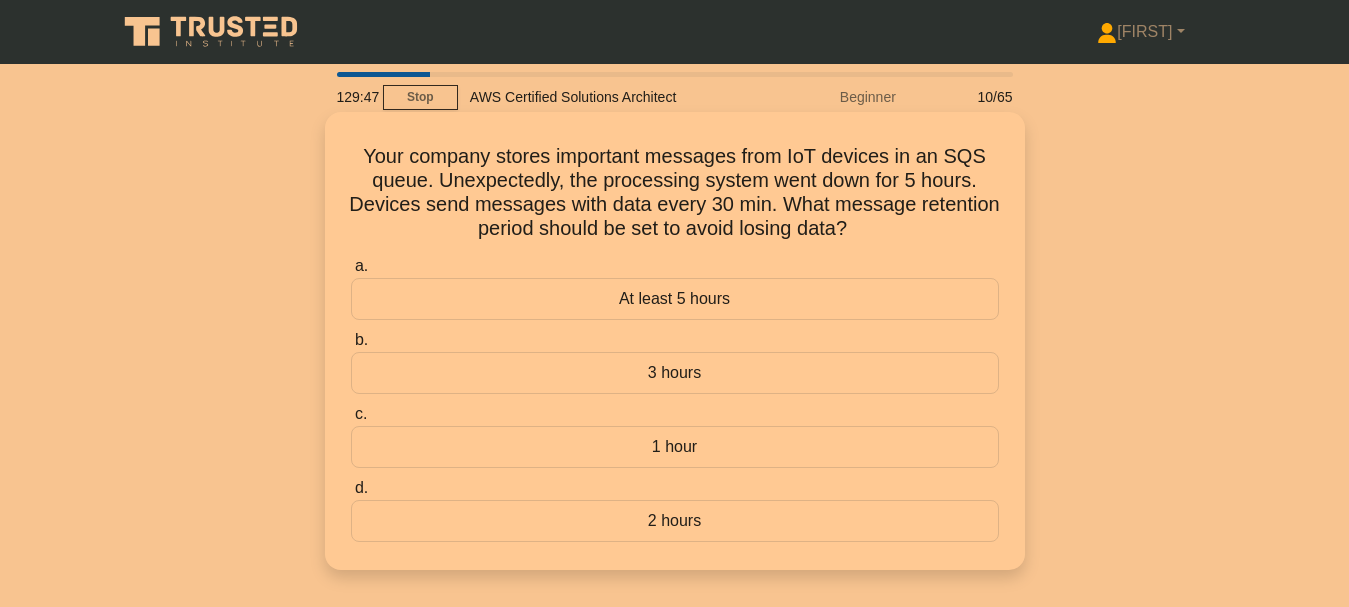 click on "3 hours" at bounding box center (675, 373) 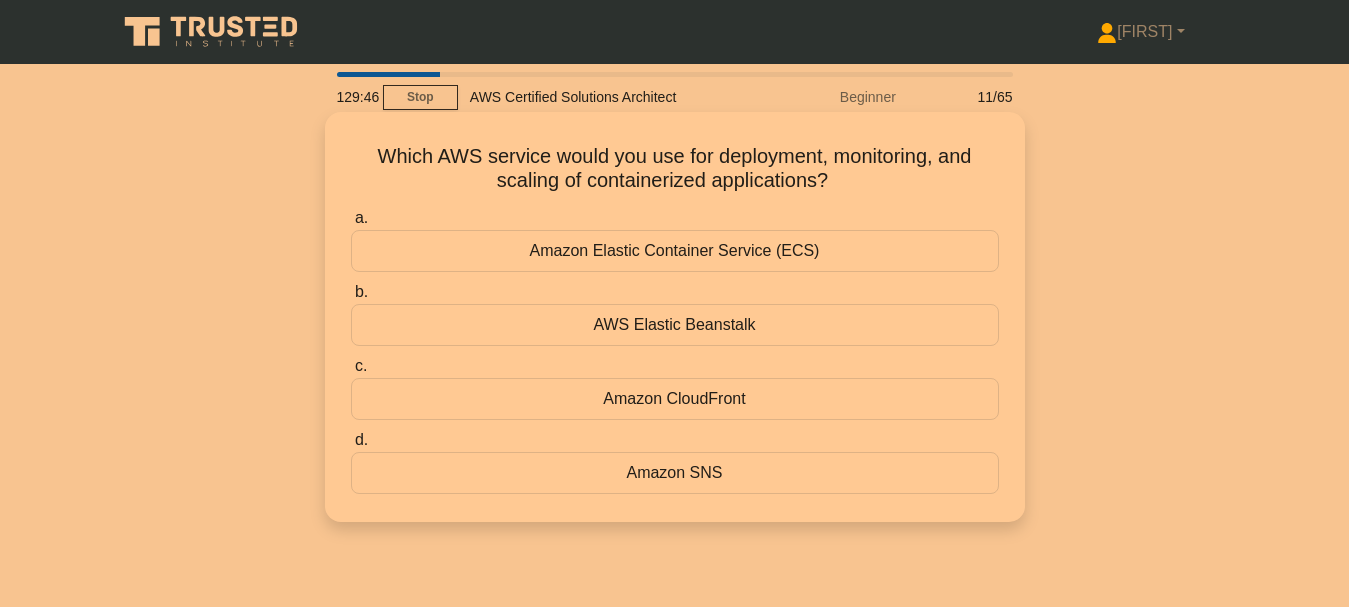 click on "AWS Elastic Beanstalk" at bounding box center (675, 325) 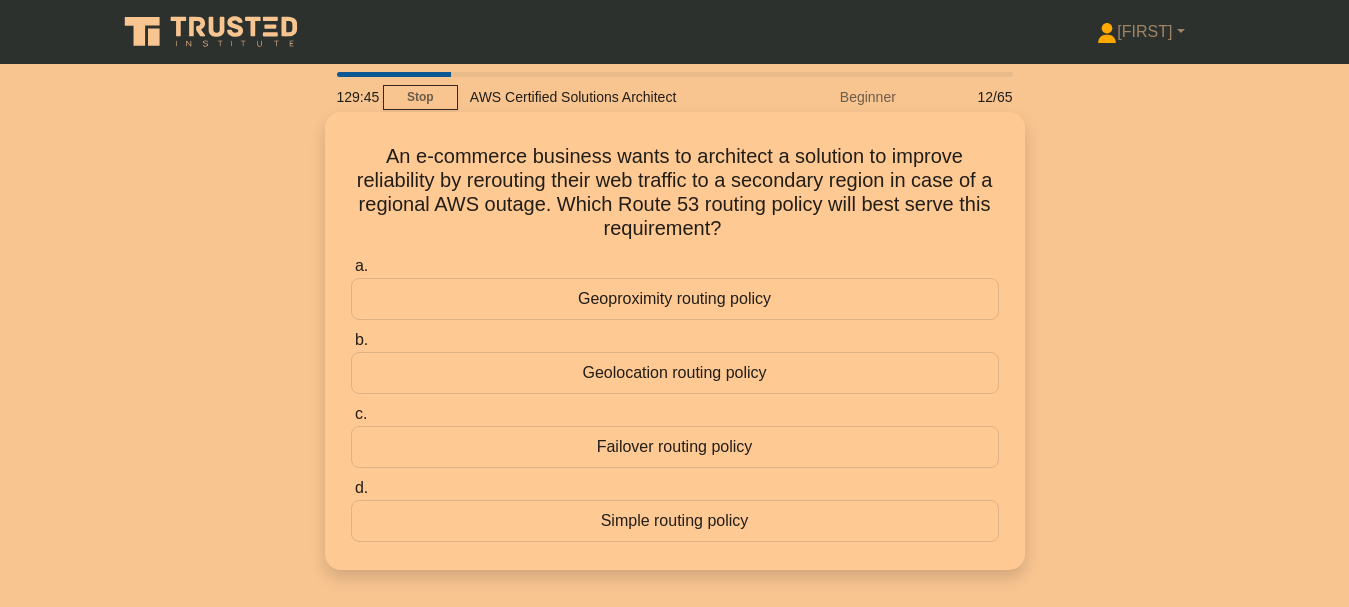 click on "Geolocation routing policy" at bounding box center (675, 373) 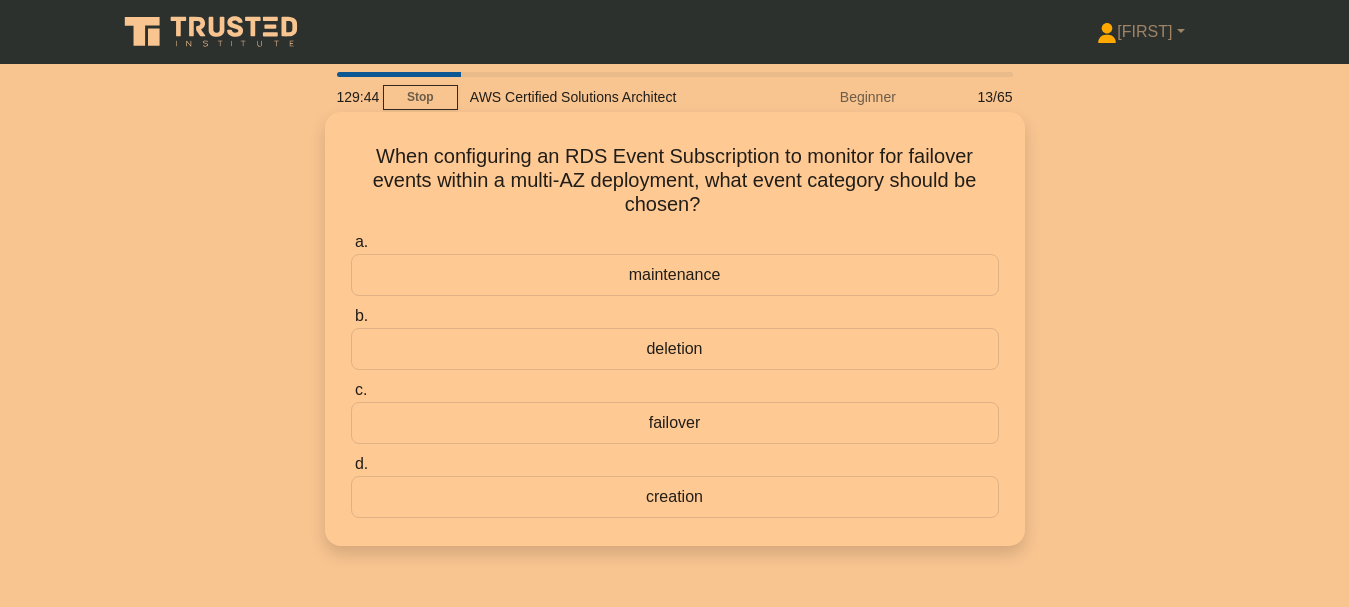 click on "deletion" at bounding box center [675, 349] 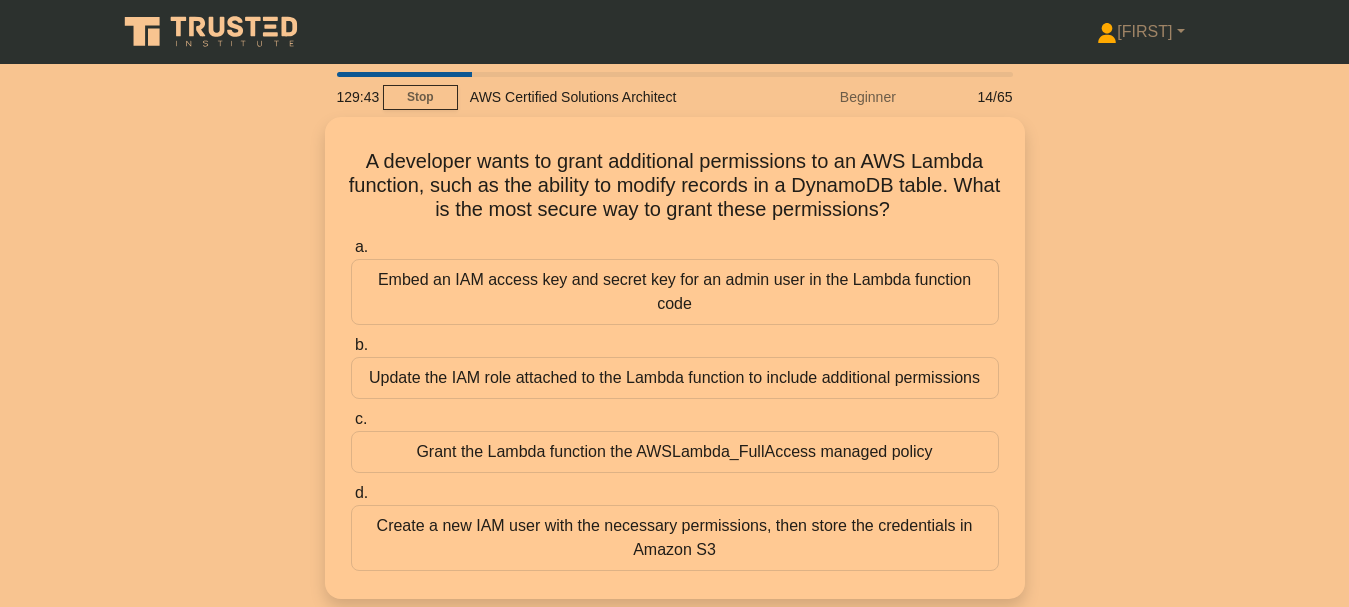 click on "Update the IAM role attached to the Lambda function to include additional permissions" at bounding box center (675, 378) 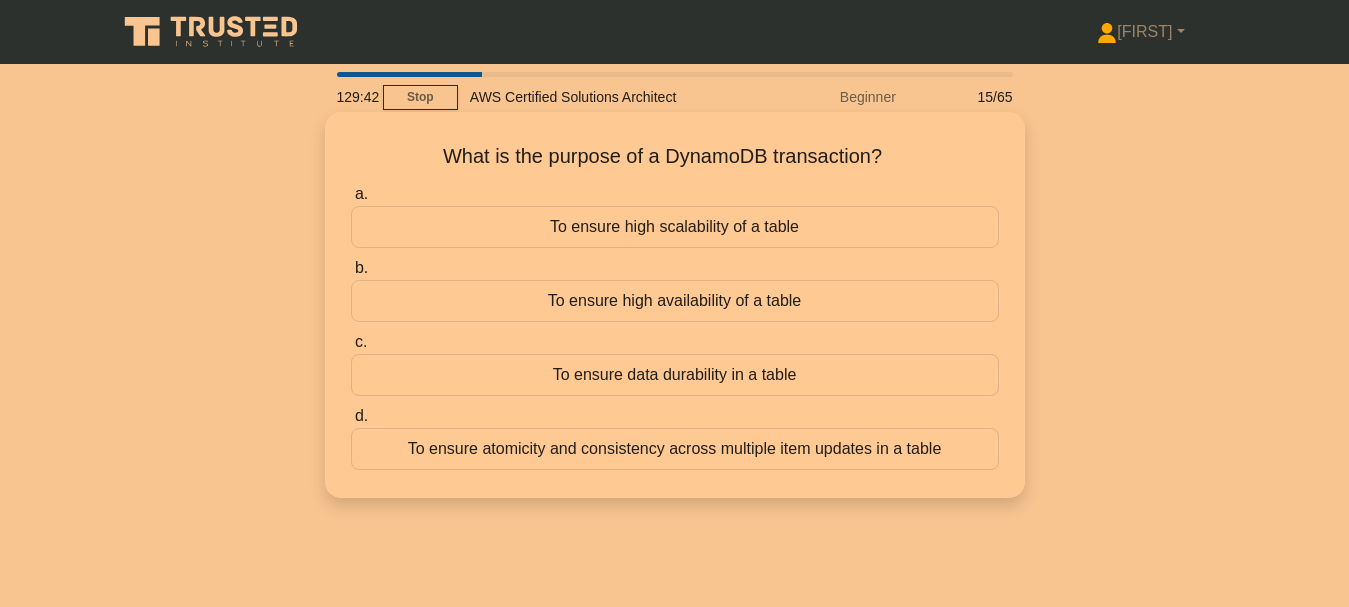 click on "To ensure high availability of a table" at bounding box center [675, 301] 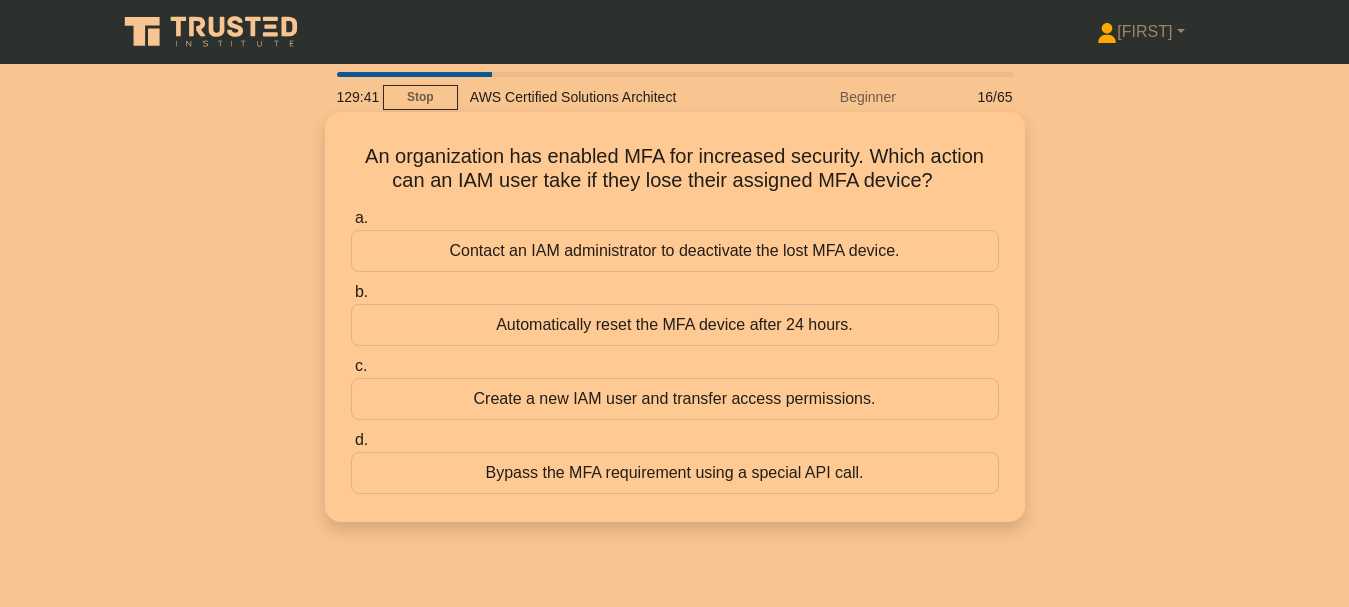 click on "Automatically reset the MFA device after 24 hours." at bounding box center [675, 325] 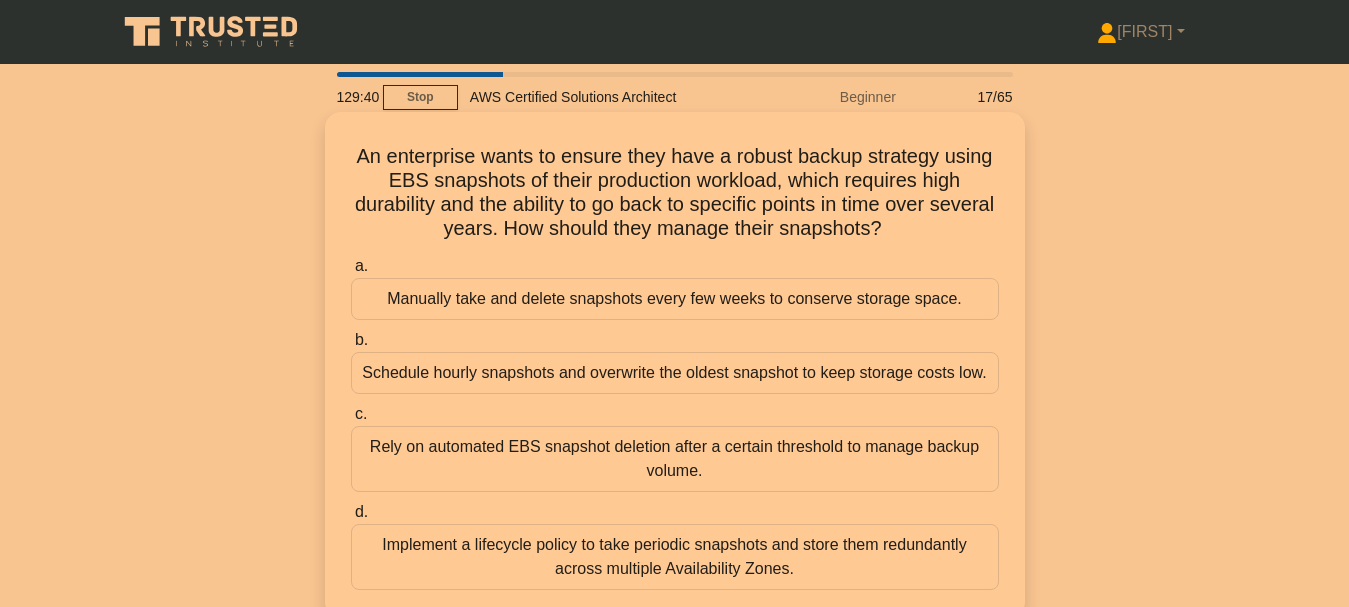 click on "Schedule hourly snapshots and overwrite the oldest snapshot to keep storage costs low." at bounding box center [675, 373] 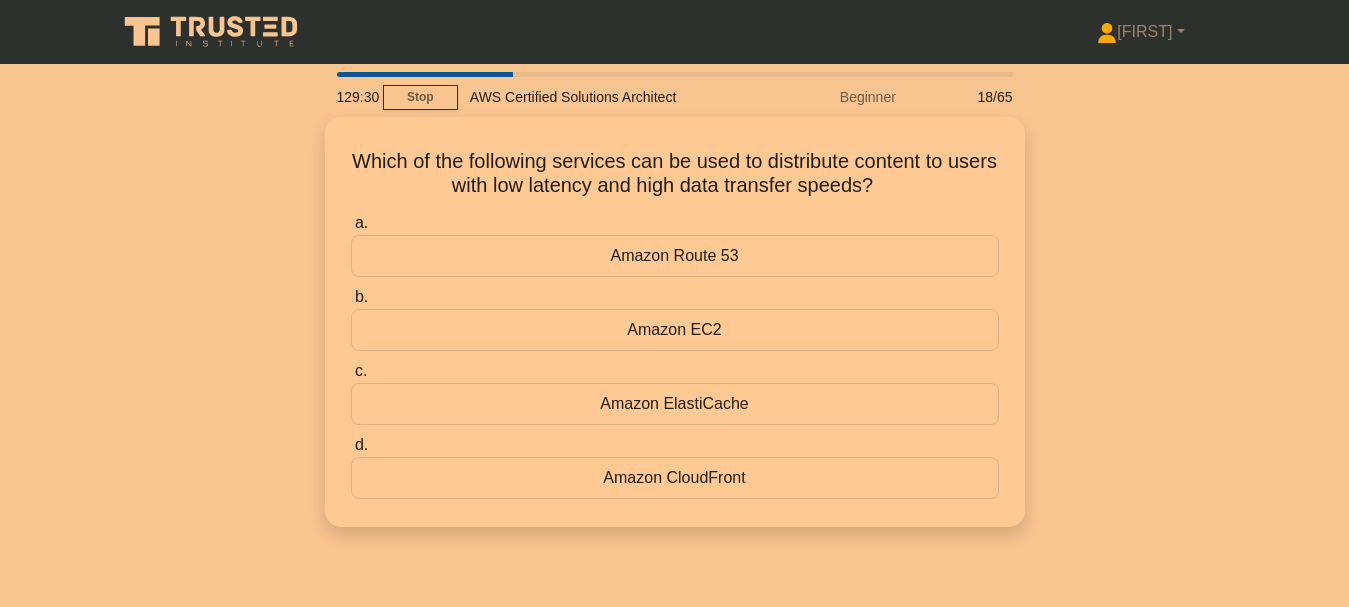 scroll, scrollTop: 0, scrollLeft: 0, axis: both 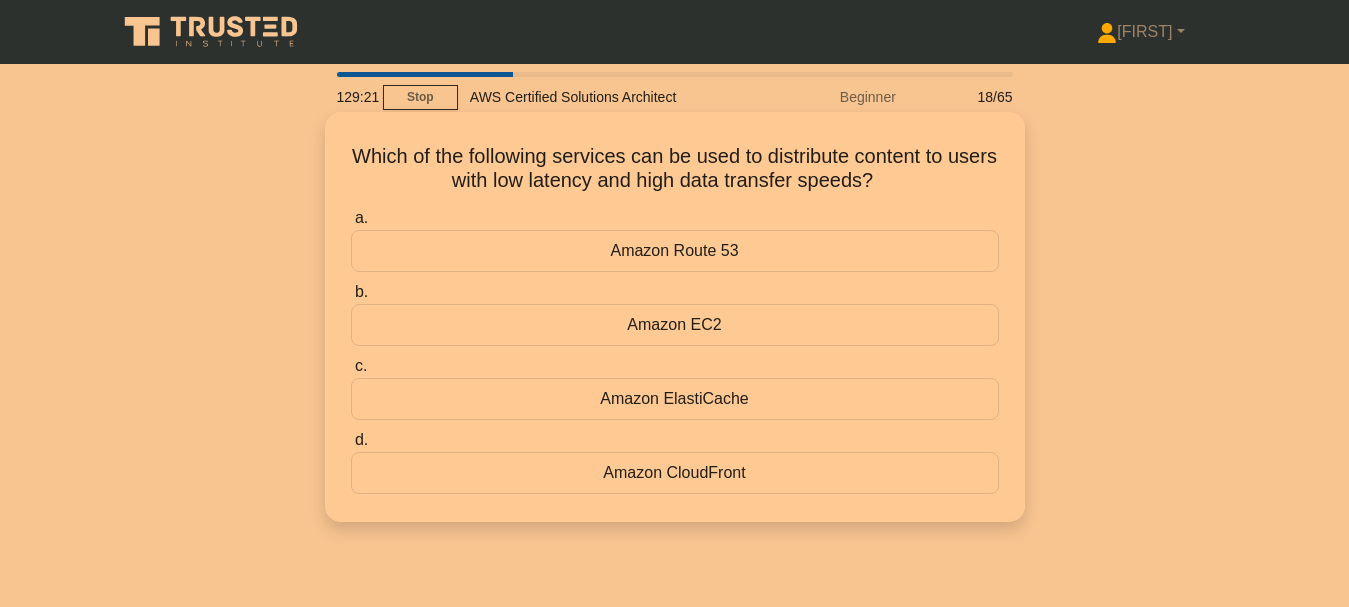 click on "Amazon EC2" at bounding box center (675, 325) 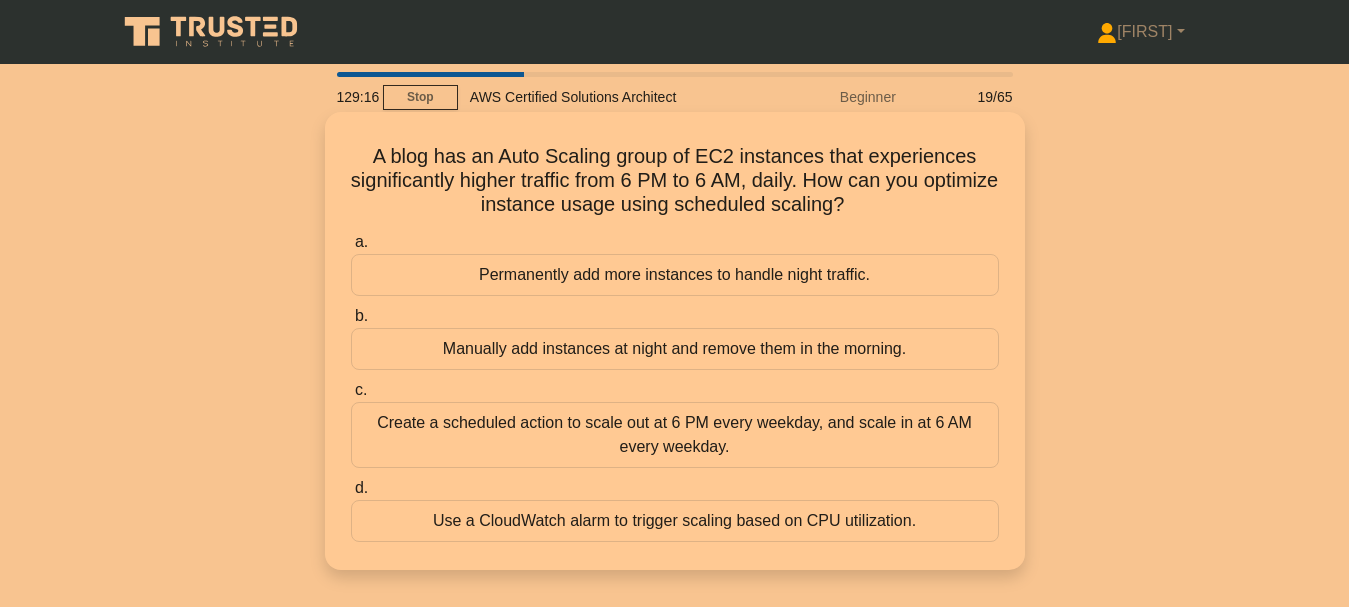 click on "Manually add instances at night and remove them in the morning." at bounding box center (675, 349) 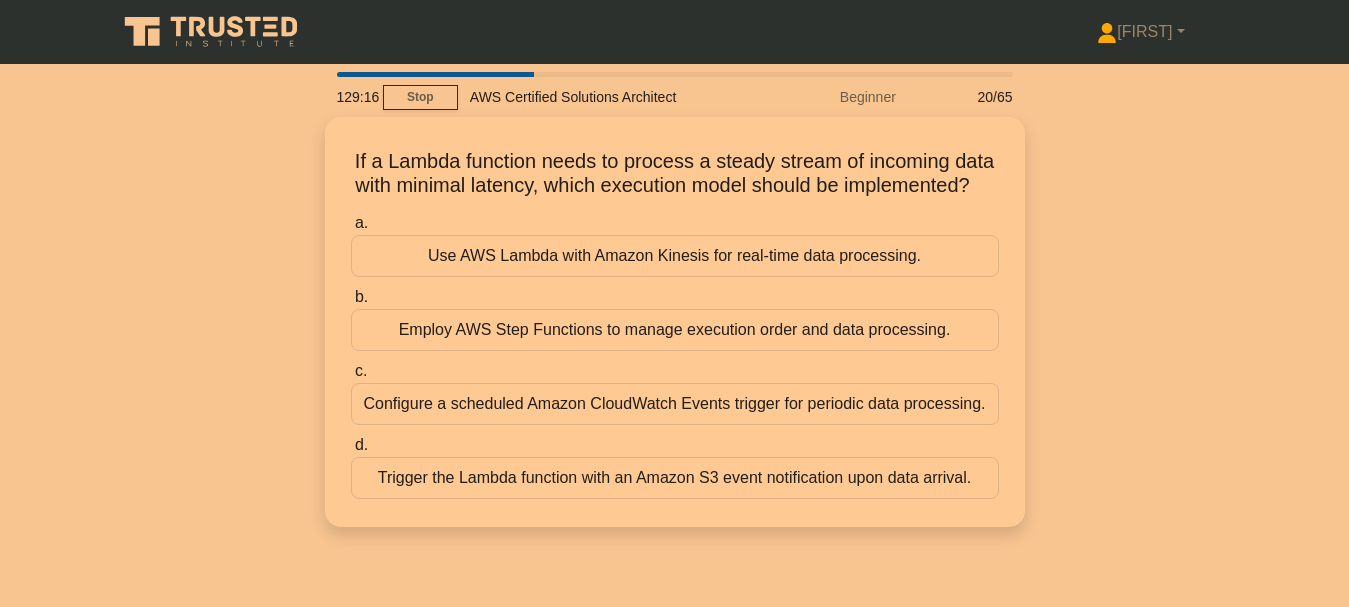 click on "Employ AWS Step Functions to manage execution order and data processing." at bounding box center (675, 330) 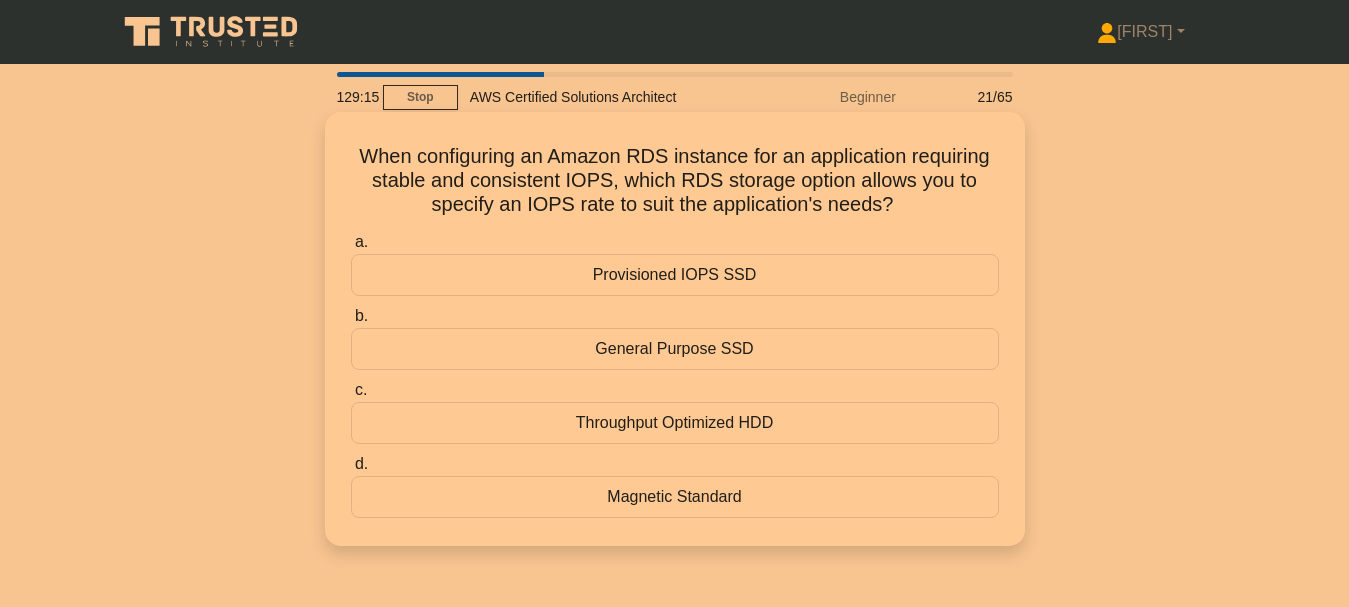 click on "General Purpose SSD" at bounding box center (675, 349) 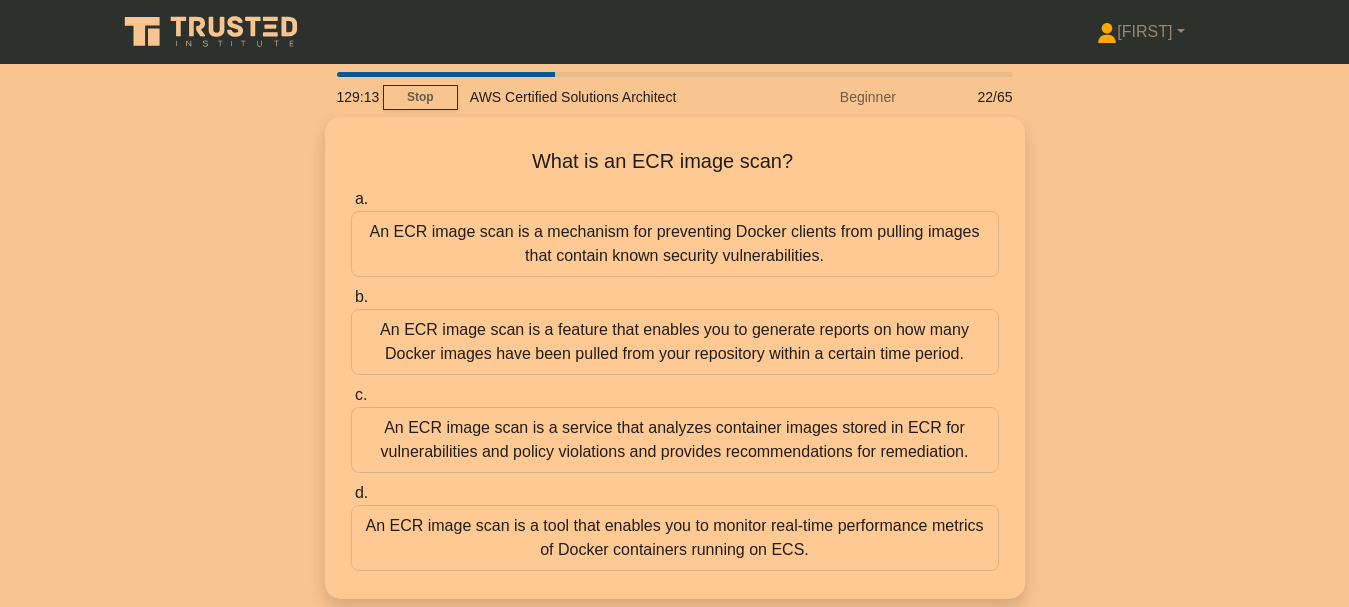 click on "An ECR image scan is a feature that enables you to generate reports on how many Docker images have been pulled from your repository within a certain time period." at bounding box center (675, 342) 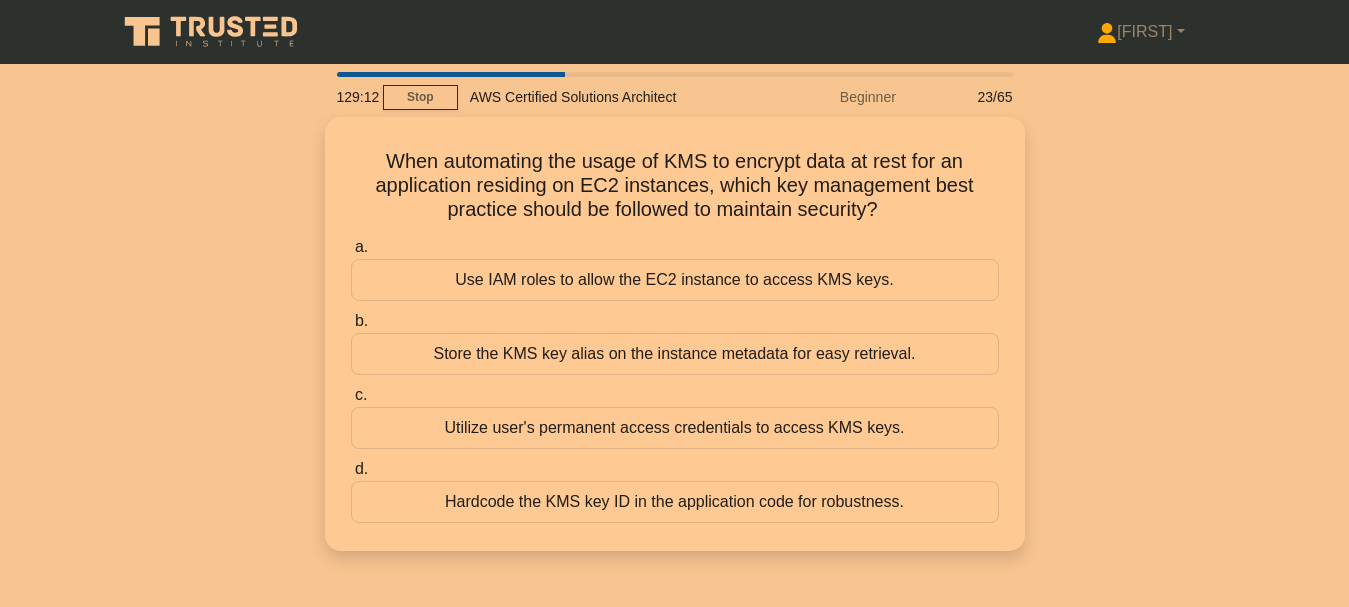 click on "Store the KMS key alias on the instance metadata for easy retrieval." at bounding box center (675, 354) 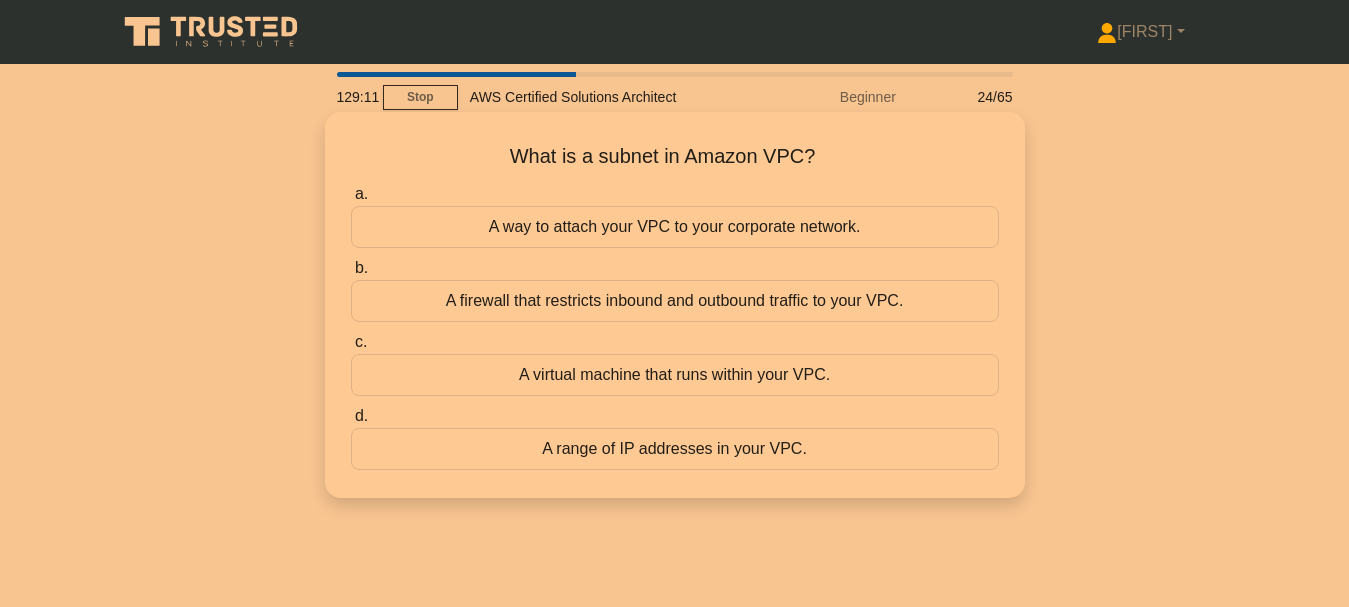 click on "A firewall that restricts inbound and outbound traffic to your VPC." at bounding box center [675, 301] 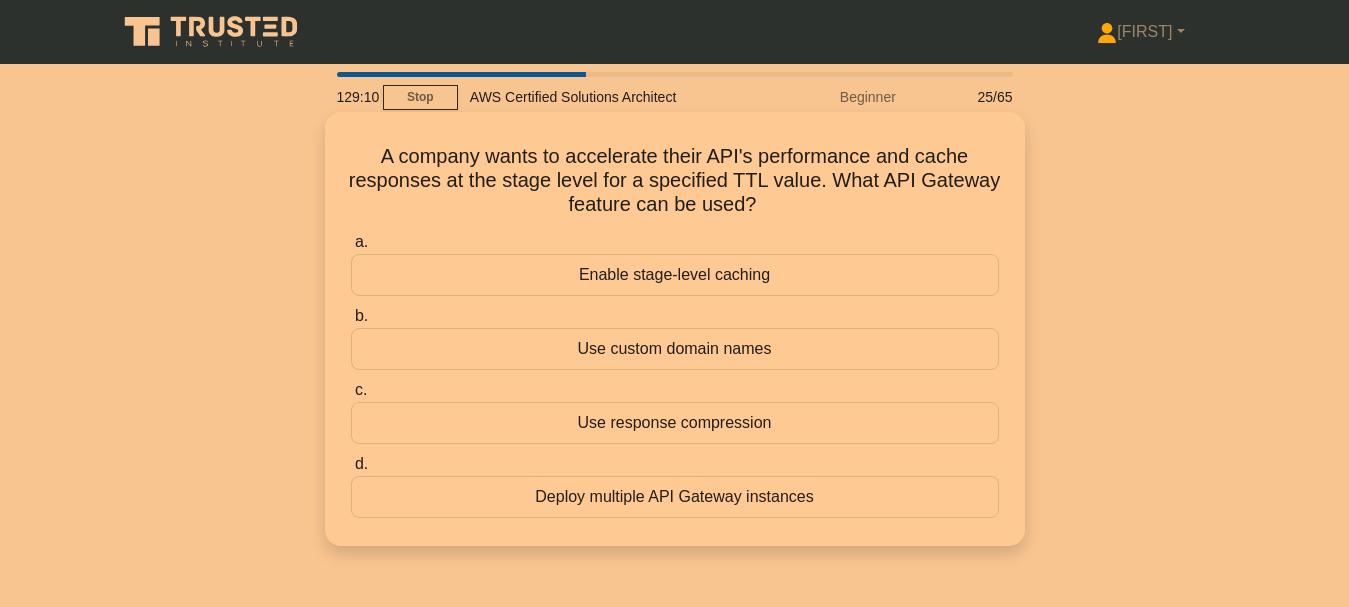 click on "Use custom domain names" at bounding box center [675, 349] 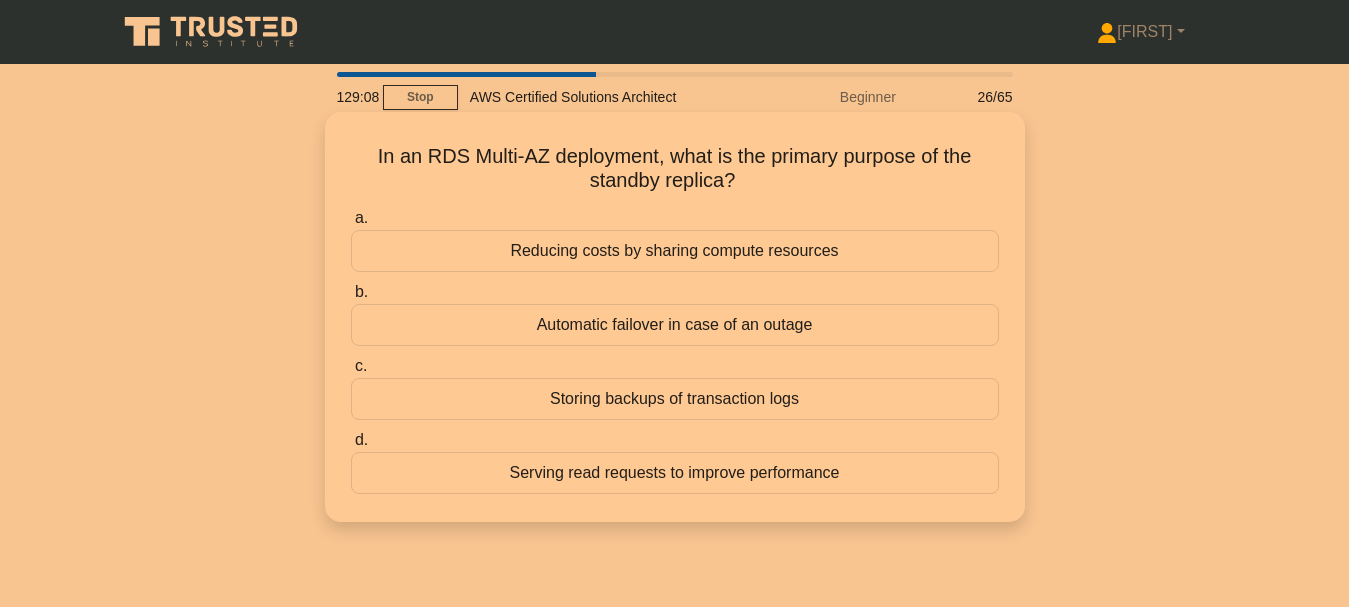 click on "Automatic failover in case of an outage" at bounding box center (675, 325) 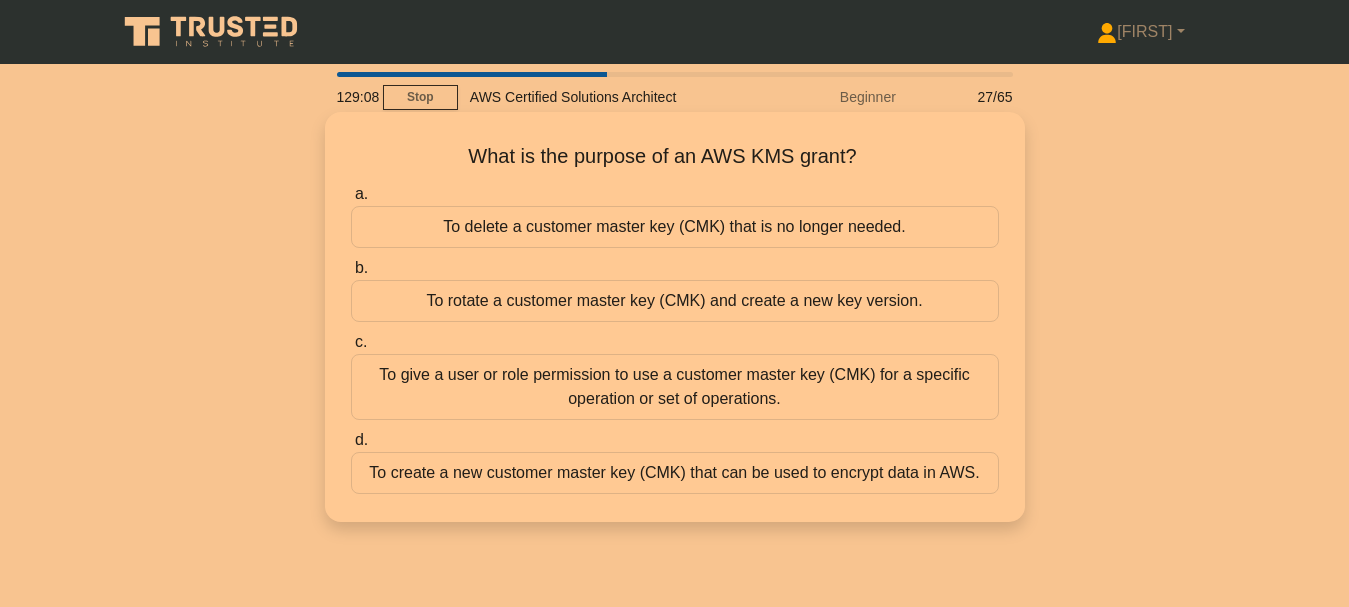 click on "To rotate a customer master key (CMK) and create a new key version." at bounding box center [675, 301] 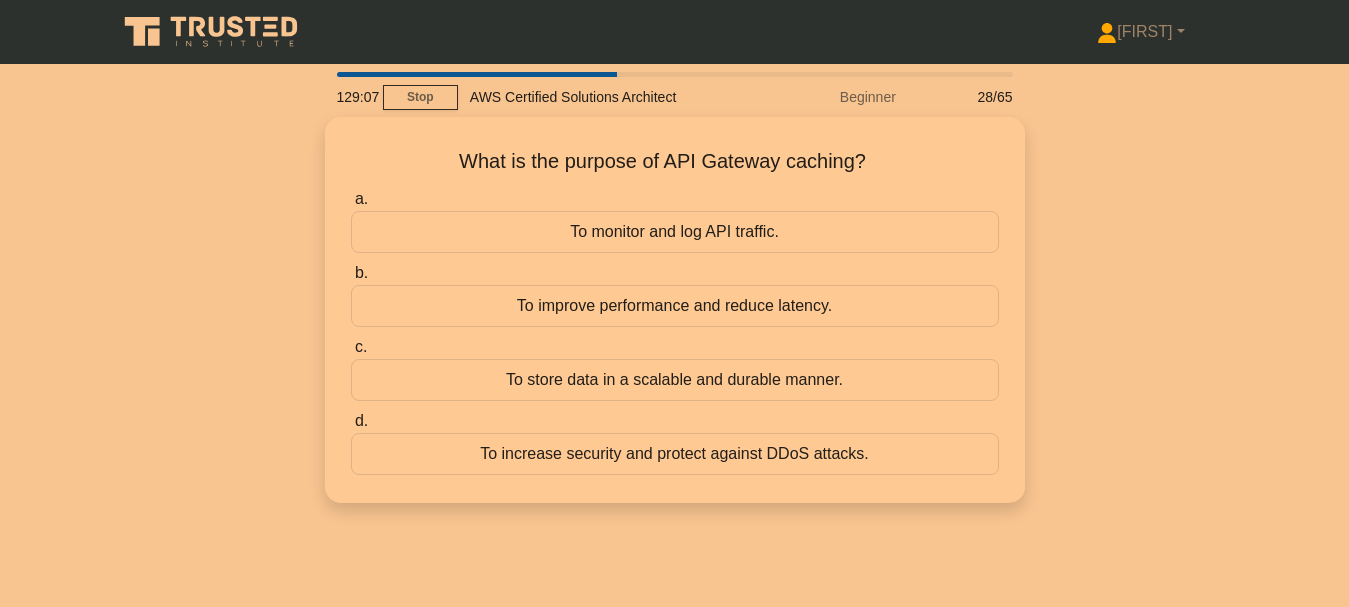 click on "To improve performance and reduce latency." at bounding box center (675, 306) 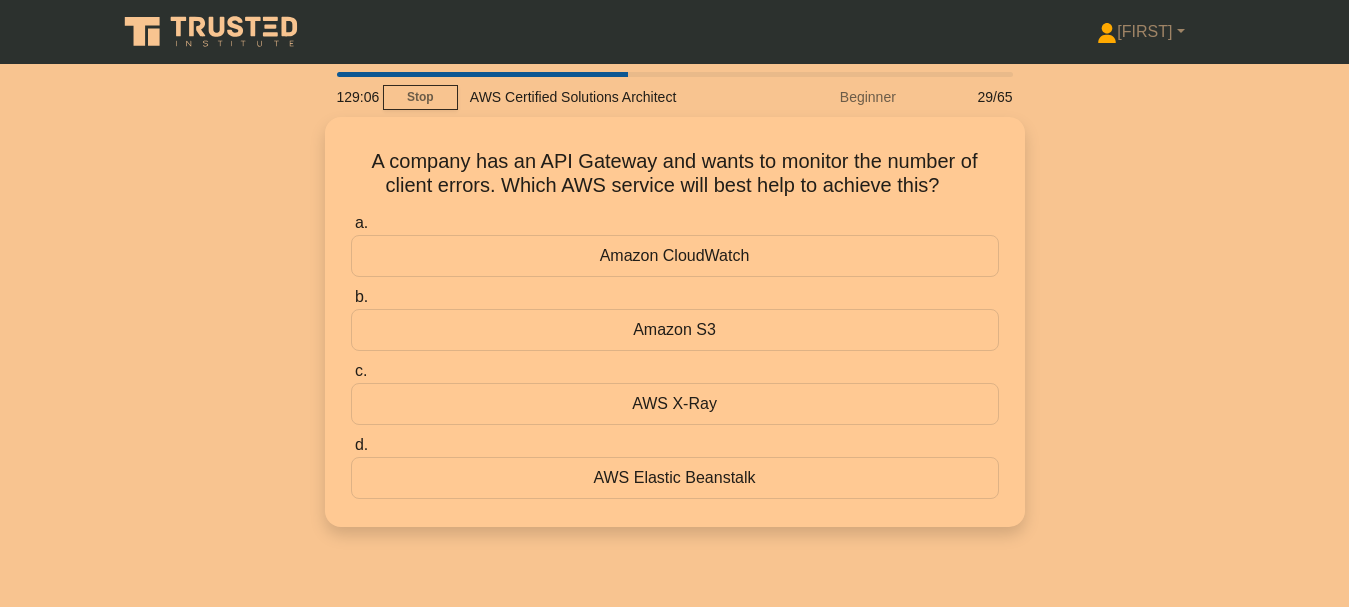 click on "Amazon S3" at bounding box center (675, 330) 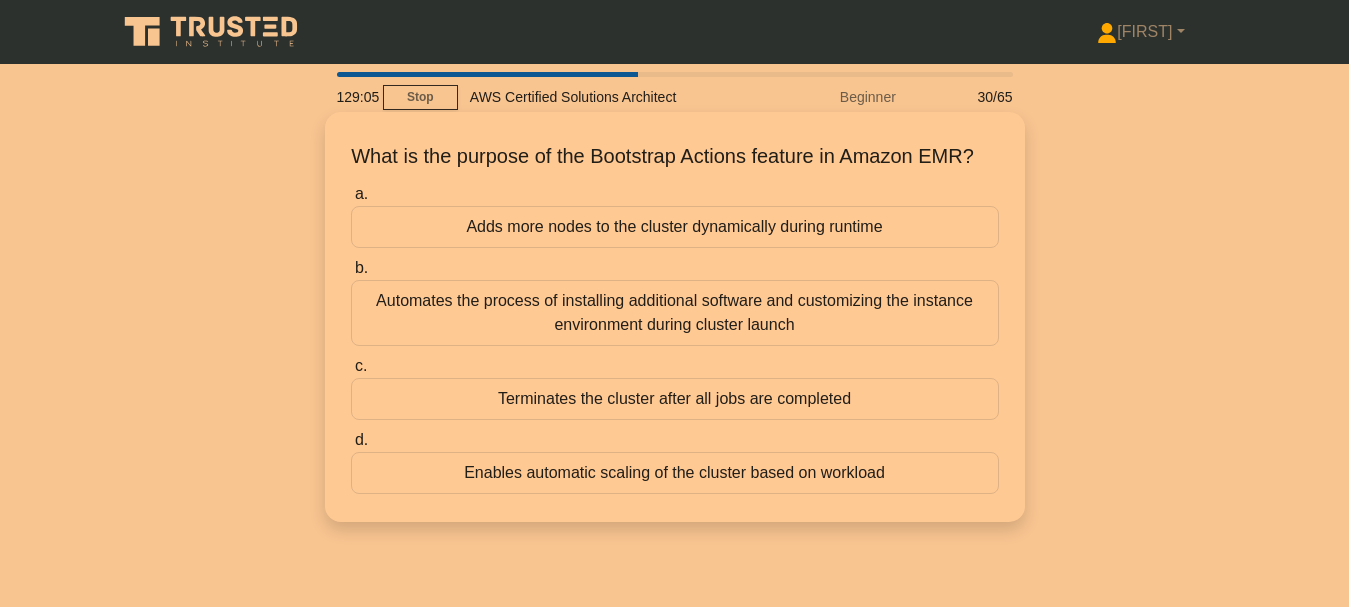 click on "Automates the process of installing additional software and customizing the instance environment during cluster launch" at bounding box center (675, 313) 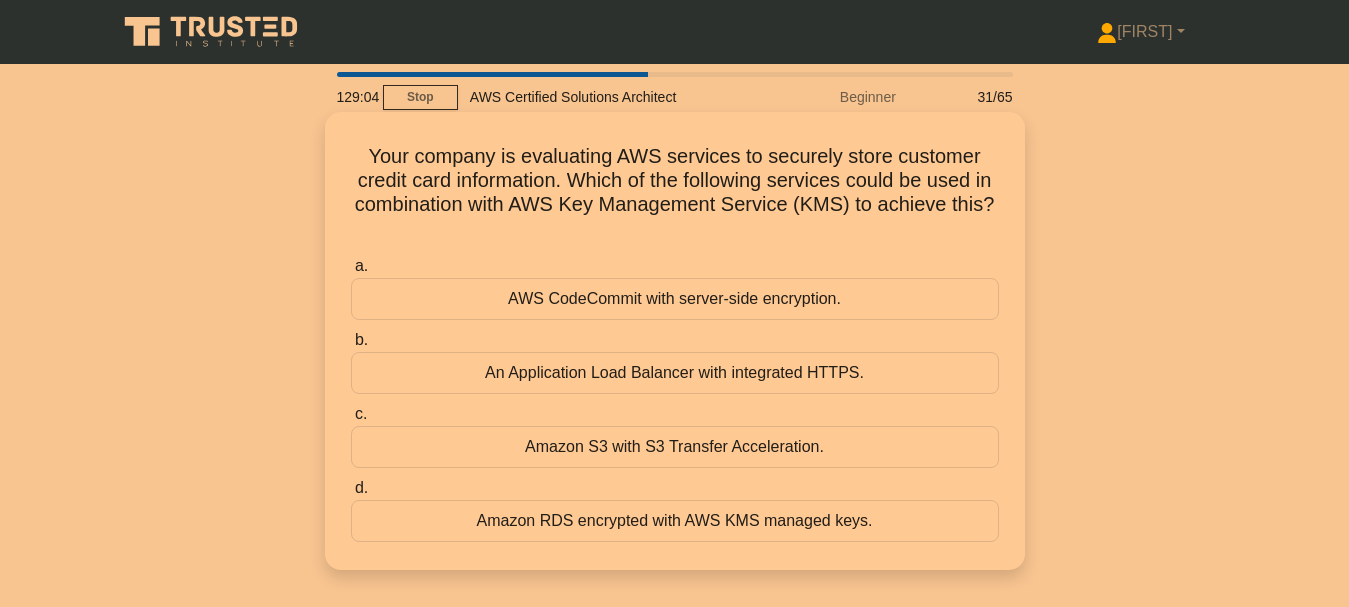click on "An Application Load Balancer with integrated HTTPS." at bounding box center (675, 373) 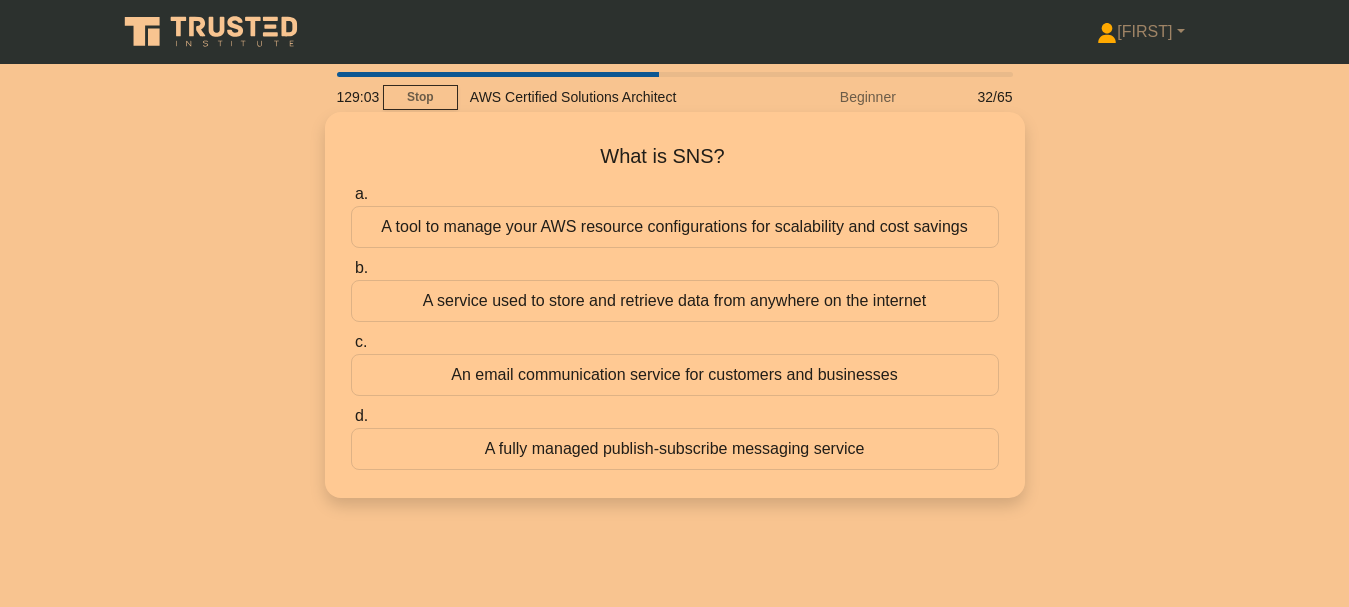click on "A service used to store and retrieve data from anywhere on the internet" at bounding box center [675, 301] 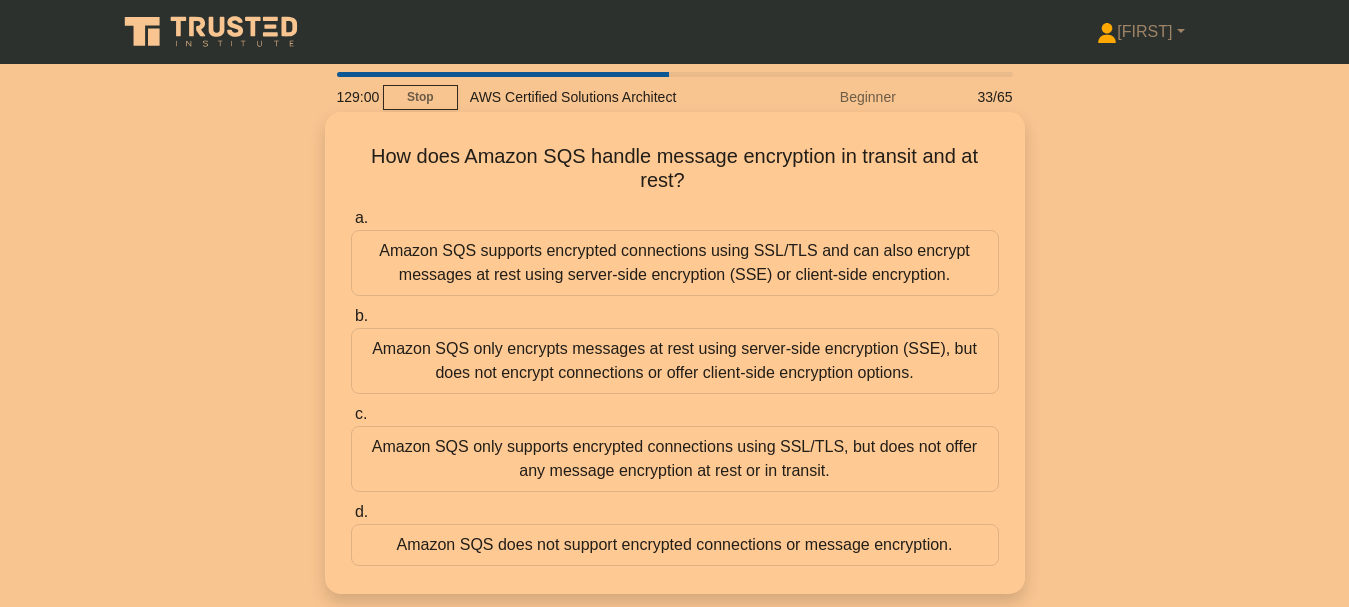 click on "Amazon SQS only encrypts messages at rest using server-side encryption (SSE), but does not encrypt connections or offer client-side encryption options." at bounding box center [675, 361] 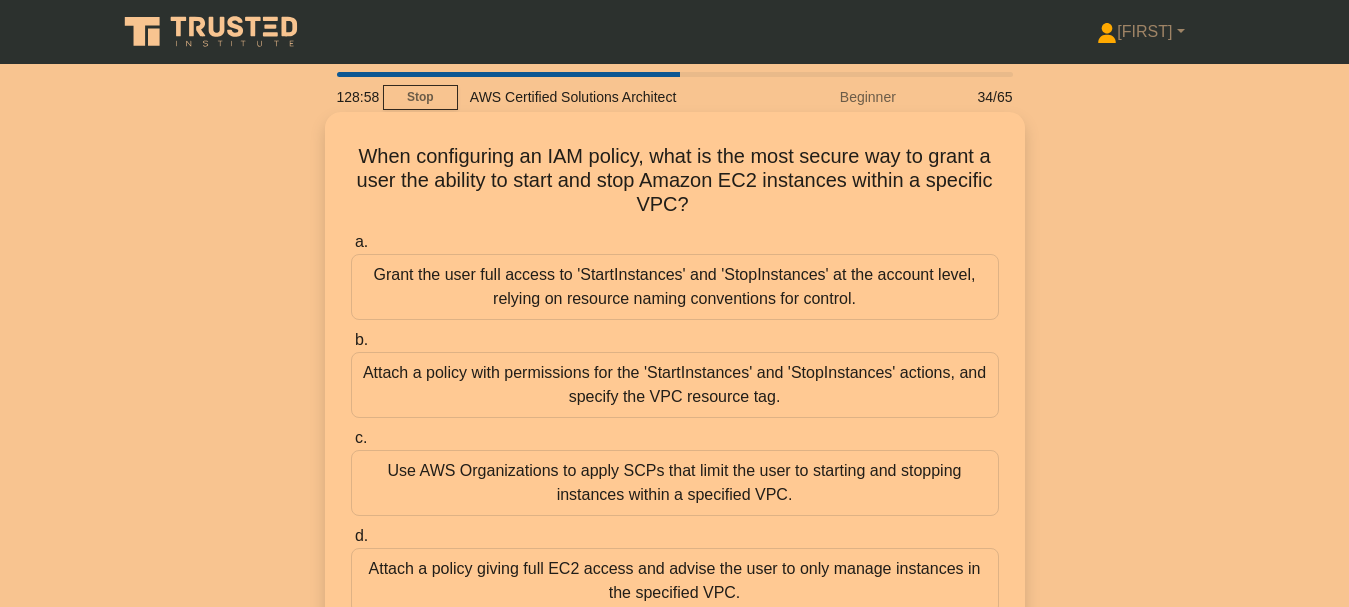 click on "Attach a policy with permissions for the 'StartInstances' and 'StopInstances' actions, and specify the VPC resource tag." at bounding box center [675, 385] 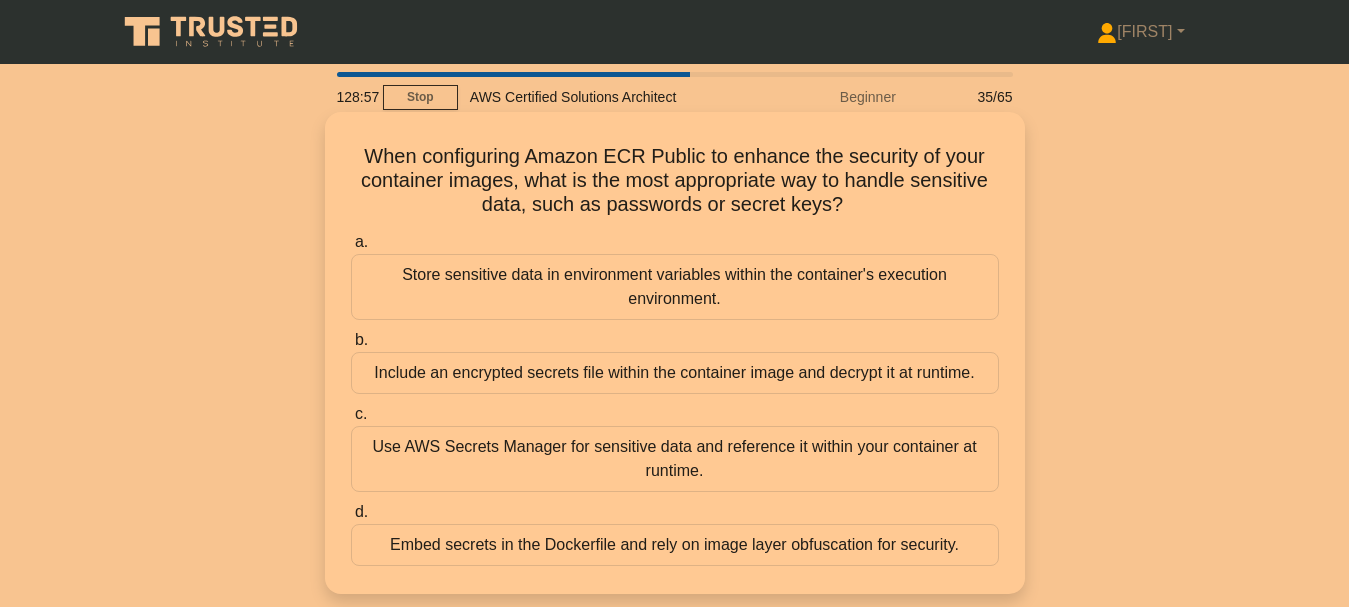 click on "Include an encrypted secrets file within the container image and decrypt it at runtime." at bounding box center (675, 373) 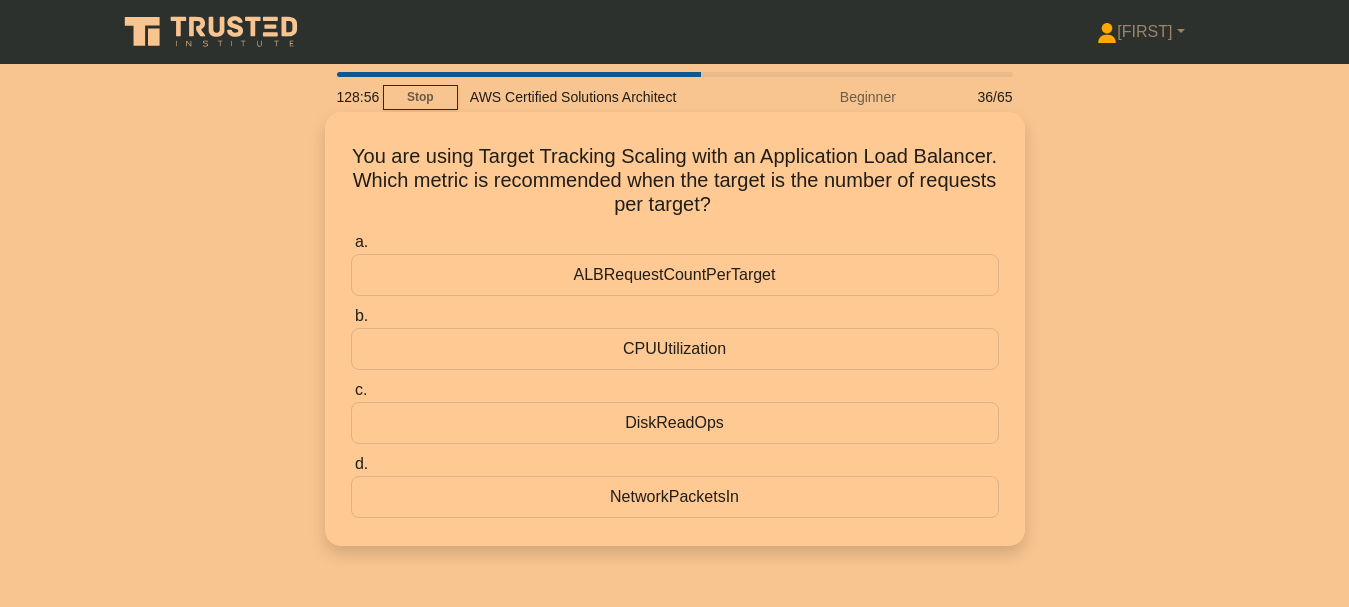 click on "CPUUtilization" at bounding box center (675, 349) 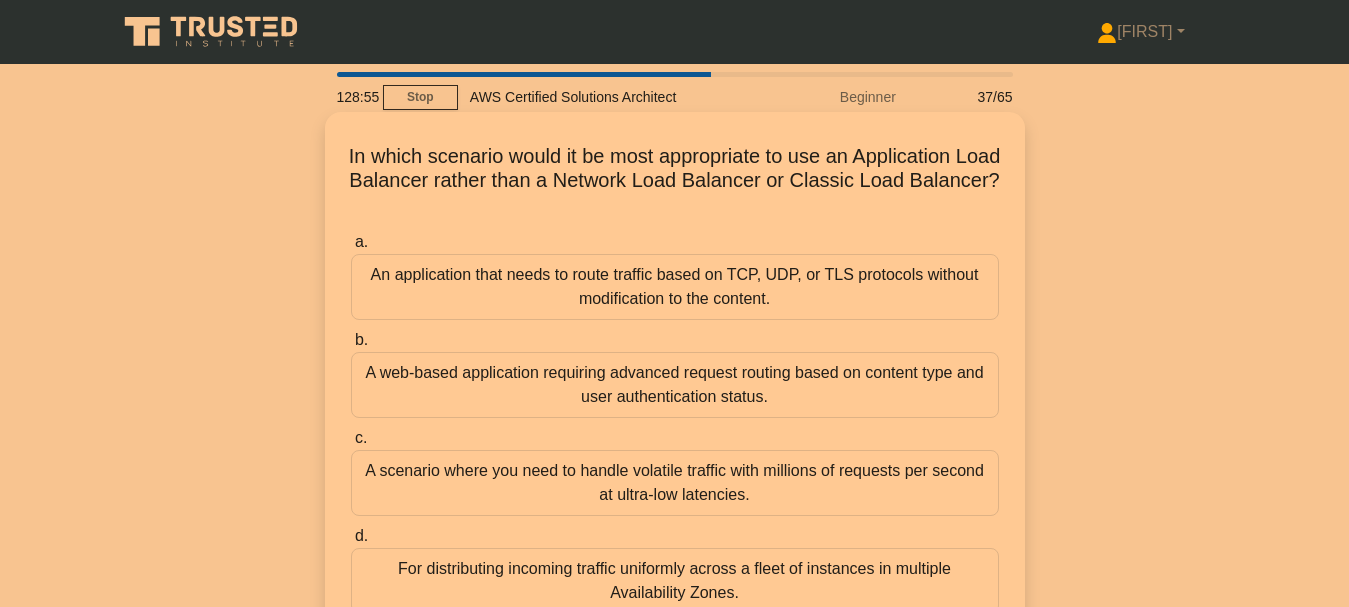 click on "A web-based application requiring advanced request routing based on content type and user authentication status." at bounding box center [675, 385] 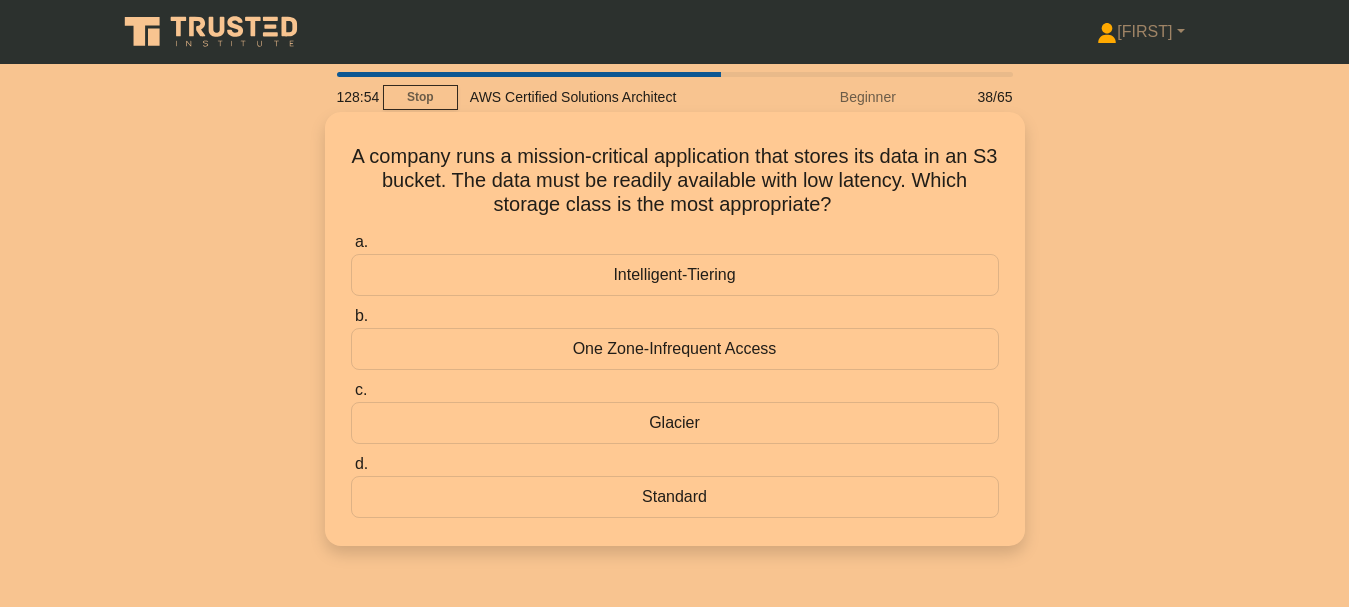 click on "One Zone-Infrequent Access" at bounding box center (675, 349) 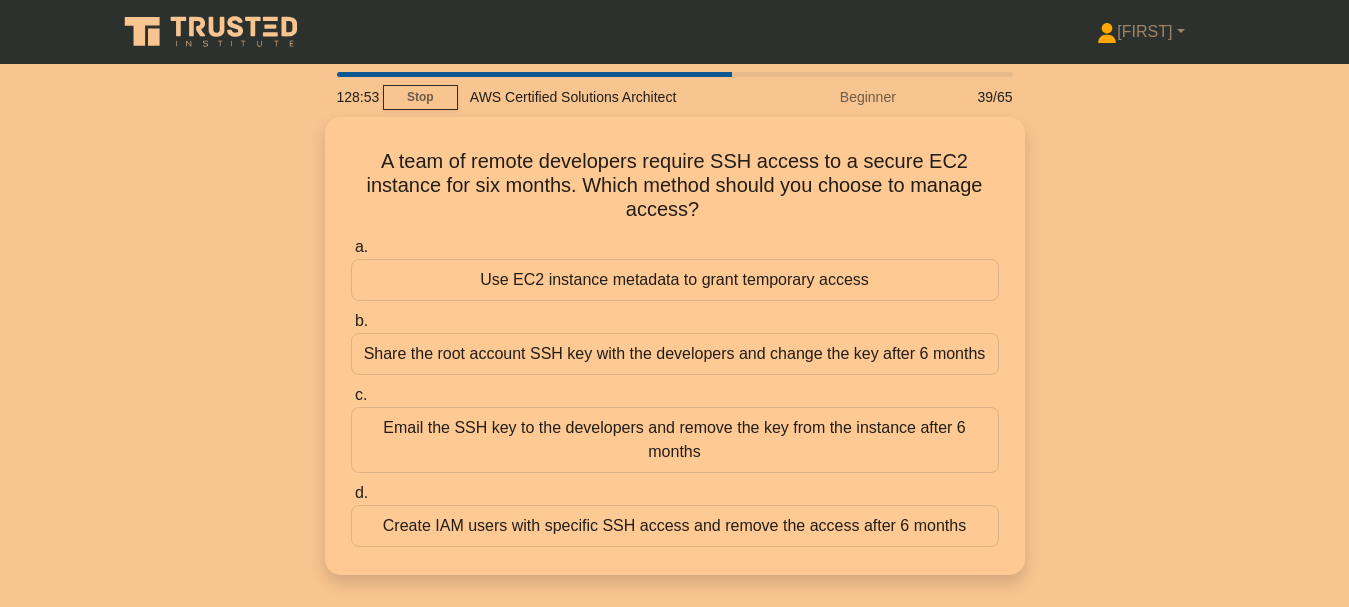 click on "Share the root account SSH key with the developers and change the key after 6 months" at bounding box center [675, 354] 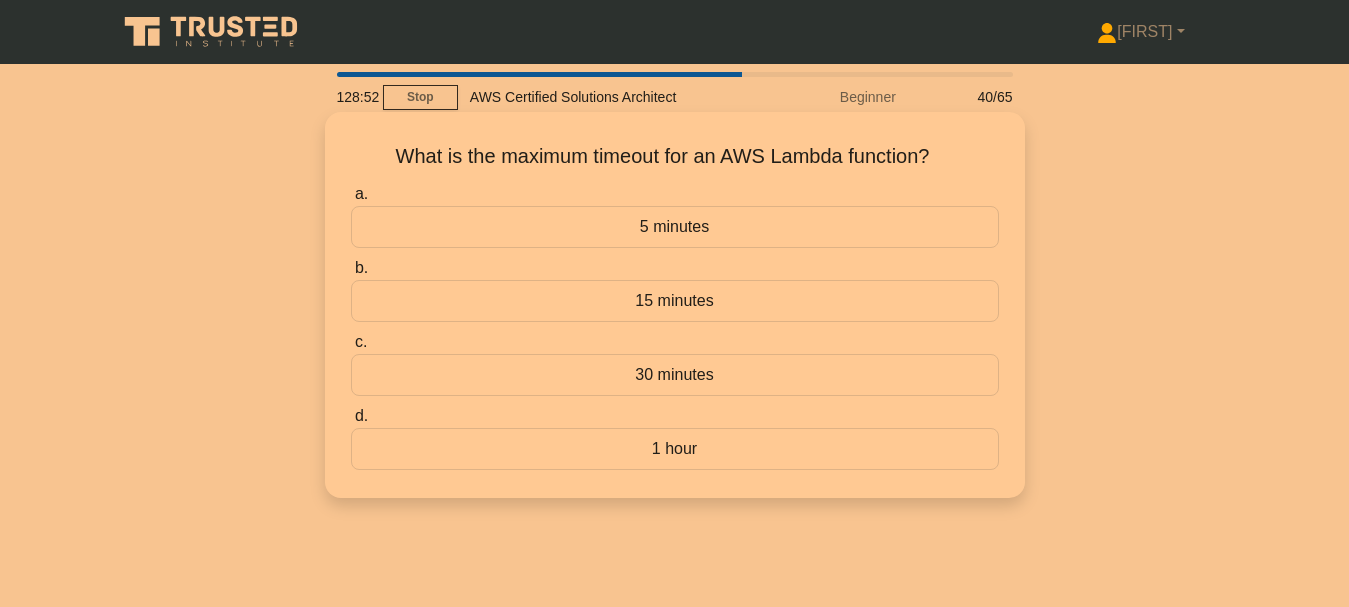 click on "15 minutes" at bounding box center [675, 301] 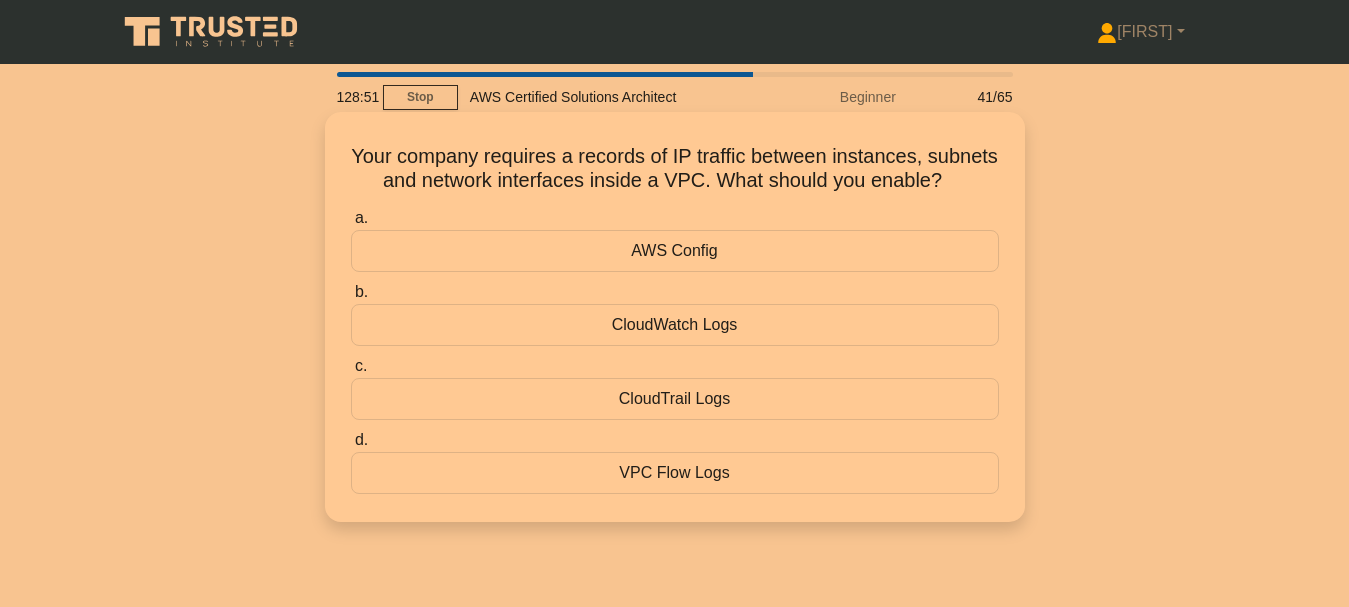 click on "CloudWatch Logs" at bounding box center [675, 325] 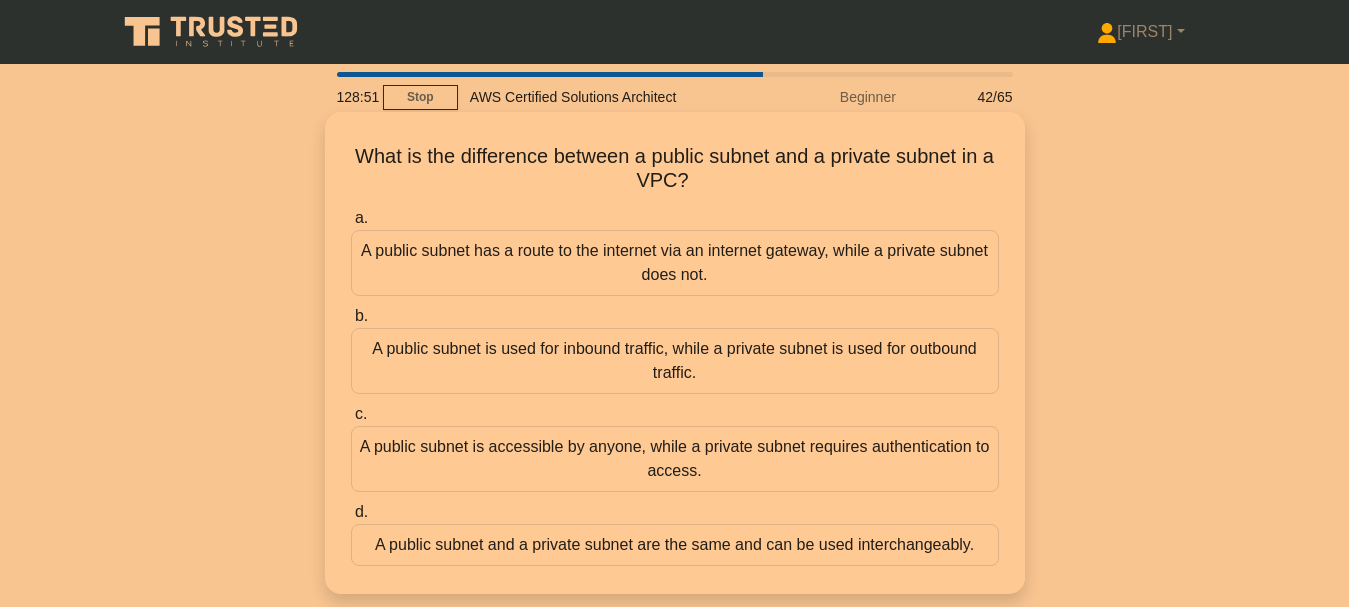 click on "A public subnet is used for inbound traffic, while a private subnet is used for outbound traffic." at bounding box center (675, 361) 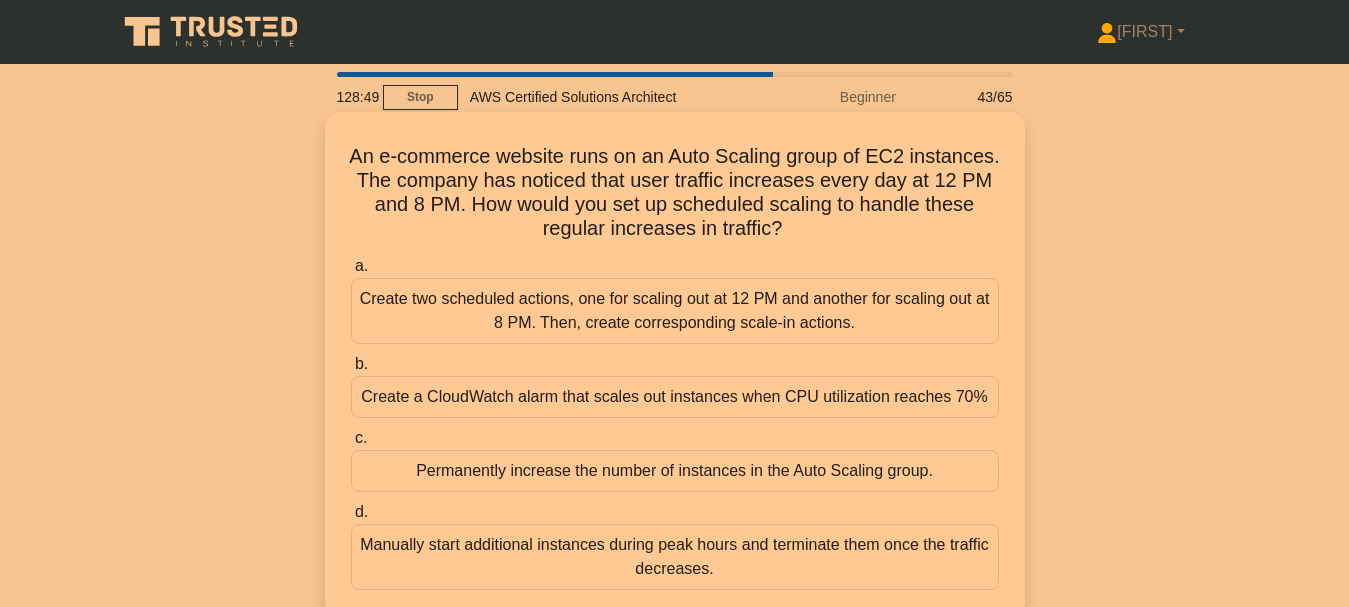 click on "Create a CloudWatch alarm that scales out instances when CPU utilization reaches 70%." at bounding box center [675, 397] 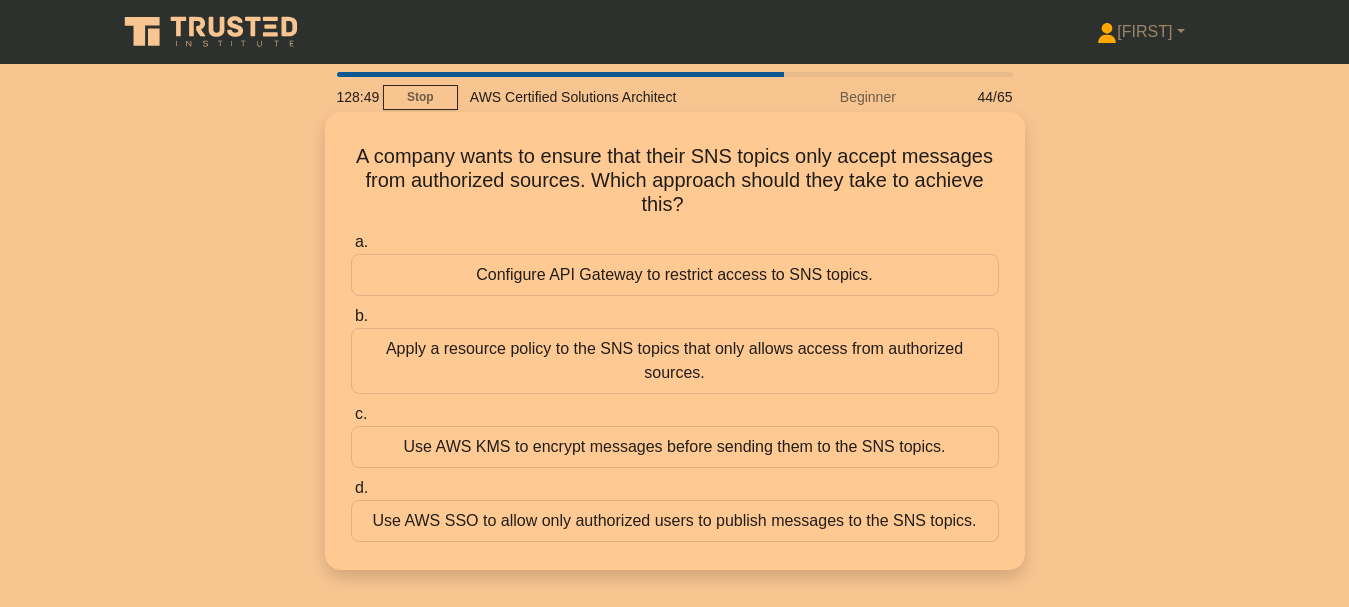 click on "Apply a resource policy to the SNS topics that only allows access from authorized sources." at bounding box center (675, 361) 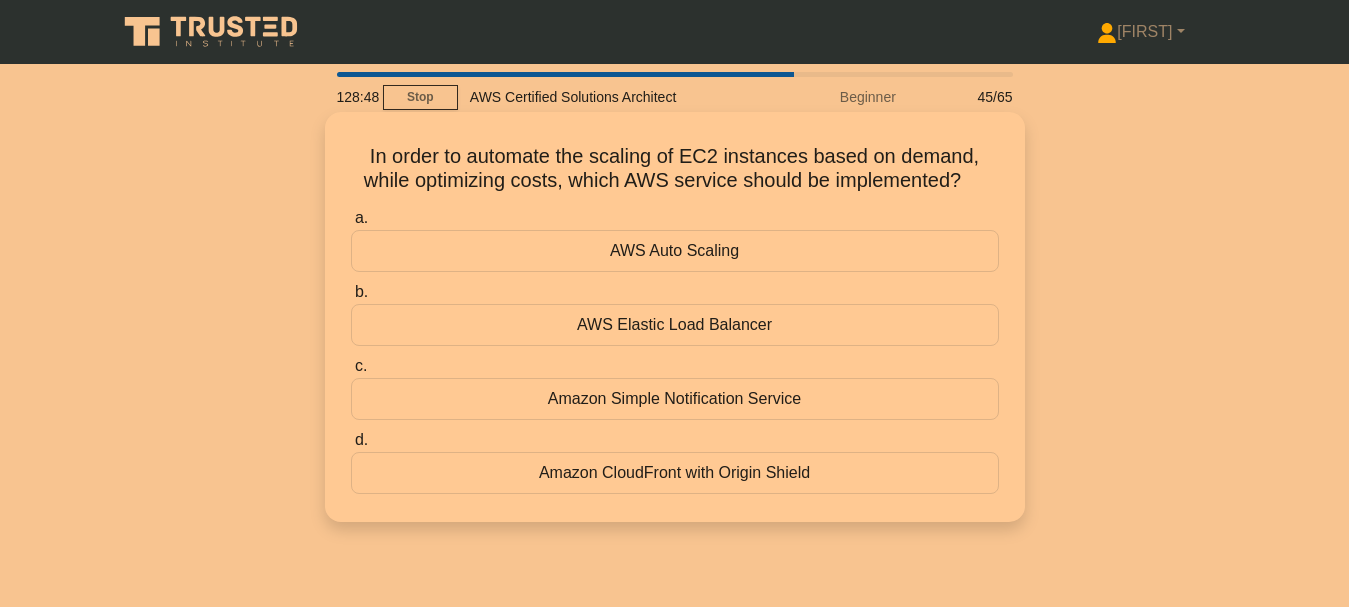 click on "AWS Elastic Load Balancer" at bounding box center (675, 325) 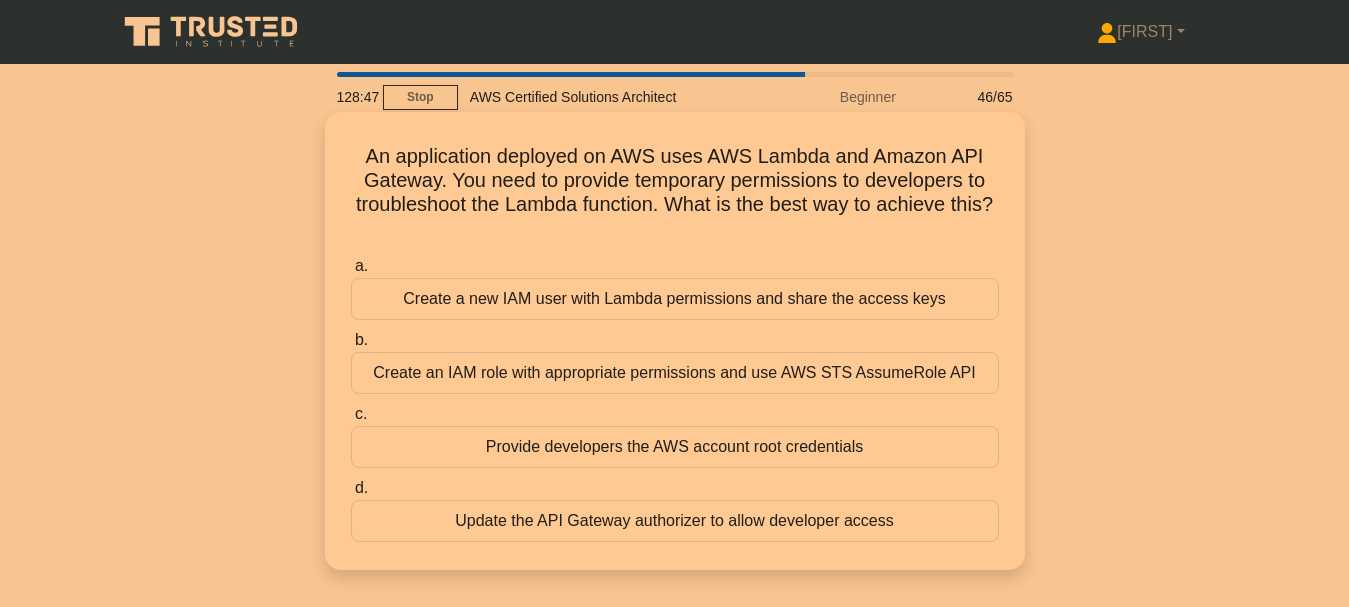 click on "Create an IAM role with appropriate permissions and use AWS STS AssumeRole API" at bounding box center (675, 373) 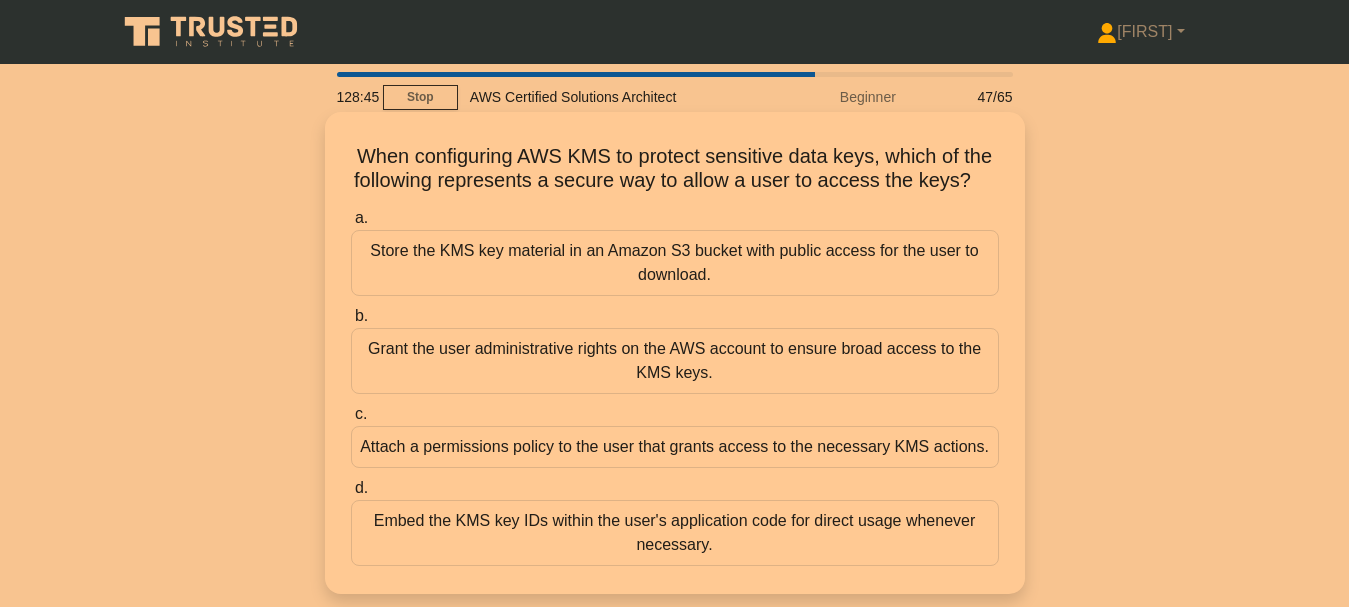 click on "Grant the user administrative rights on the AWS account to ensure broad access to the KMS keys." at bounding box center (675, 361) 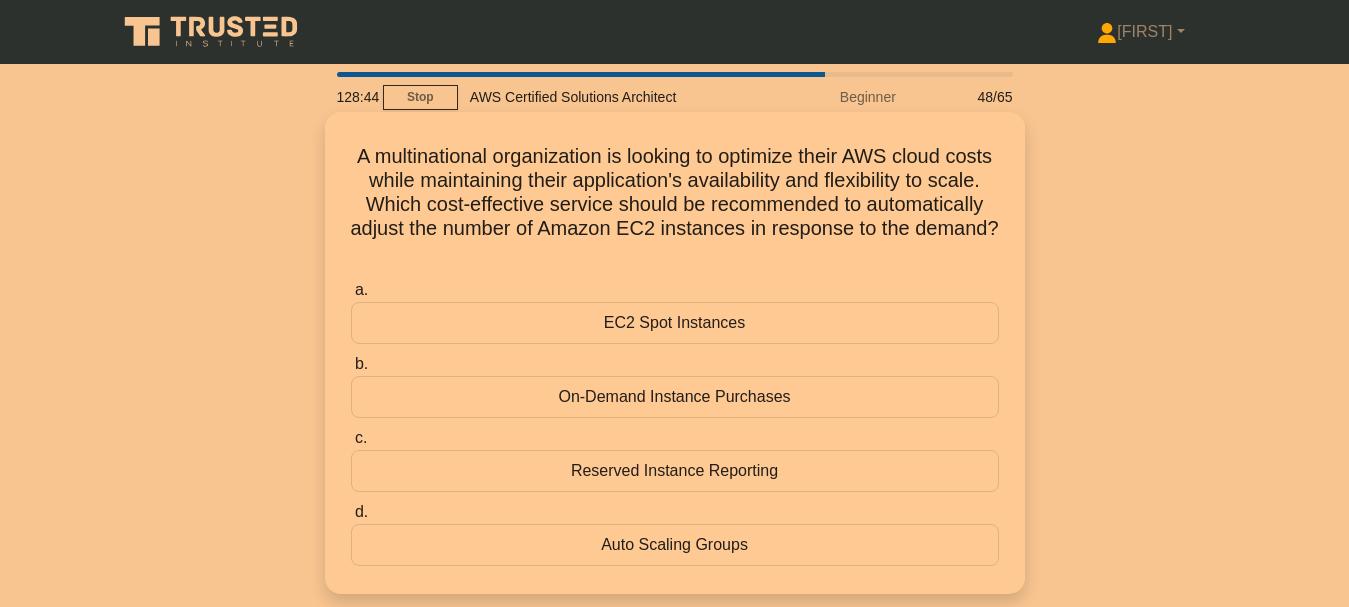 click on "On-Demand Instance Purchases" at bounding box center [675, 397] 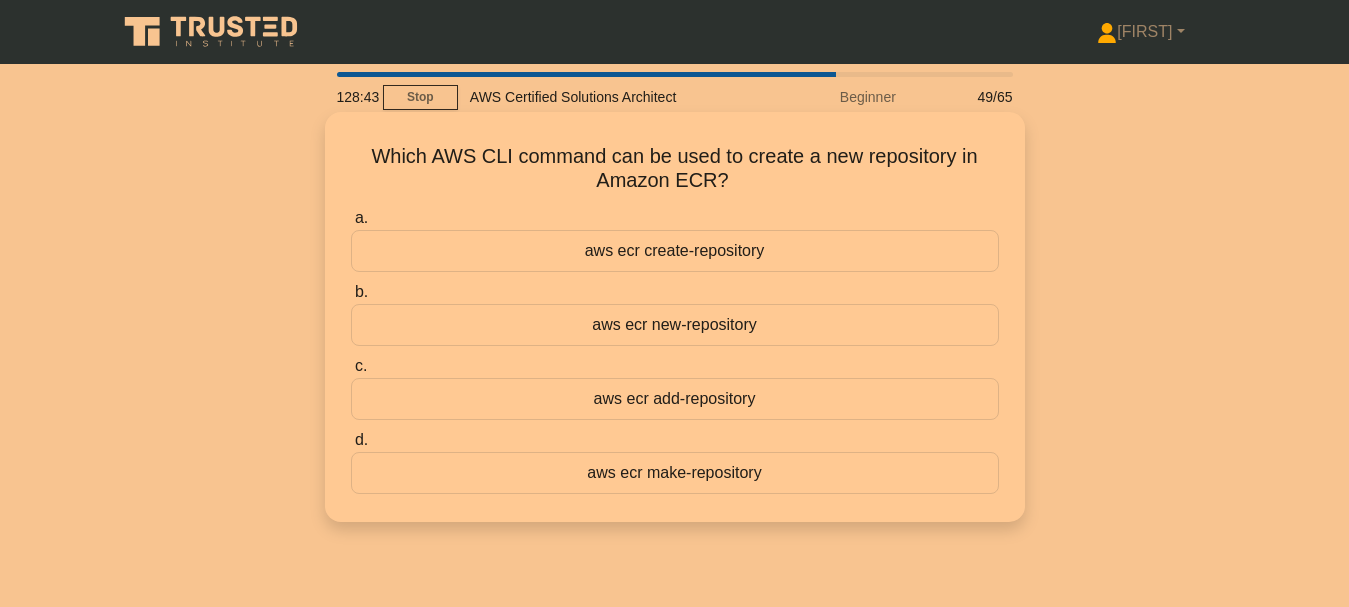 click on "aws ecr new-repository" at bounding box center [675, 325] 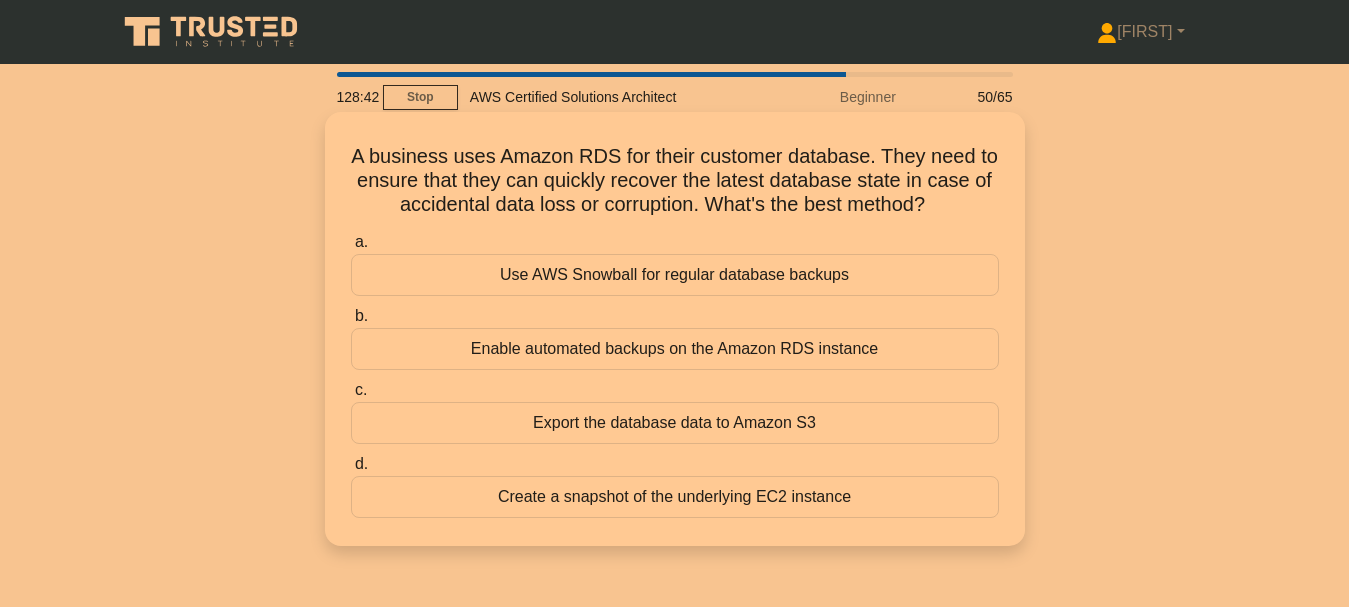 click on "Enable automated backups on the Amazon RDS instance" at bounding box center [675, 349] 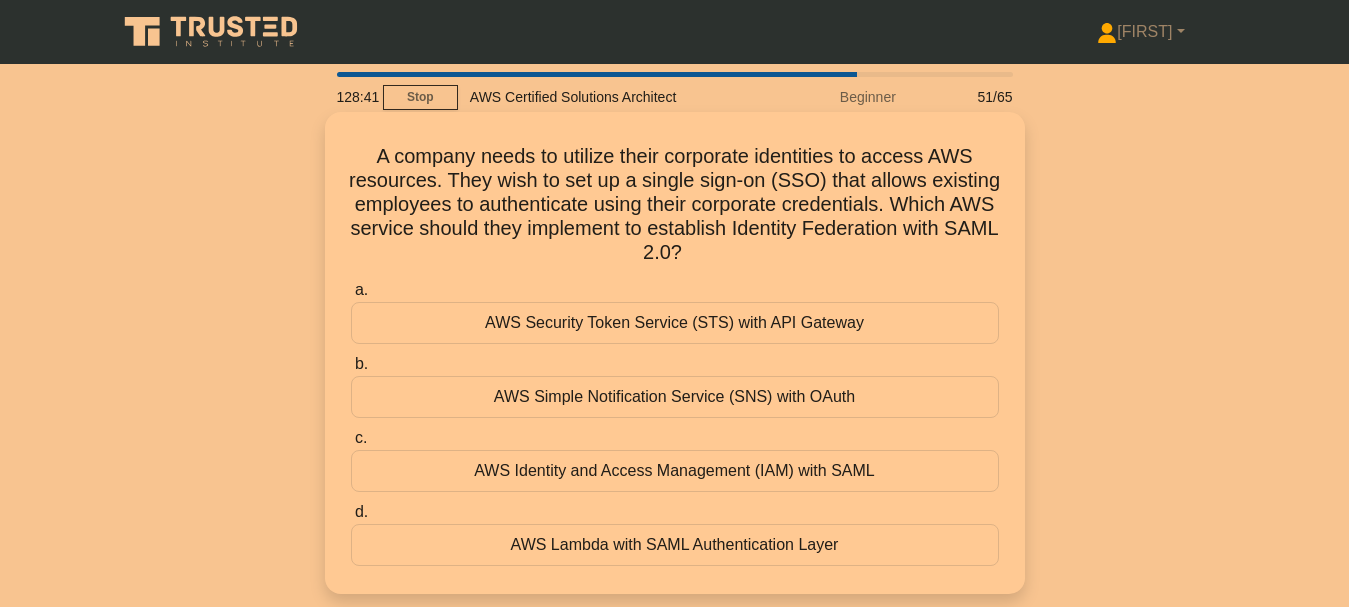 click on "AWS Simple Notification Service (SNS) with OAuth" at bounding box center (675, 397) 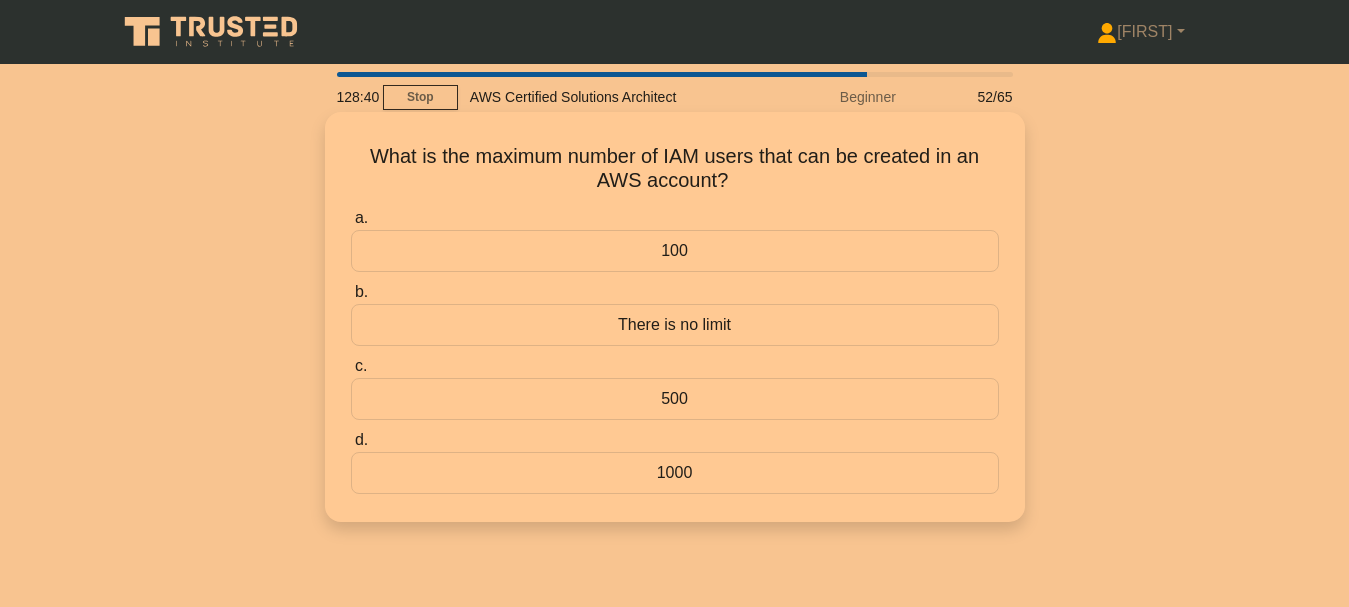 click on "There is no limit" at bounding box center (675, 325) 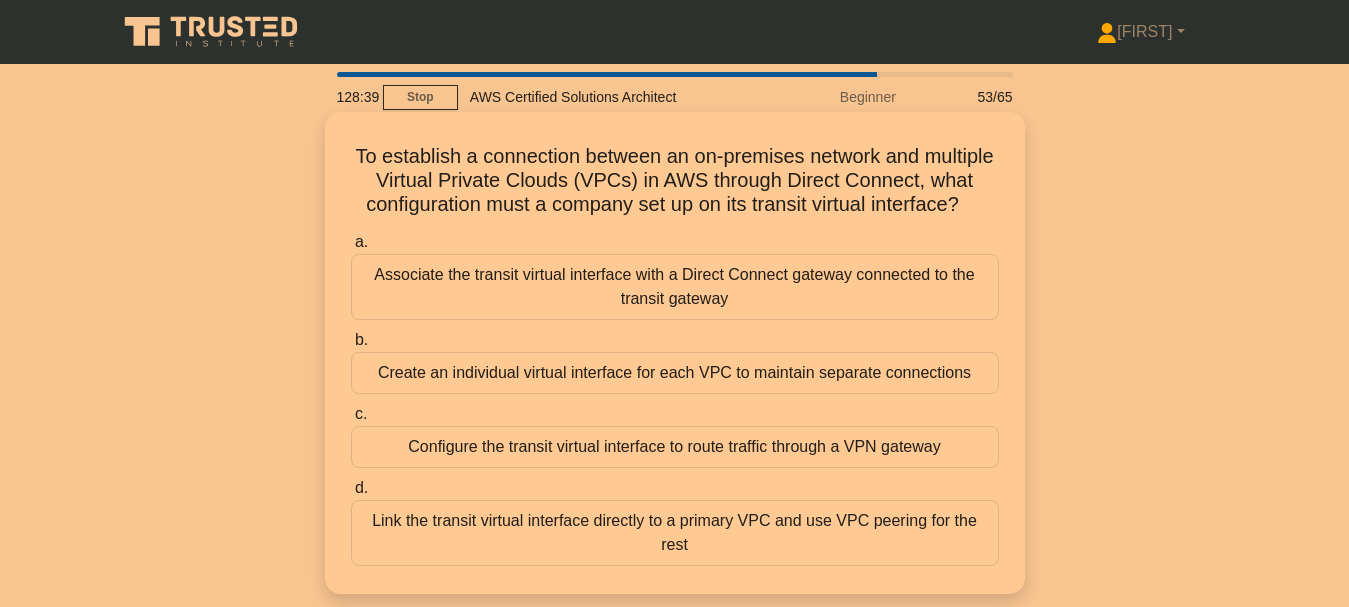 click on "Create an individual virtual interface for each VPC to maintain separate connections" at bounding box center [675, 373] 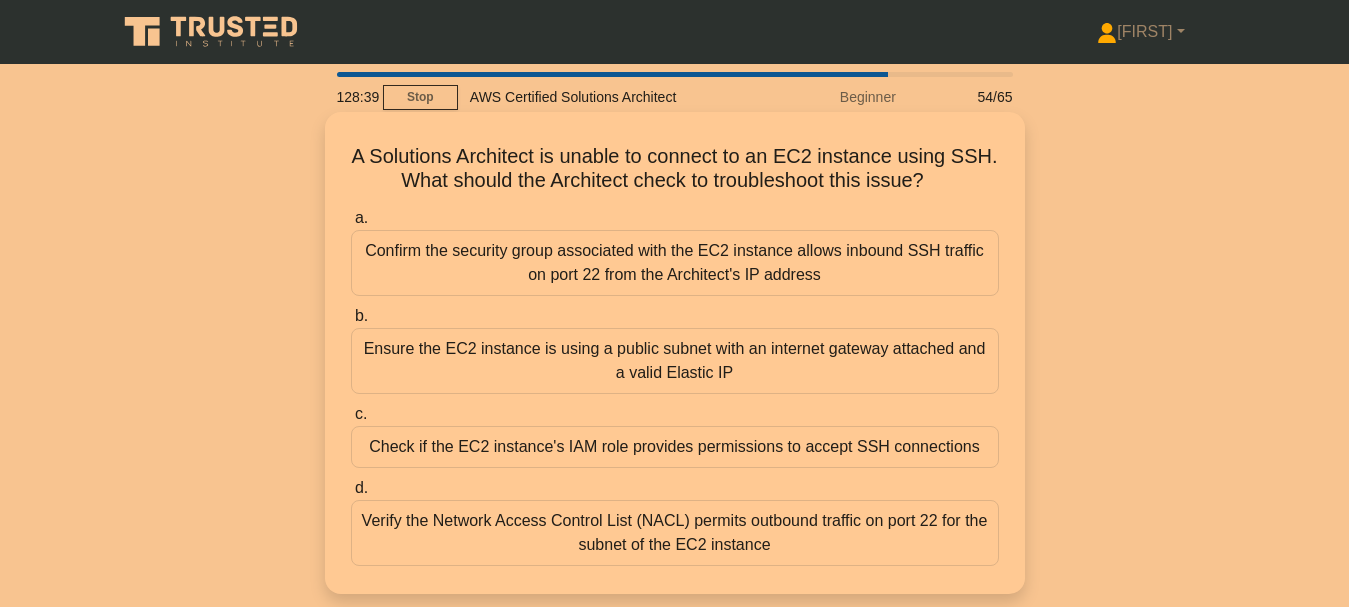 click on "Ensure the EC2 instance is using a public subnet with an internet gateway attached and a valid Elastic IP" at bounding box center [675, 361] 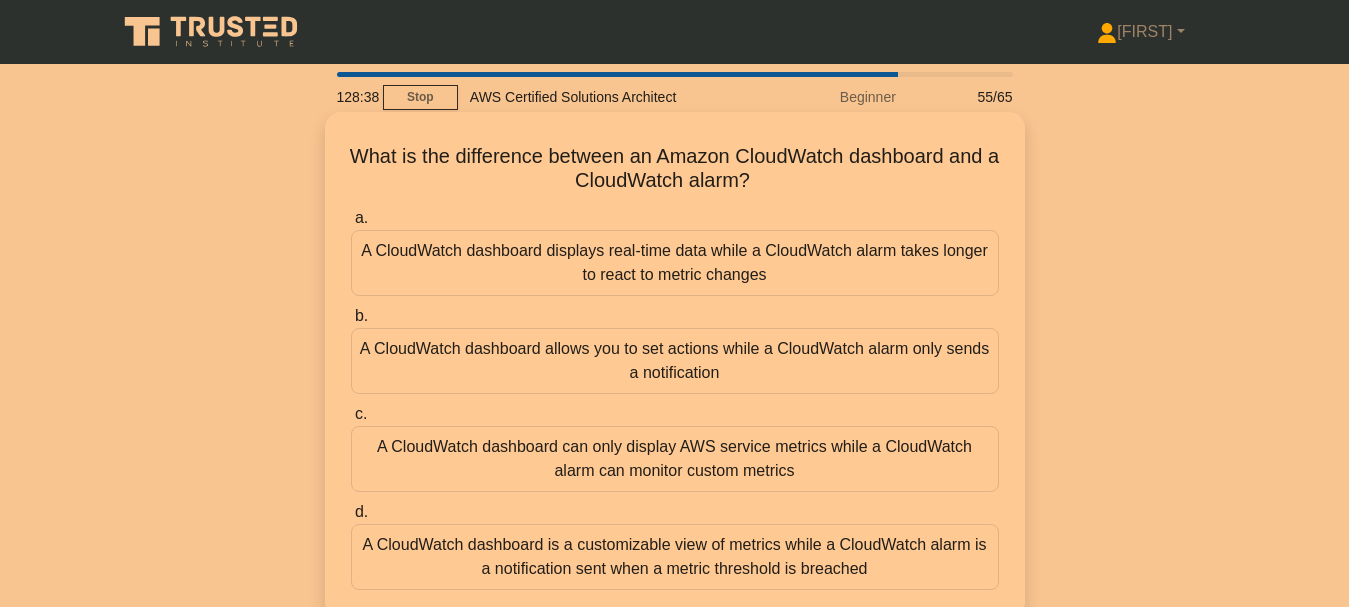 click on "A CloudWatch dashboard allows you to set actions while a CloudWatch alarm only sends a notification" at bounding box center (675, 361) 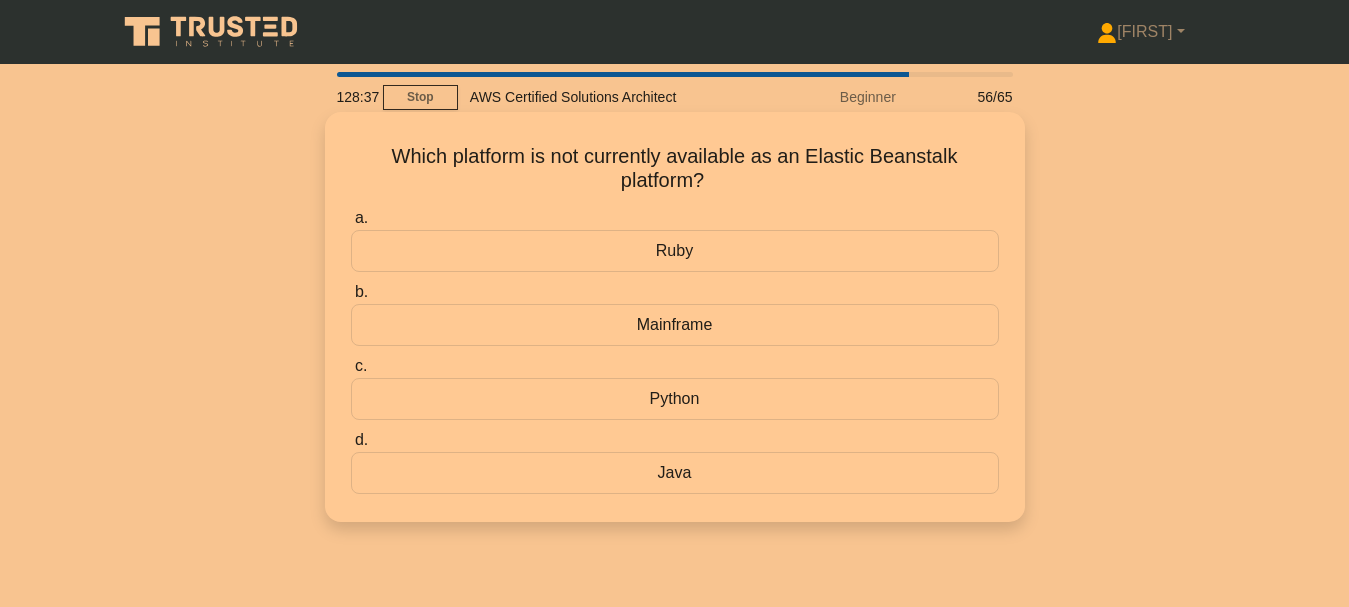 click on "Mainframe" at bounding box center [675, 325] 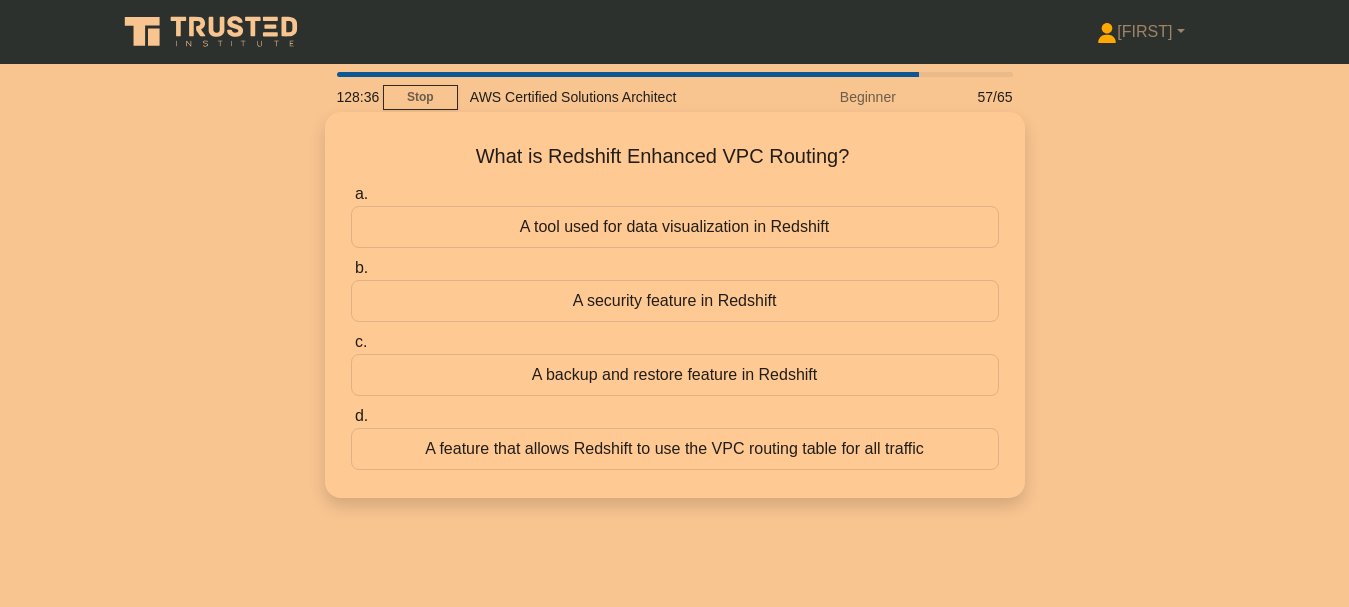 click on "A security feature in Redshift" at bounding box center (675, 301) 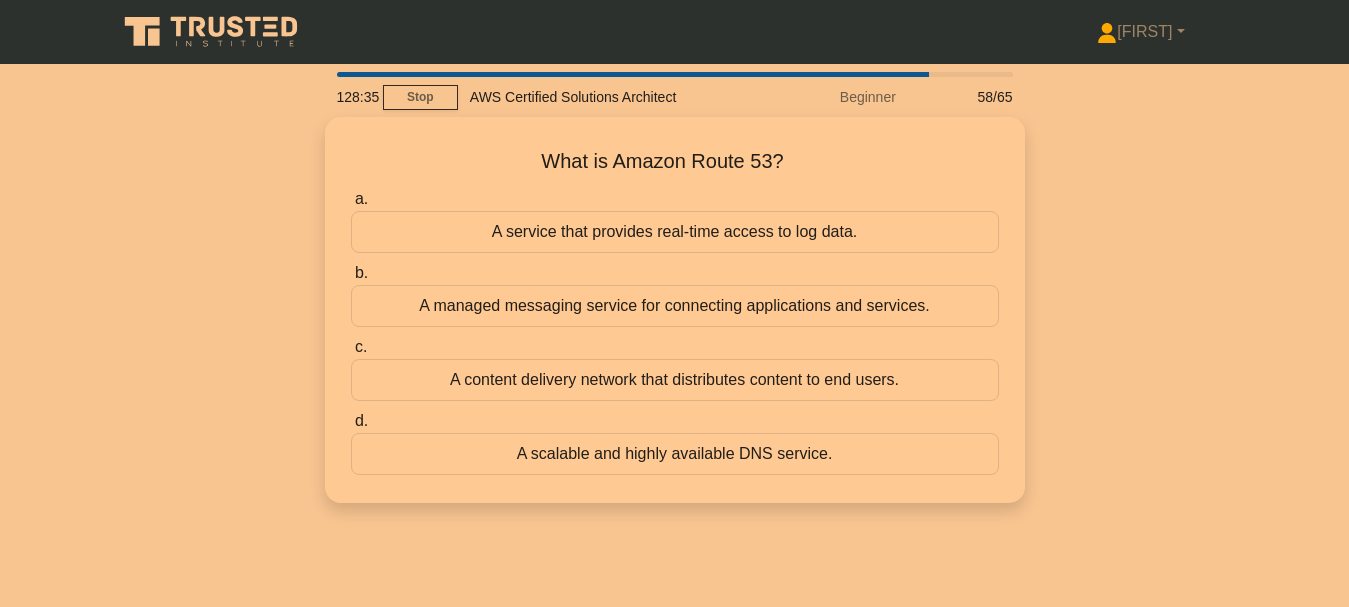 click on "A managed messaging service for connecting applications and services." at bounding box center [675, 306] 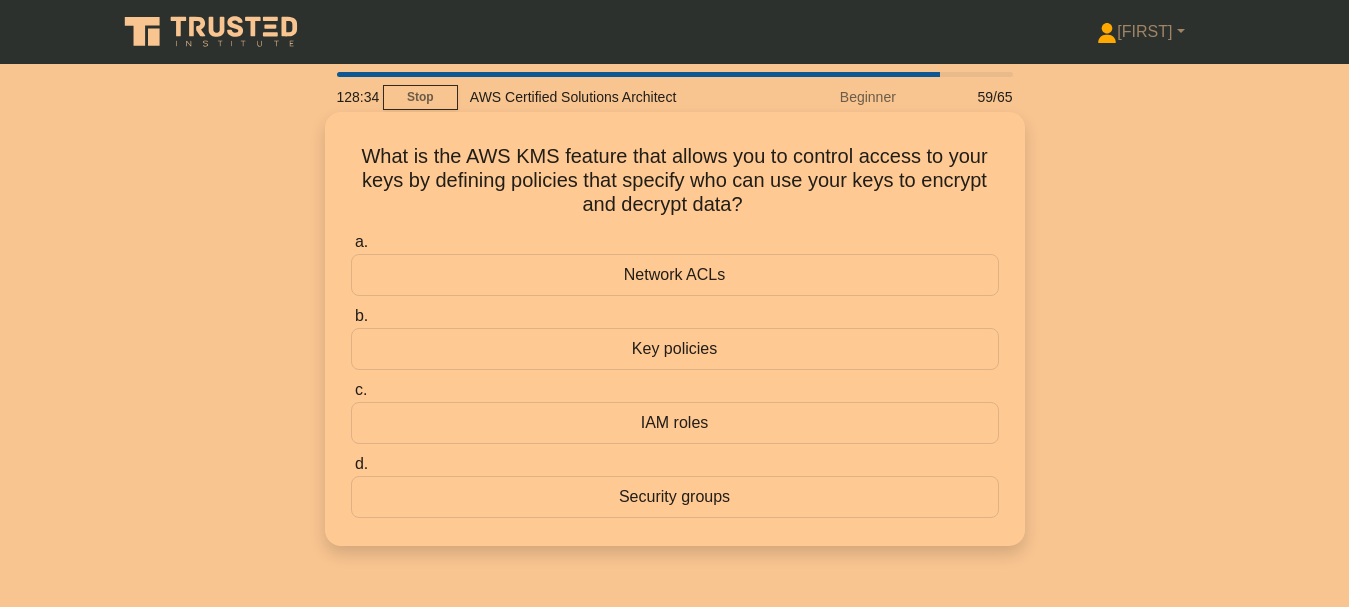 click on "Key policies" at bounding box center (675, 349) 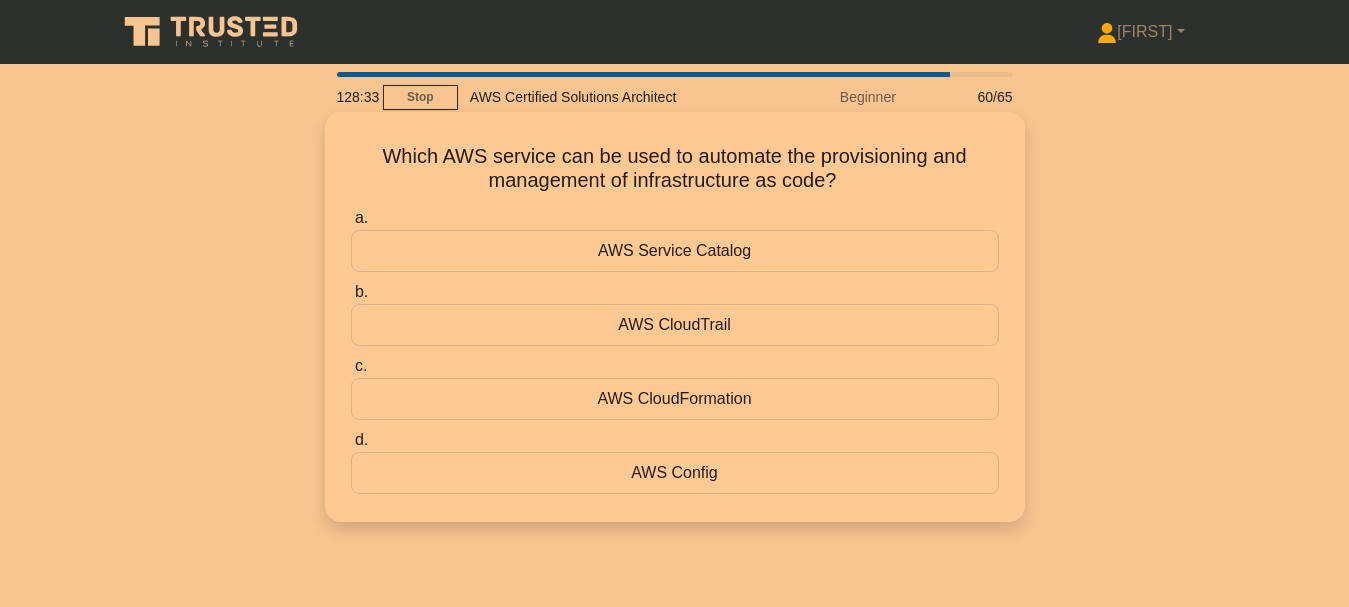 click on "AWS CloudTrail" at bounding box center [675, 325] 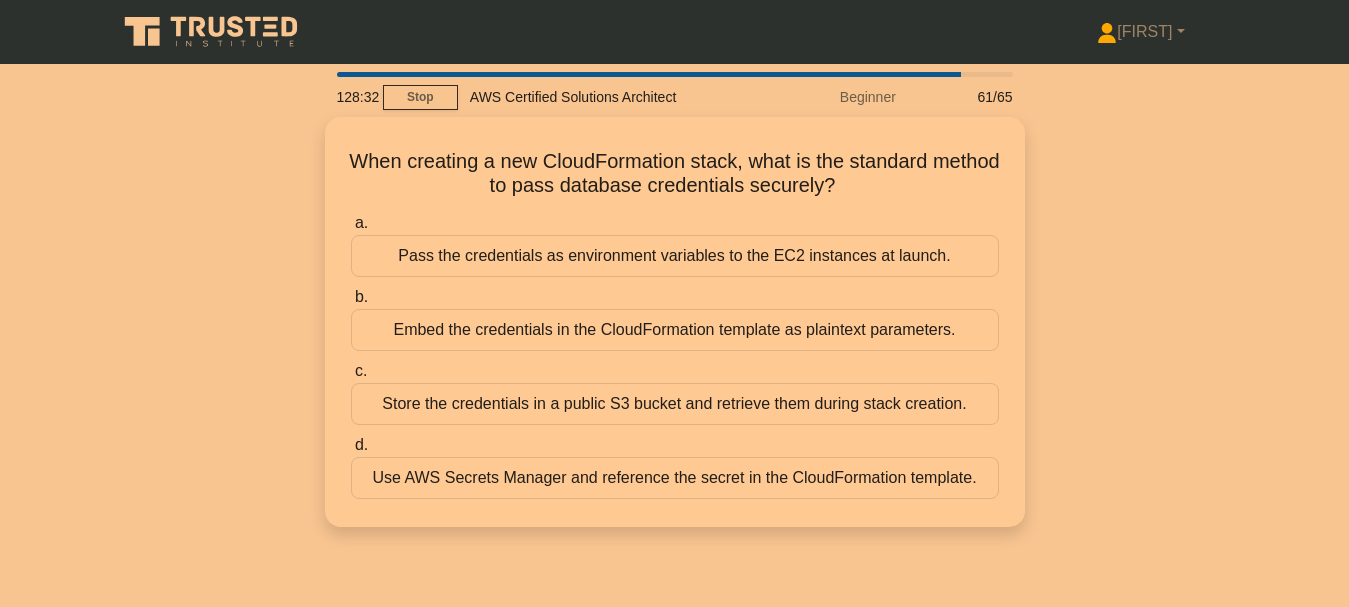 click on "Embed the credentials in the CloudFormation template as plaintext parameters." at bounding box center [675, 330] 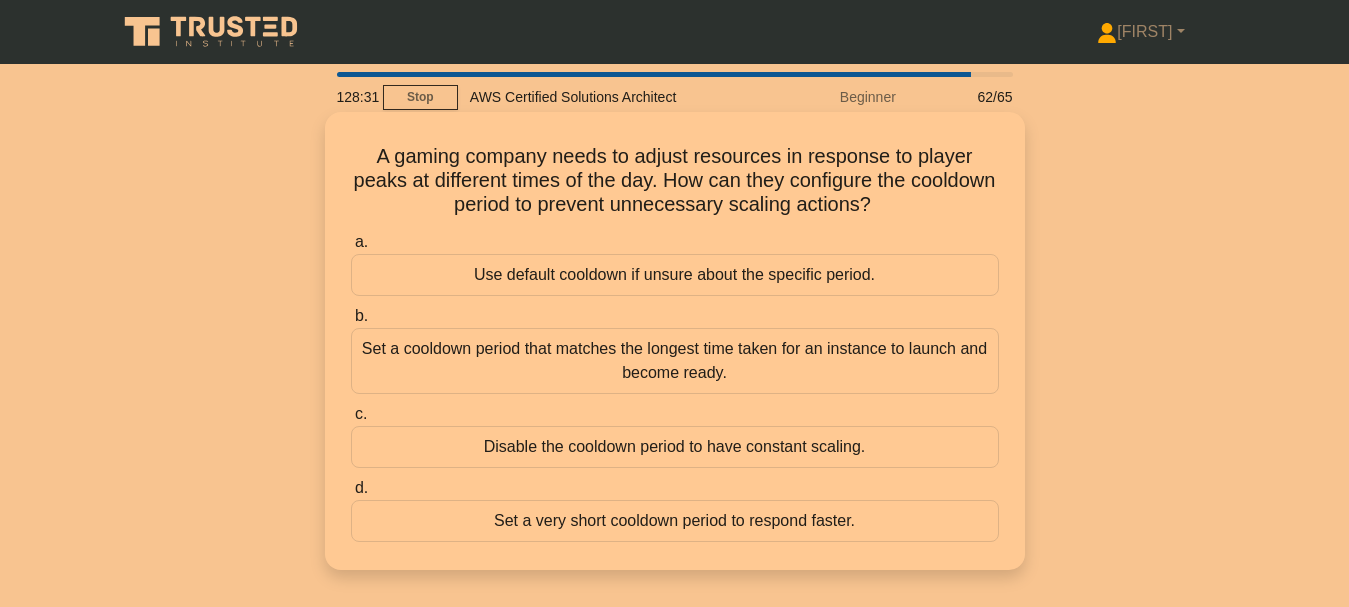click on "Set a cooldown period that matches the longest time taken for an instance to launch and become ready." at bounding box center [675, 361] 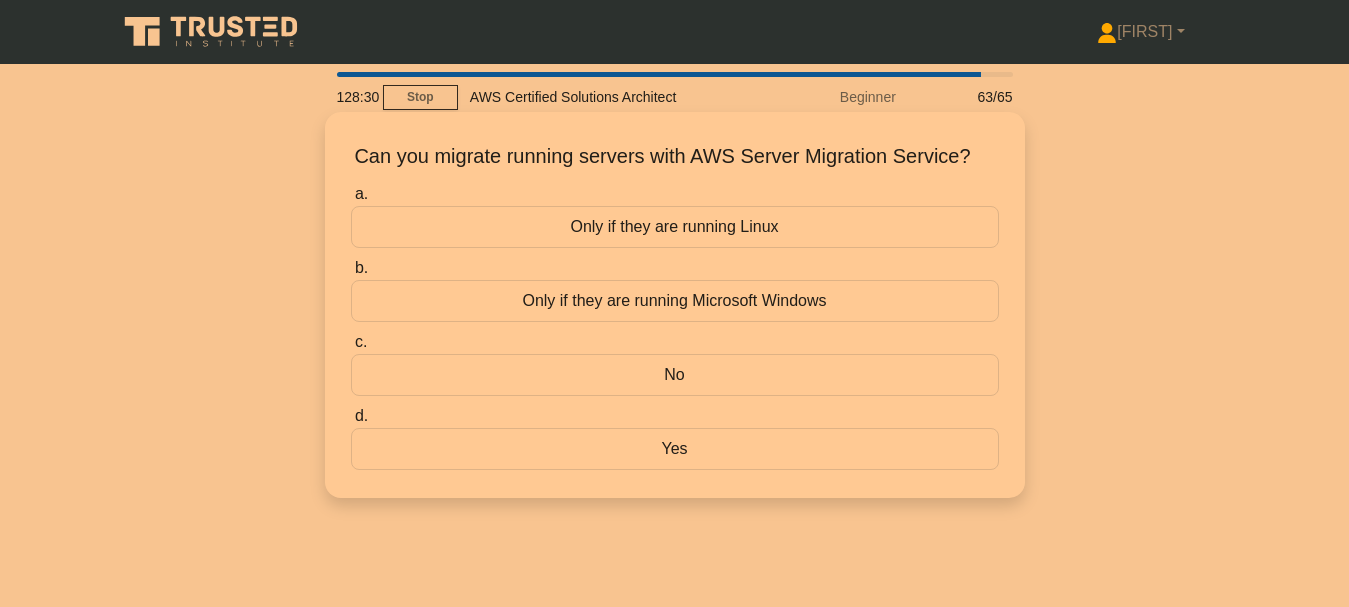 click on "Only if they are running Microsoft Windows" at bounding box center [675, 301] 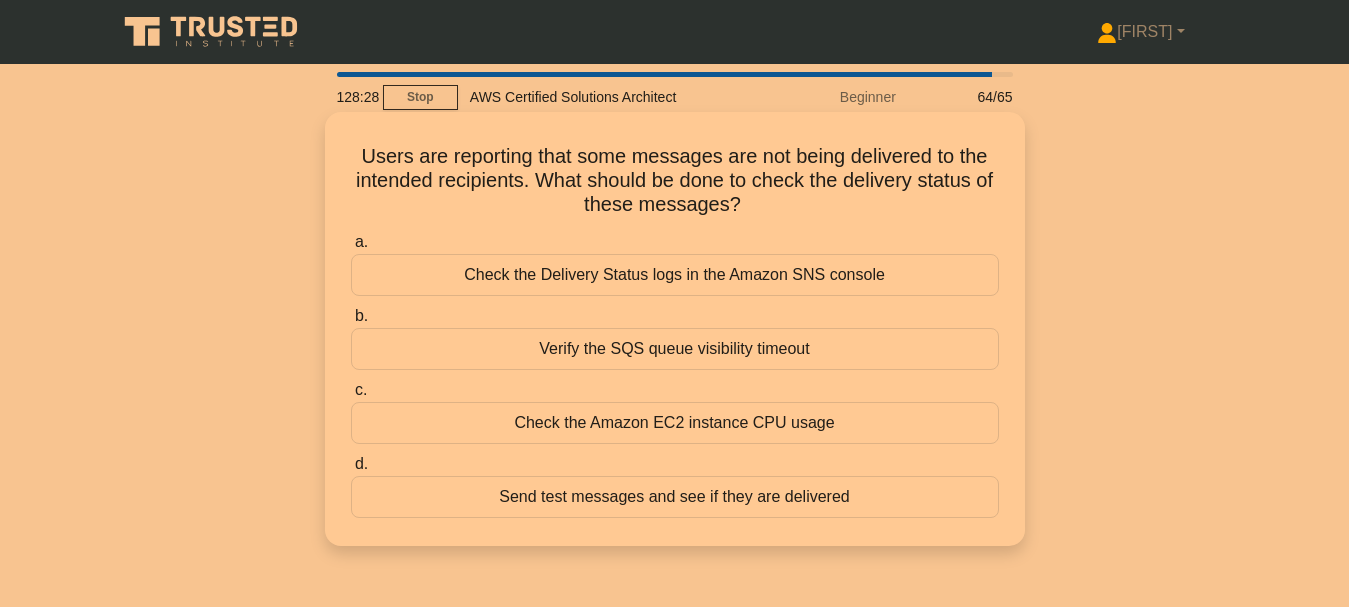 click on "Verify the SQS queue visibility timeout" at bounding box center [675, 349] 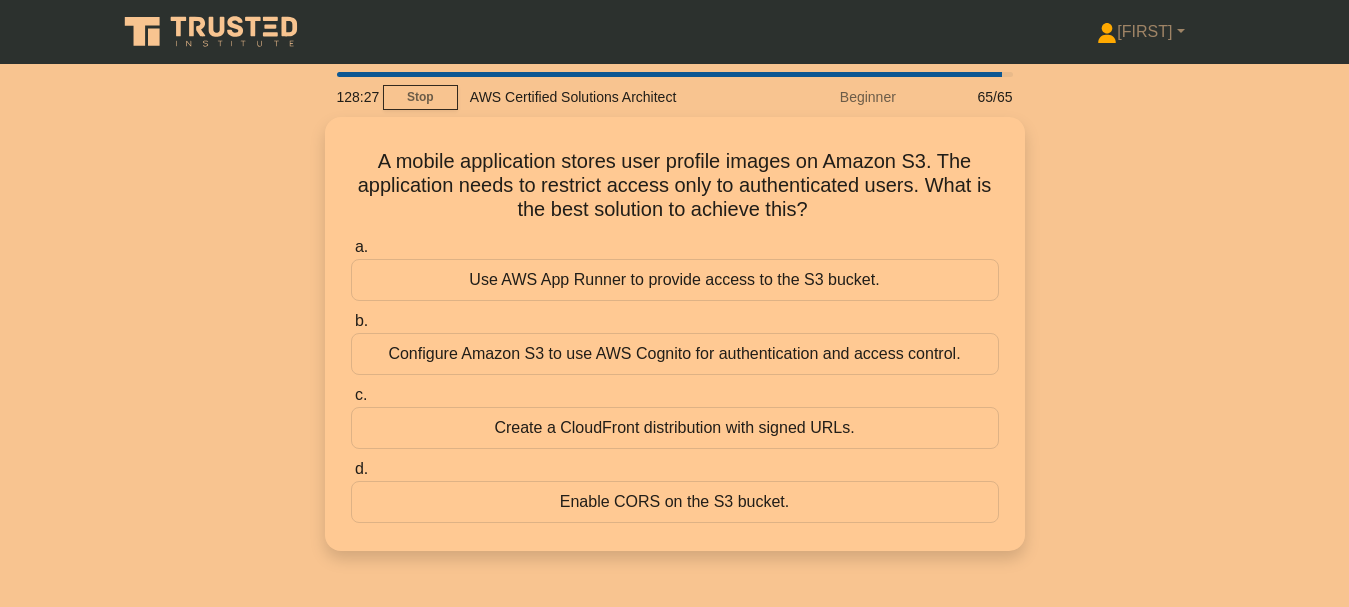 click on "Configure Amazon S3 to use AWS Cognito for authentication and access control." at bounding box center (675, 354) 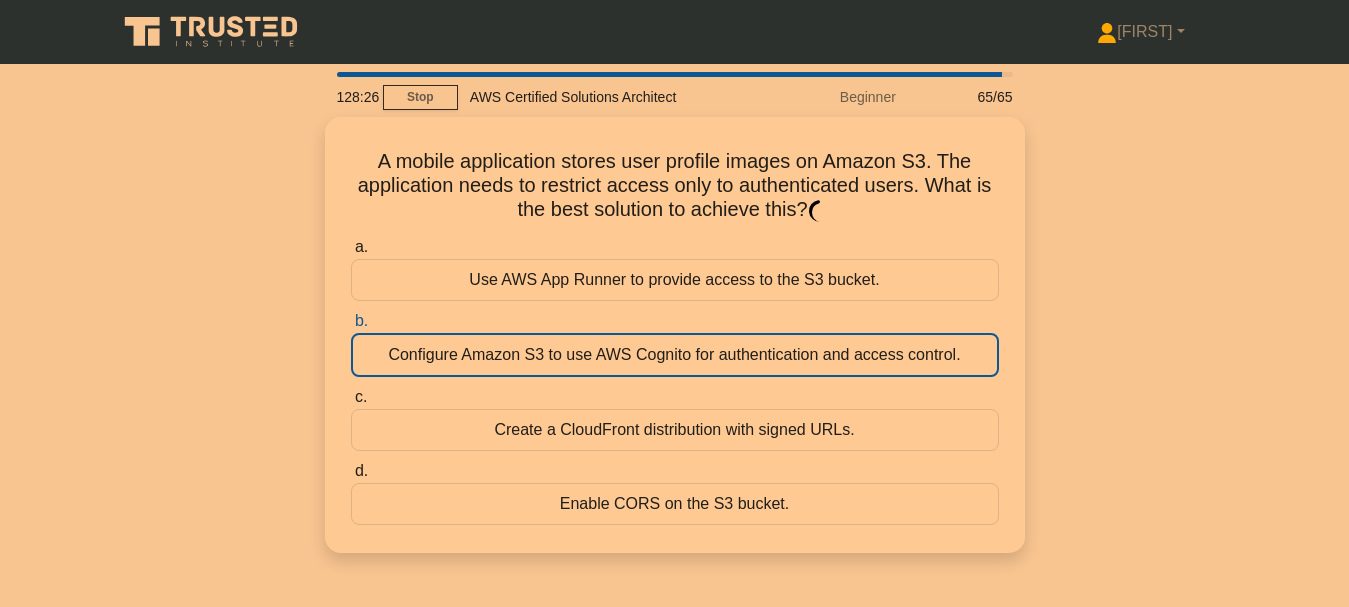 click on "Configure Amazon S3 to use AWS Cognito for authentication and access control." at bounding box center (675, 355) 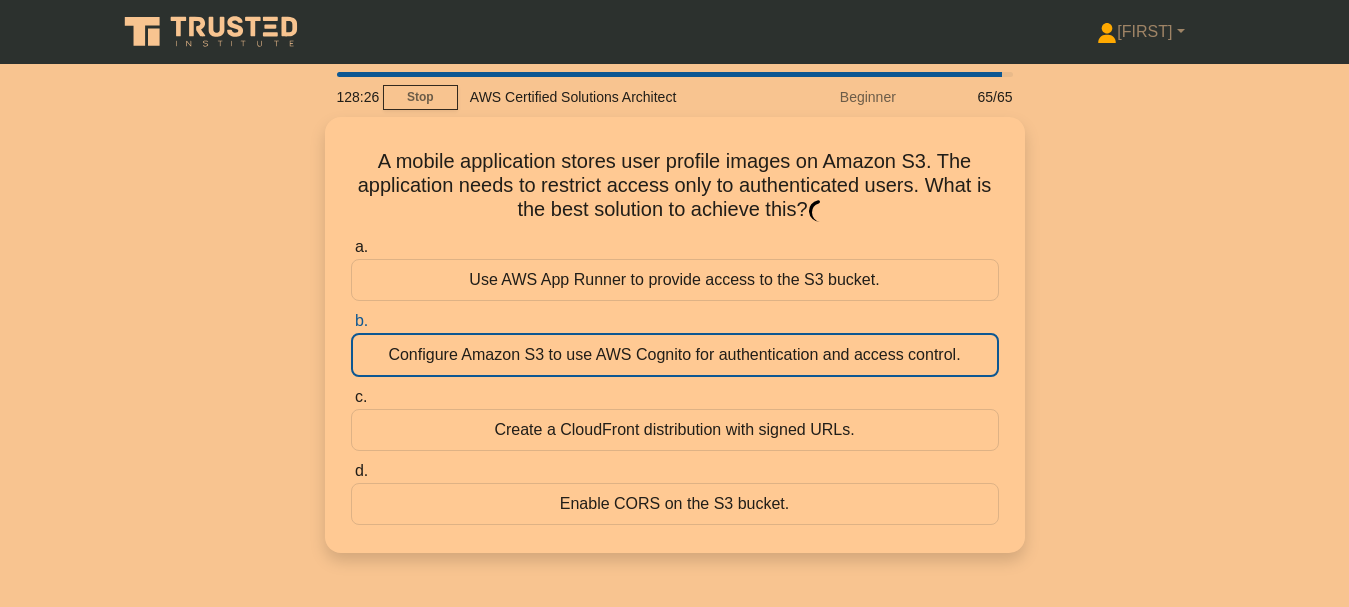 click on "b.
Configure Amazon S3 to use AWS Cognito for authentication and access control." at bounding box center [351, 321] 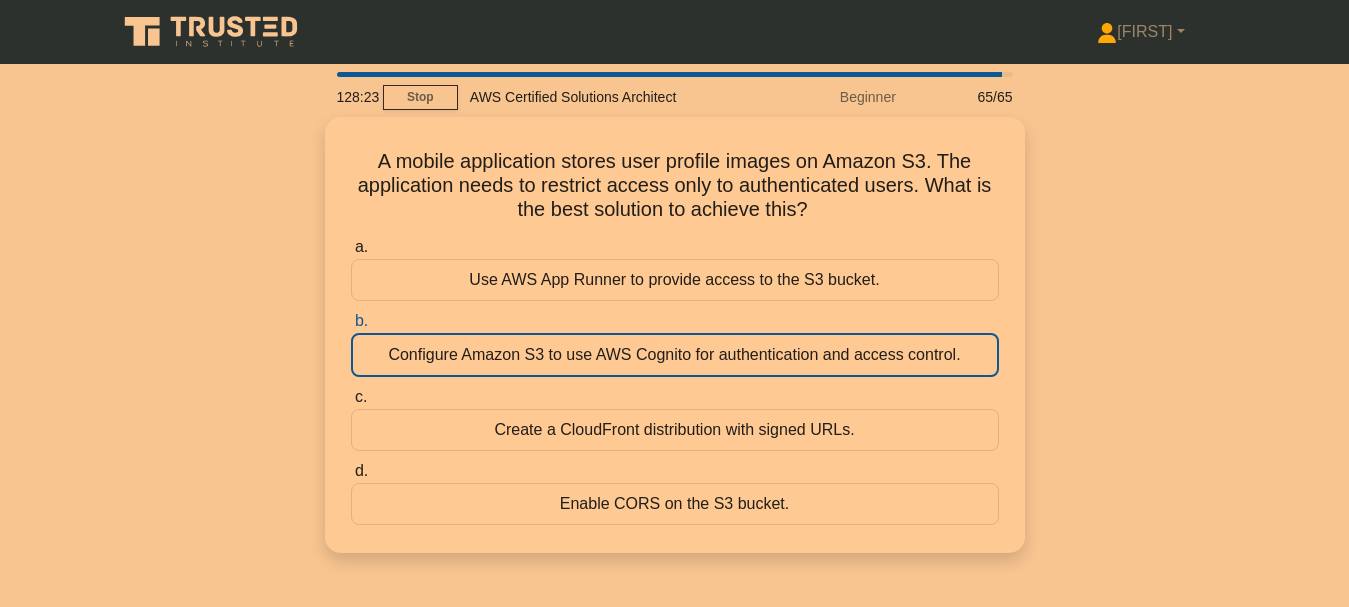click on "Configure Amazon S3 to use AWS Cognito for authentication and access control." at bounding box center (675, 355) 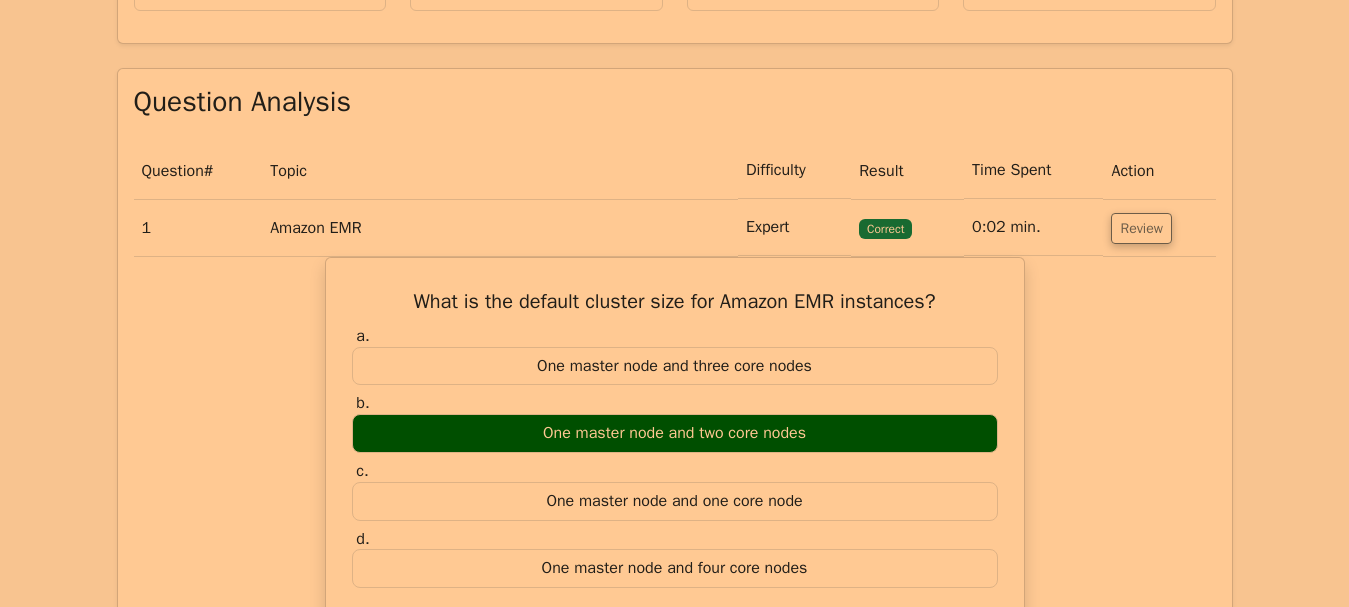 scroll, scrollTop: 1500, scrollLeft: 0, axis: vertical 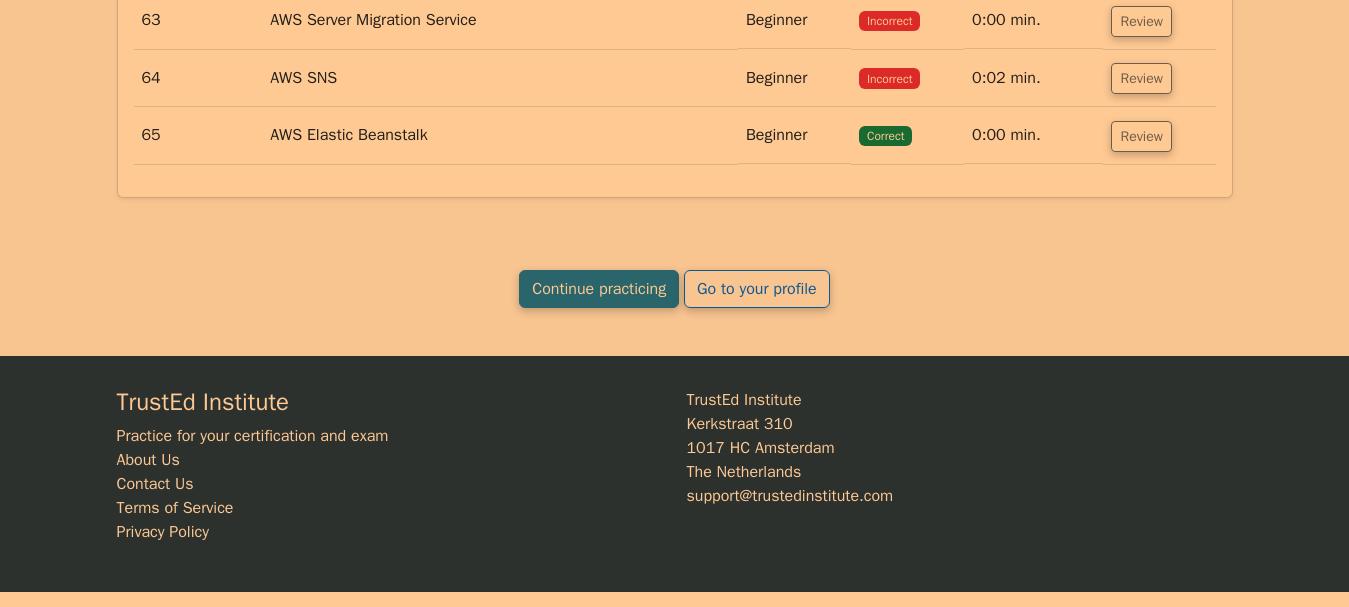 click on "Continue practicing" at bounding box center [599, 289] 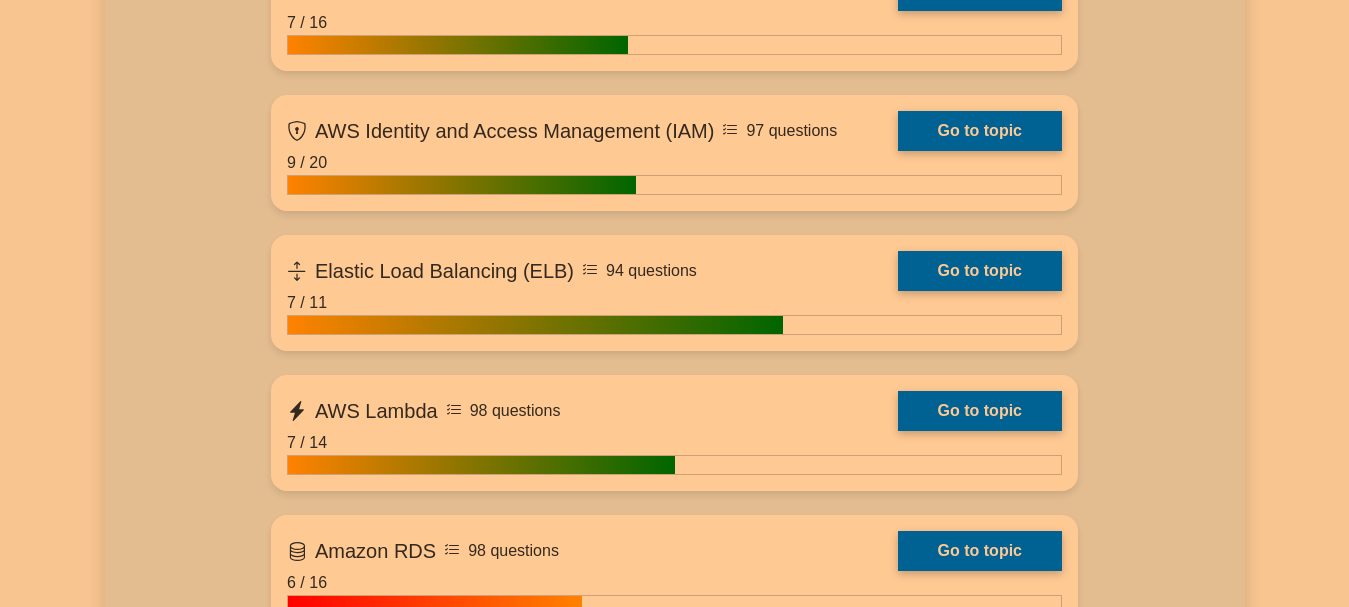 scroll, scrollTop: 1300, scrollLeft: 0, axis: vertical 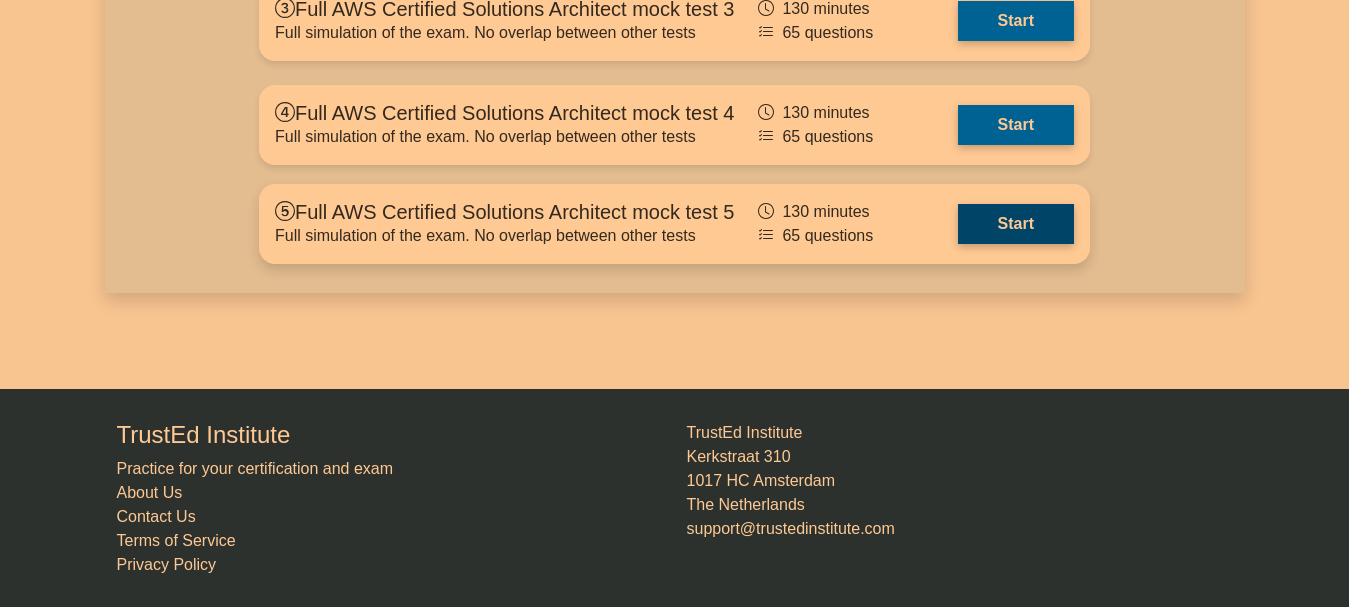 click on "Start" at bounding box center [1016, 224] 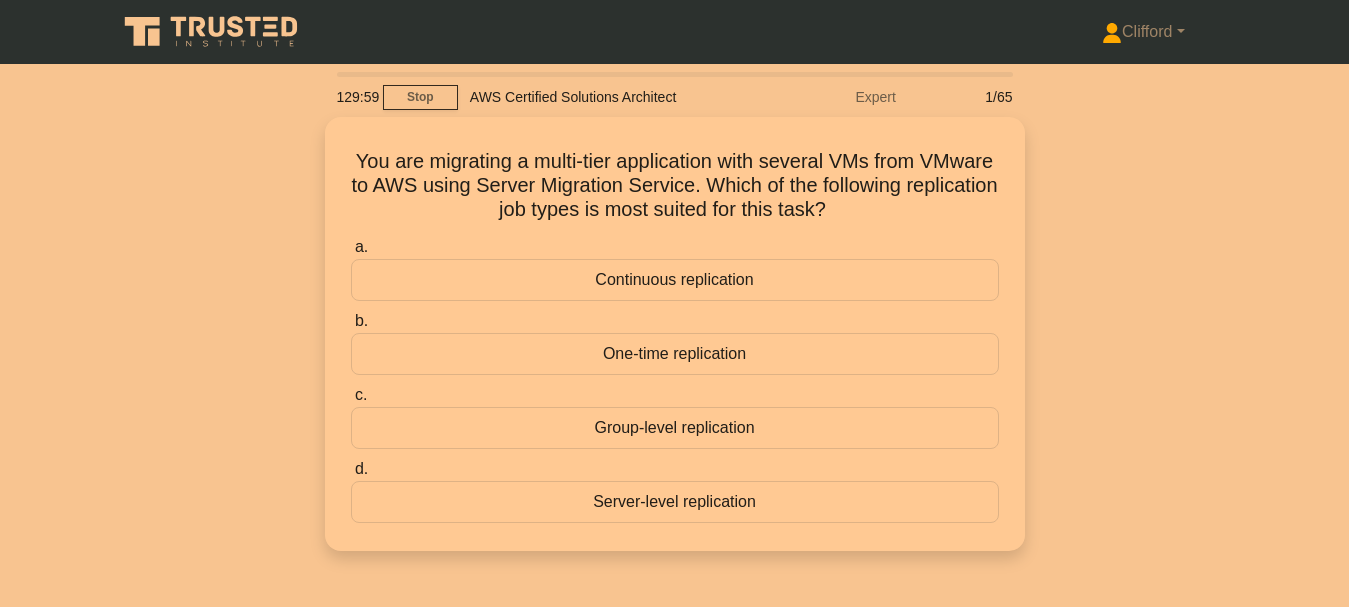 scroll, scrollTop: 0, scrollLeft: 0, axis: both 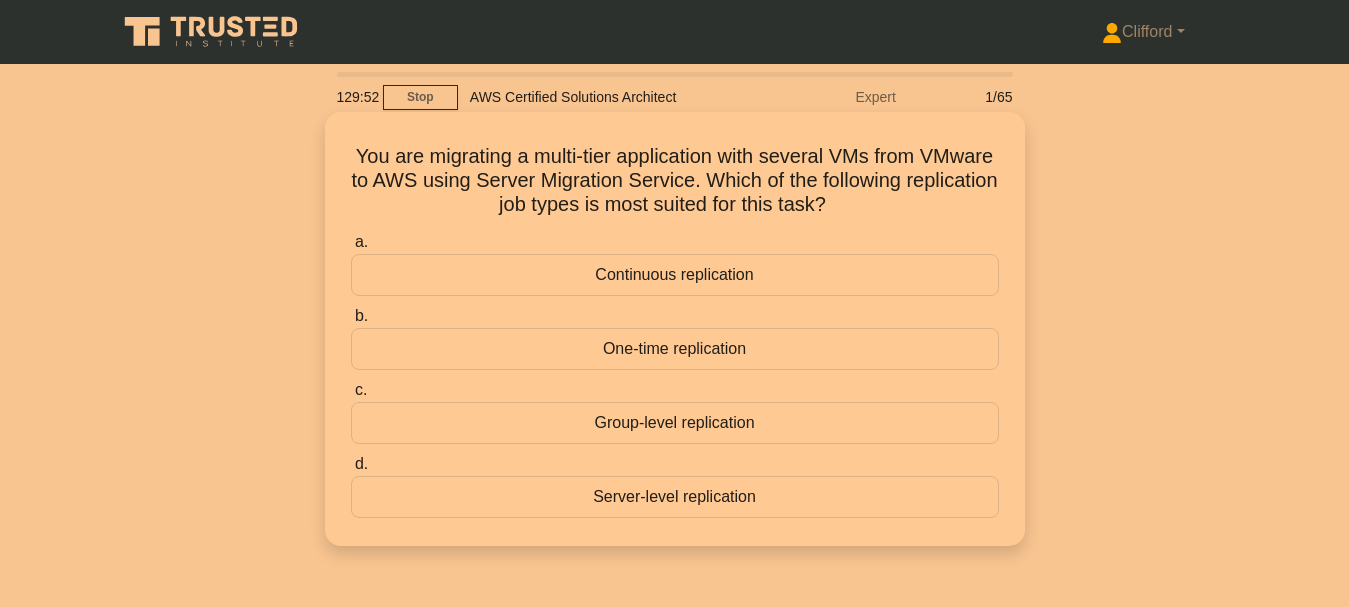 click on "Group-level replication" at bounding box center (675, 423) 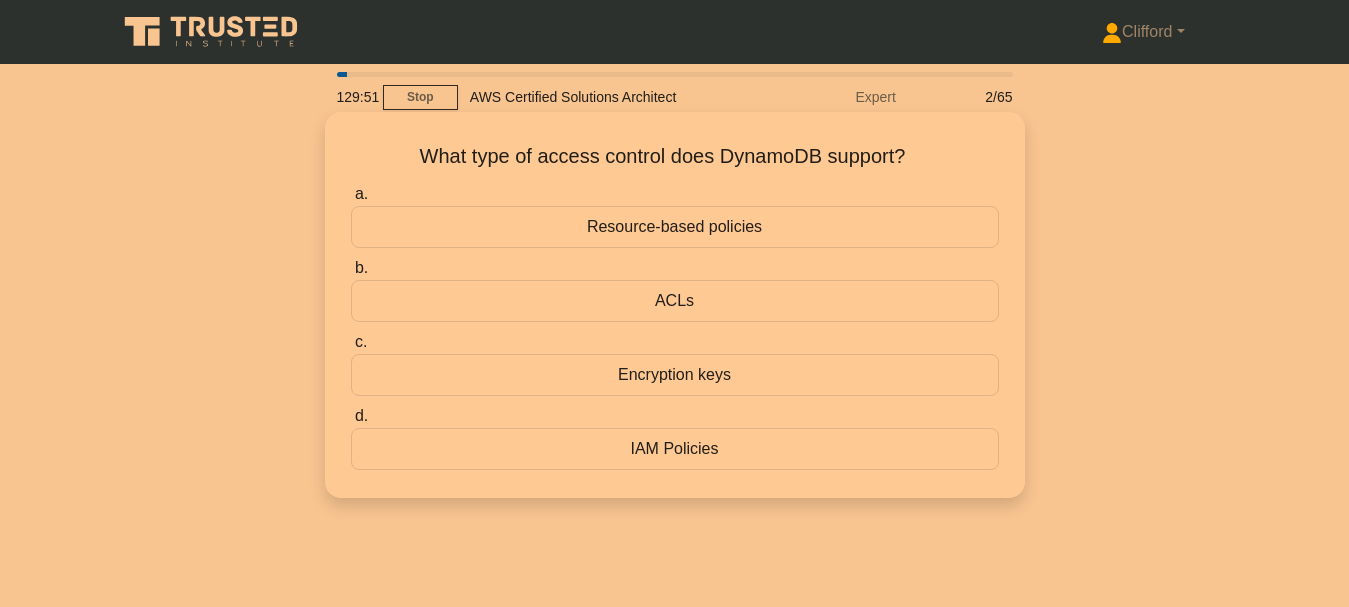 click on "Encryption keys" at bounding box center [675, 375] 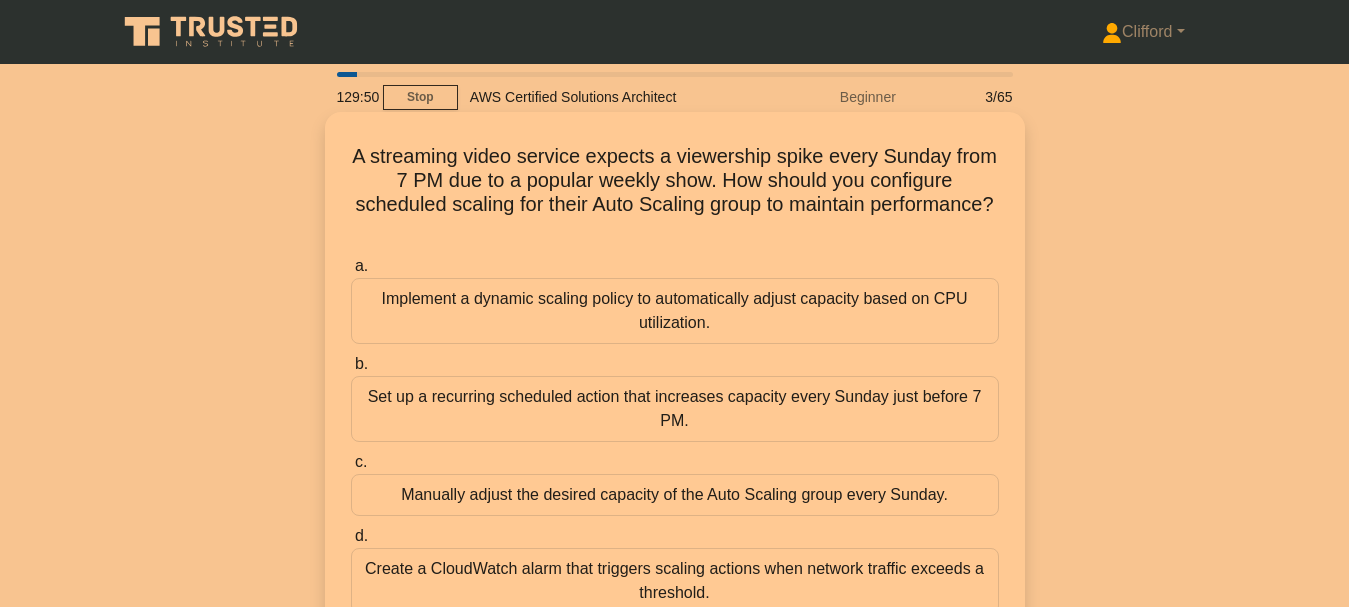 click on "Manually adjust the desired capacity of the Auto Scaling group every Sunday." at bounding box center (675, 495) 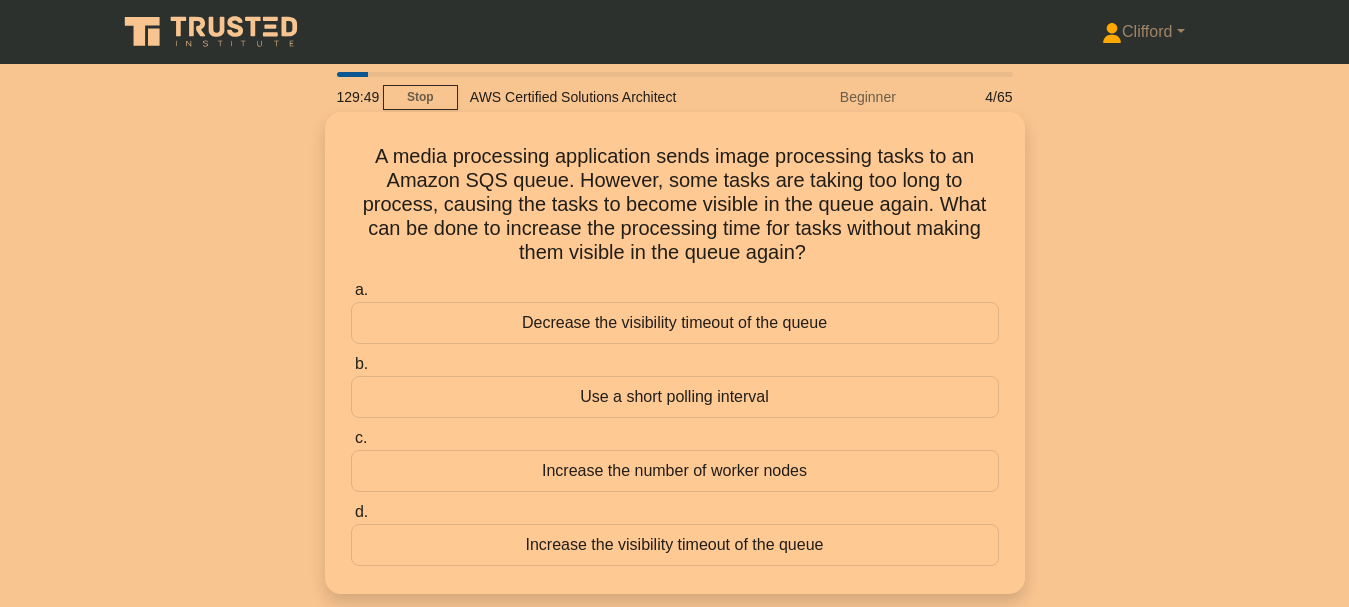 click on "Increase the number of worker nodes" at bounding box center (675, 471) 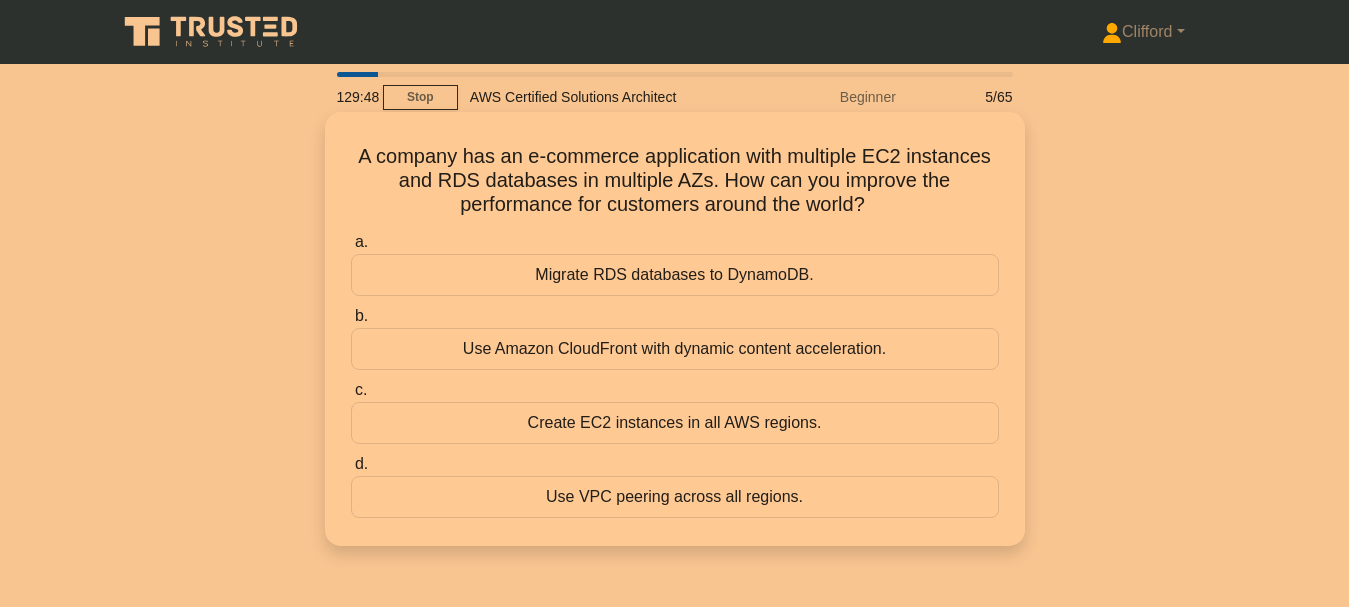 click on "Create EC2 instances in all AWS regions." at bounding box center (675, 423) 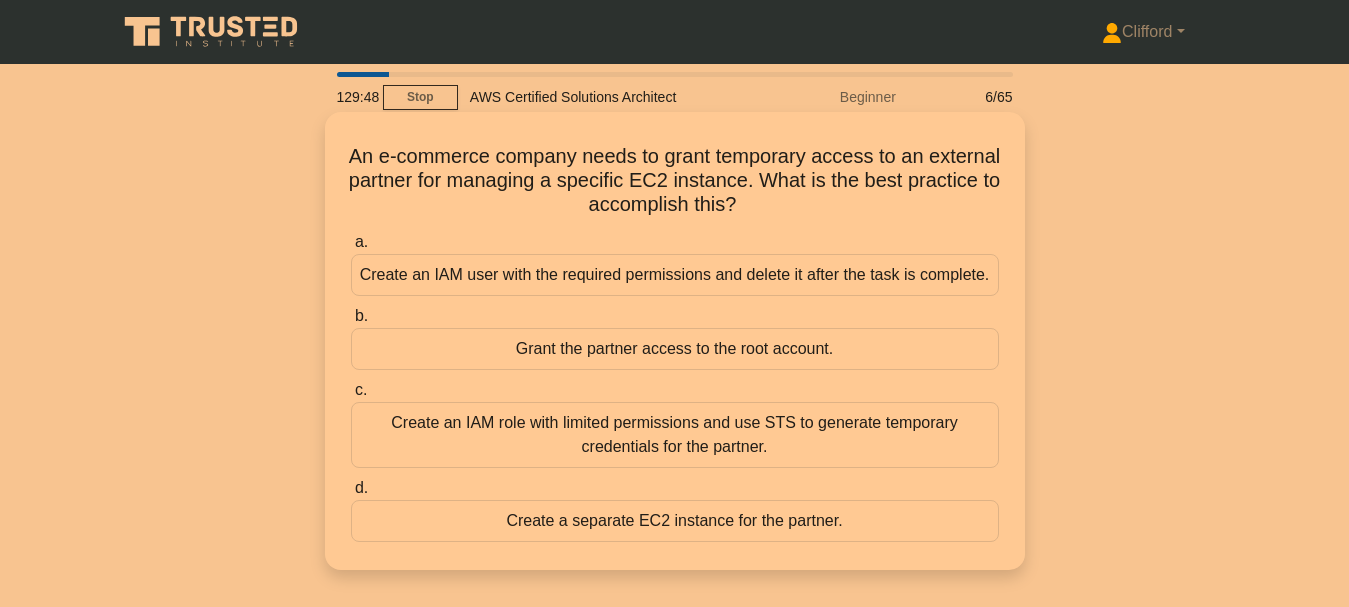 click on "Create an IAM role with limited permissions and use STS to generate temporary credentials for the partner." at bounding box center (675, 435) 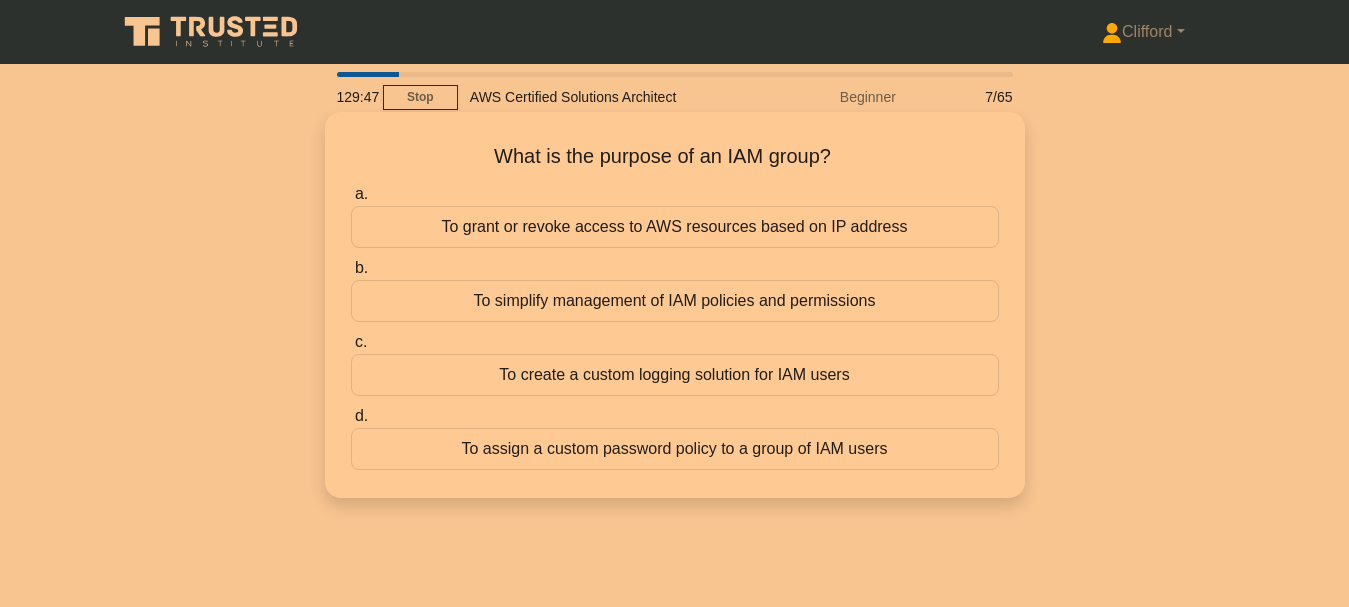 click on "To create a custom logging solution for IAM users" at bounding box center [675, 375] 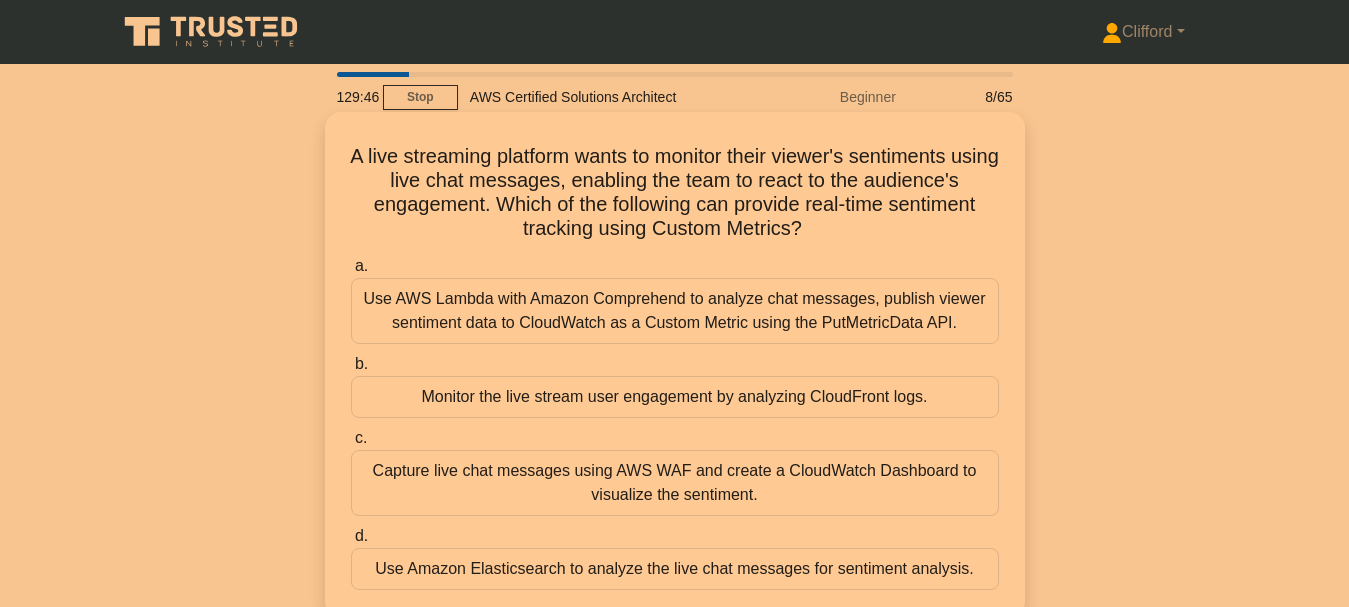 scroll, scrollTop: 0, scrollLeft: 0, axis: both 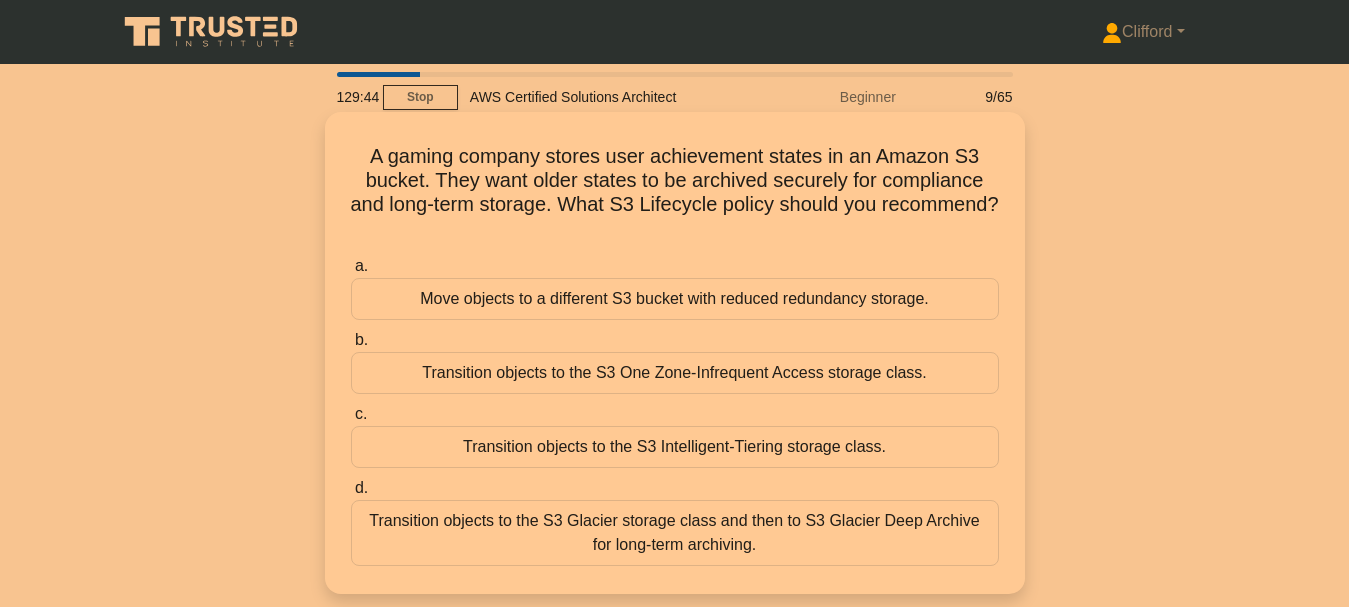 click on "Transition objects to the S3 Intelligent-Tiering storage class." at bounding box center [675, 447] 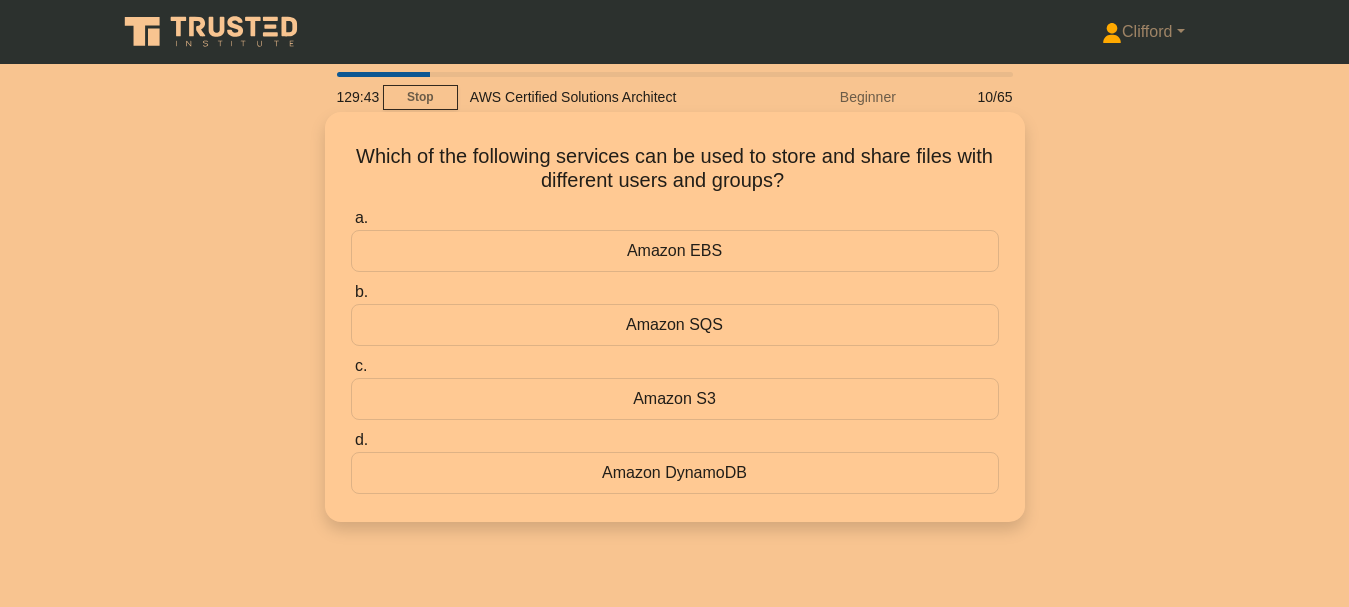 click on "Amazon S3" at bounding box center (675, 399) 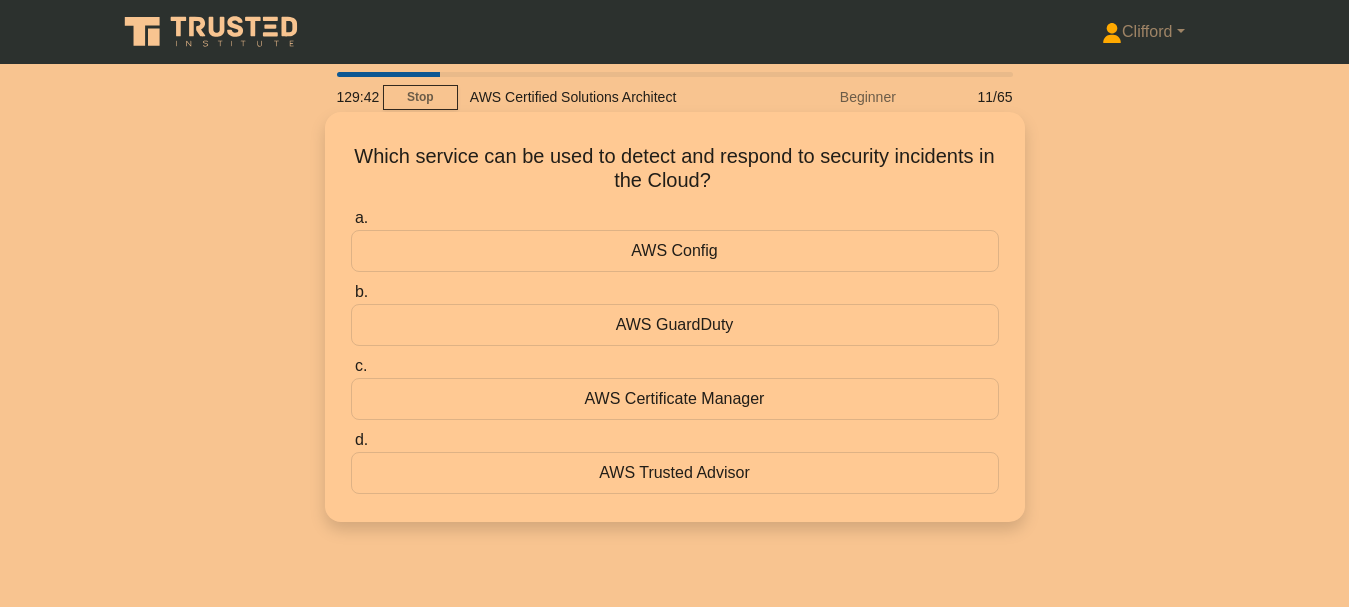 click on "AWS Certificate Manager" at bounding box center (675, 399) 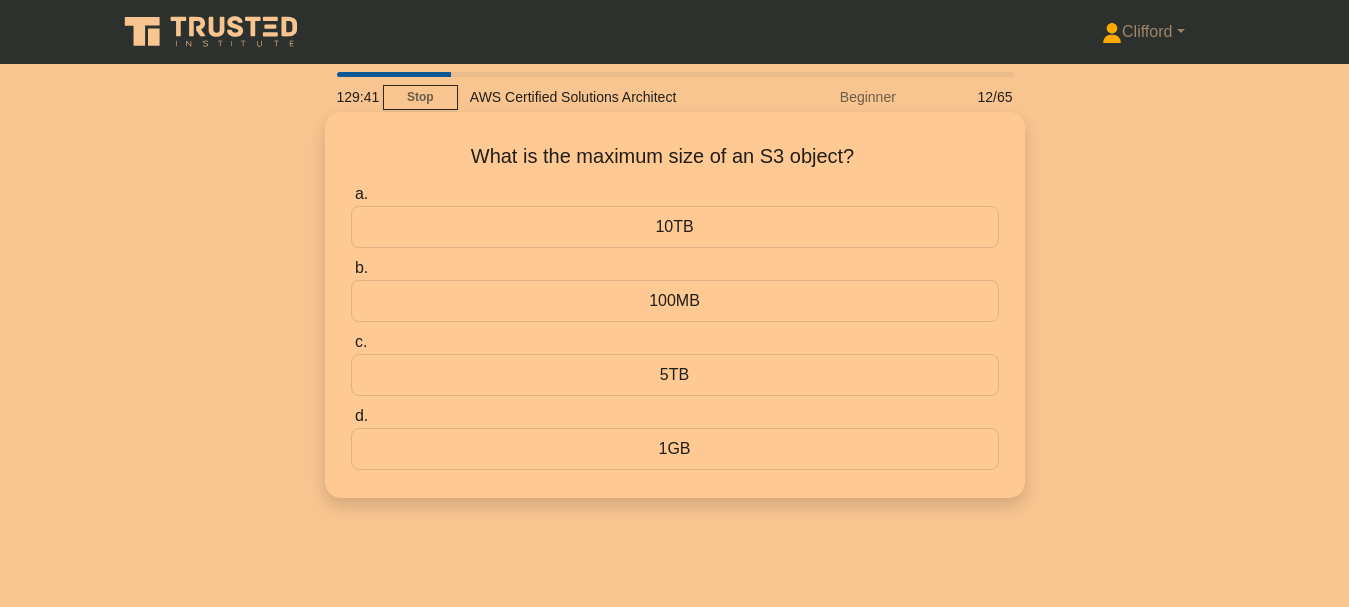 click on "5TB" at bounding box center [675, 375] 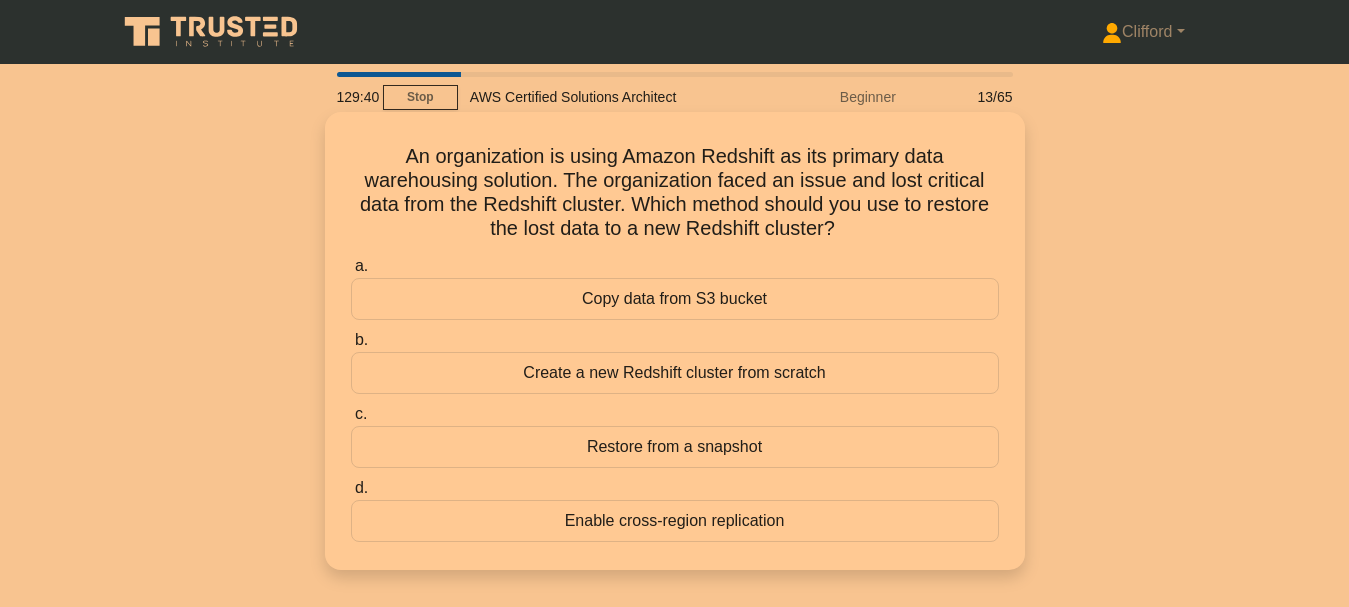click on "Restore from a snapshot" at bounding box center [675, 447] 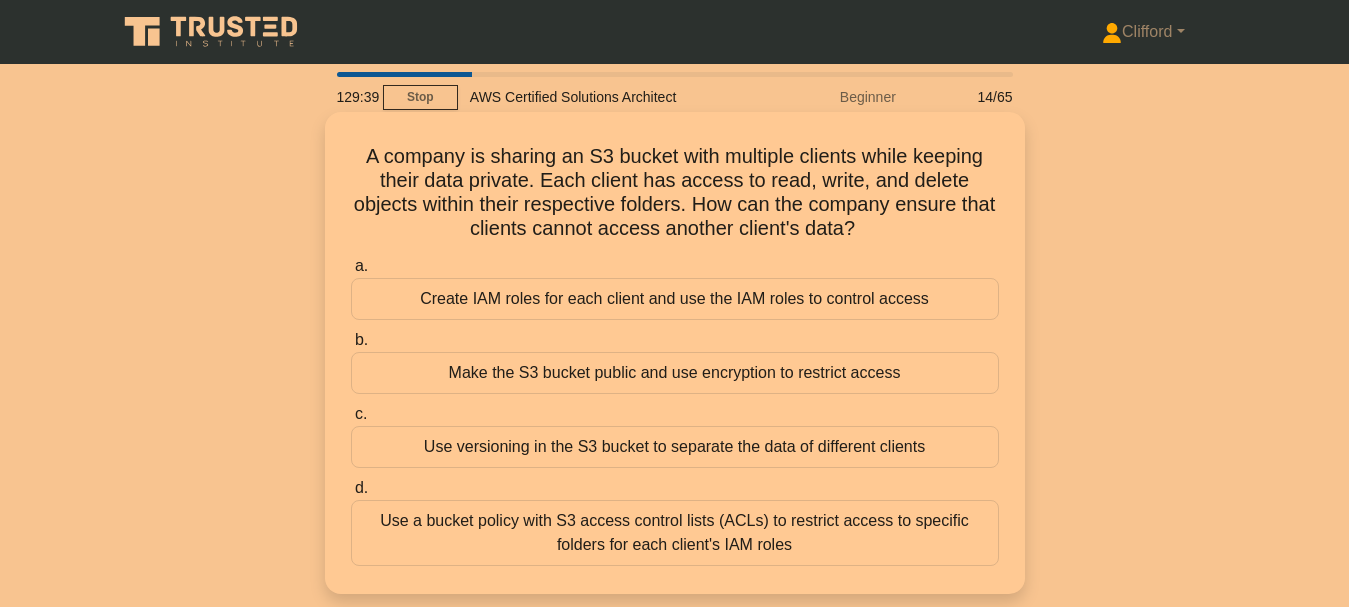 click on "Use versioning in the S3 bucket to separate the data of different clients" at bounding box center (675, 447) 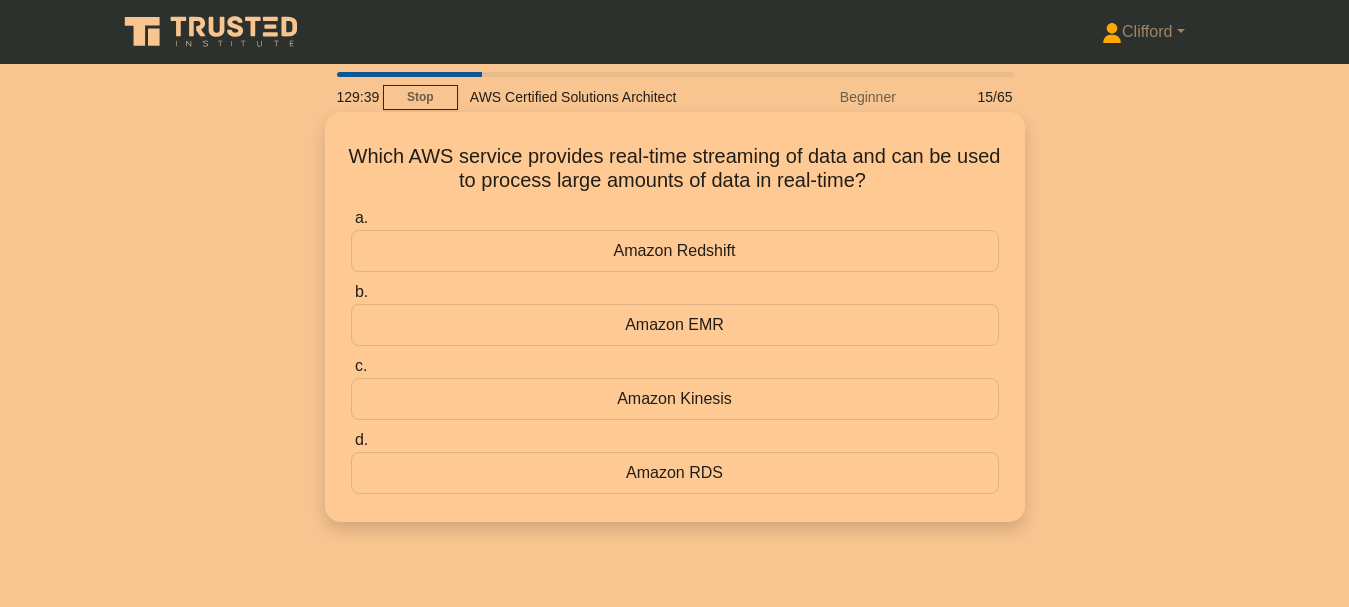 click on "Amazon Kinesis" at bounding box center (675, 399) 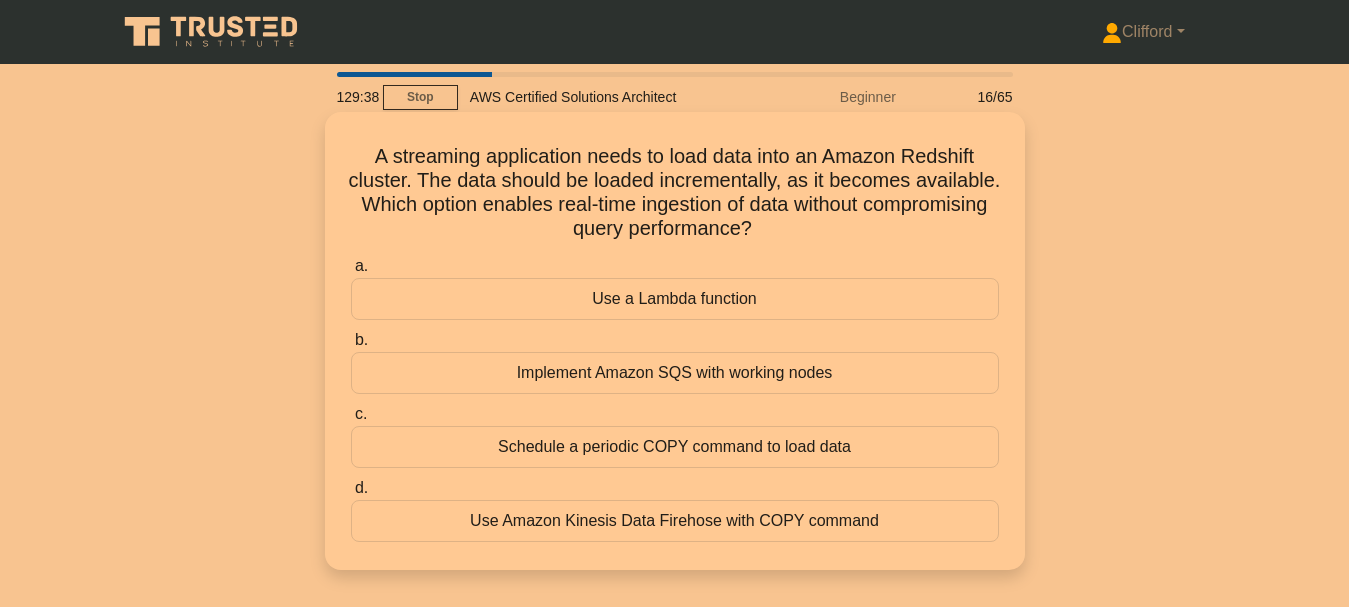 click on "Schedule a periodic COPY command to load data" at bounding box center [675, 447] 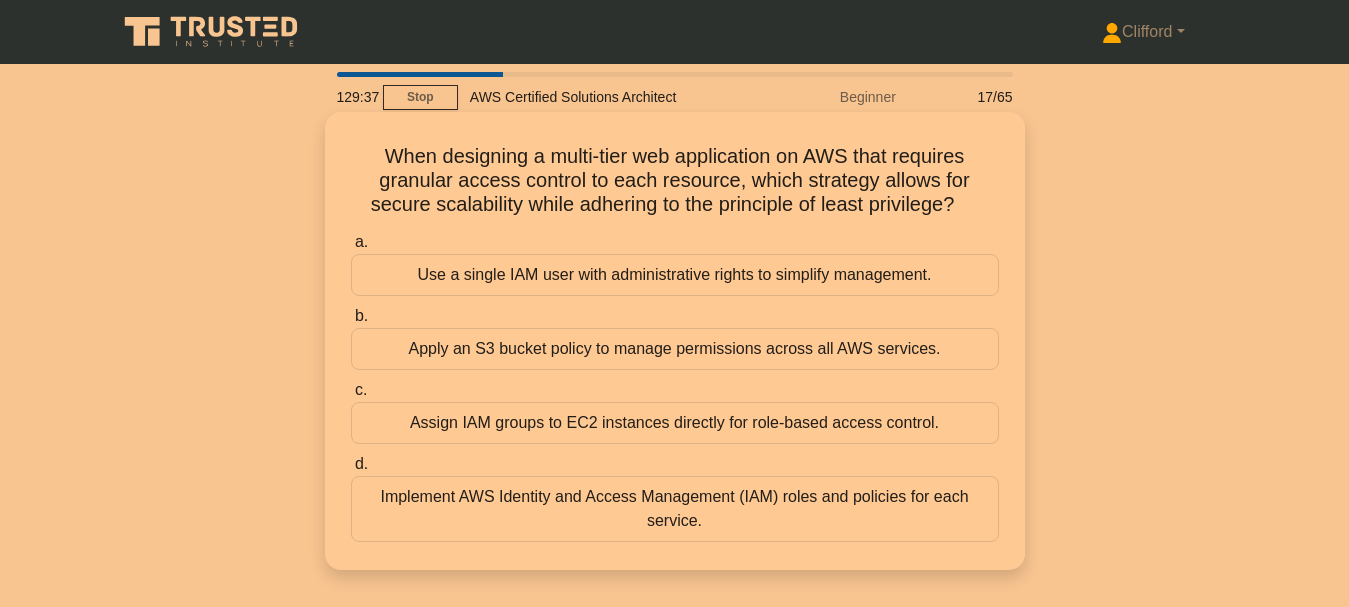 click on "Assign IAM groups to EC2 instances directly for role-based access control." at bounding box center [675, 423] 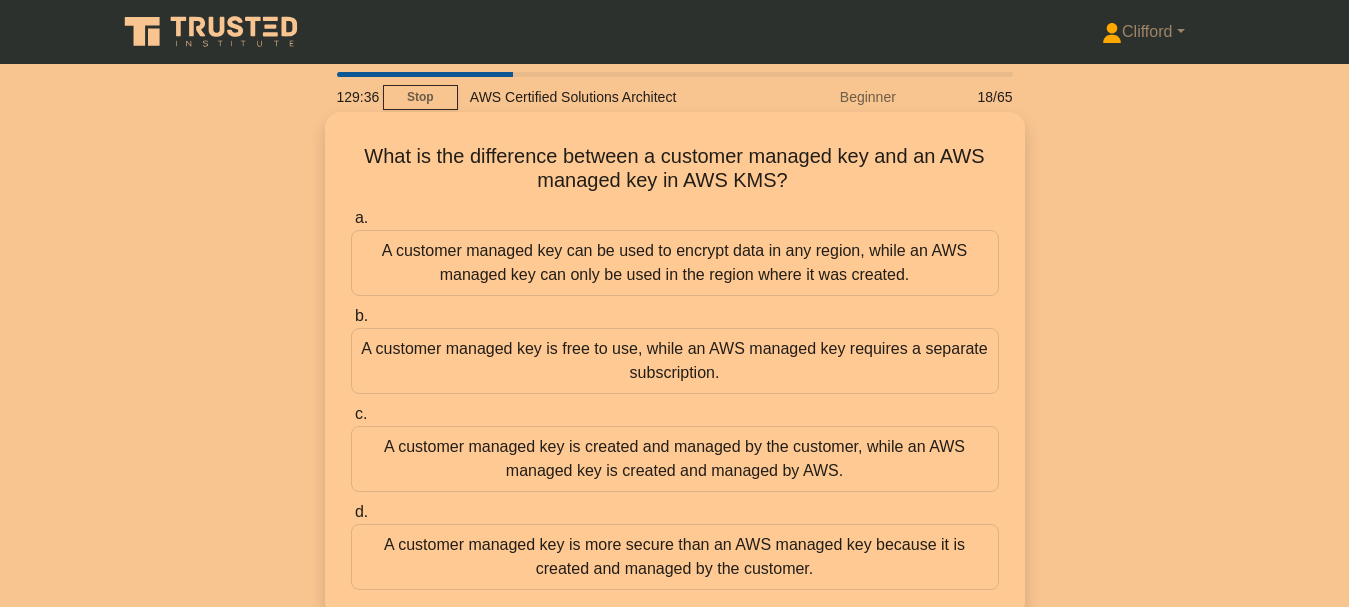 click on "A customer managed key is created and managed by the customer, while an AWS managed key is created and managed by AWS." at bounding box center (675, 459) 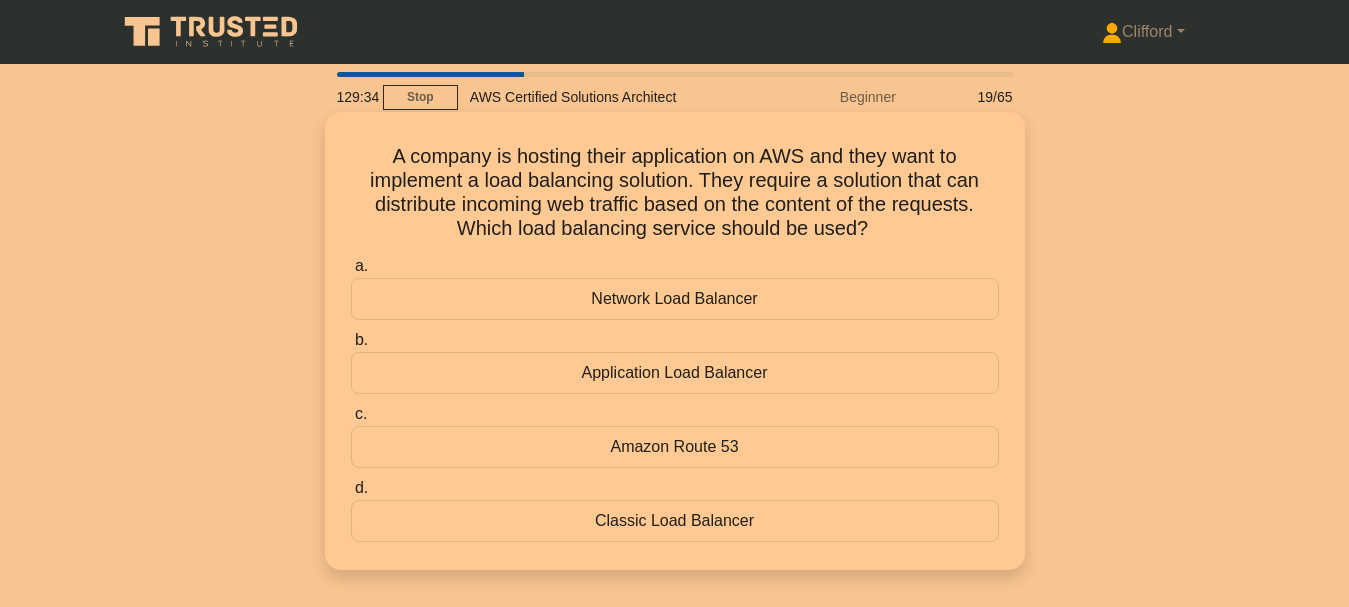 click on "Amazon Route 53" at bounding box center [675, 447] 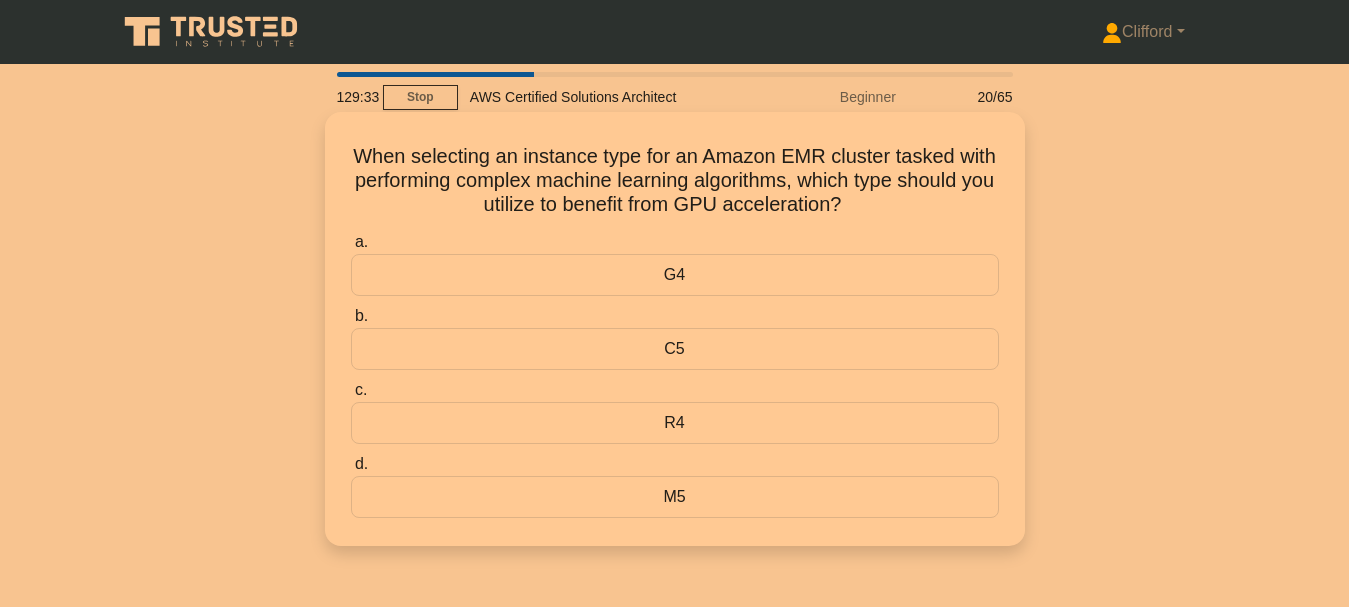 click on "R4" at bounding box center [675, 423] 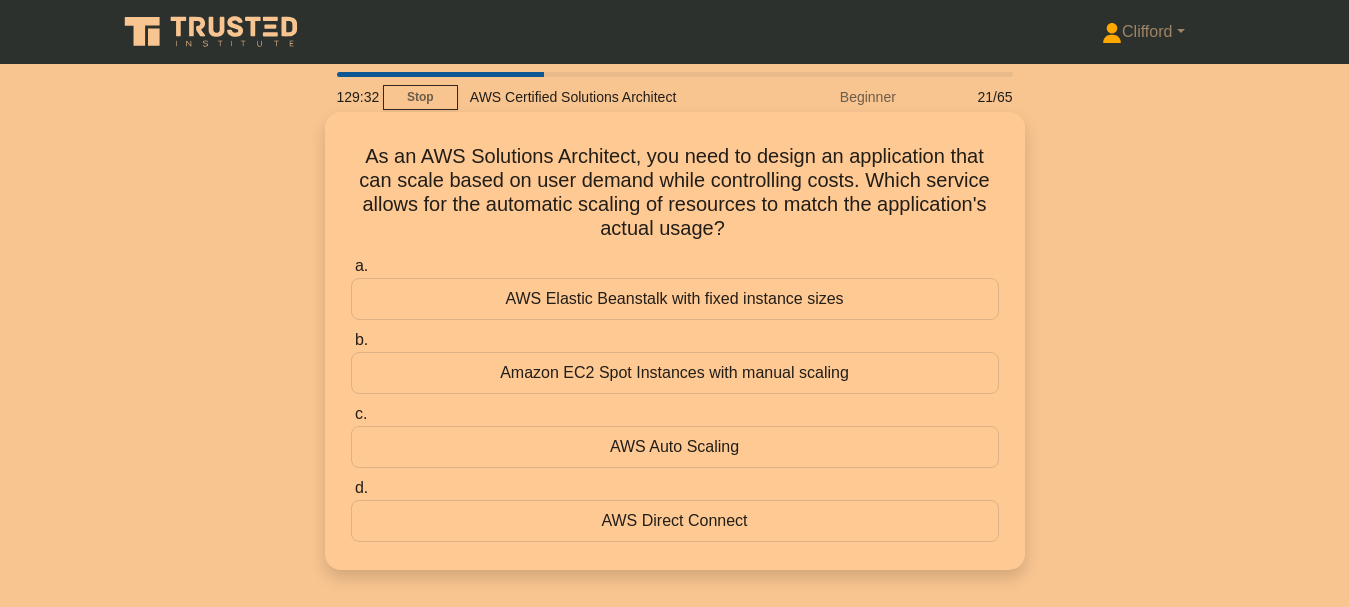 click on "AWS Auto Scaling" at bounding box center [675, 447] 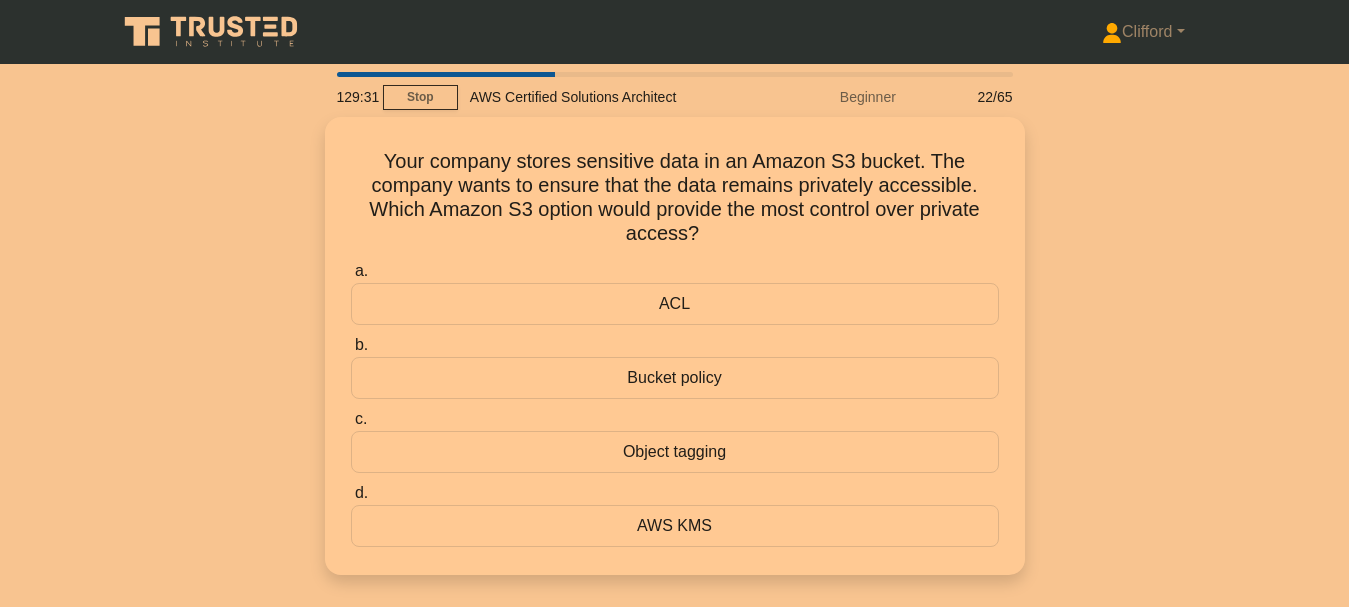 click on "Object tagging" at bounding box center [675, 452] 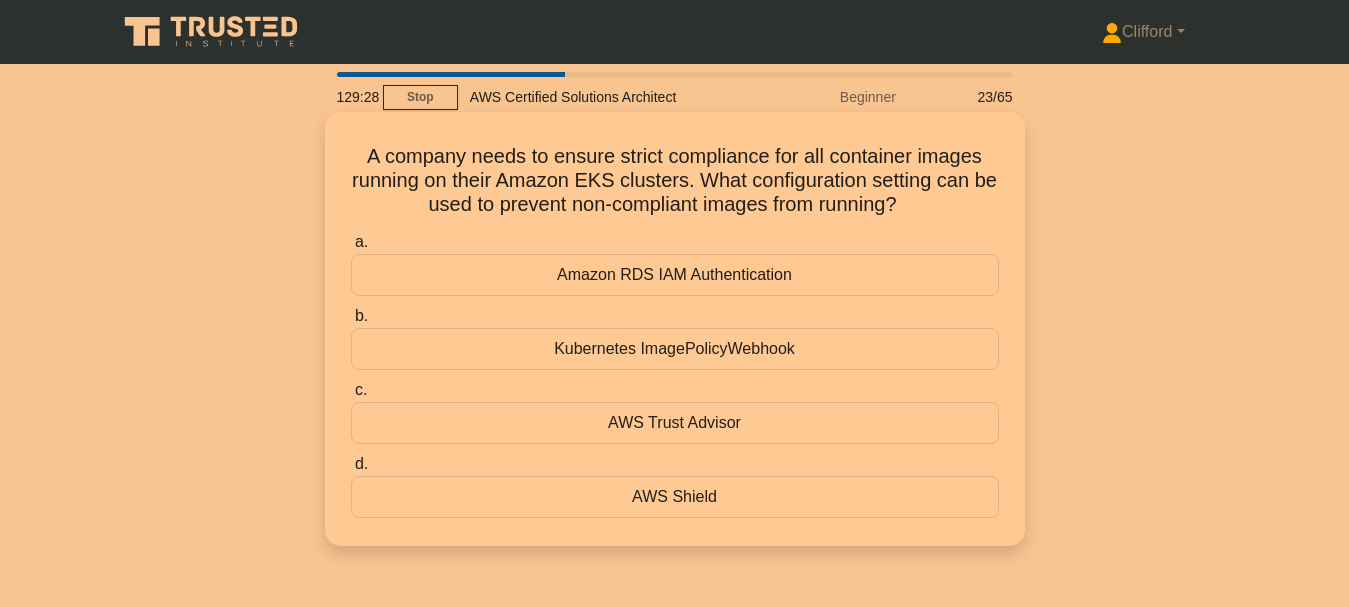 click on "AWS Trust Advisor" at bounding box center [675, 423] 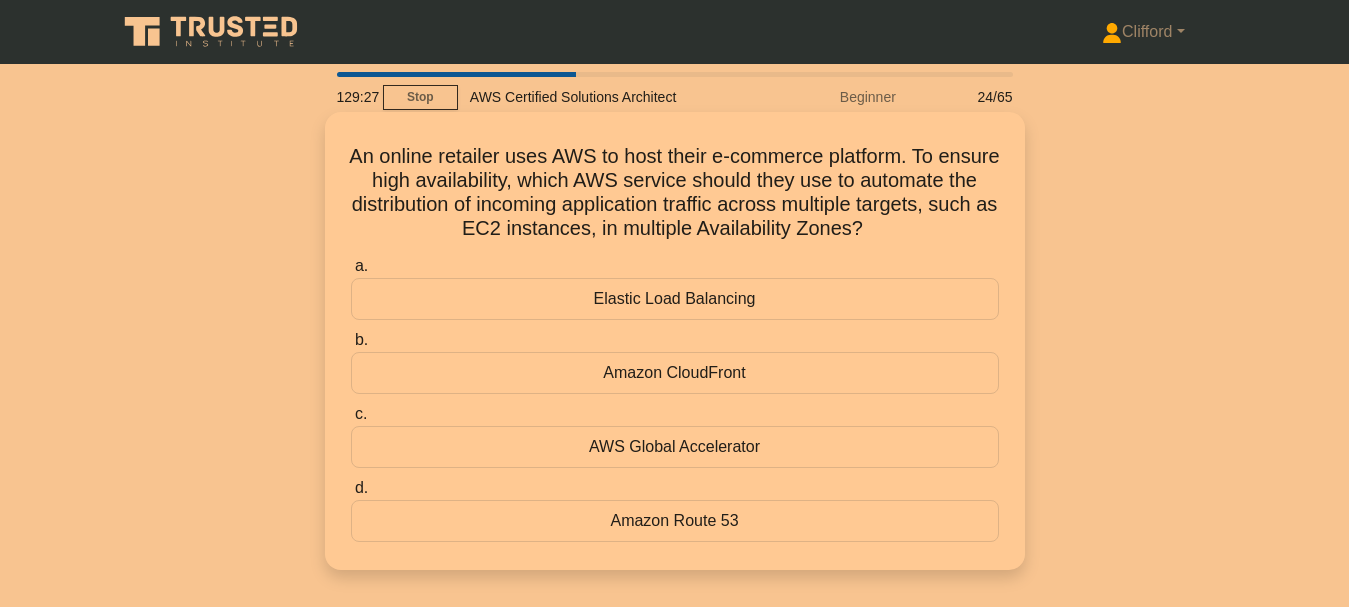 click on "AWS Global Accelerator" at bounding box center (675, 447) 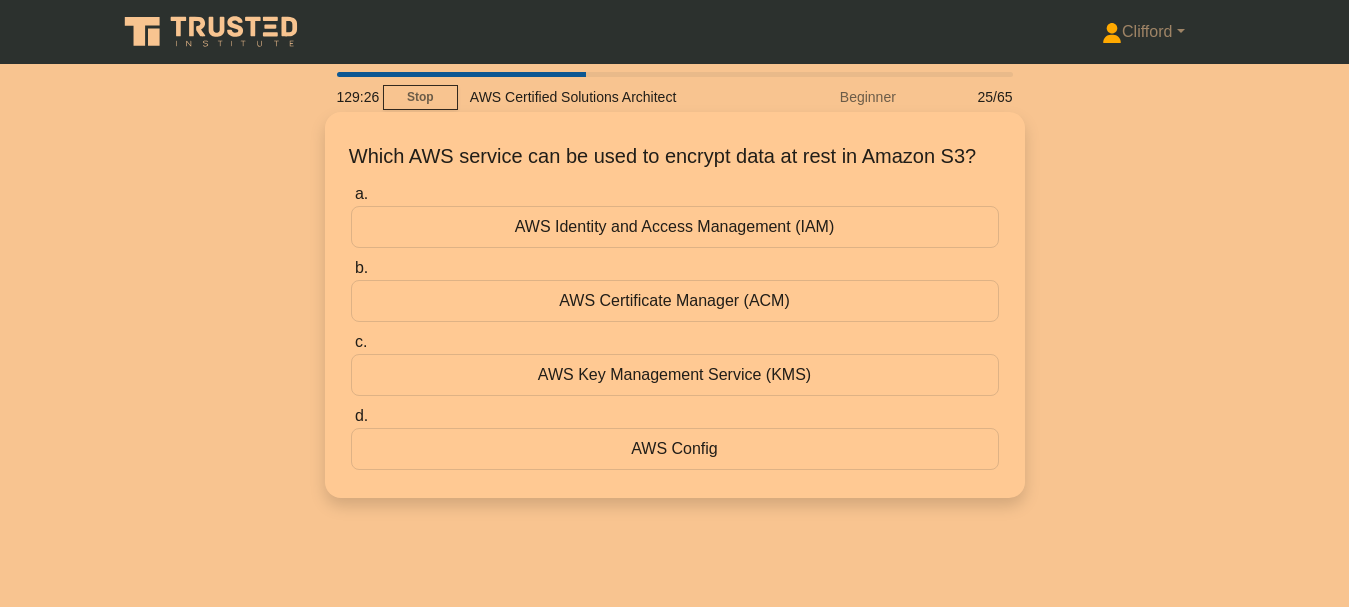 click on "AWS Key Management Service (KMS)" at bounding box center [675, 375] 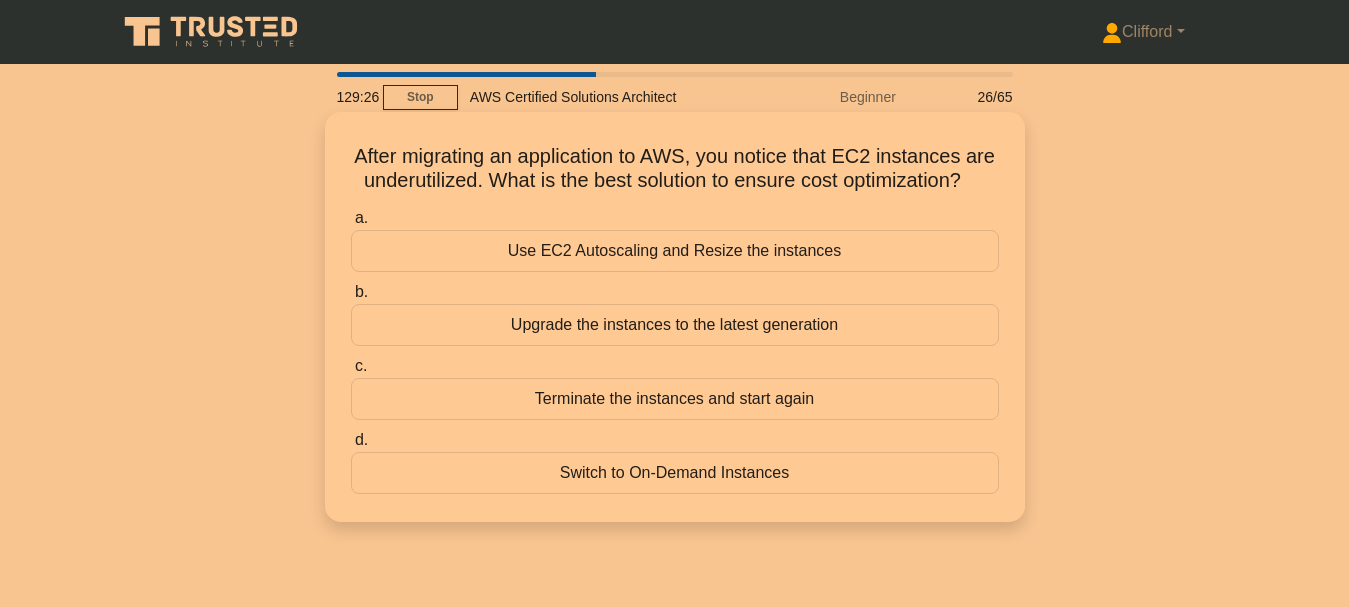 click on "Terminate the instances and start again" at bounding box center [675, 399] 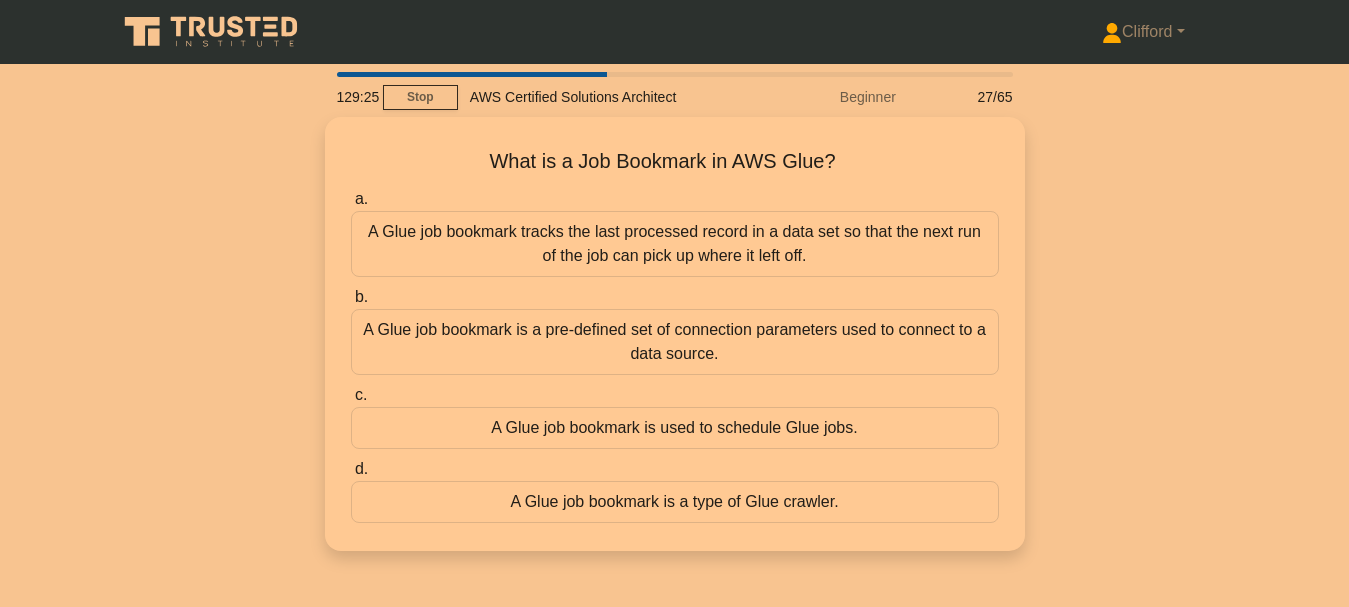click on "A Glue job bookmark is used to schedule Glue jobs." at bounding box center (675, 428) 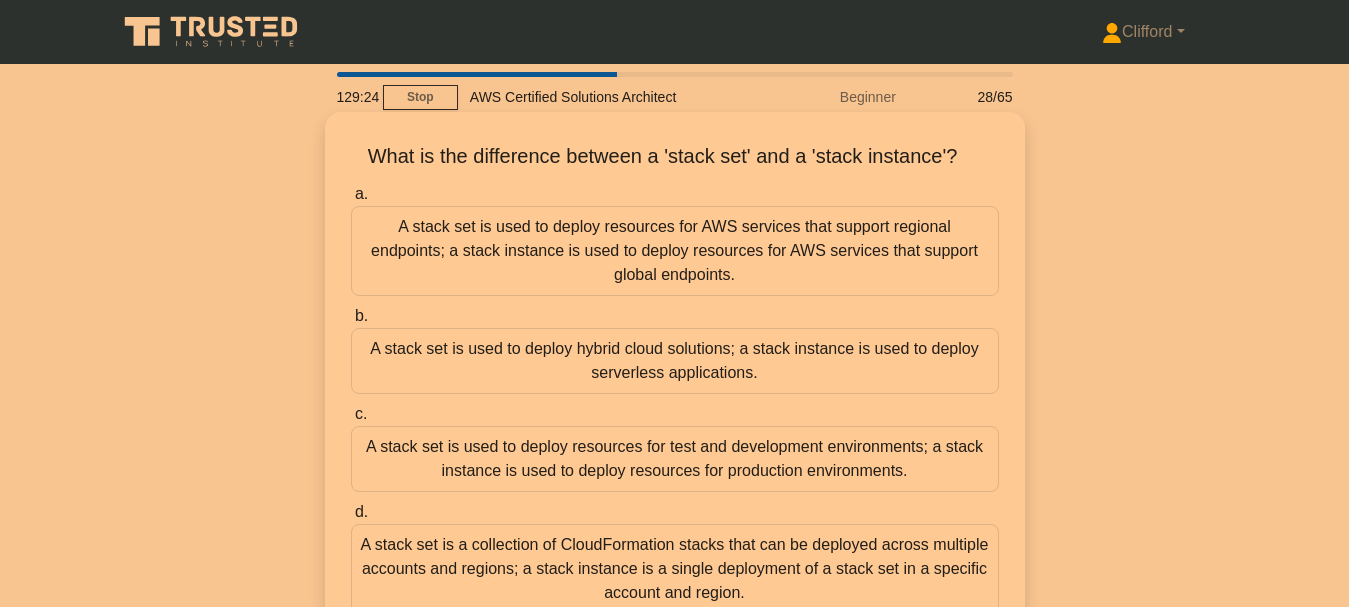click on "A stack set is used to deploy resources for test and development environments; a stack instance is used to deploy resources for production environments." at bounding box center (675, 459) 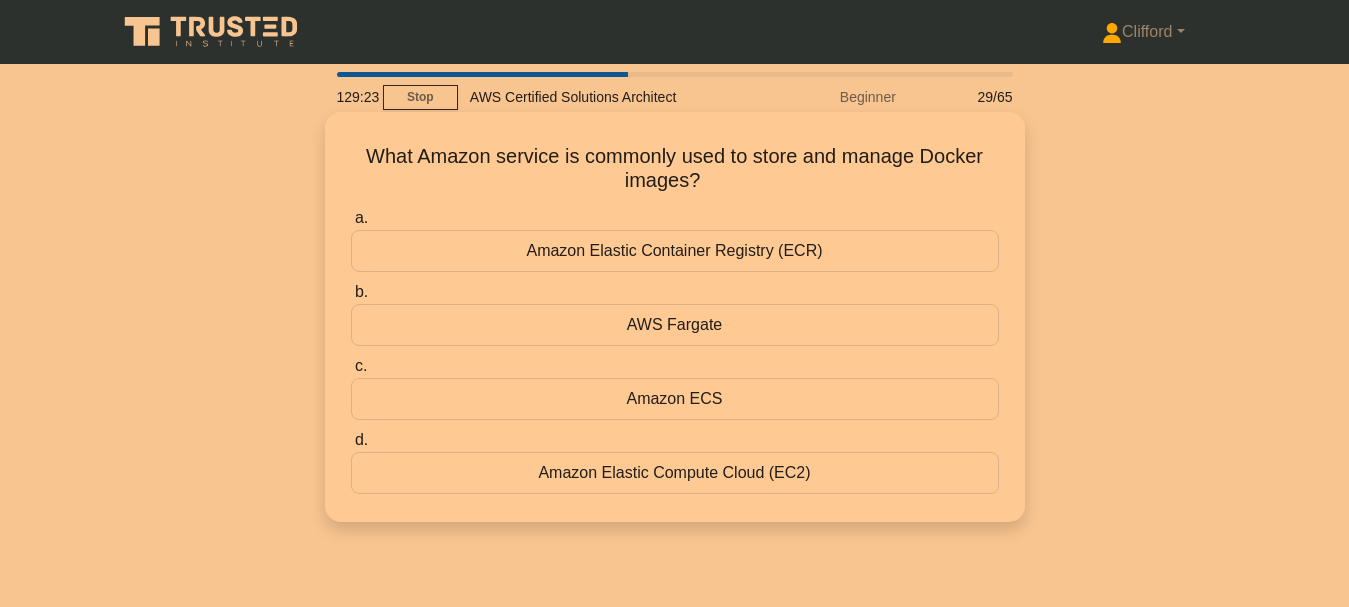 click on "Amazon ECS" at bounding box center (675, 399) 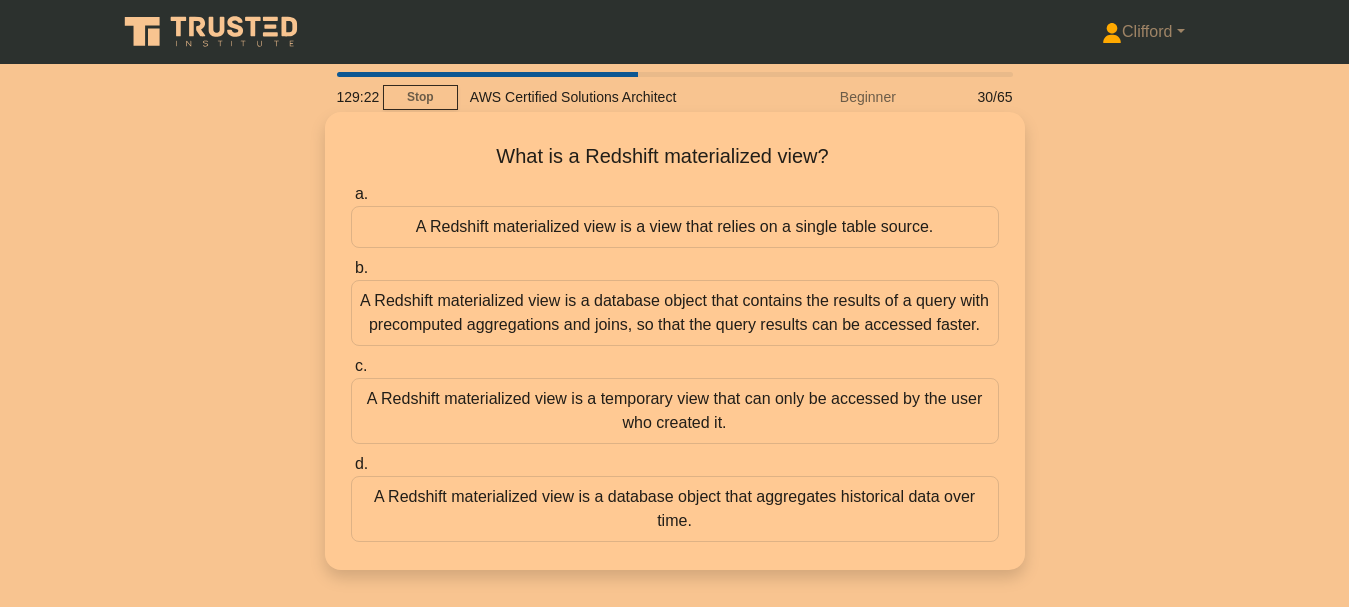 click on "A Redshift materialized view is a temporary view that can only be accessed by the user who created it." at bounding box center (675, 411) 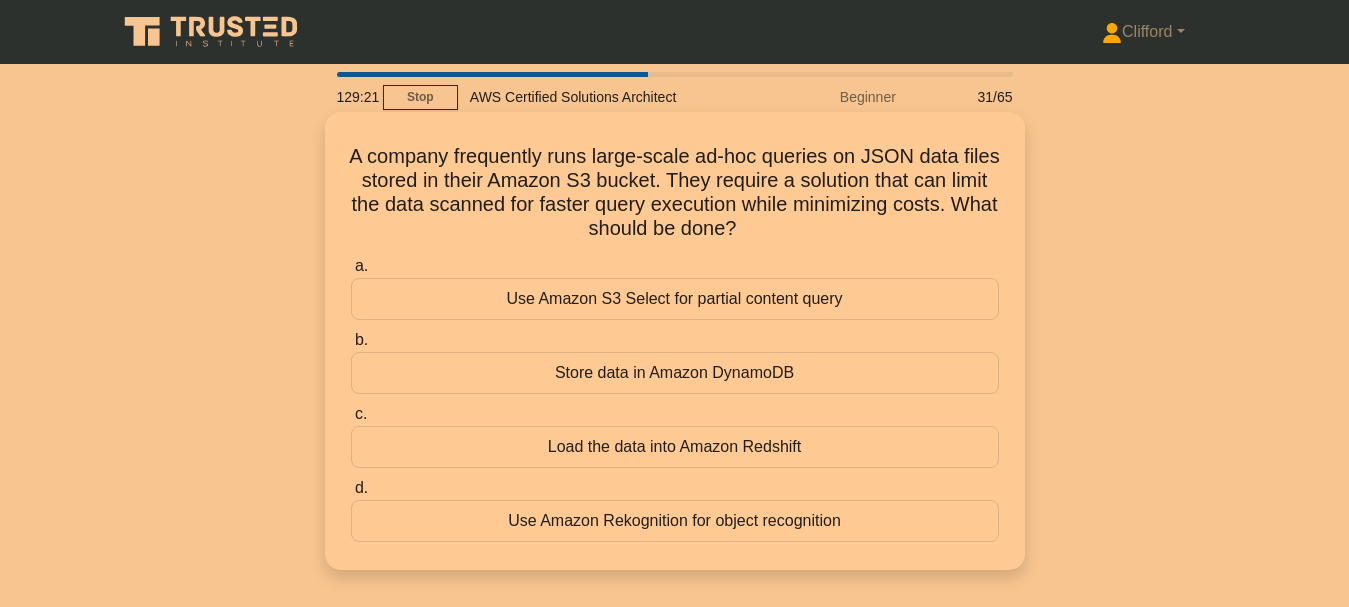 click on "Load the data into Amazon Redshift" at bounding box center [675, 447] 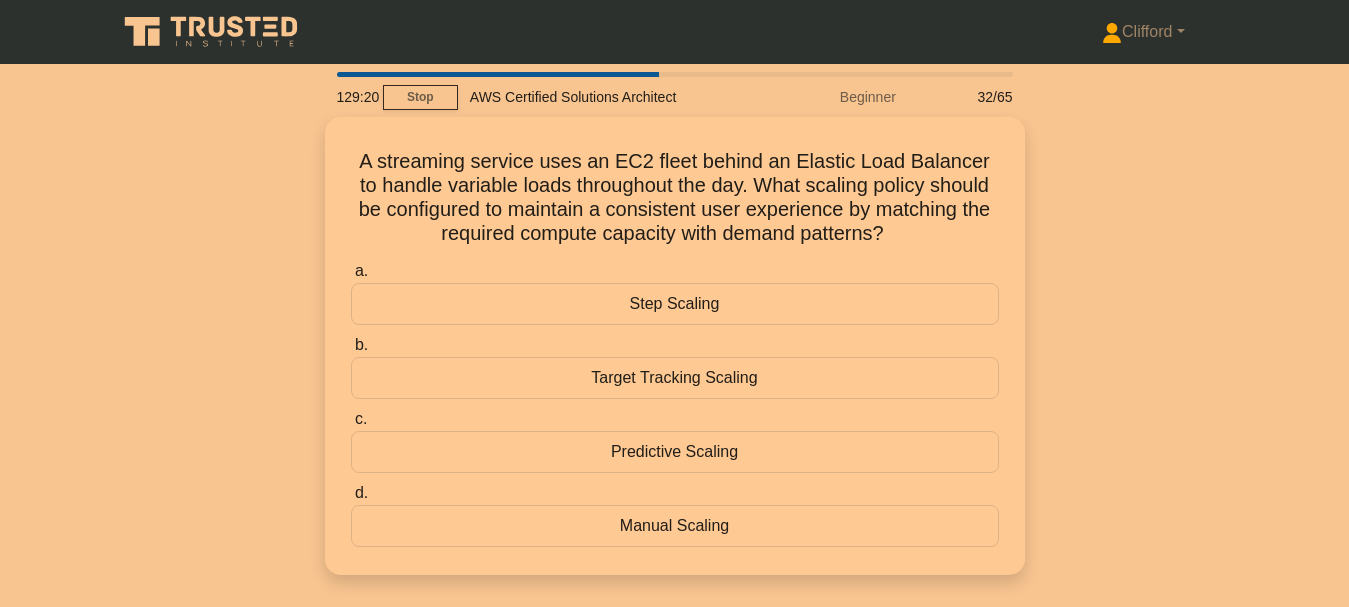 click on "Predictive Scaling" at bounding box center (675, 452) 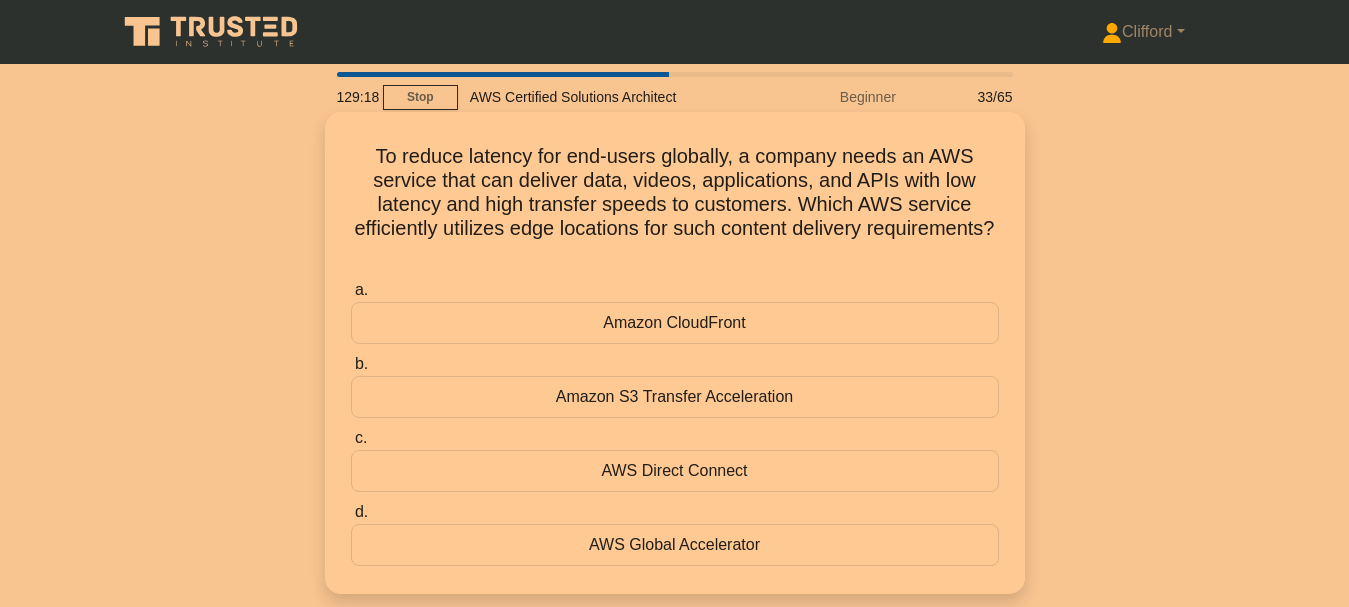 click on "AWS Direct Connect" at bounding box center [675, 471] 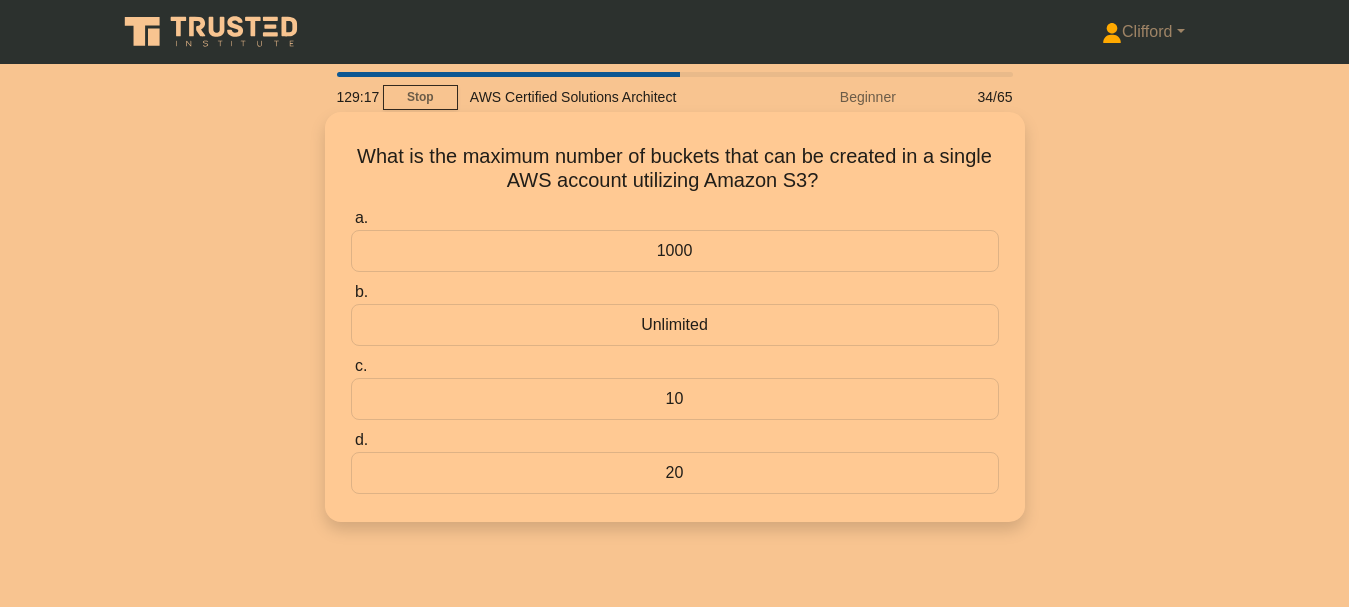 click on "10" at bounding box center [675, 399] 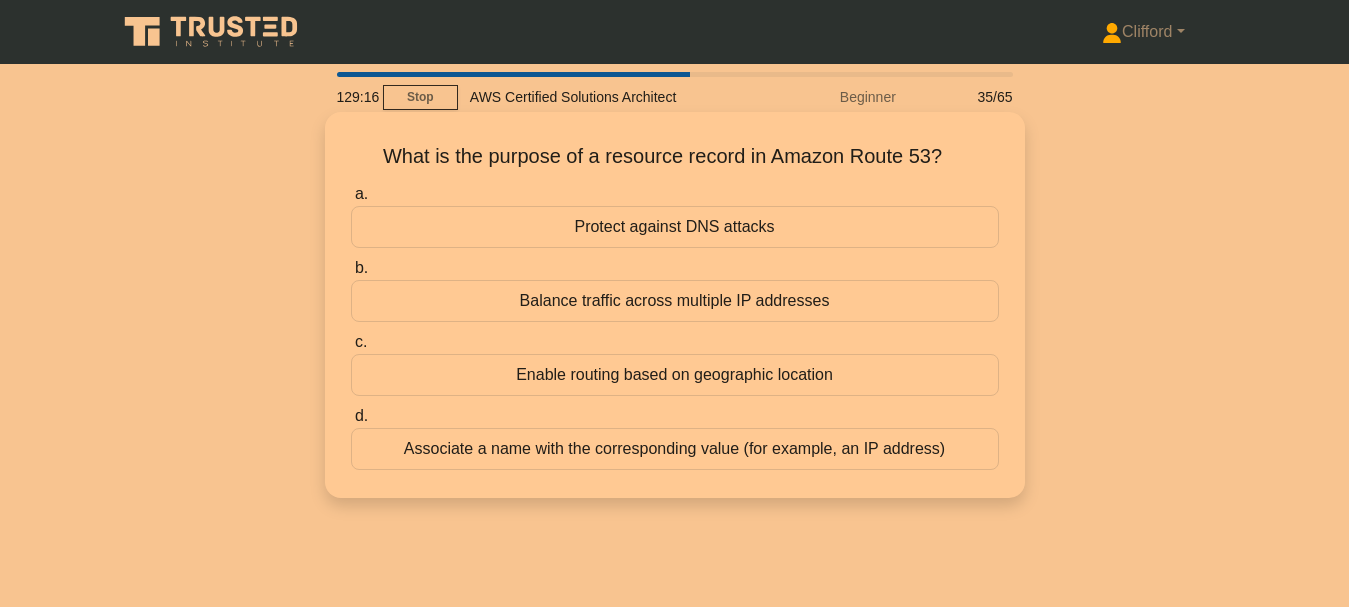 click on "Enable routing based on geographic location" at bounding box center [675, 375] 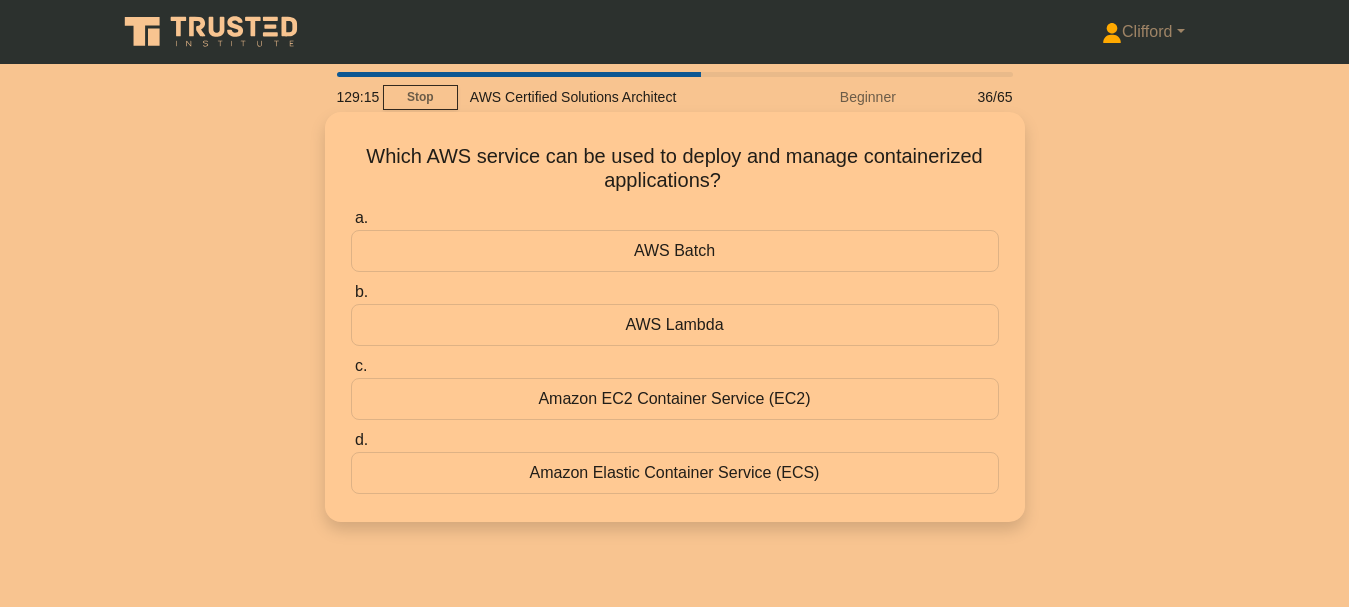 click on "Amazon EC2 Container Service (EC2)" at bounding box center (675, 399) 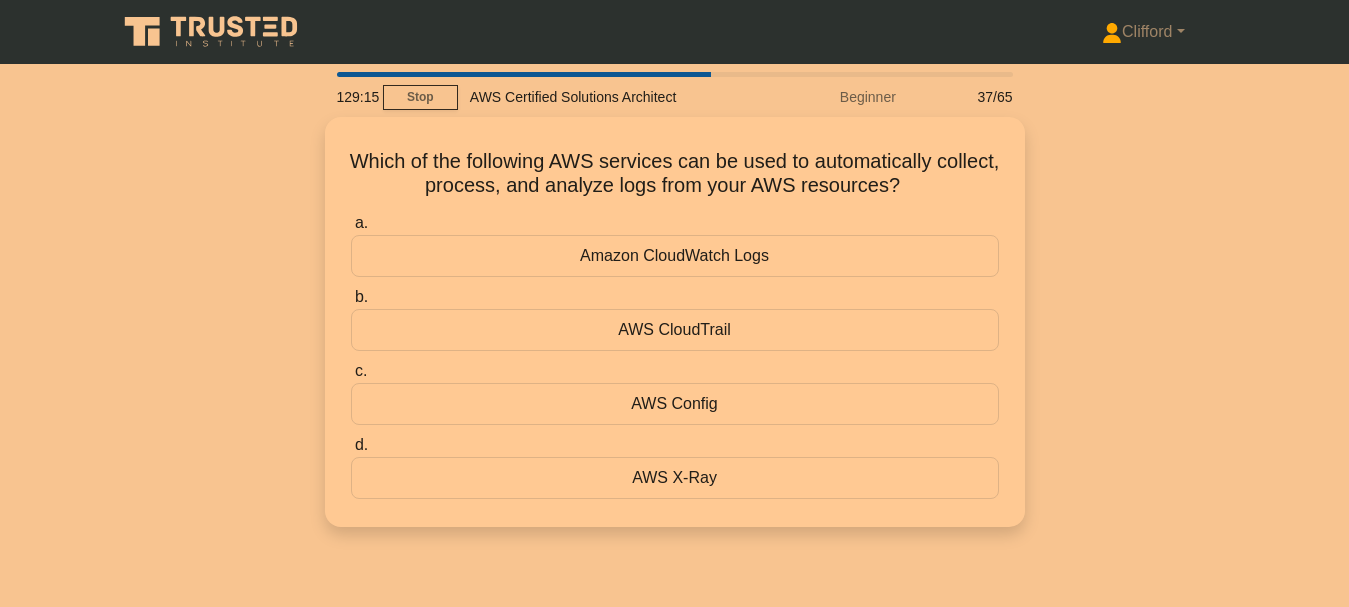 click on "AWS Config" at bounding box center [675, 404] 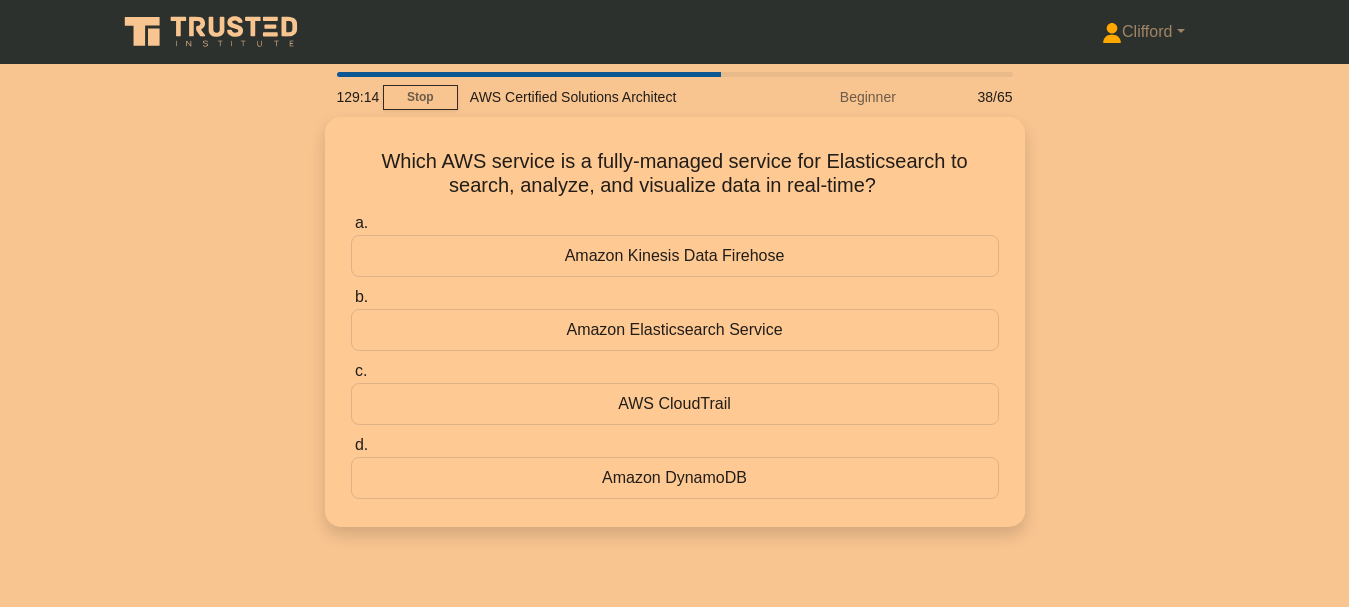 click on "AWS CloudTrail" at bounding box center [675, 404] 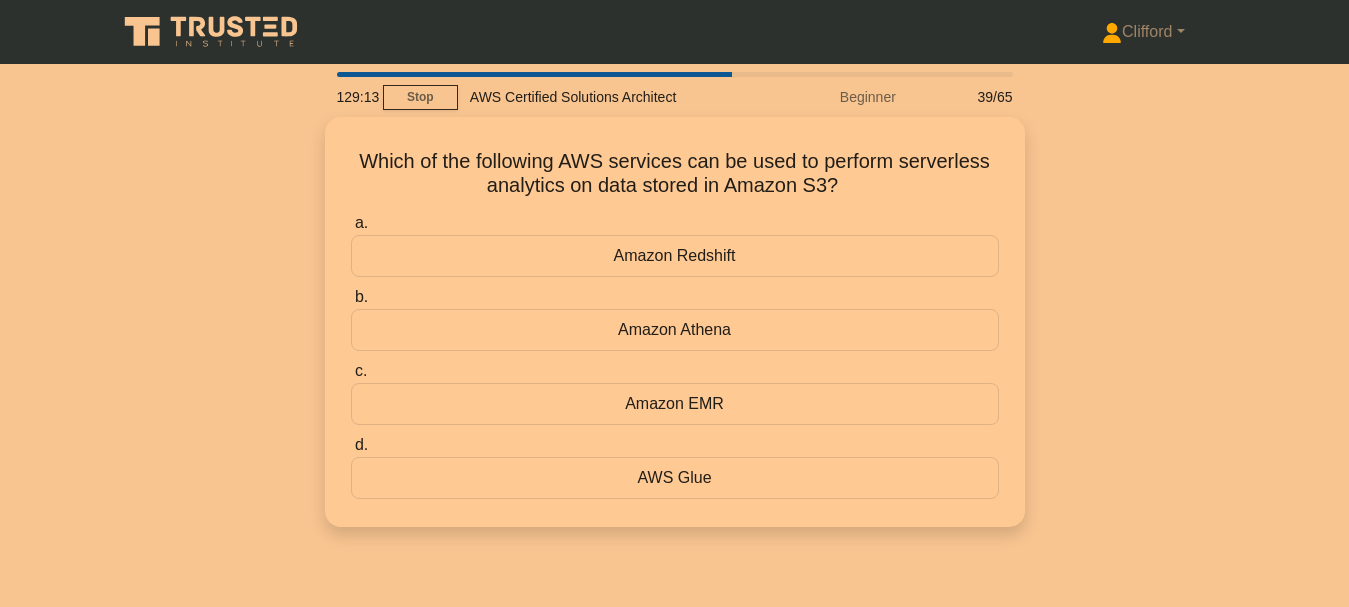 click on "Amazon EMR" at bounding box center (675, 404) 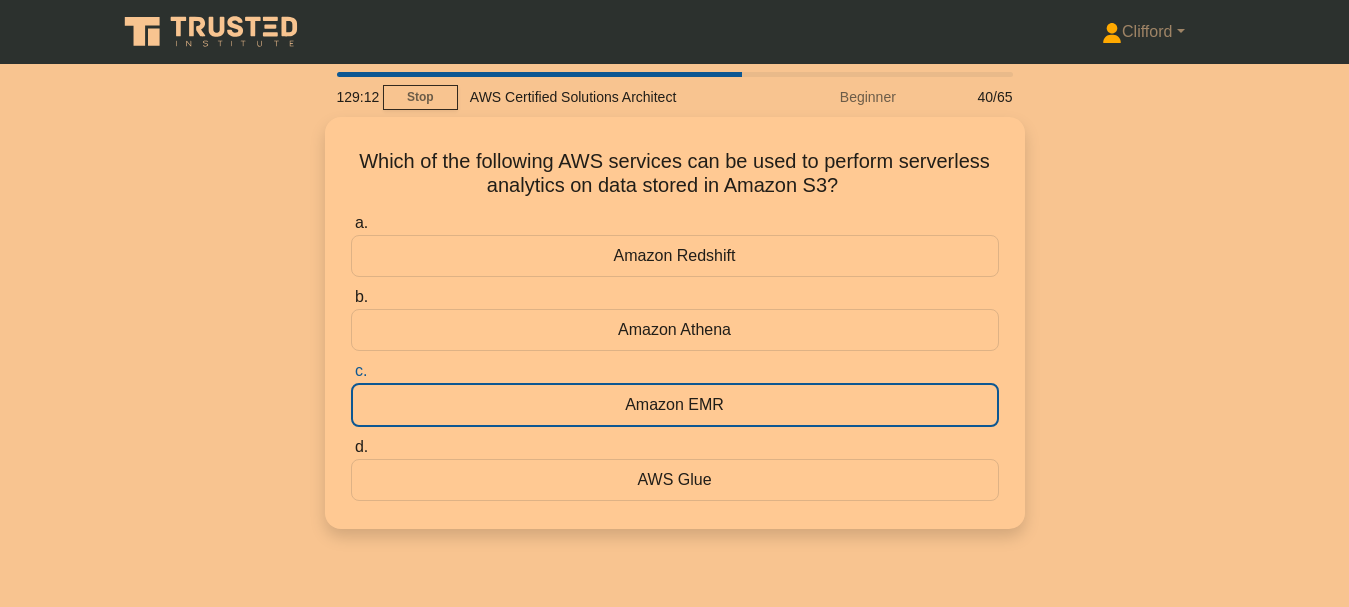 click on "Amazon EMR" at bounding box center [675, 405] 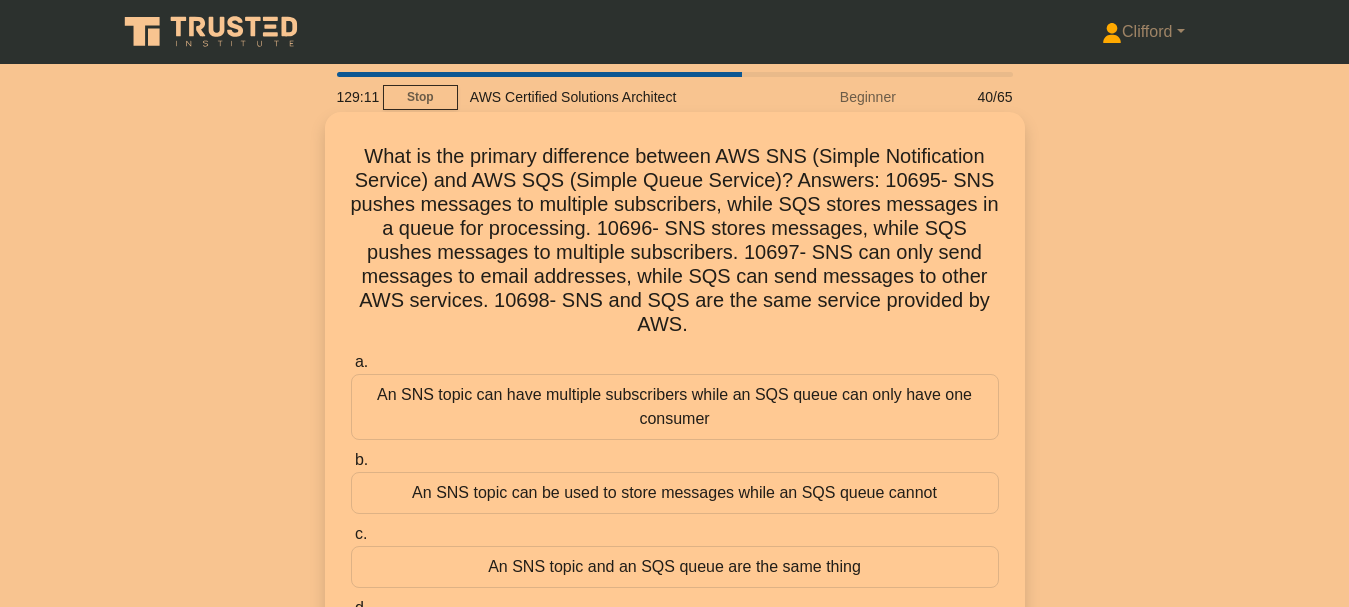 click on "An SNS topic can be used to store messages while an SQS queue cannot" at bounding box center [675, 493] 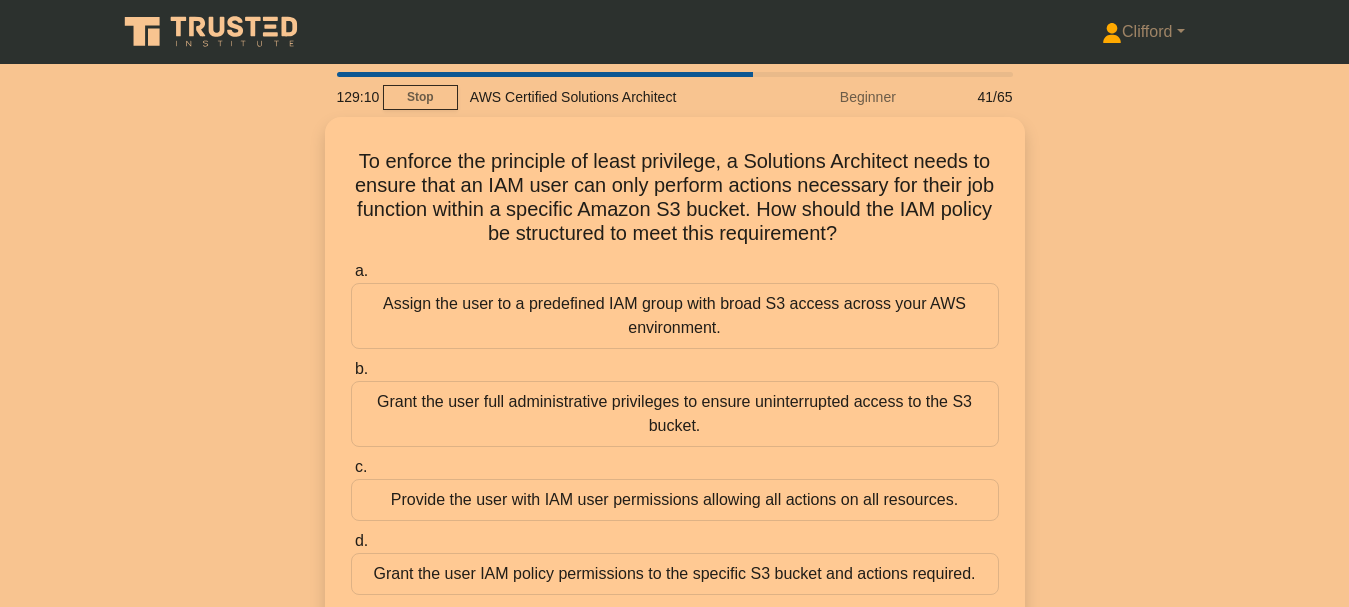 click on "Provide the user with IAM user permissions allowing all actions on all resources." at bounding box center [675, 500] 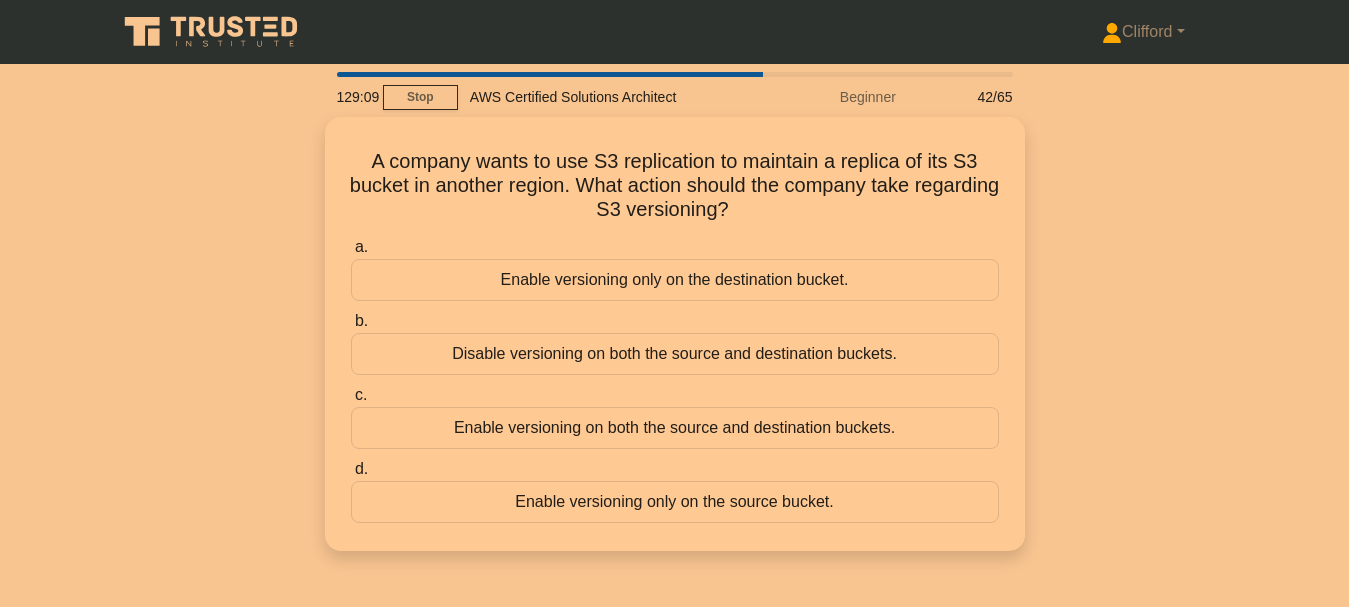 click on "Enable versioning only on the source bucket." at bounding box center (675, 502) 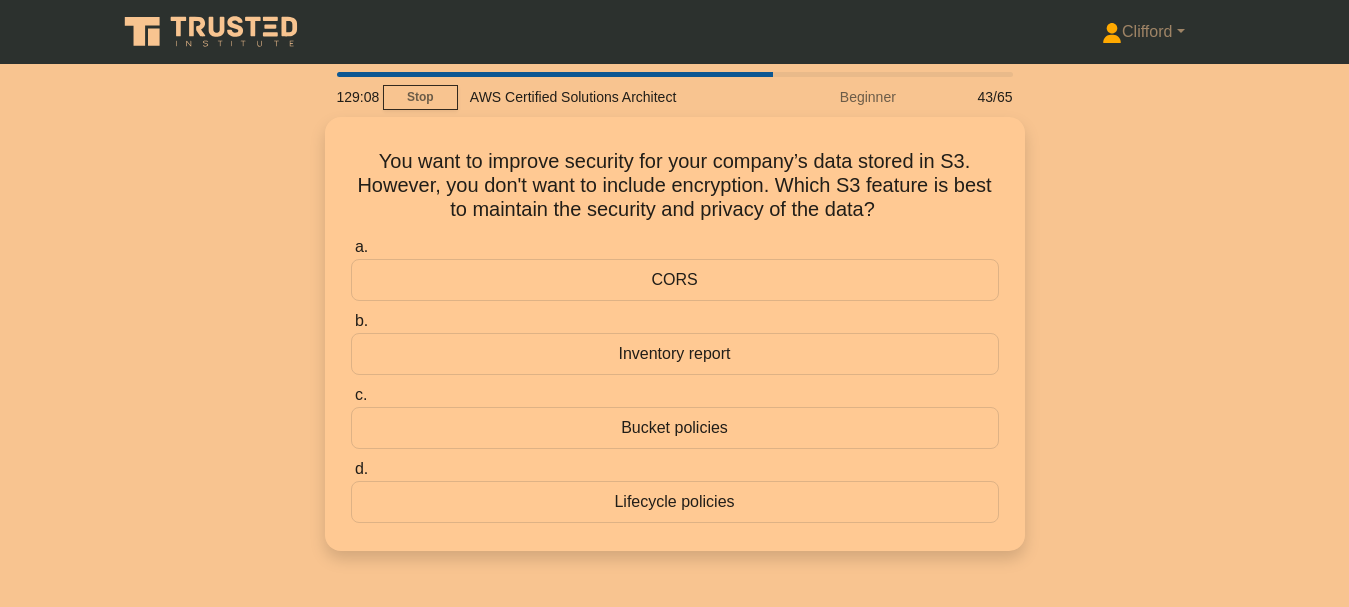 click on "Lifecycle policies" at bounding box center [675, 502] 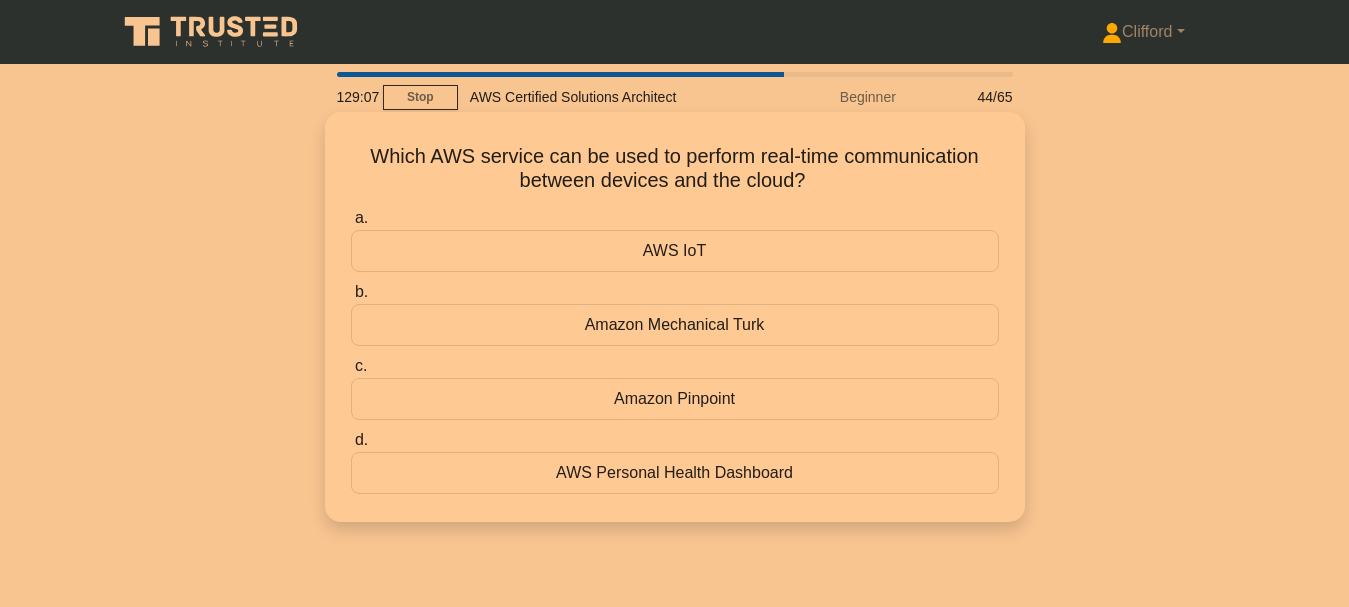 click on "AWS Personal Health Dashboard" at bounding box center (675, 473) 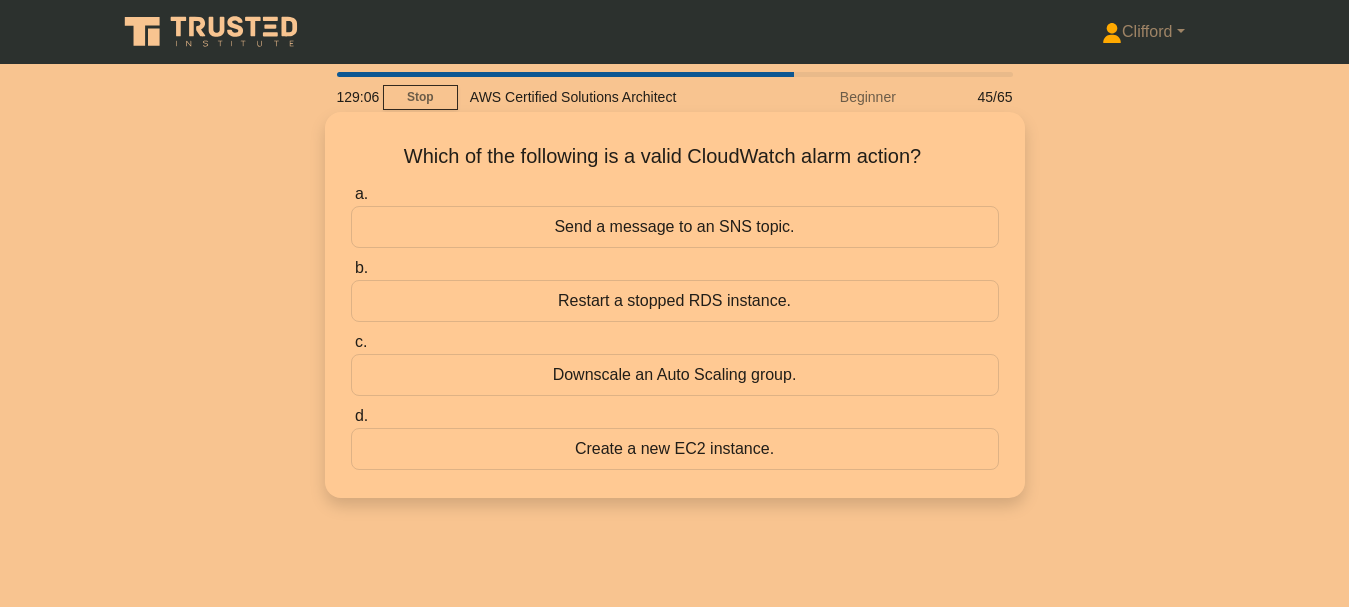 click on "Create a new EC2 instance." at bounding box center [675, 449] 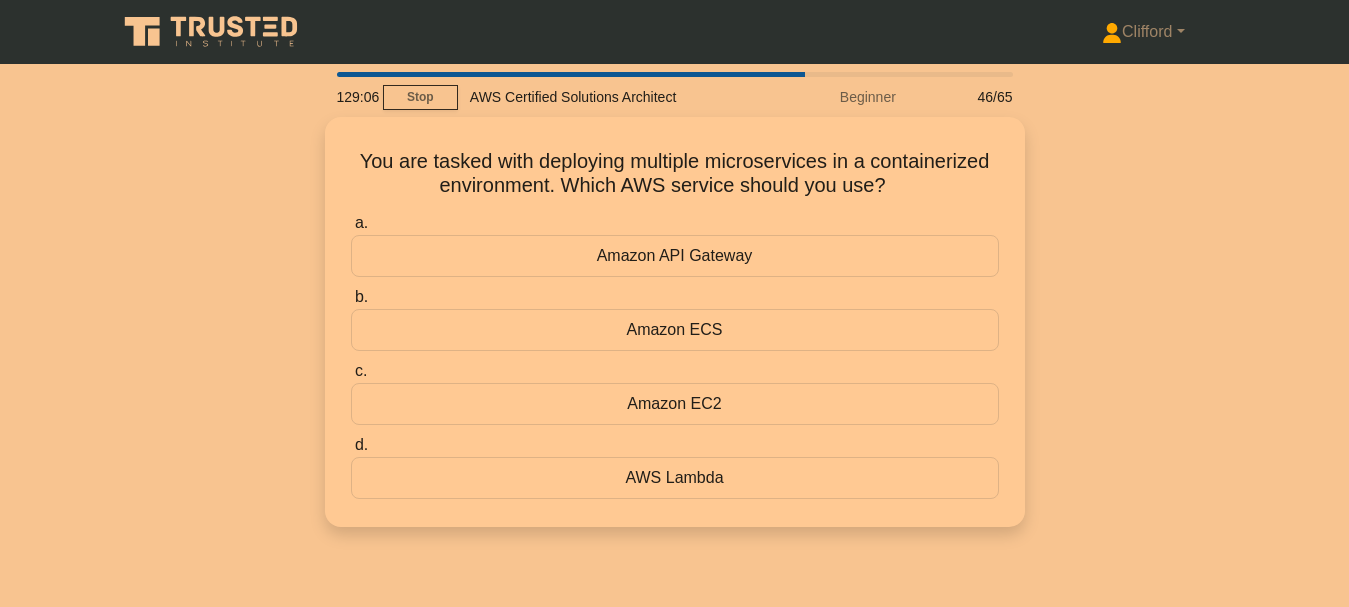 click on "d.
AWS Lambda" at bounding box center [675, 466] 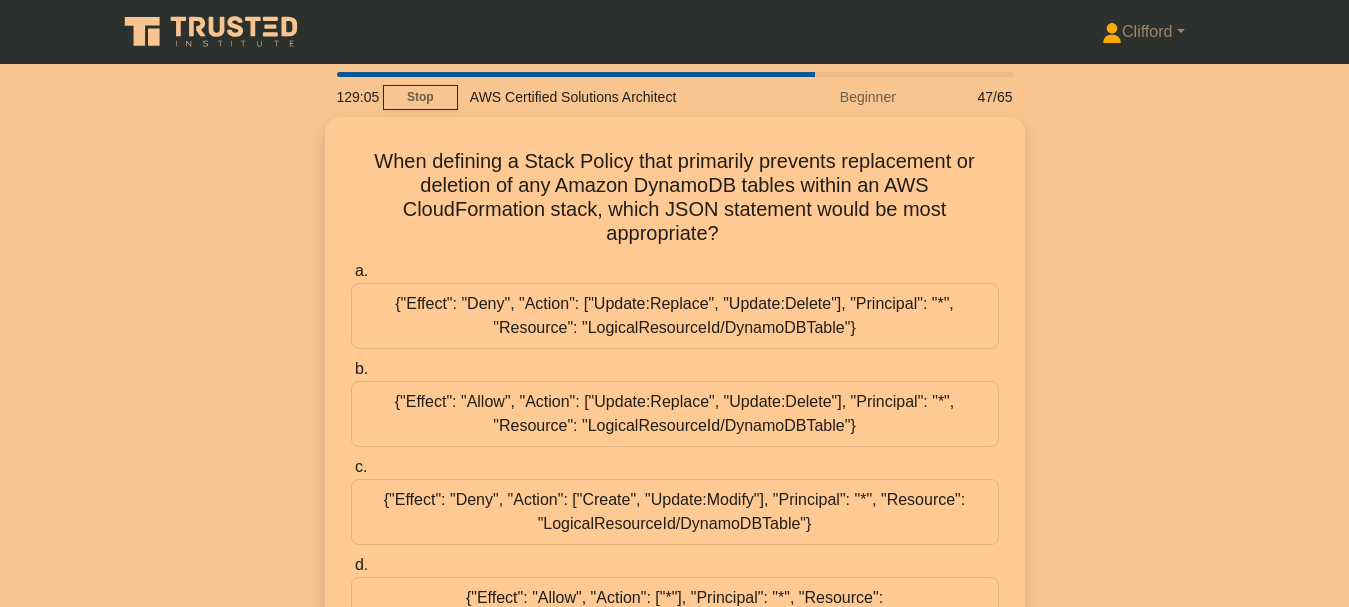 click on "a.
{"Effect": "Deny", "Action": ["Update:Replace", "Update:Delete"], "Principal": "*", "Resource": "LogicalResourceId/DynamoDBTable"}
b.
c." at bounding box center [675, 451] 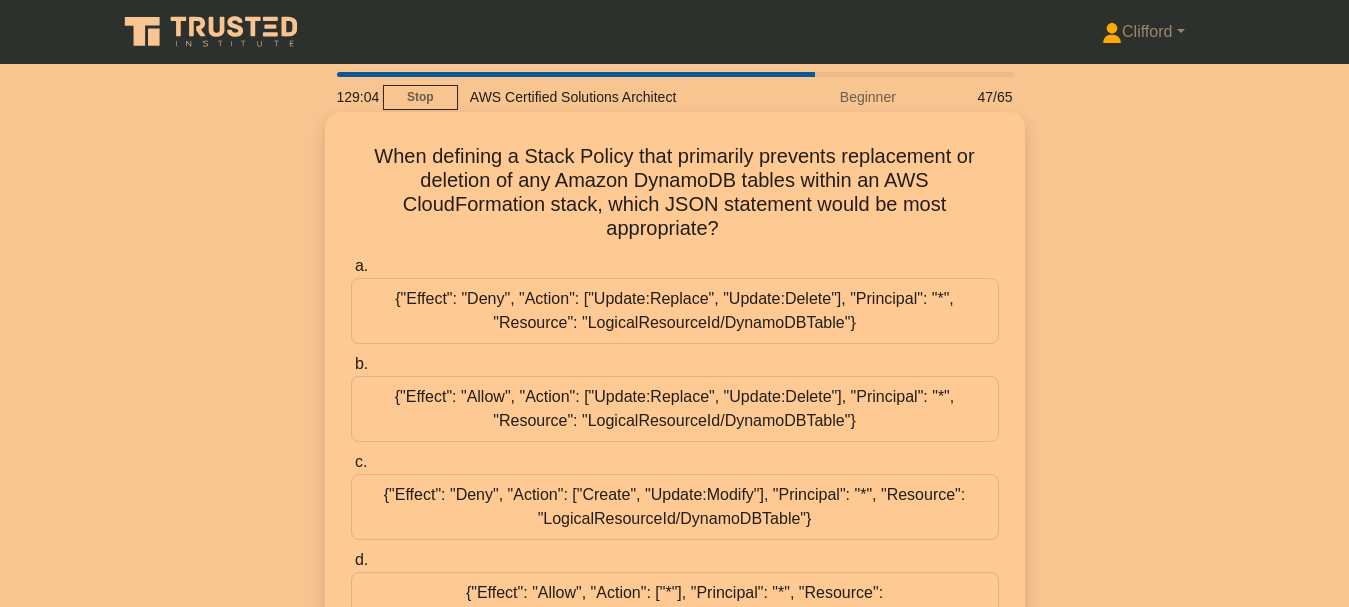 click on "{"Effect": "Allow", "Action": ["Update:Replace", "Update:Delete"], "Principal": "*", "Resource": "LogicalResourceId/DynamoDBTable"}" at bounding box center [675, 409] 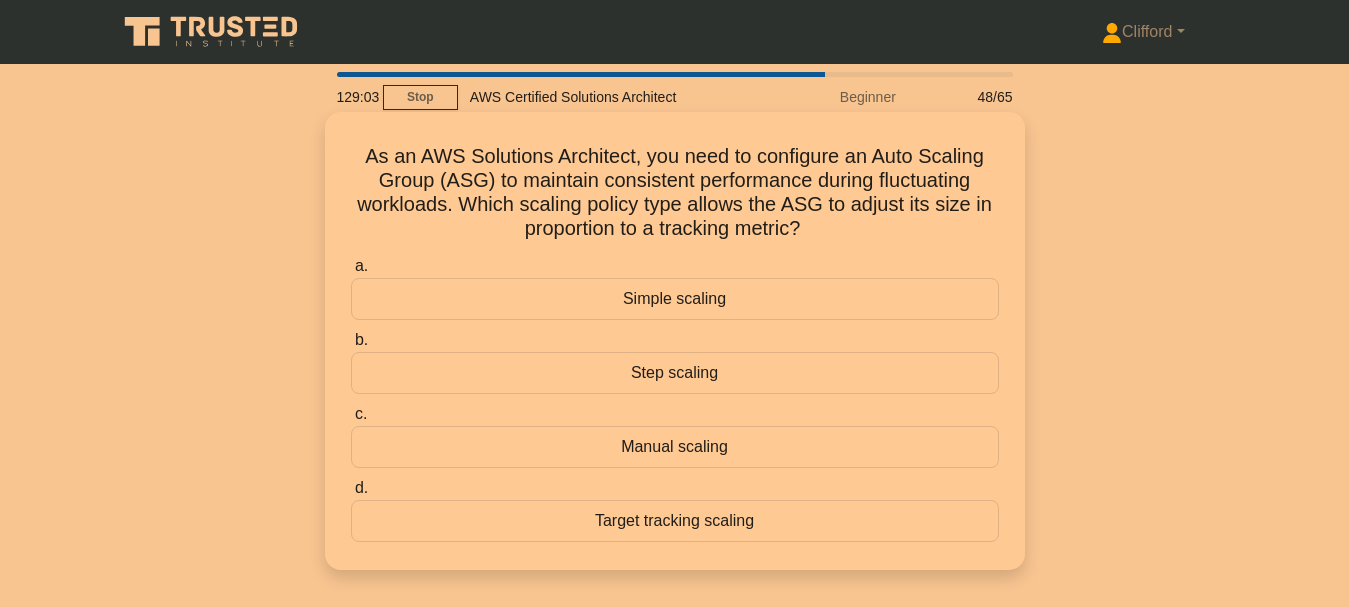 click on "Manual scaling" at bounding box center [675, 447] 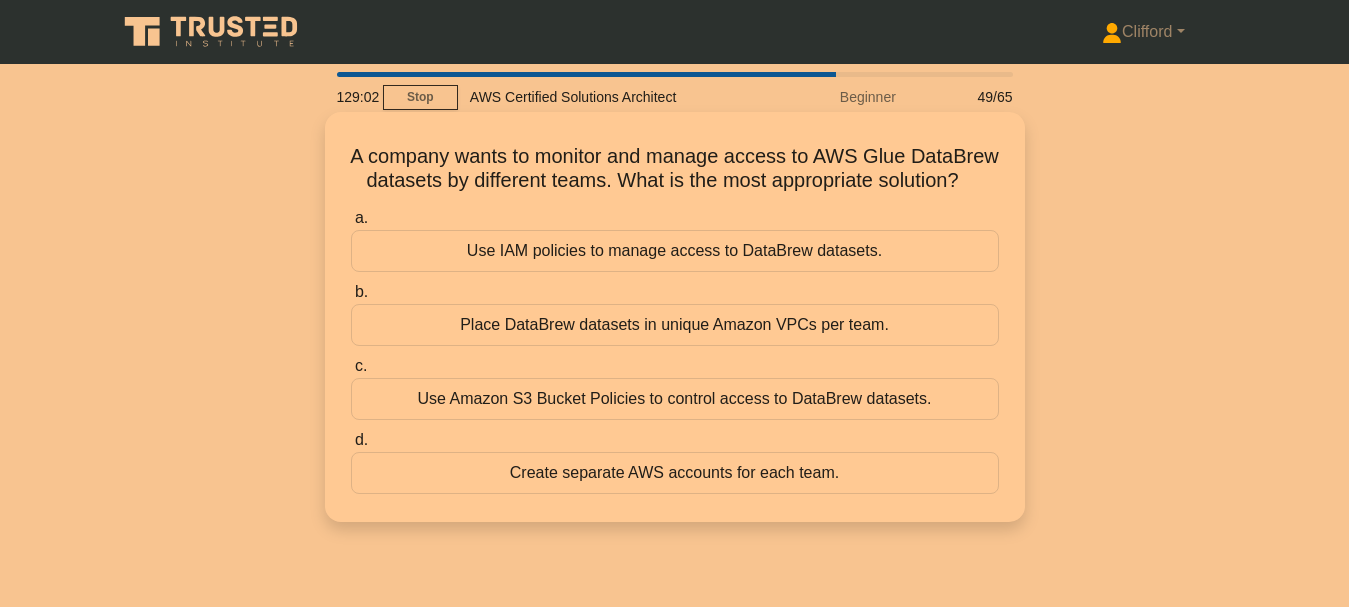 click on "Use Amazon S3 Bucket Policies to control access to DataBrew datasets." at bounding box center (675, 399) 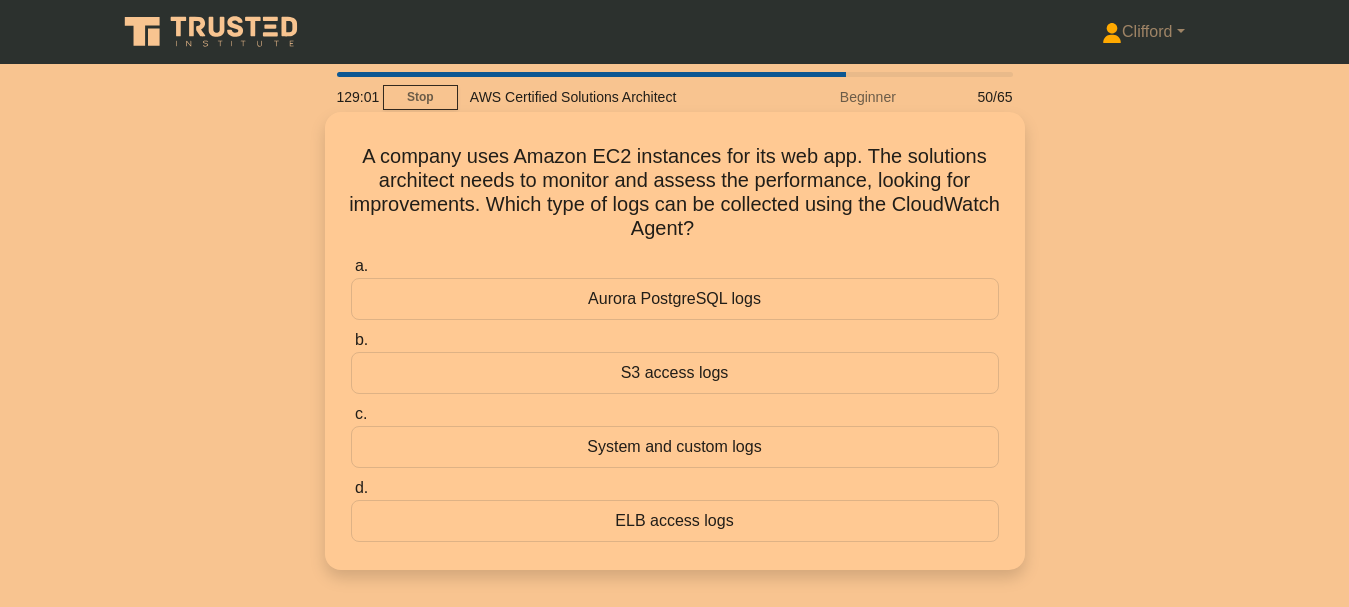 click on "System and custom logs" at bounding box center [675, 447] 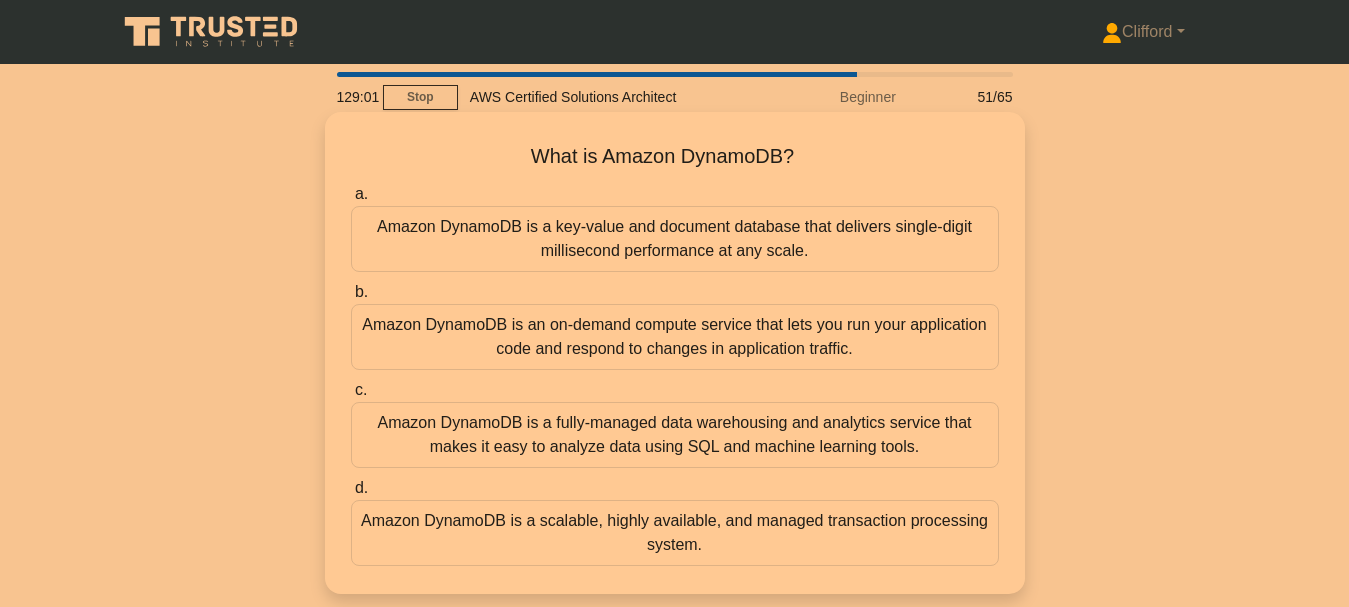 click on "Amazon DynamoDB is a fully-managed data warehousing and analytics service that makes it easy to analyze data using SQL and machine learning tools." at bounding box center [675, 435] 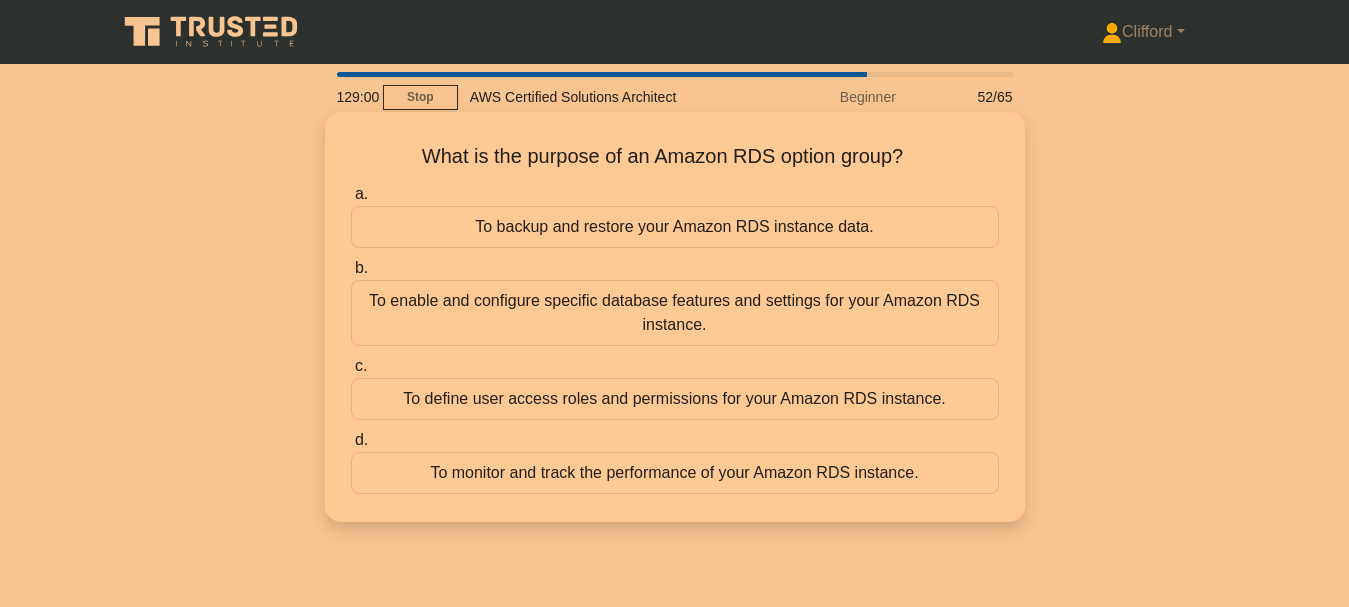 click on "To define user access roles and permissions for your Amazon RDS instance." at bounding box center [675, 399] 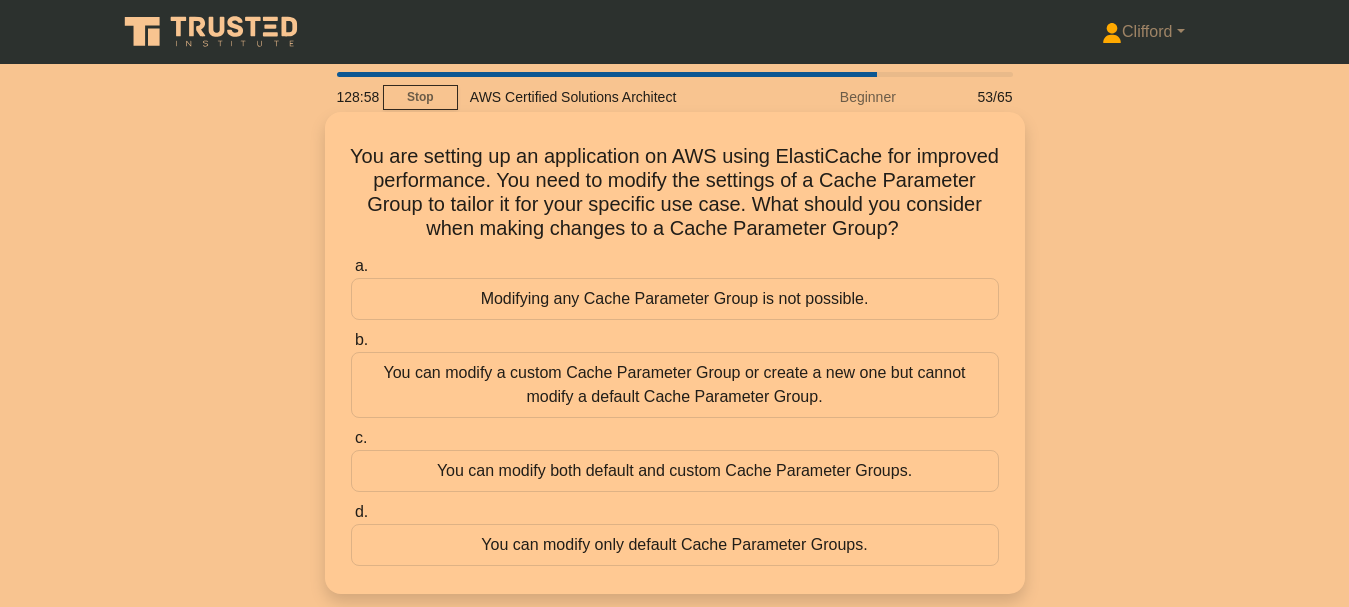 click on "c.
You can modify both default and custom Cache Parameter Groups." at bounding box center (675, 459) 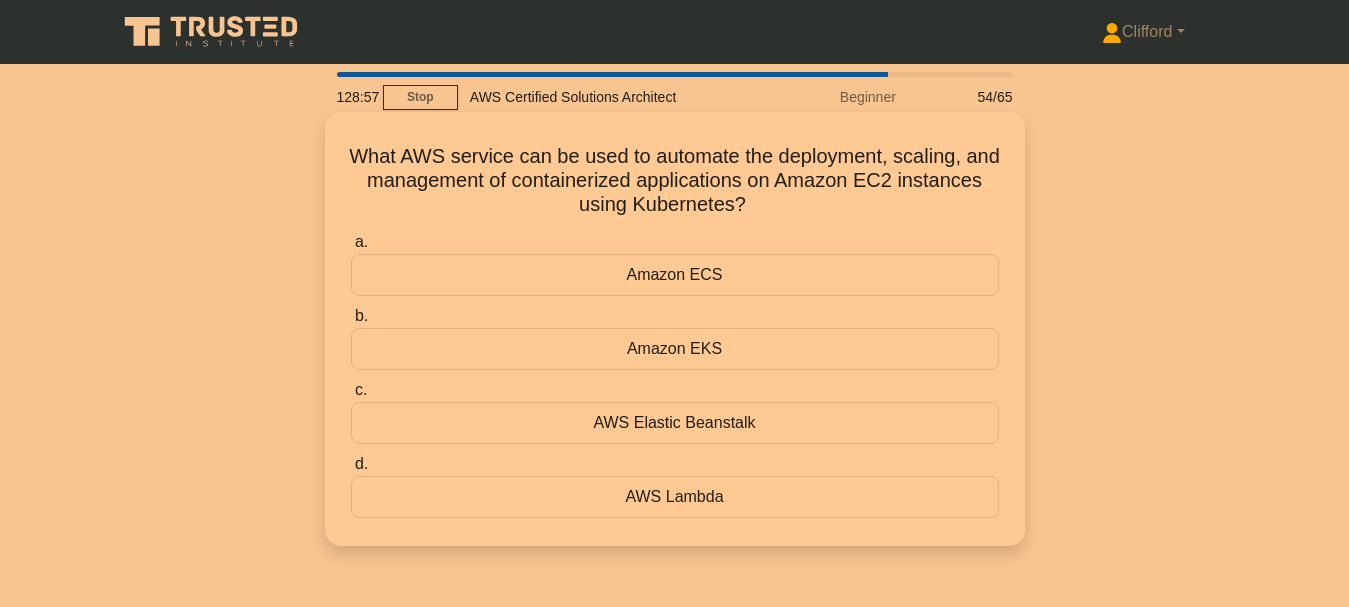 click on "AWS Elastic Beanstalk" at bounding box center (675, 423) 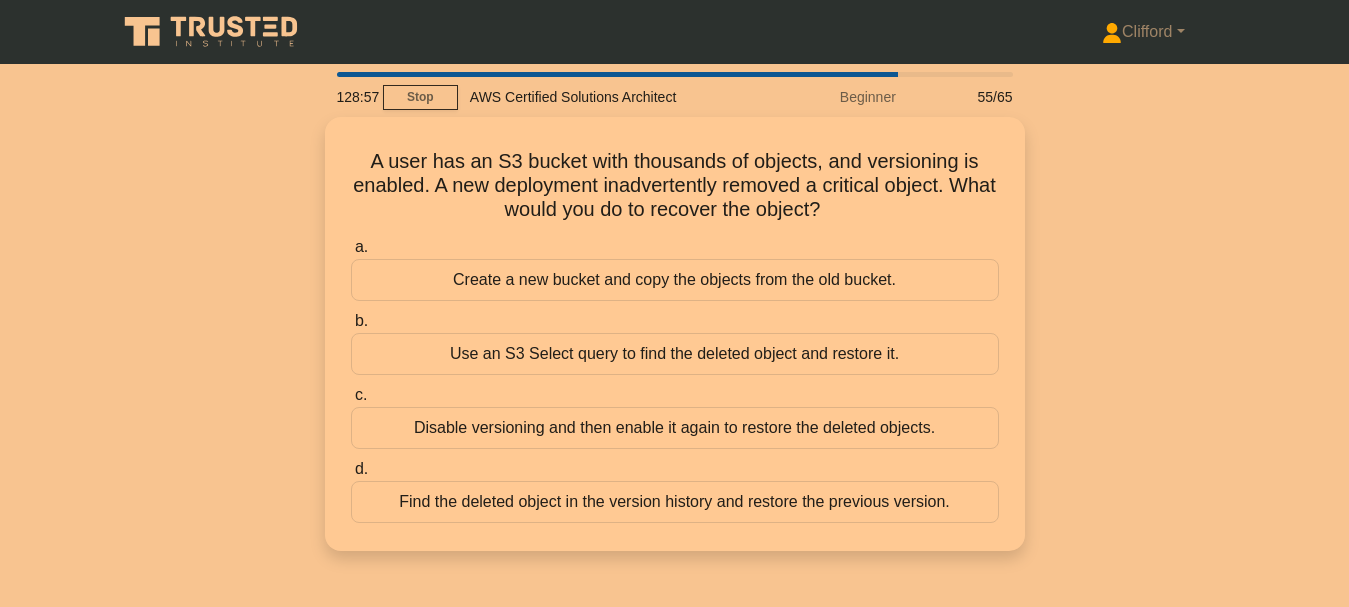click on "Disable versioning and then enable it again to restore the deleted objects." at bounding box center (675, 428) 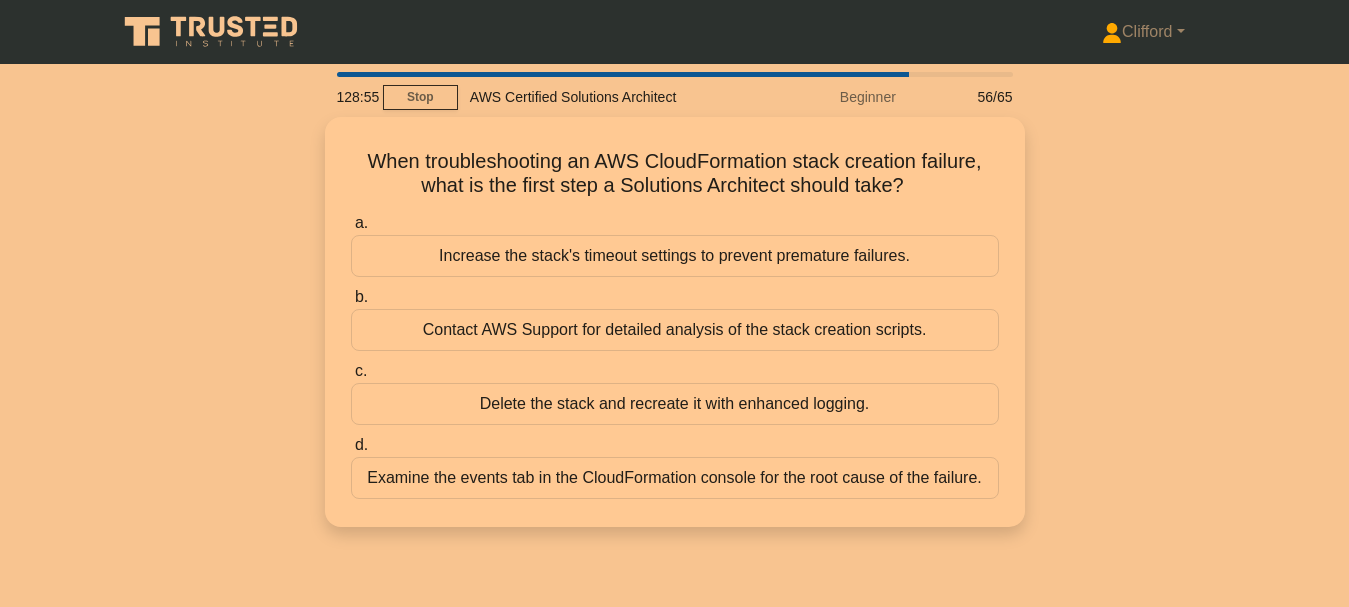 click on "a.
Increase the stack's timeout settings to prevent premature failures.
b.
Contact AWS Support for detailed analysis of the stack creation scripts.
c. d." at bounding box center (675, 355) 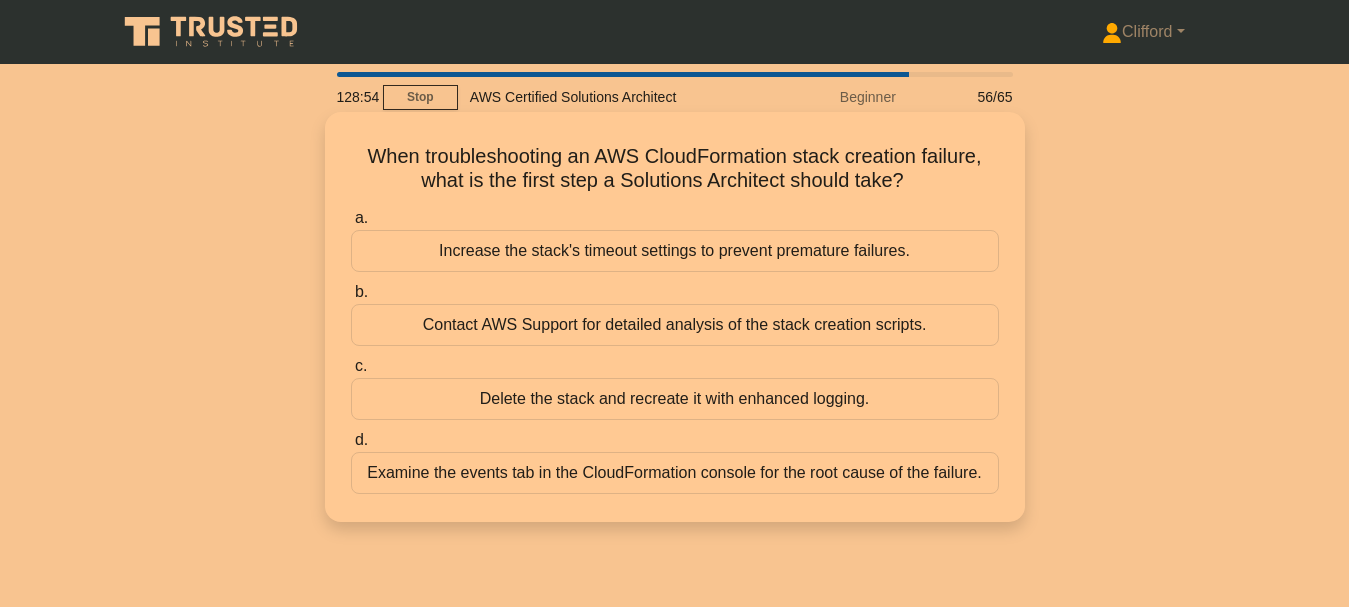 click on "Delete the stack and recreate it with enhanced logging." at bounding box center [675, 399] 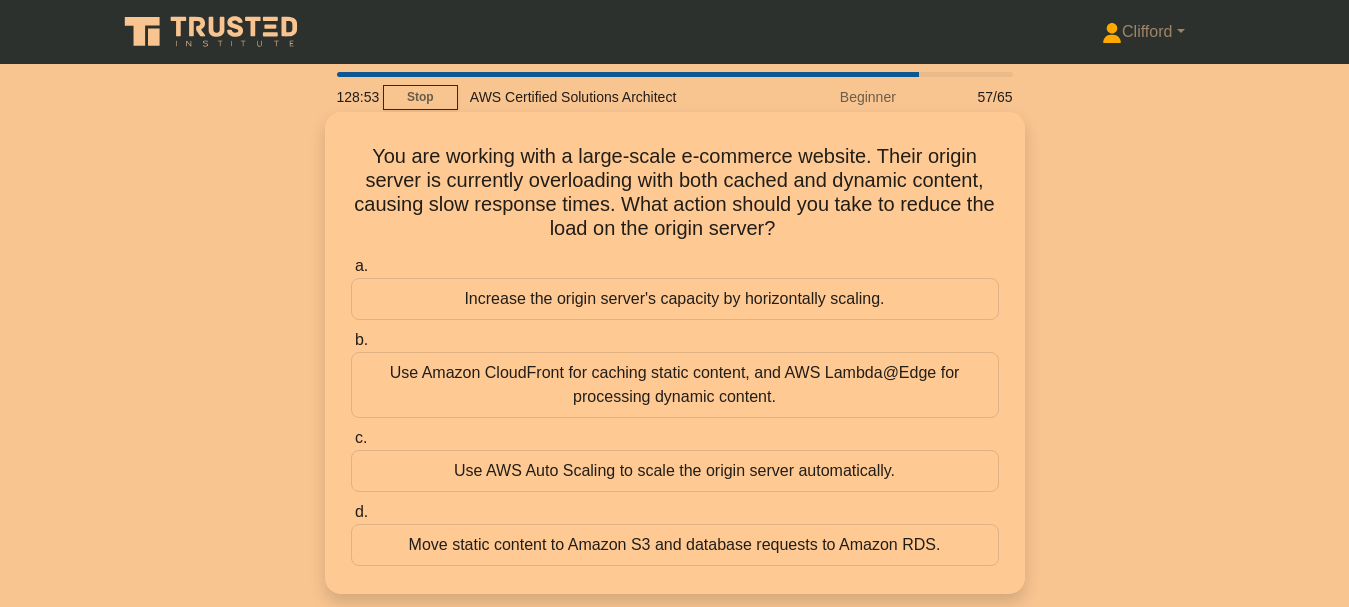 click on "Use AWS Auto Scaling to scale the origin server automatically." at bounding box center (675, 471) 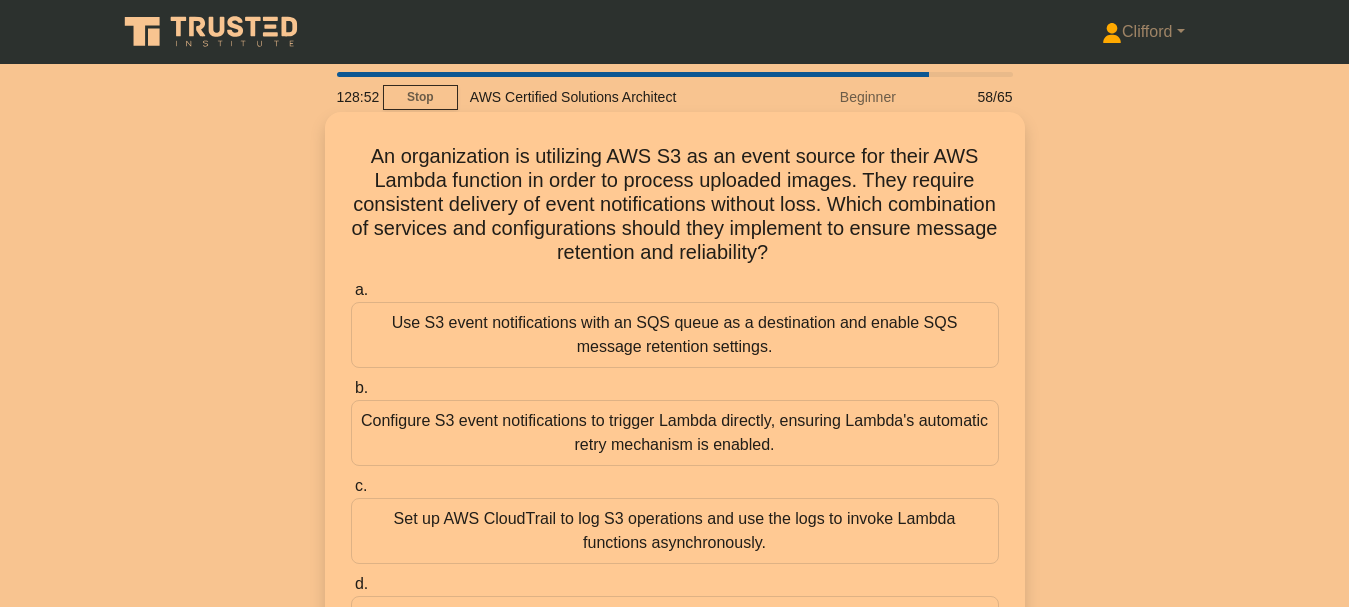 click on "Configure S3 event notifications to trigger Lambda directly, ensuring Lambda's automatic retry mechanism is enabled." at bounding box center (675, 433) 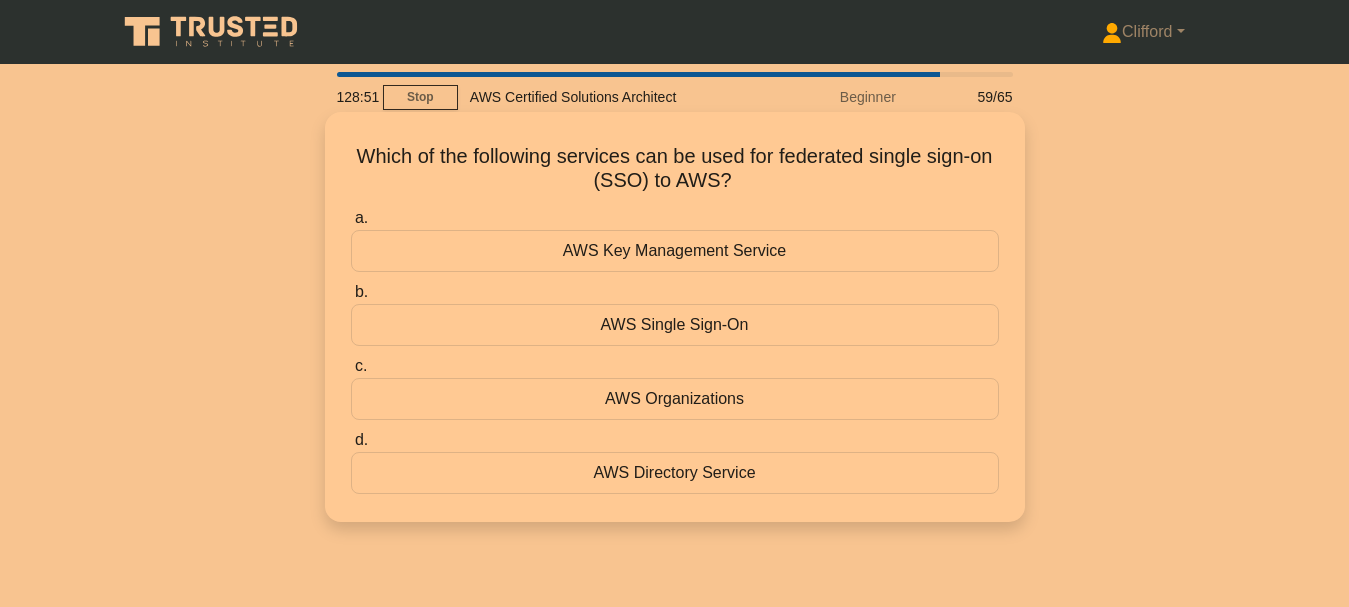 click on "AWS Organizations" at bounding box center [675, 399] 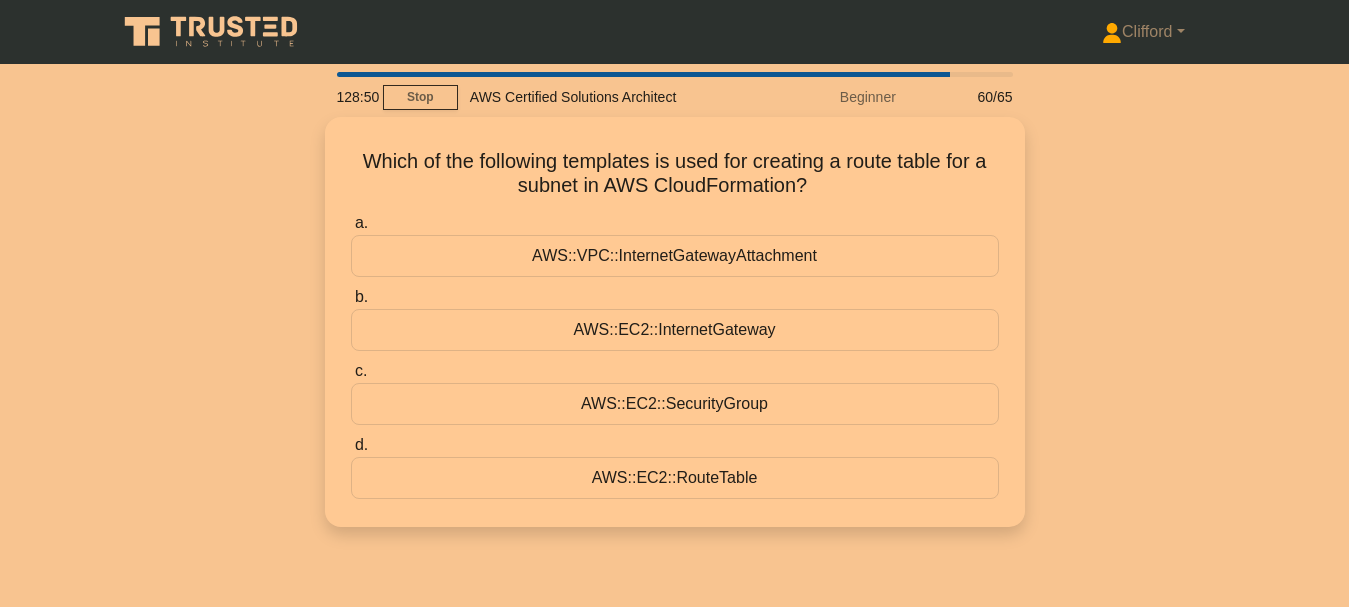 click on "AWS::EC2::SecurityGroup" at bounding box center (675, 404) 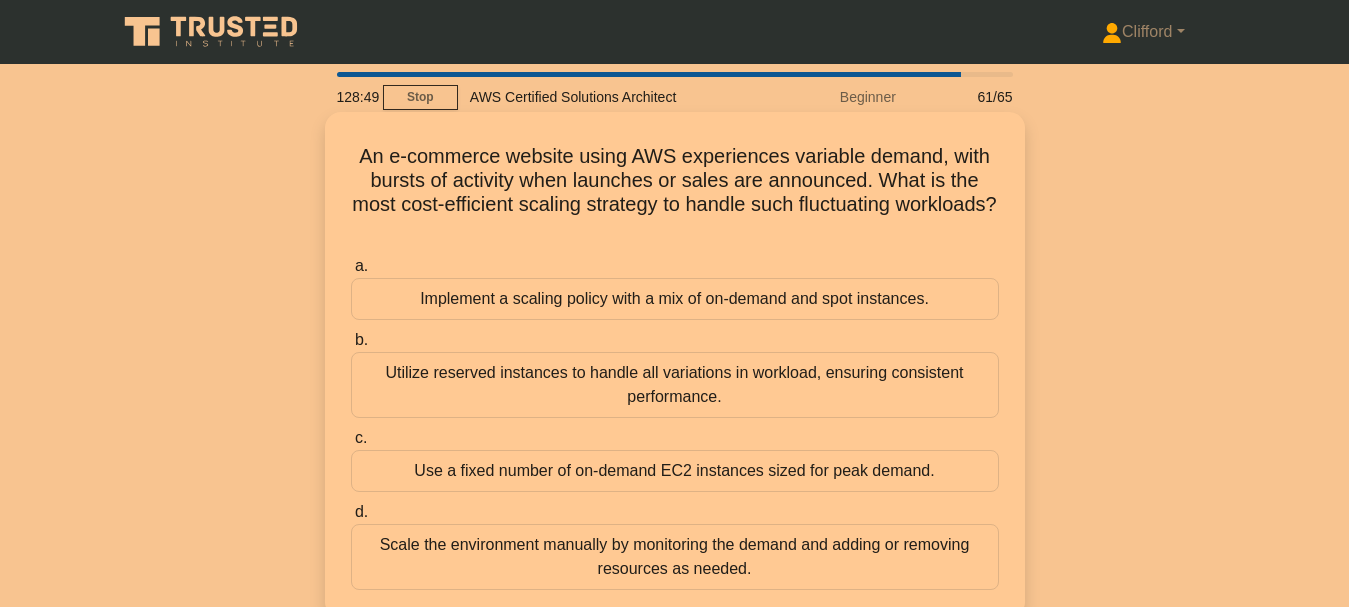 click on "Use a fixed number of on-demand EC2 instances sized for peak demand." at bounding box center [675, 471] 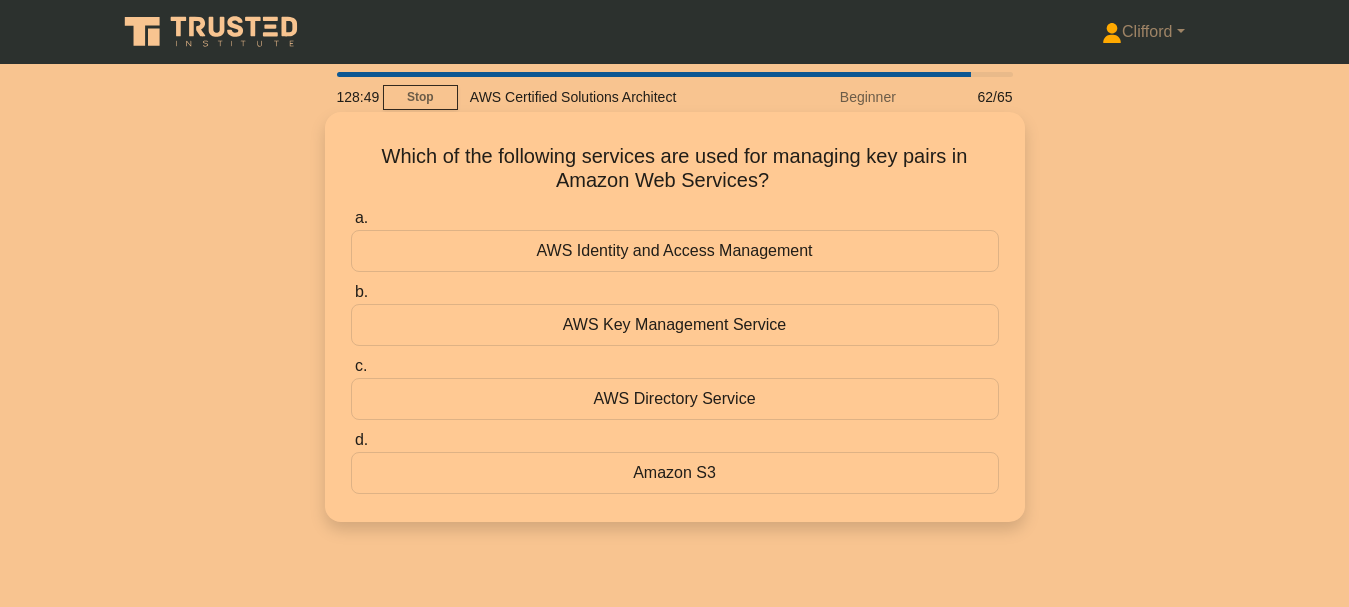 click on "AWS Directory Service" at bounding box center (675, 399) 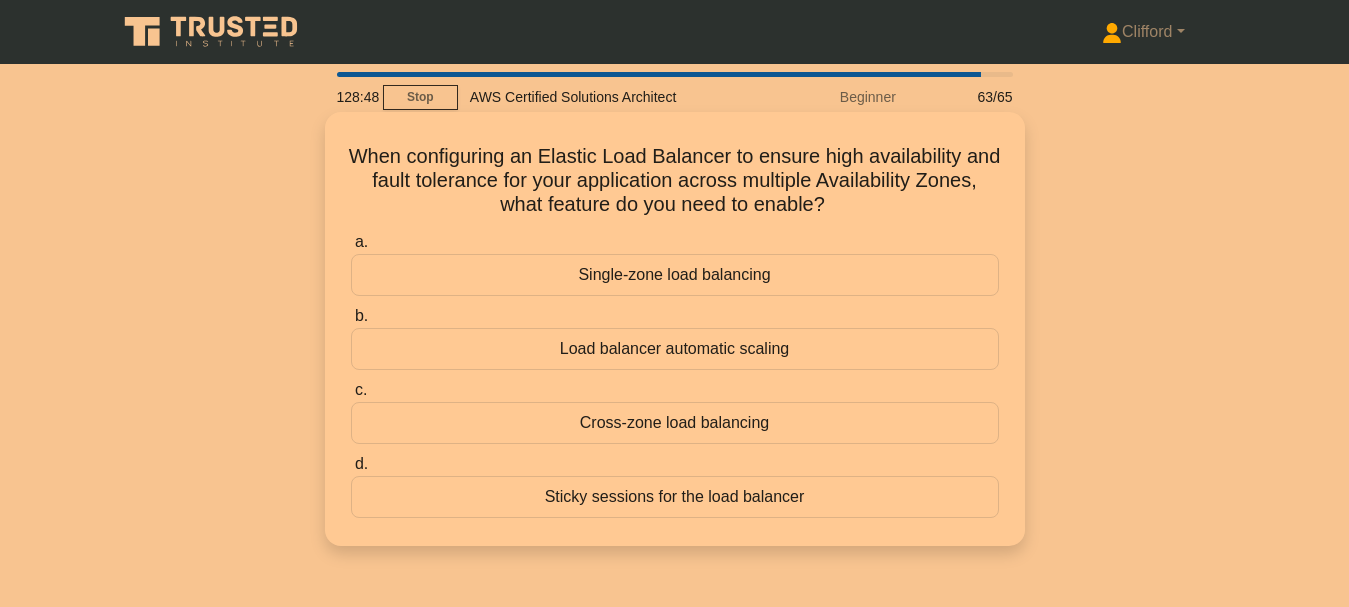 click on "Cross-zone load balancing" at bounding box center [675, 423] 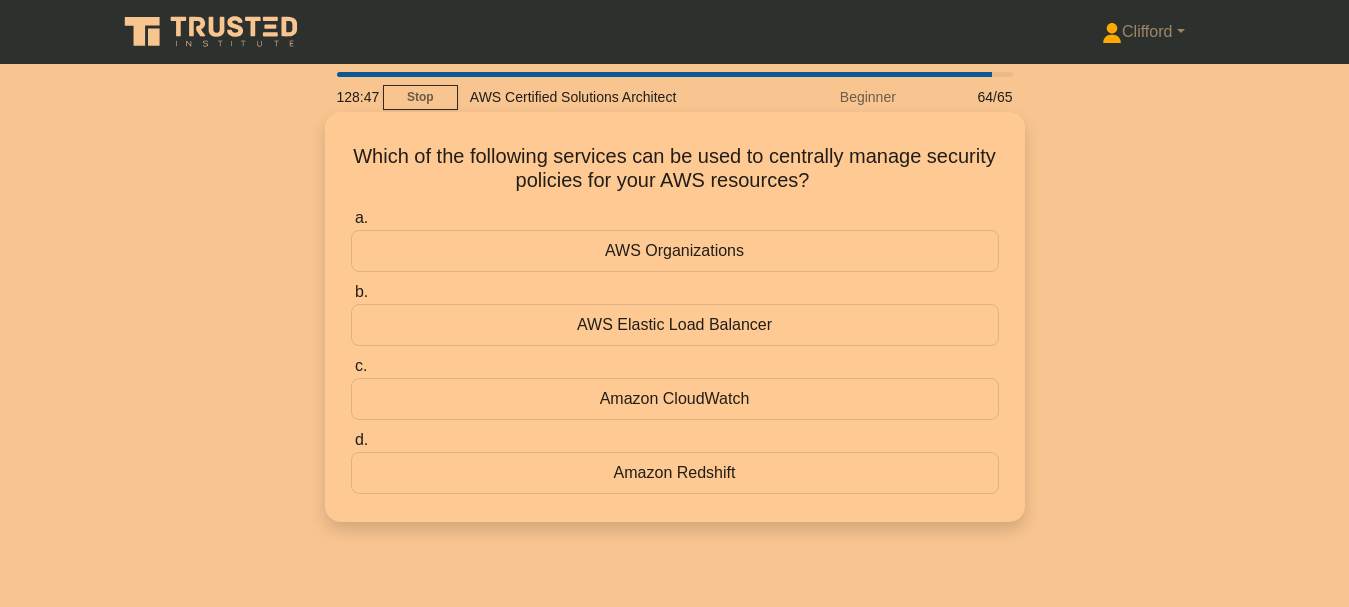 click on "Amazon CloudWatch" at bounding box center [675, 399] 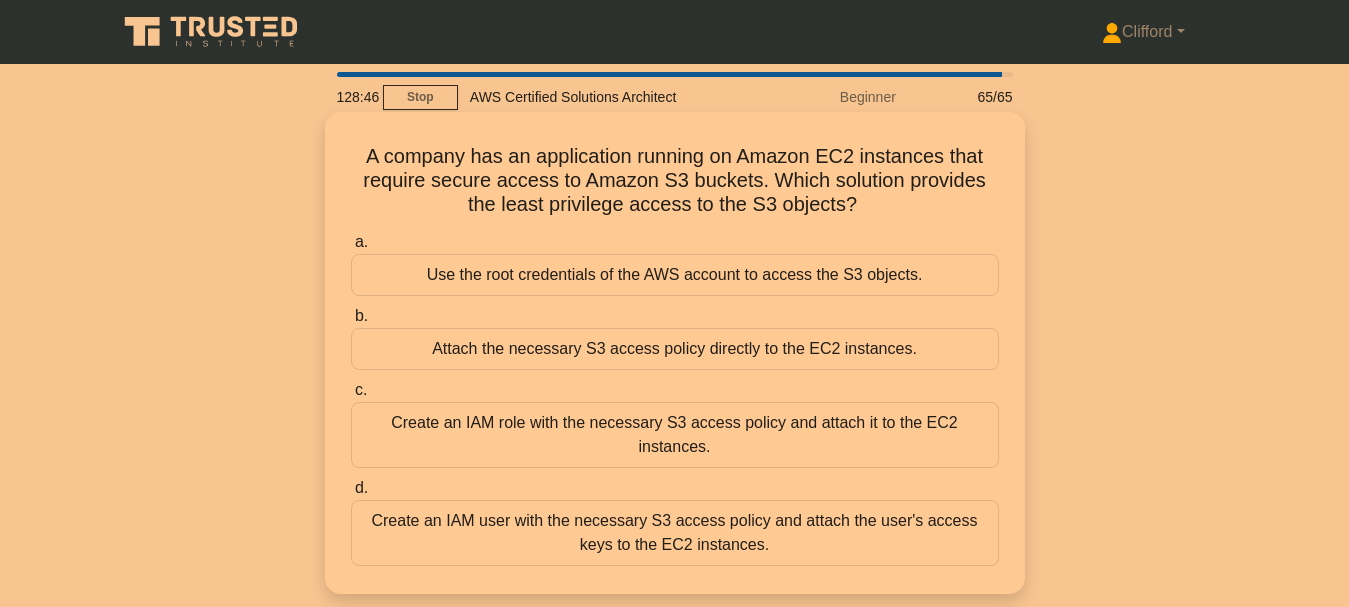 click on "Create an IAM role with the necessary S3 access policy and attach it to the EC2 instances." at bounding box center [675, 435] 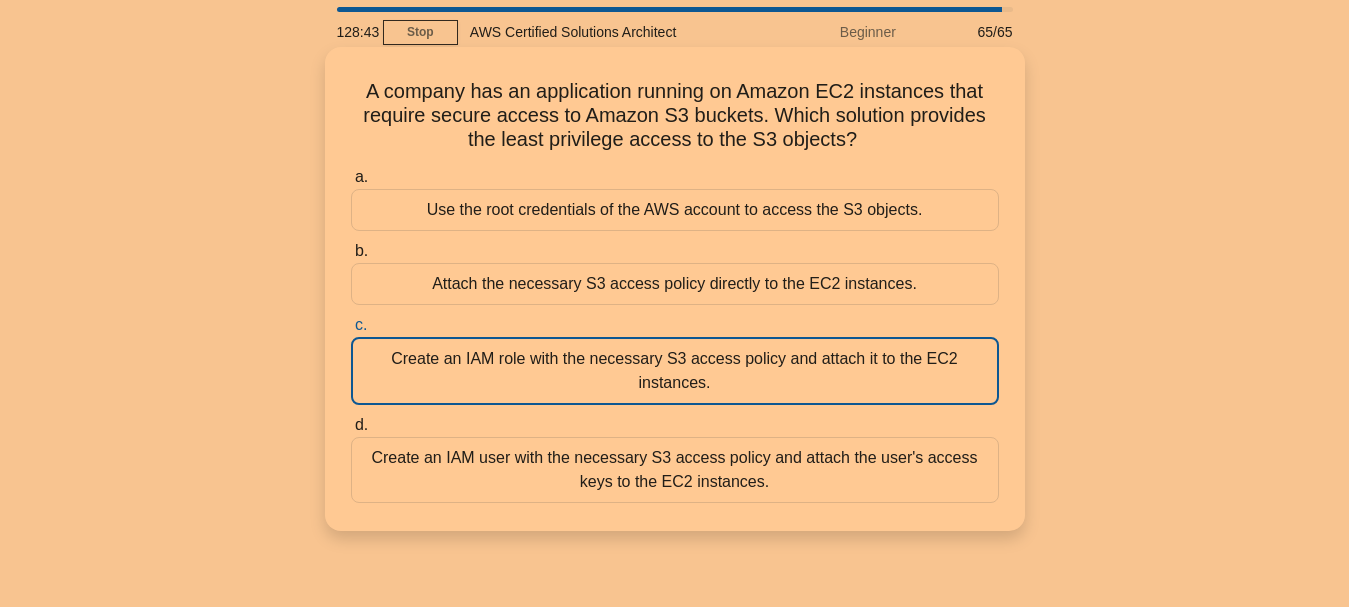 scroll, scrollTop: 100, scrollLeft: 0, axis: vertical 